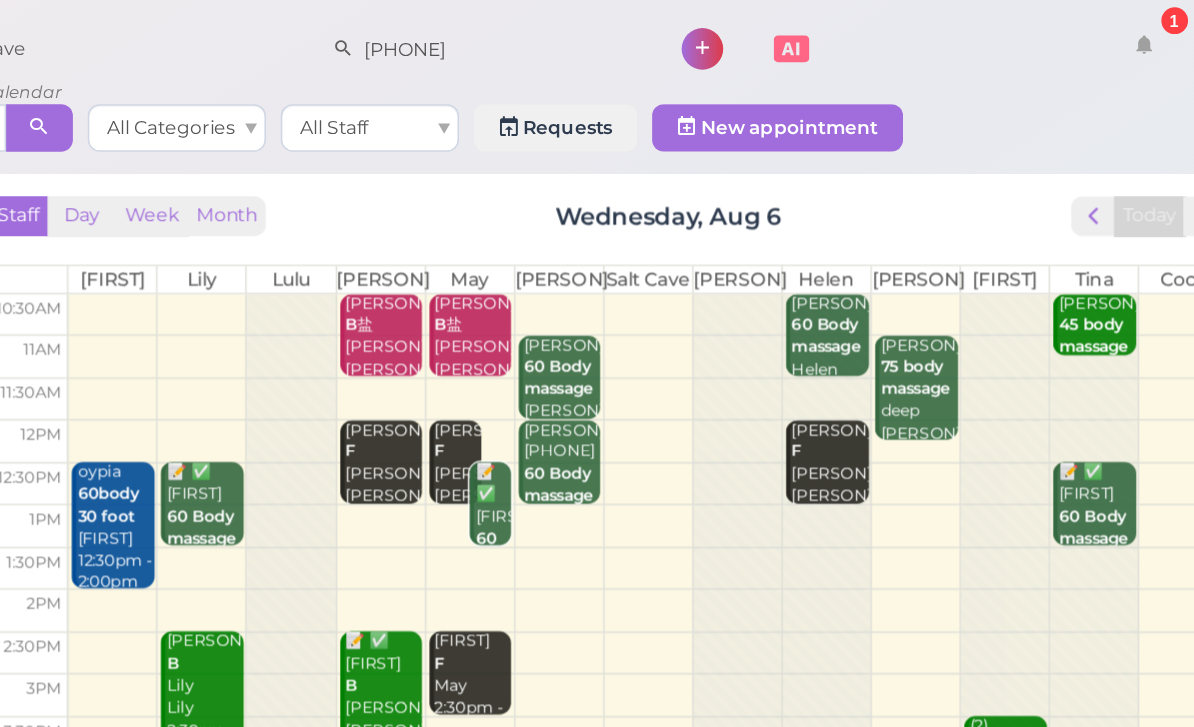 scroll, scrollTop: 0, scrollLeft: 0, axis: both 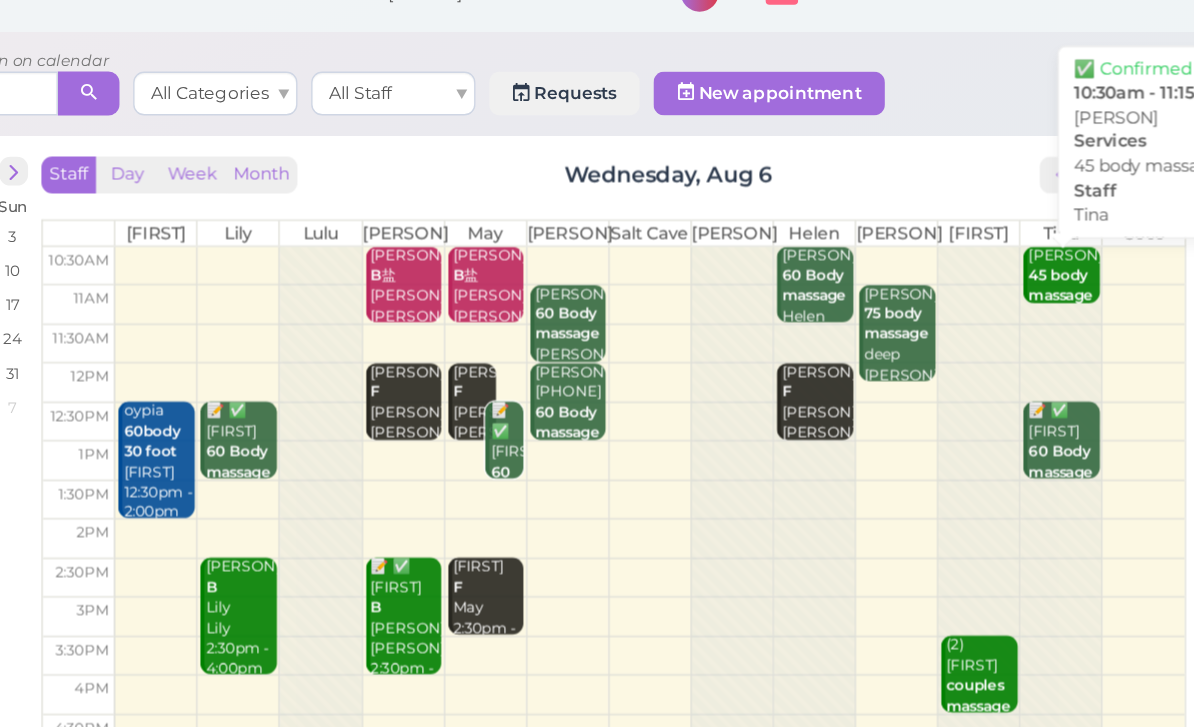 click on "[PERSON] [NUMBER] [SERVICE] [PERSON] [TIME] - [TIME]" at bounding box center [1064, 263] 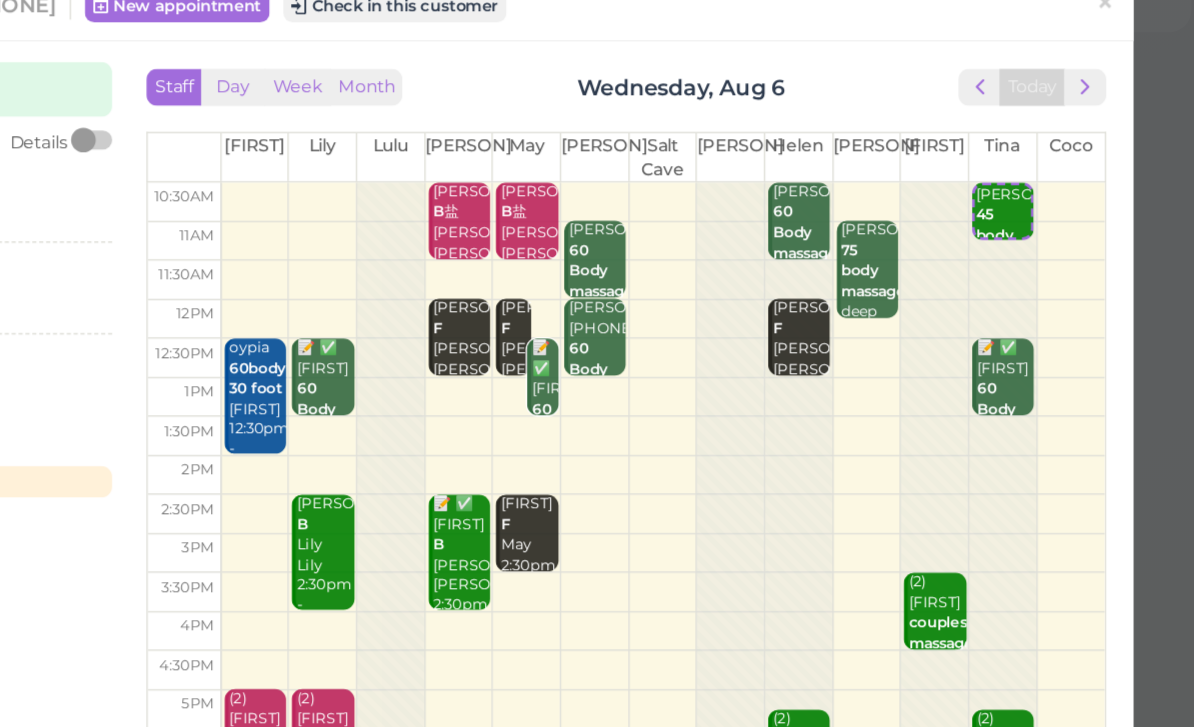 scroll, scrollTop: 0, scrollLeft: 0, axis: both 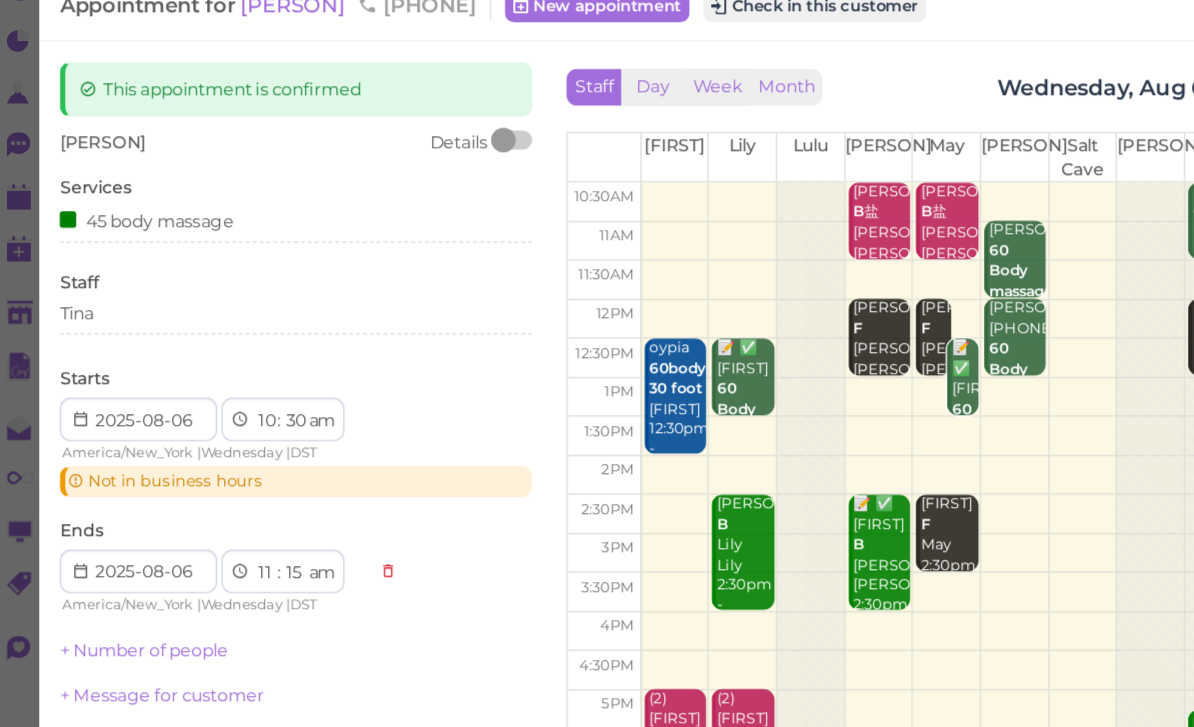 click on "45 body massage" at bounding box center [122, 199] 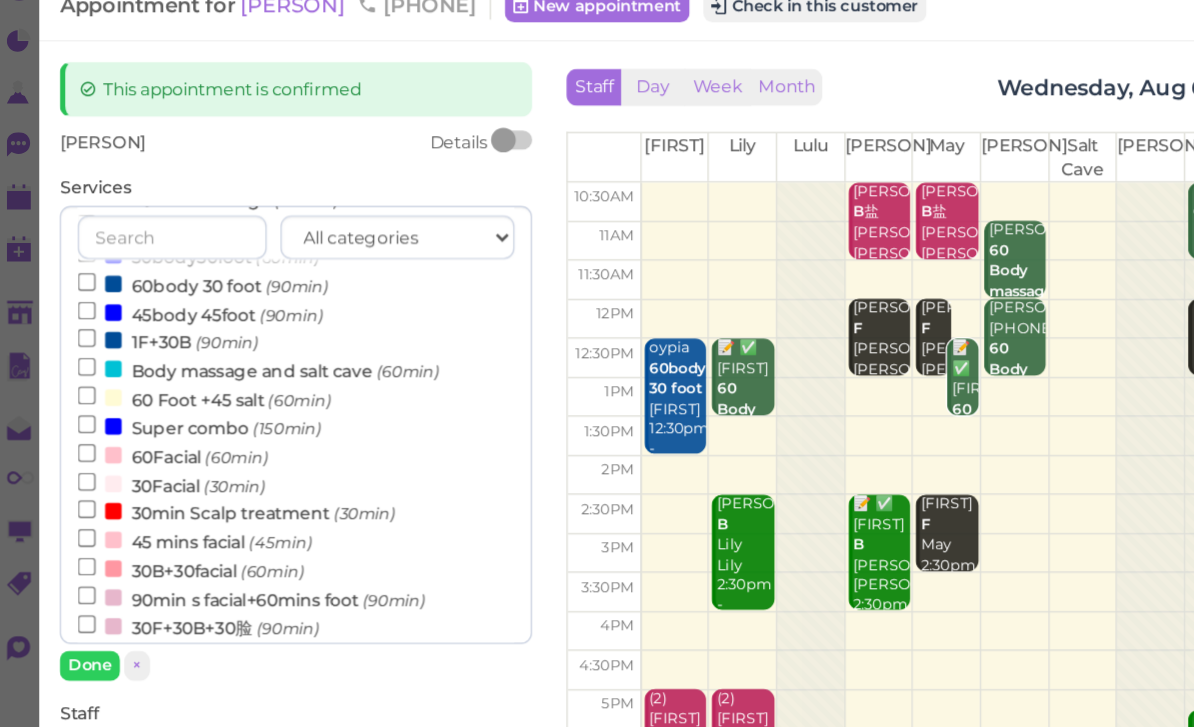 scroll, scrollTop: 358, scrollLeft: 0, axis: vertical 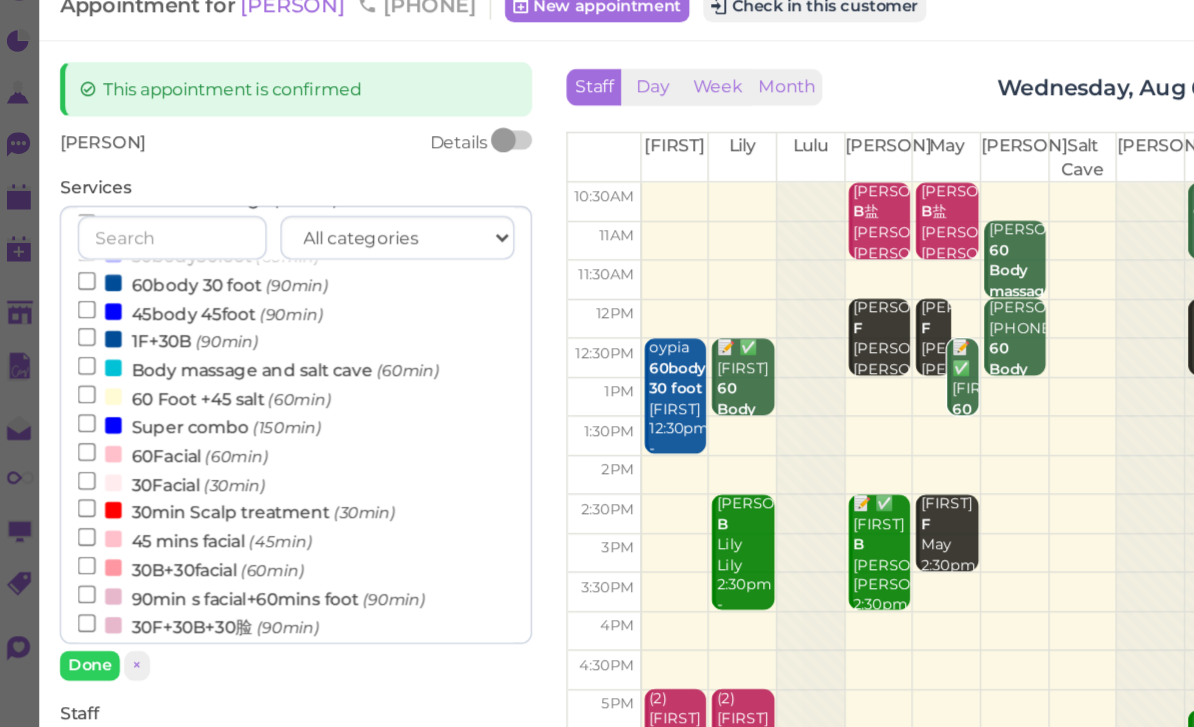 click on "45 mins facial
(45min)" at bounding box center (157, 432) 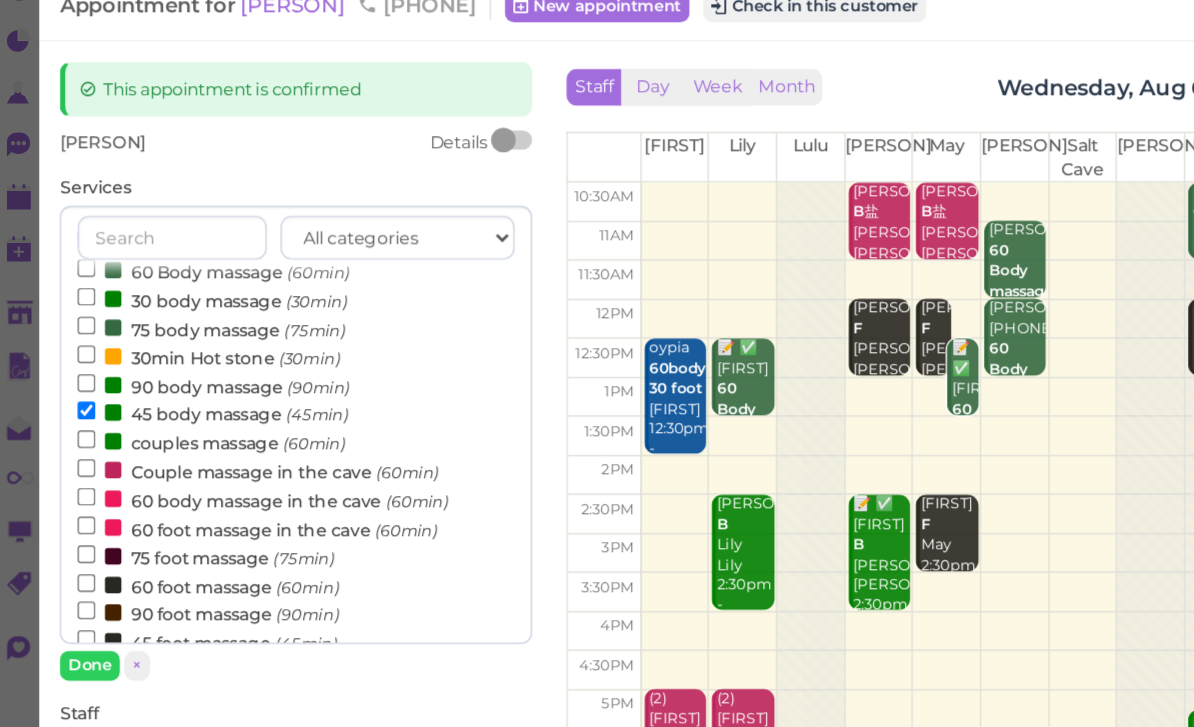 scroll, scrollTop: 17, scrollLeft: 0, axis: vertical 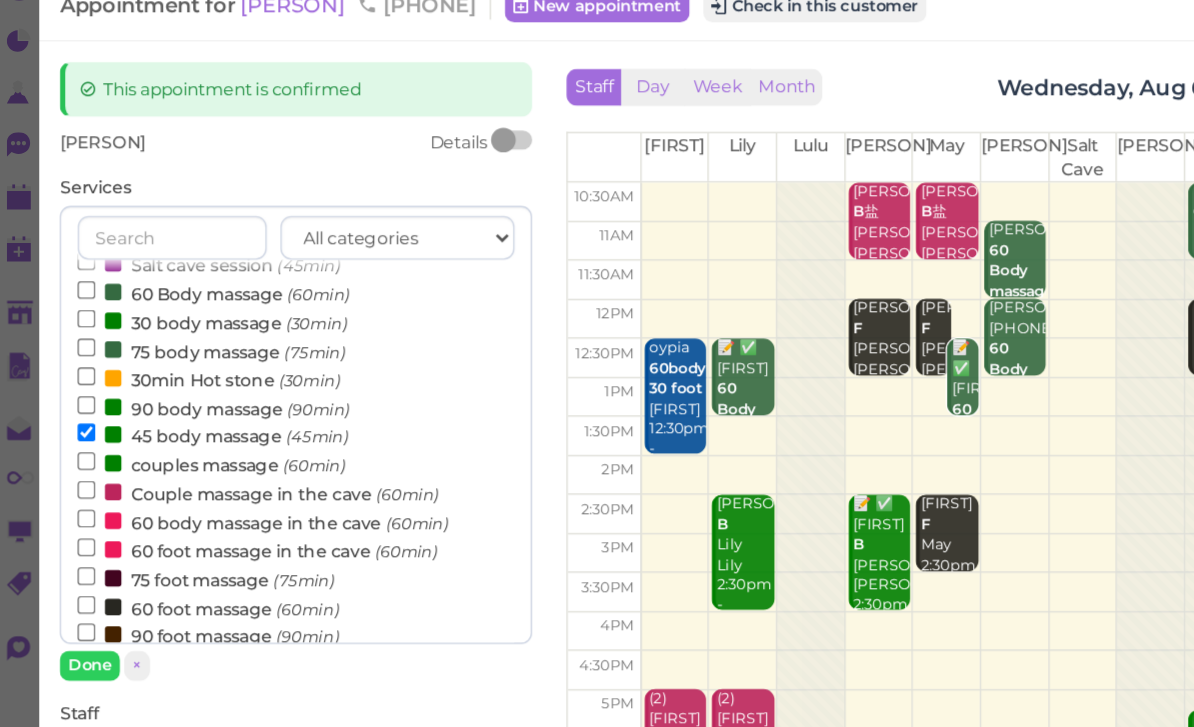 click on "45 body massage
(45min)" at bounding box center [171, 356] 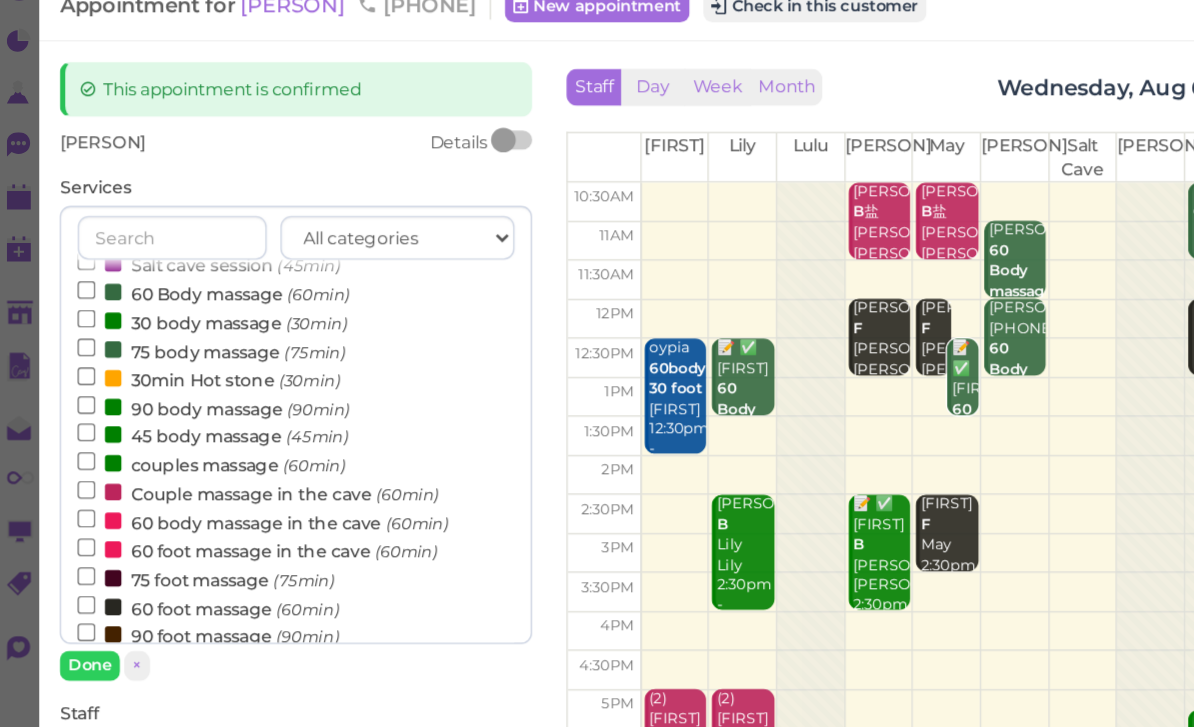 click on "Done" at bounding box center [81, 524] 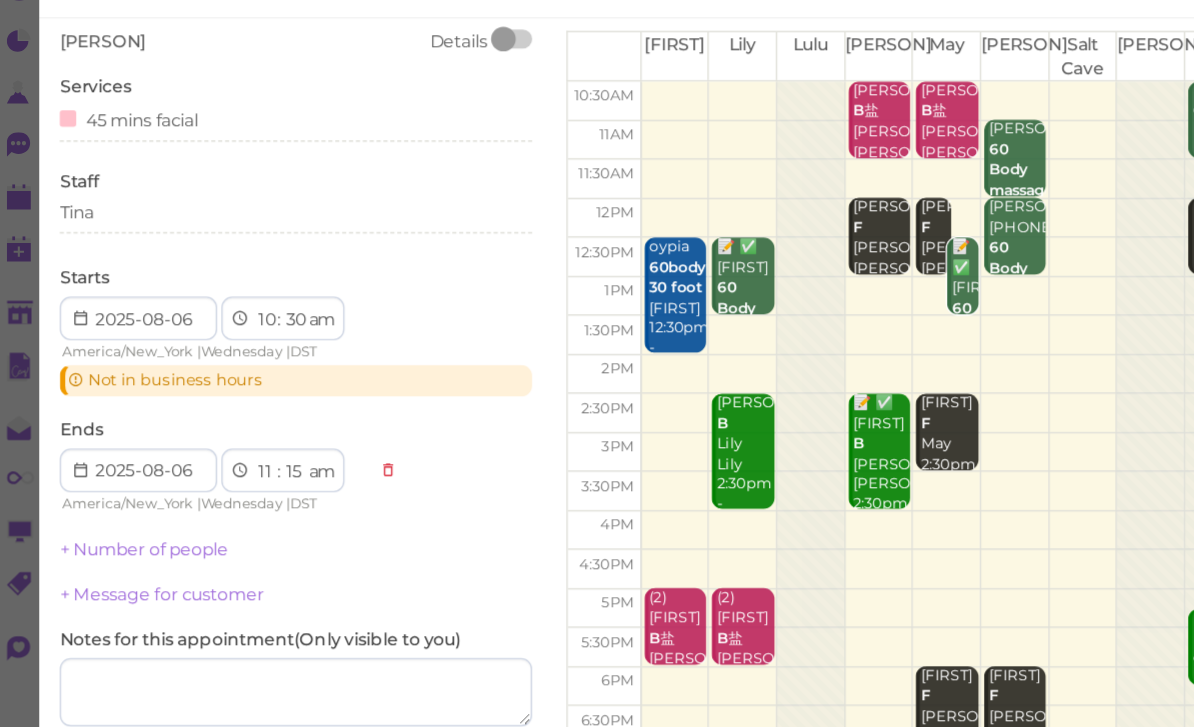 scroll, scrollTop: 70, scrollLeft: 0, axis: vertical 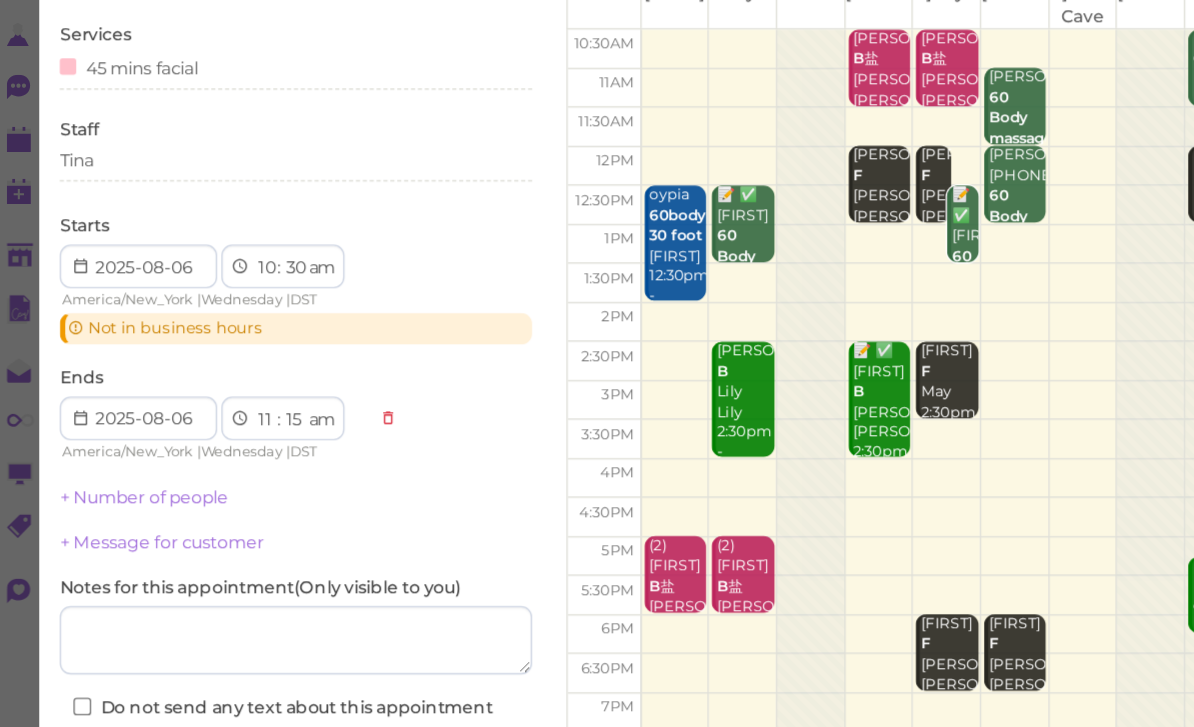 click on "Save" at bounding box center [231, 637] 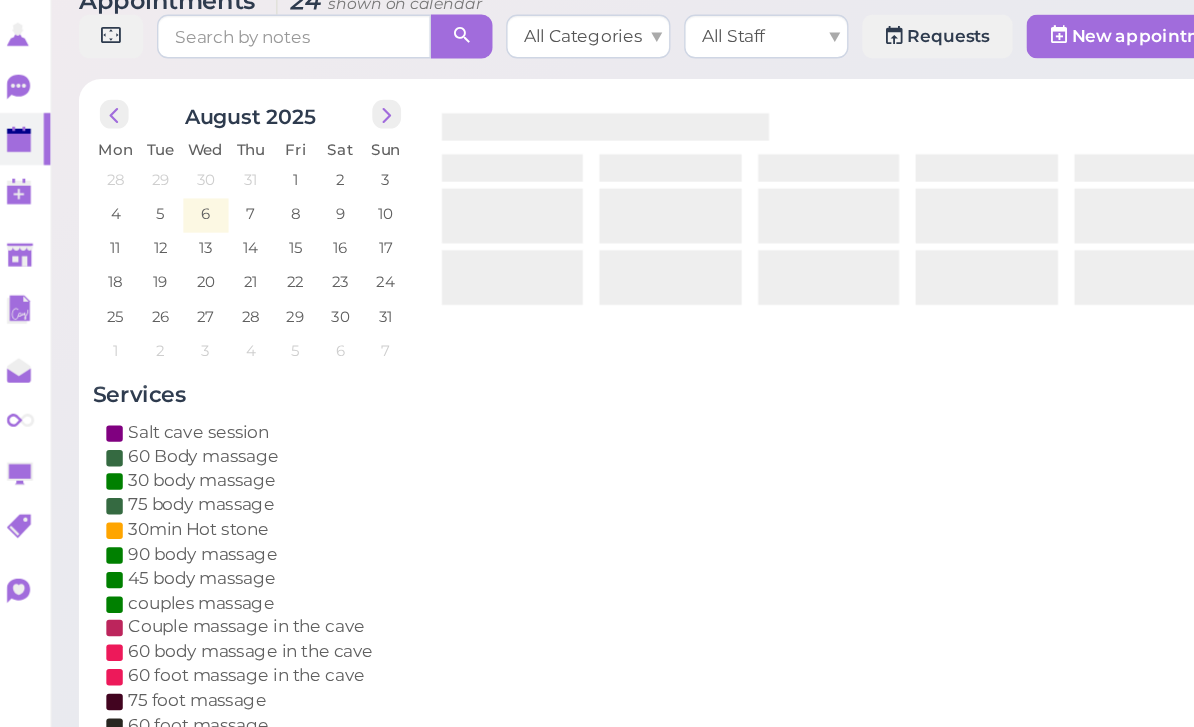 scroll, scrollTop: 0, scrollLeft: 0, axis: both 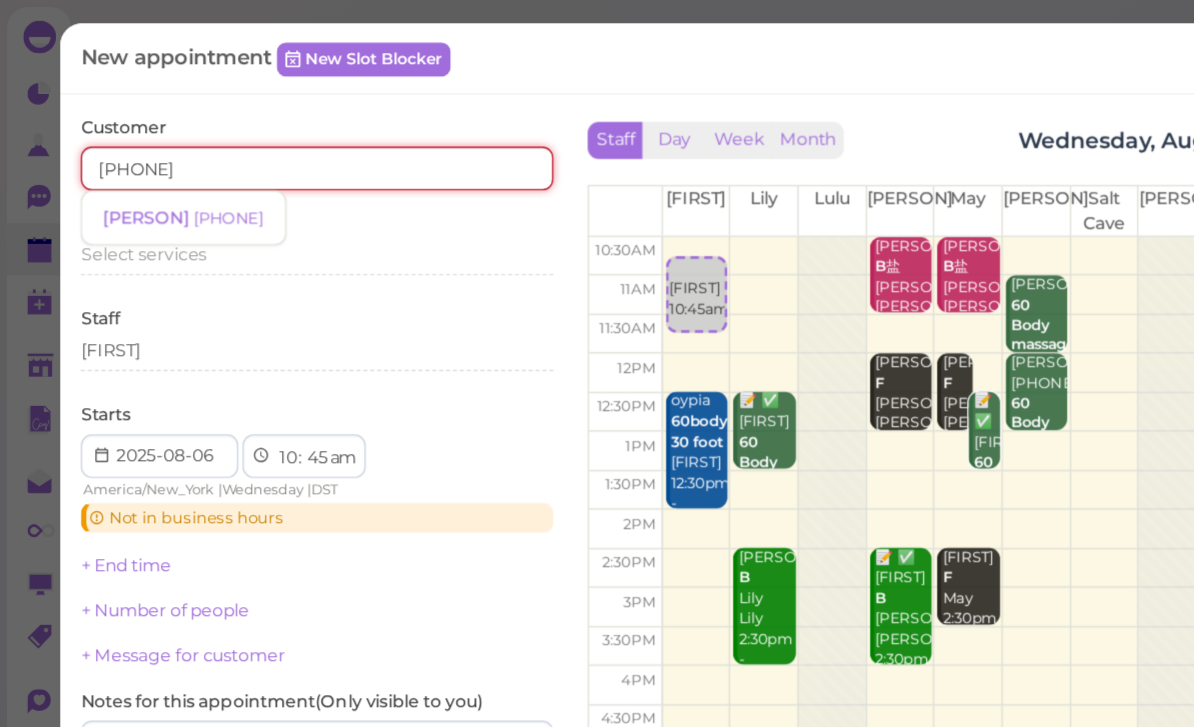 type on "[PHONE]" 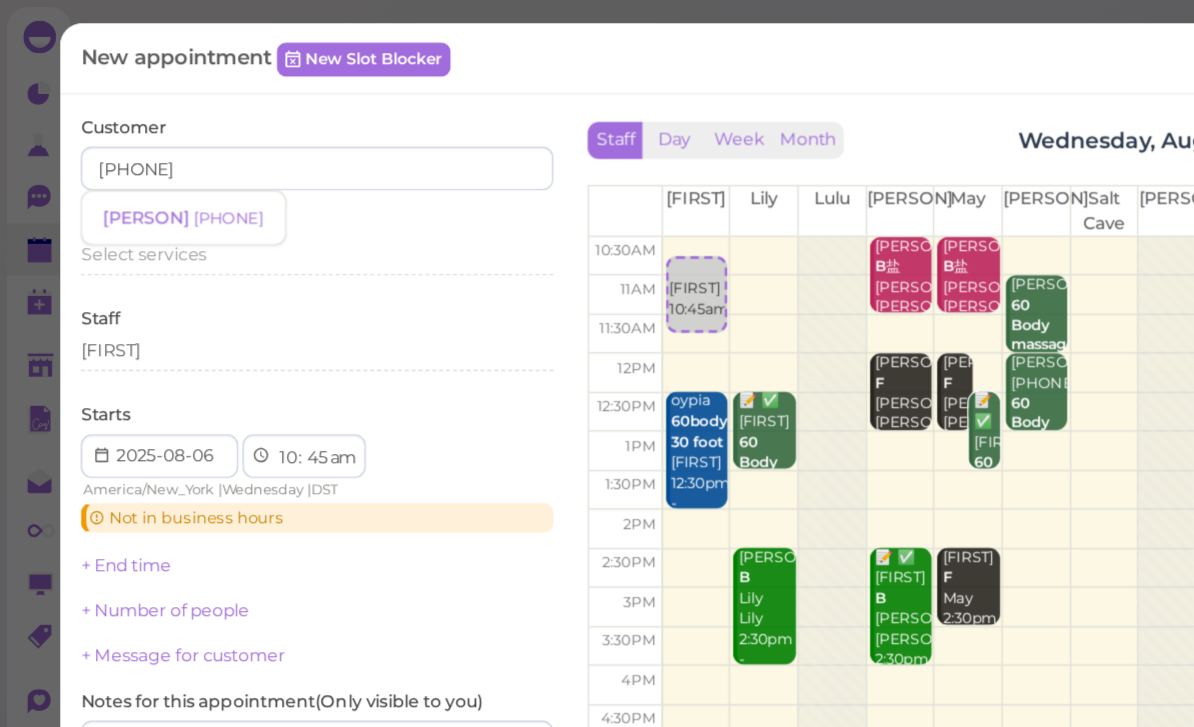 click on "[PHONE]" at bounding box center (167, 159) 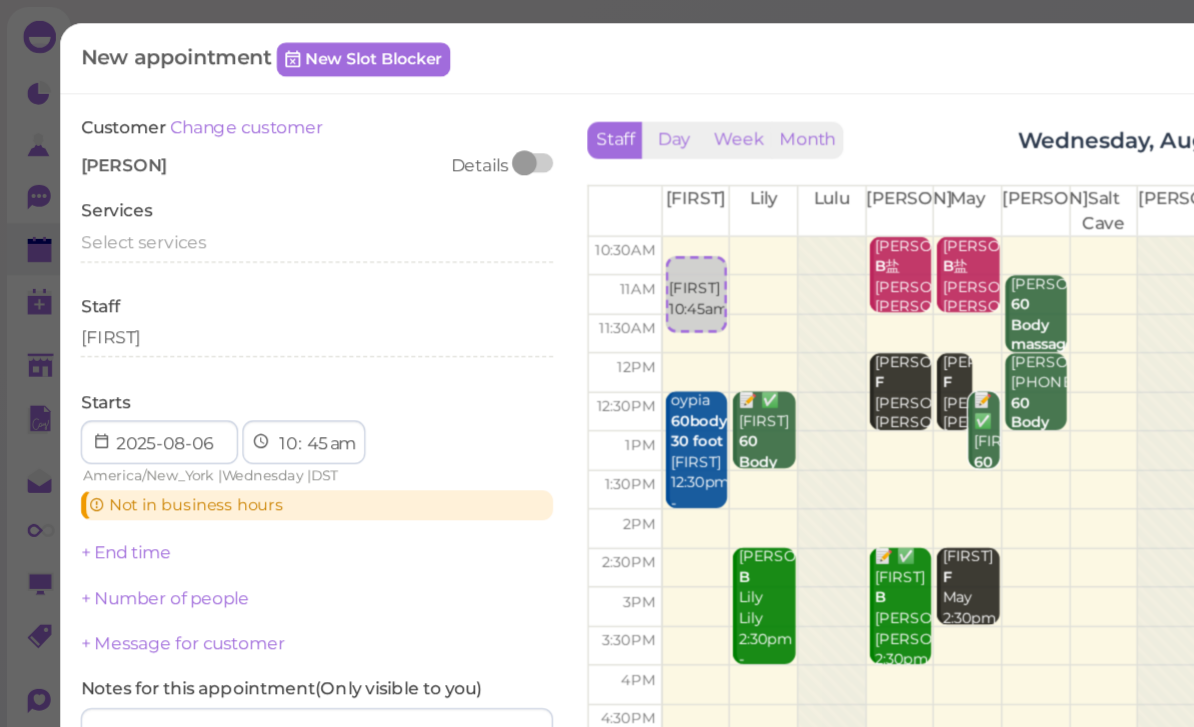 click on "Select services" at bounding box center [105, 176] 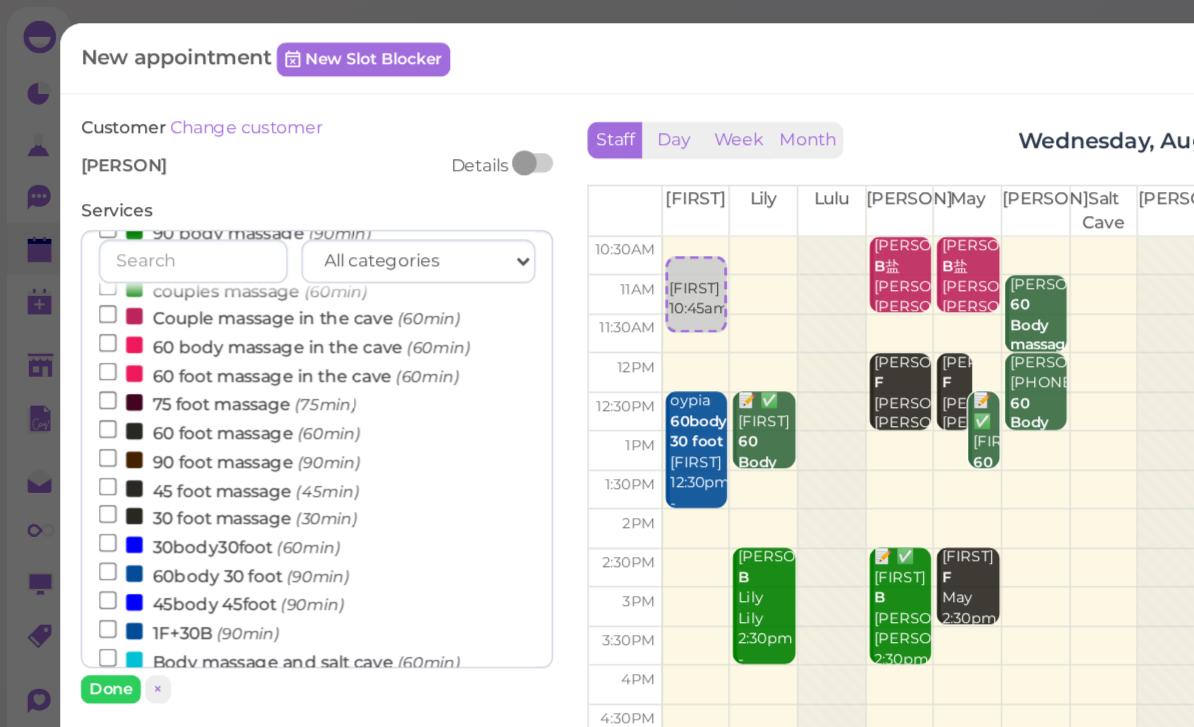 scroll, scrollTop: 204, scrollLeft: 0, axis: vertical 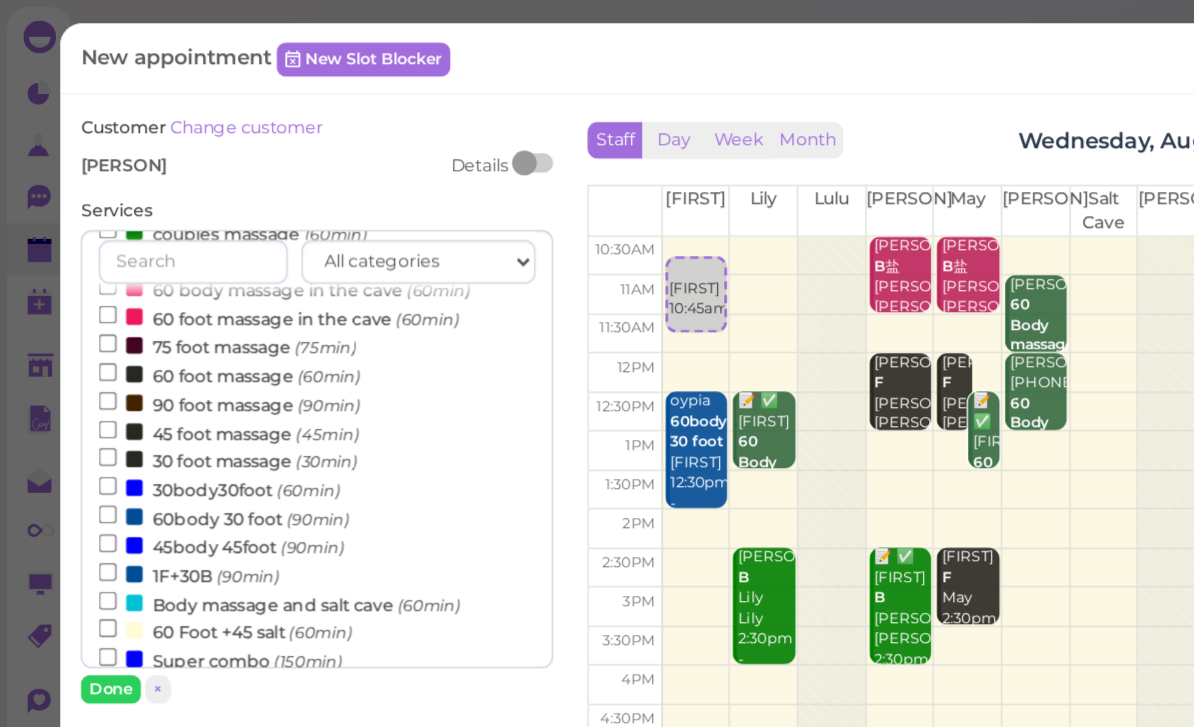click on "30body30foot
(60min)" at bounding box center (160, 356) 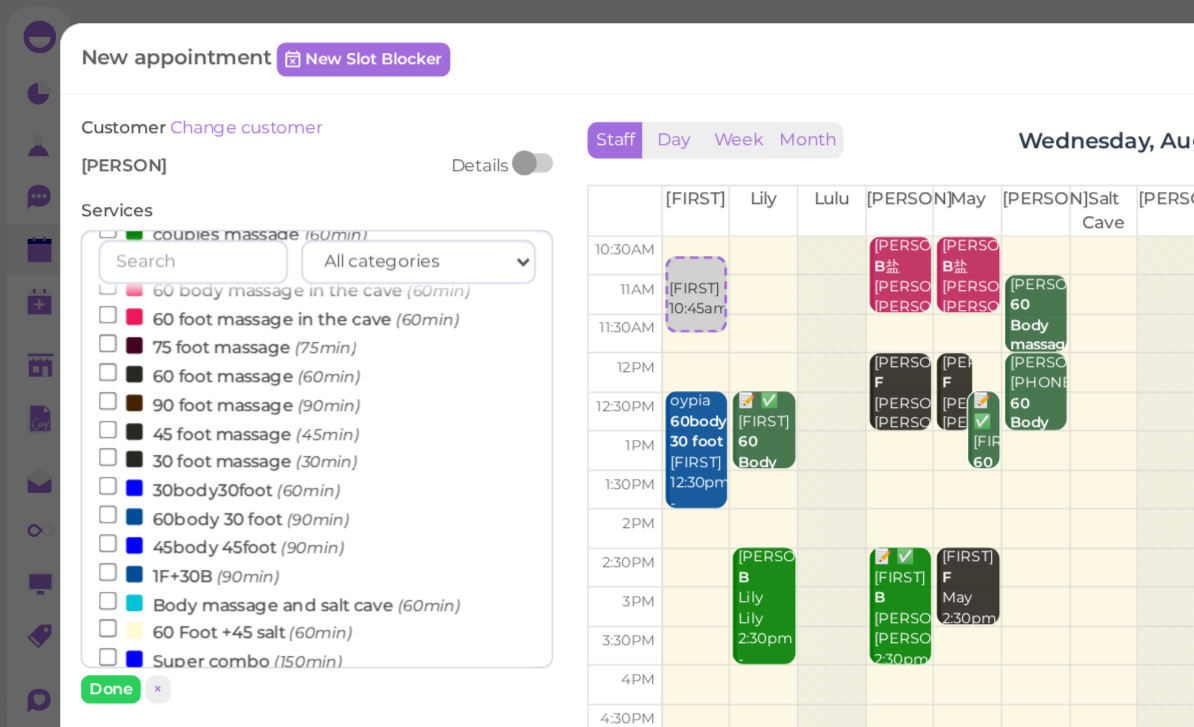 click on "30body30foot
(60min)" at bounding box center (78, 354) 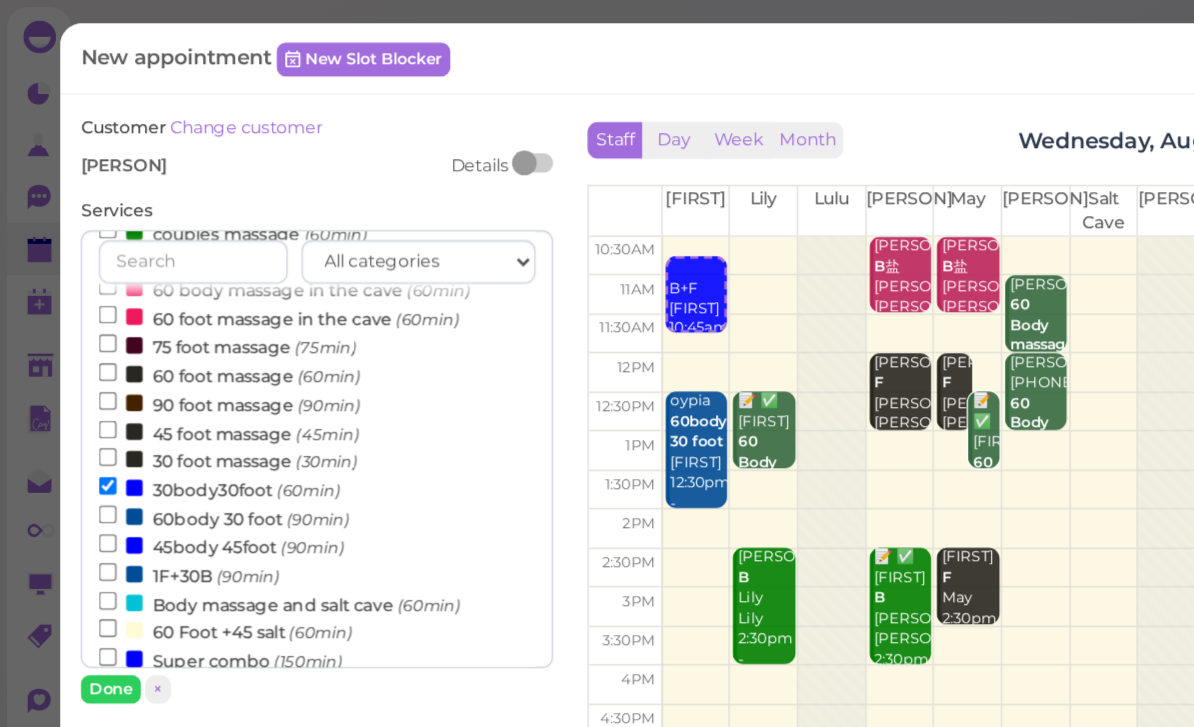 click on "Done" at bounding box center (81, 503) 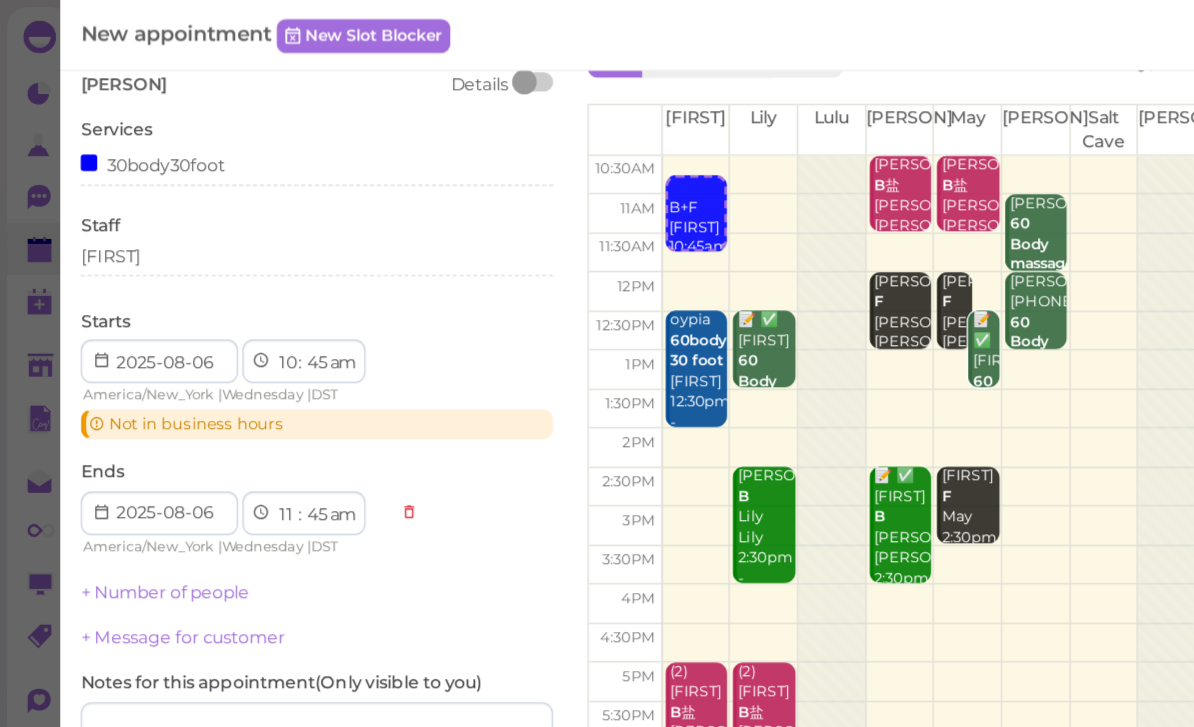 scroll, scrollTop: 57, scrollLeft: 0, axis: vertical 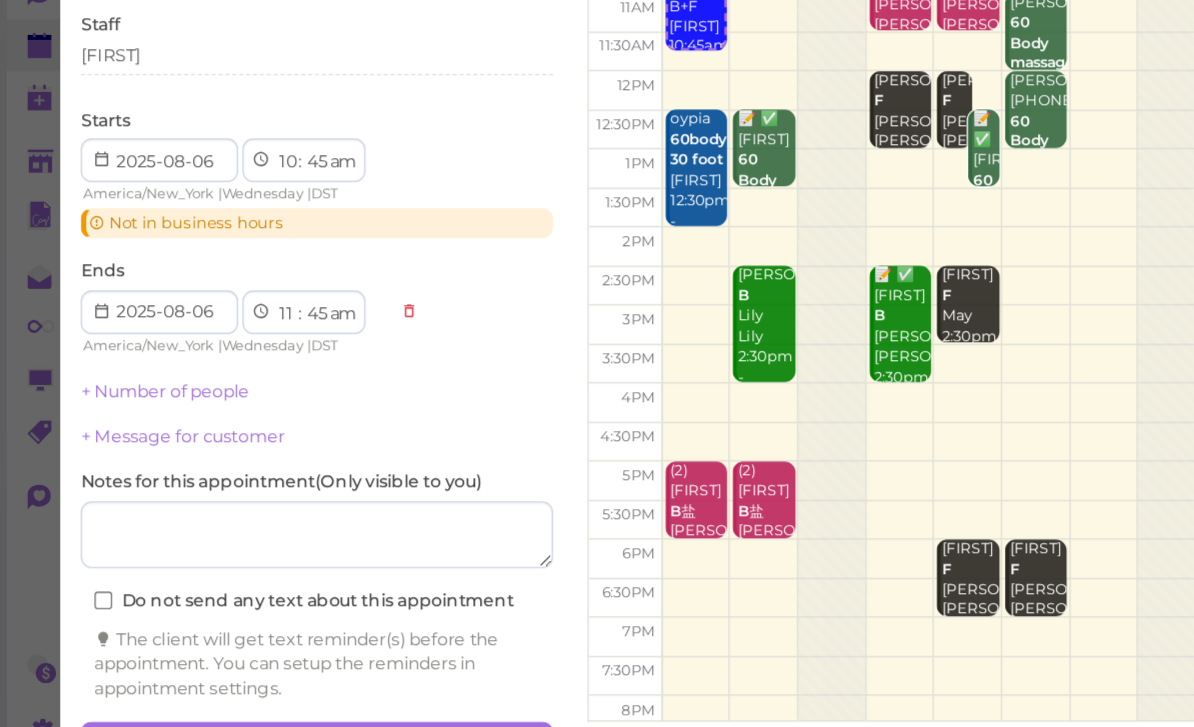 click on "Create appointment" at bounding box center [231, 692] 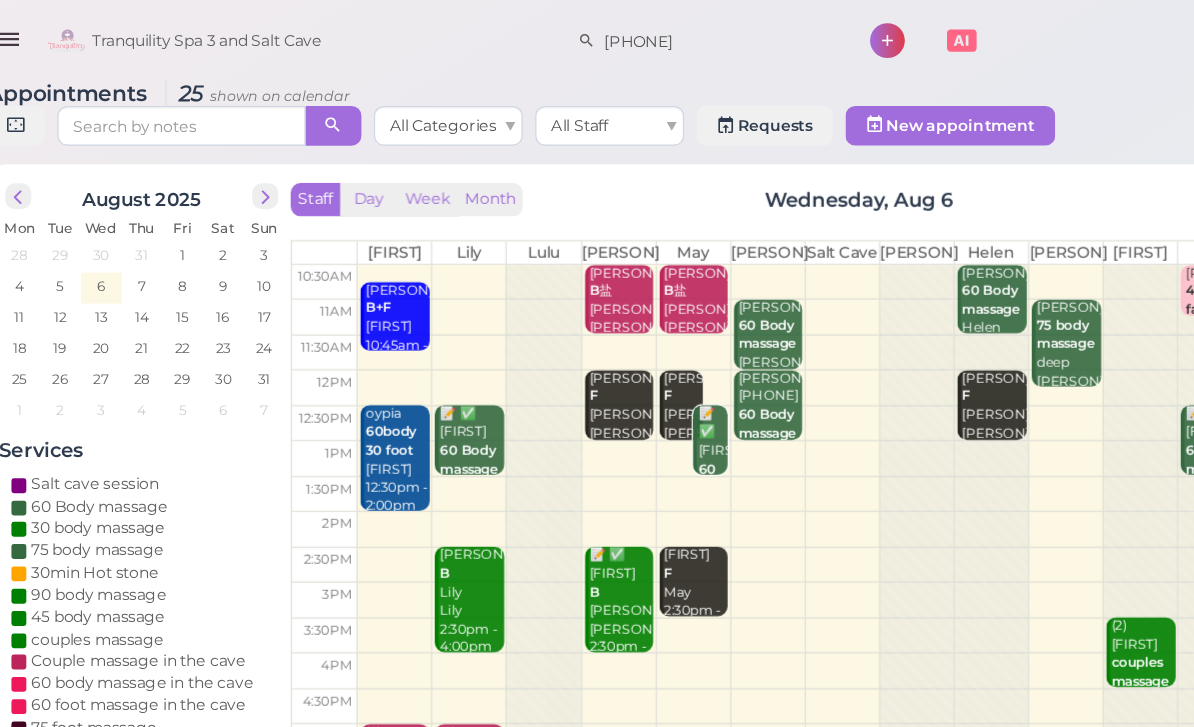 scroll, scrollTop: 0, scrollLeft: 0, axis: both 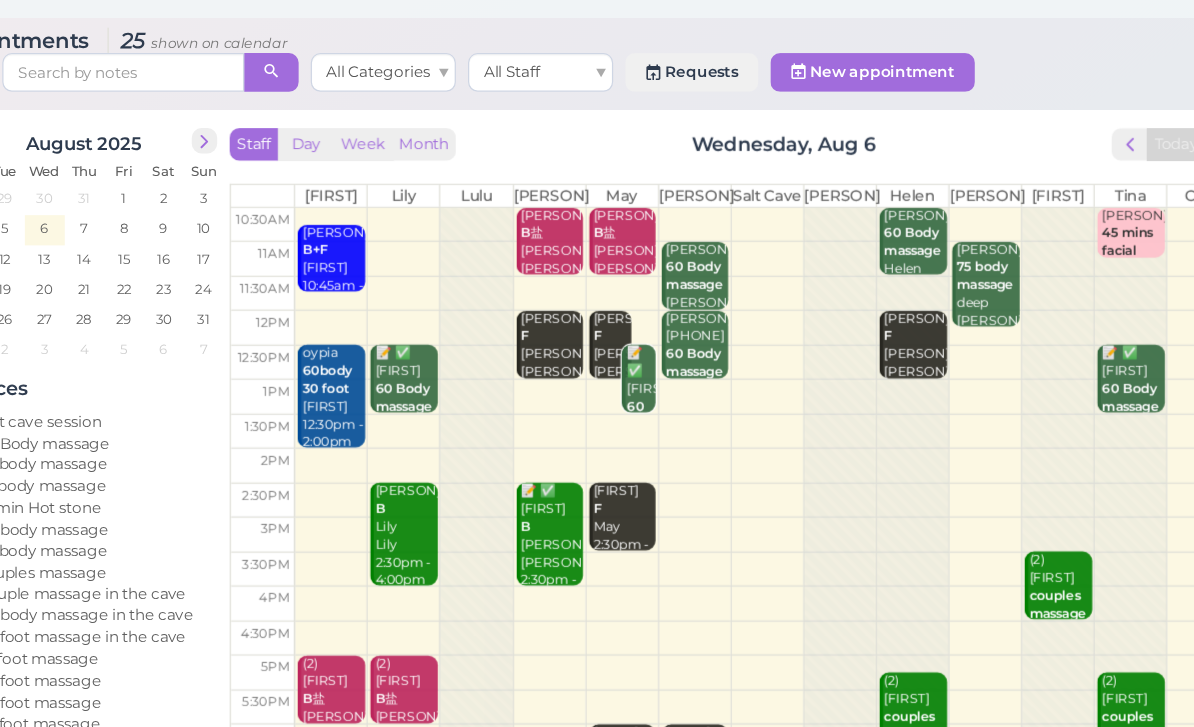 click on "60 Body massage" at bounding box center (461, 376) 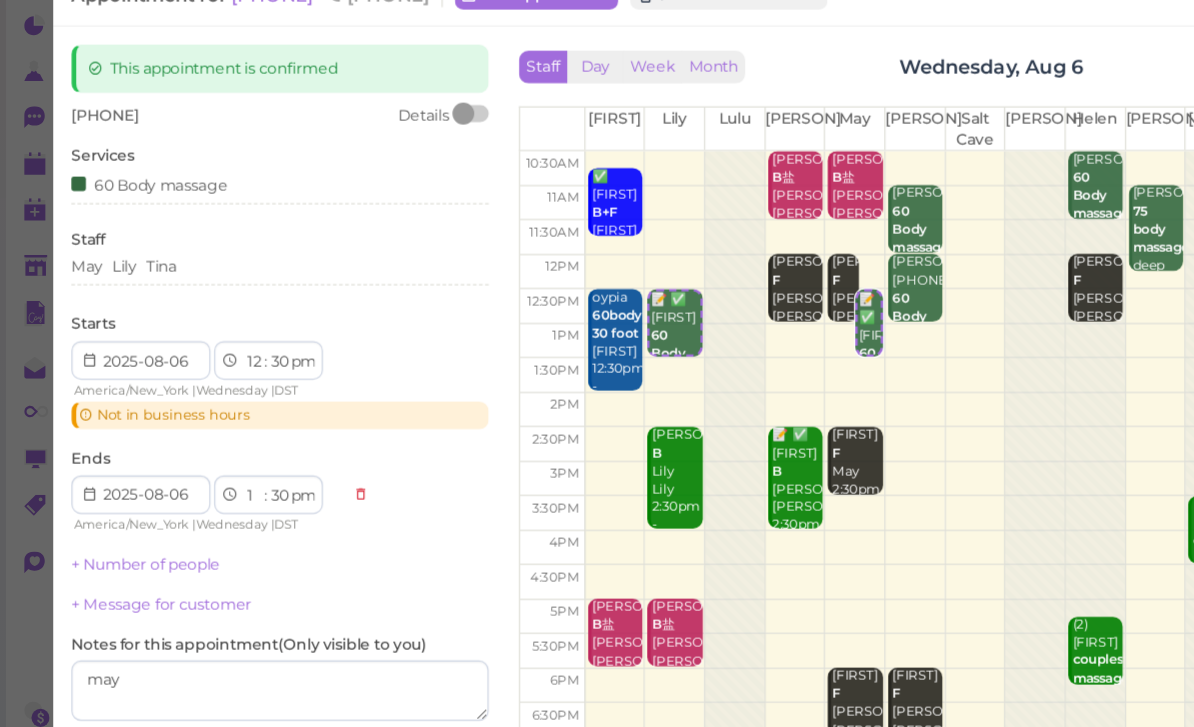 click on "[FIRST]
[FIRST]" at bounding box center (231, 268) 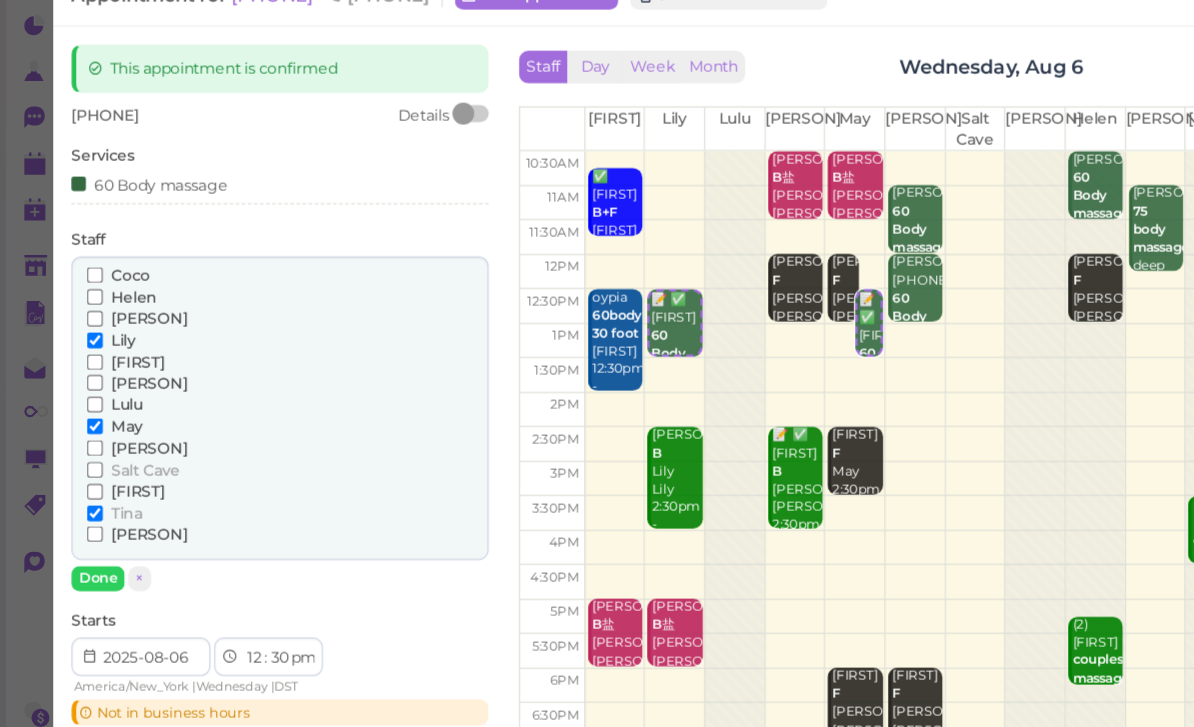 click on "[PERSON]" at bounding box center (123, 488) 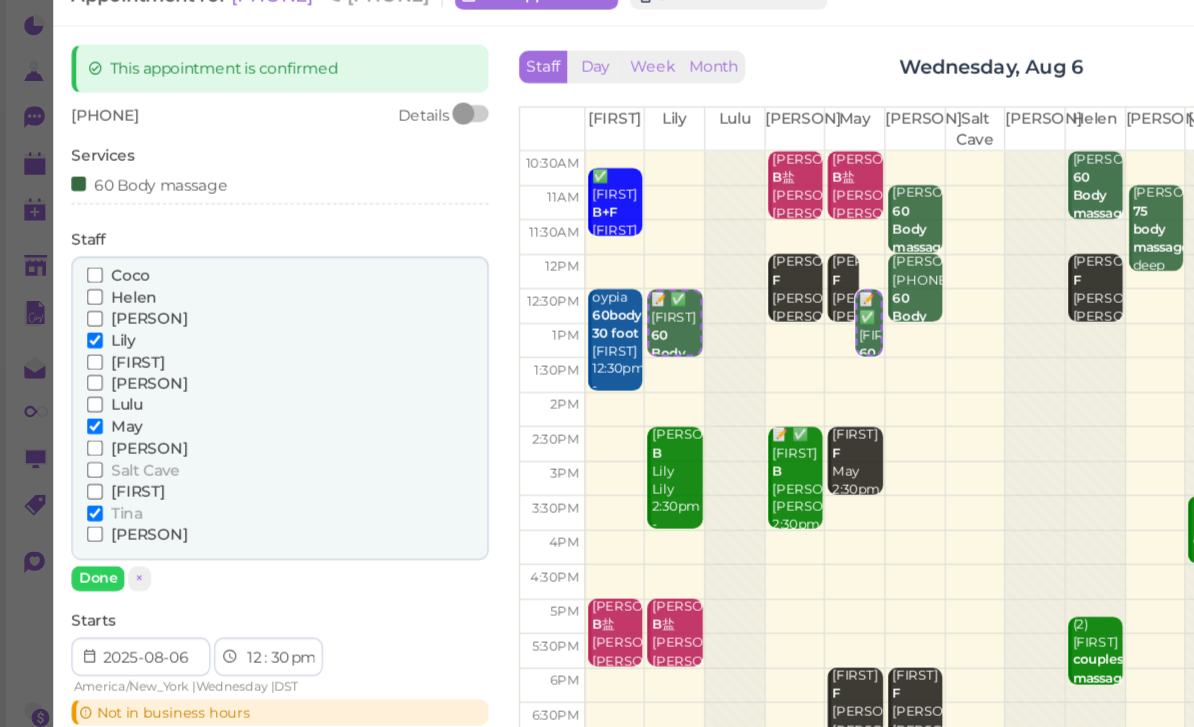 click on "[PERSON]" at bounding box center (78, 488) 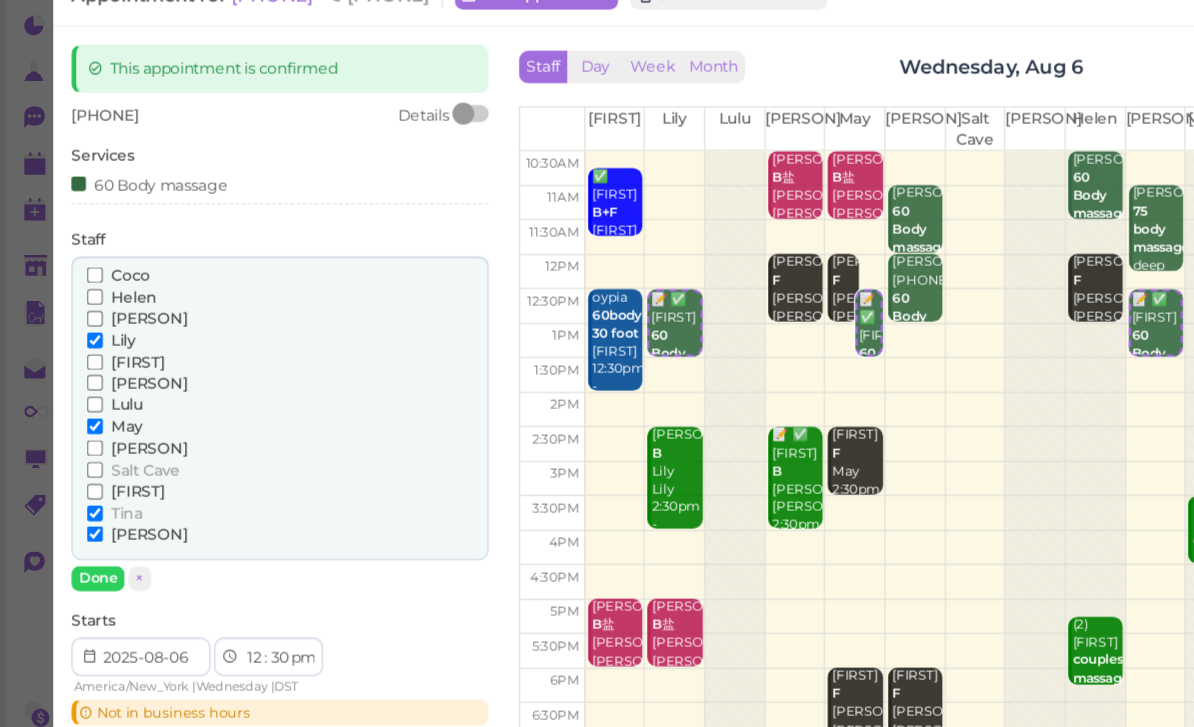 click on "Lily" at bounding box center [102, 328] 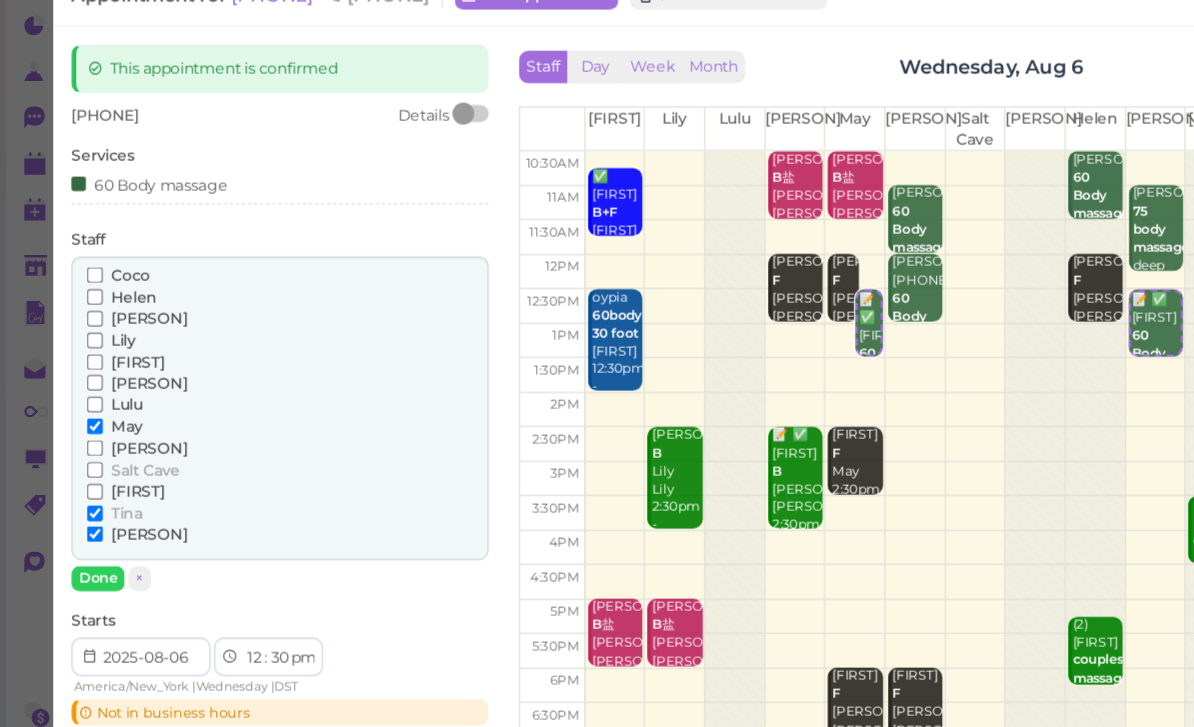 click on "Starts
1
2
3
4
5
6
7
8
9
10
11
12
:
00
05
10
15
20
25
30
35
40
45
50
55
am
pm
America/New_York
|  Wednesday
|  DST
Not in business hours" at bounding box center [231, 599] 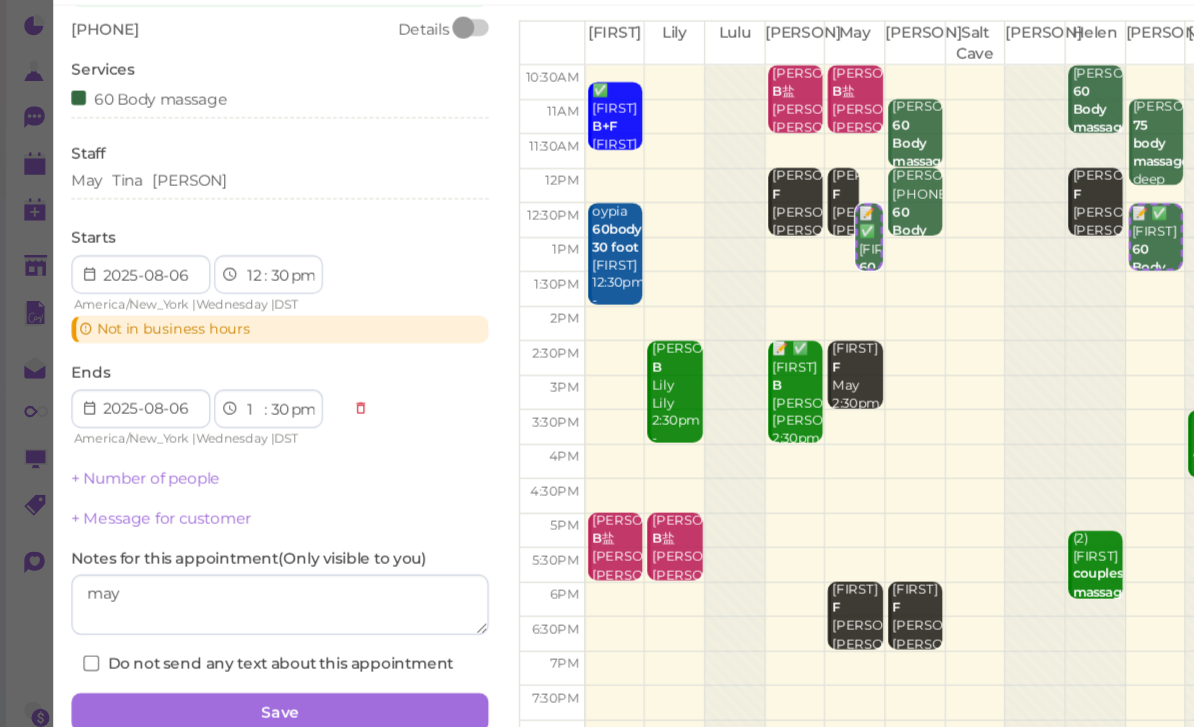 scroll, scrollTop: 70, scrollLeft: 0, axis: vertical 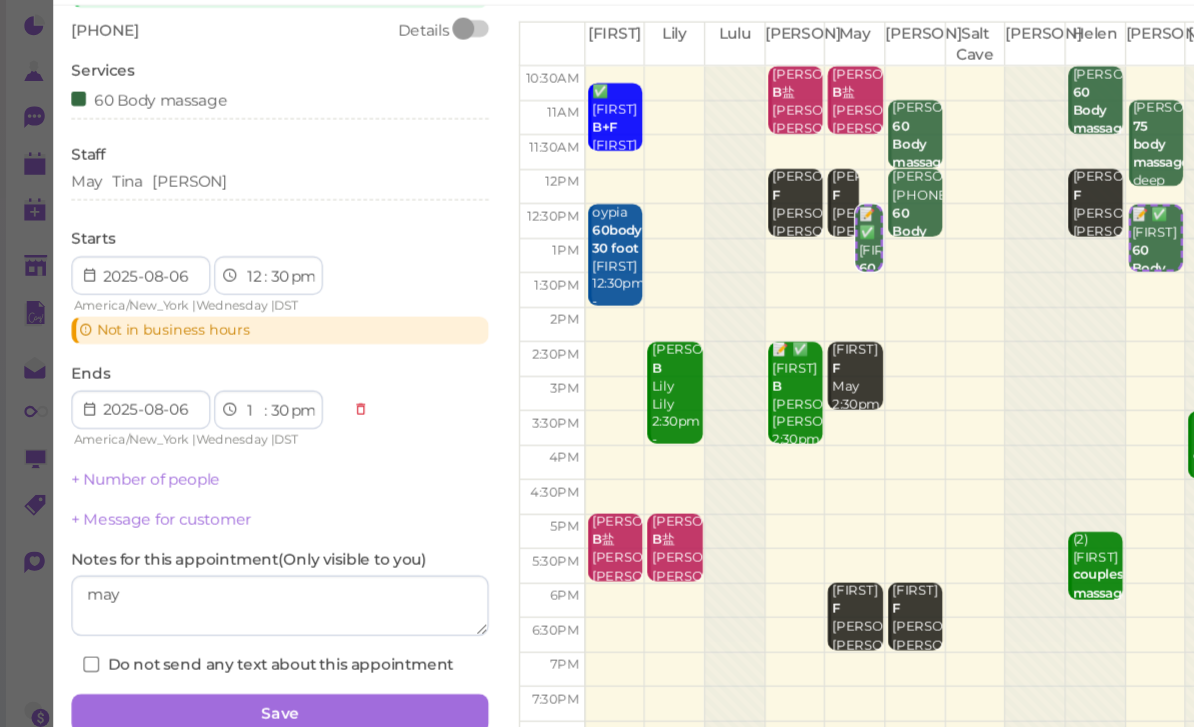 click on "Save" at bounding box center (231, 637) 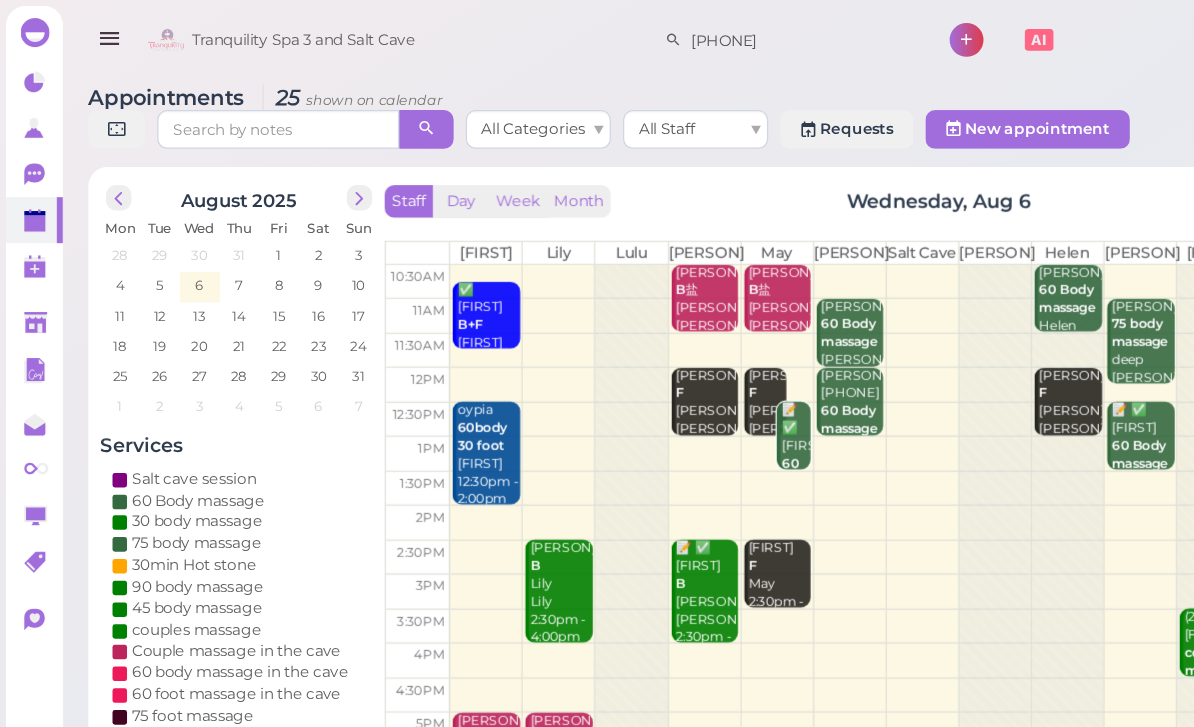 scroll, scrollTop: 0, scrollLeft: 0, axis: both 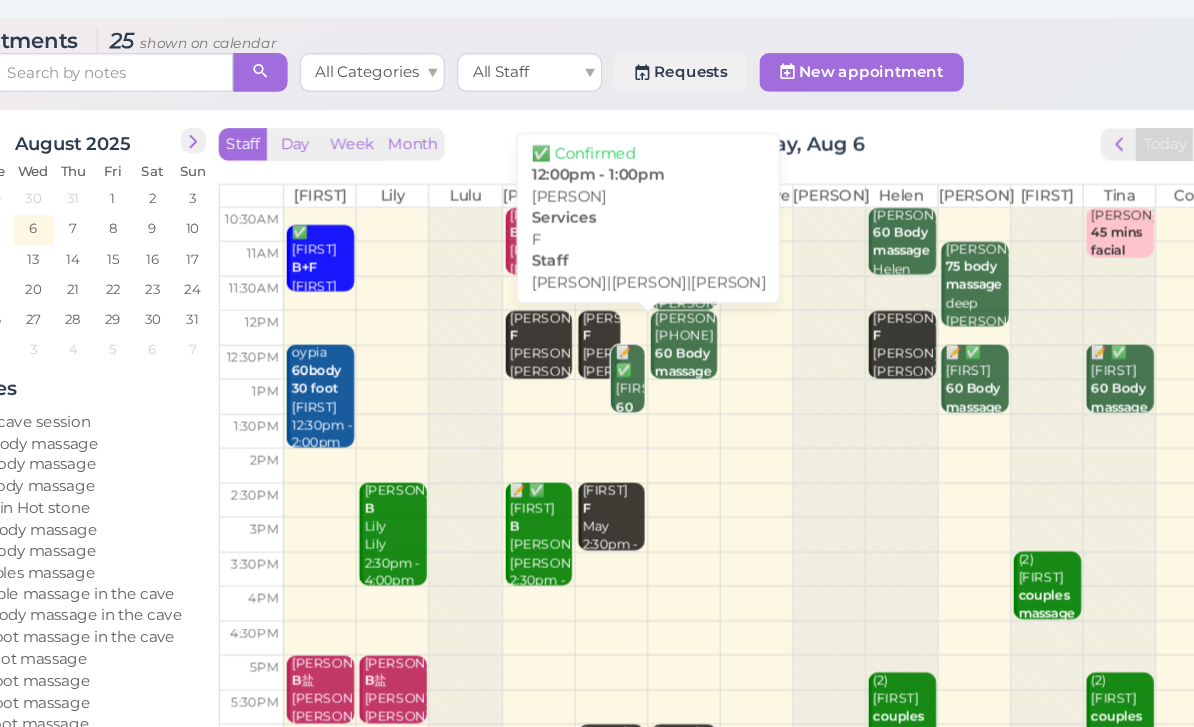 click on "✅ [FIRST] [FIRST]|[FIRST]|[FIRST] [TIME] - [TIME]" at bounding box center [634, 363] 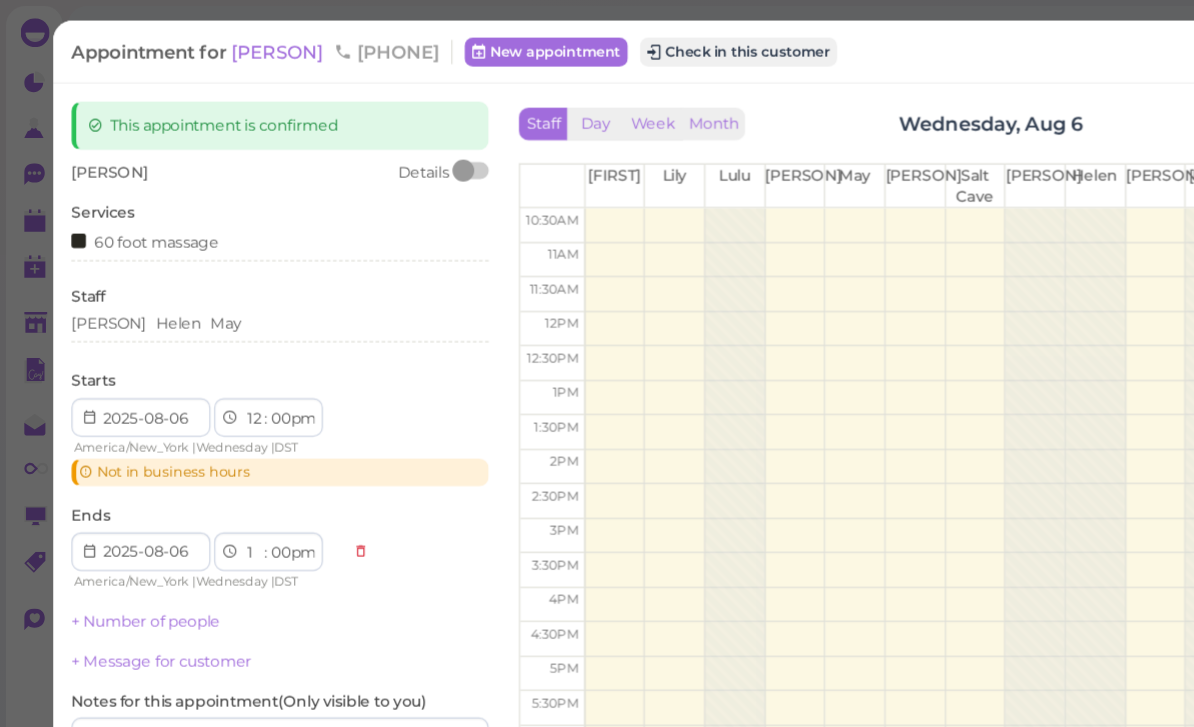scroll, scrollTop: 0, scrollLeft: 0, axis: both 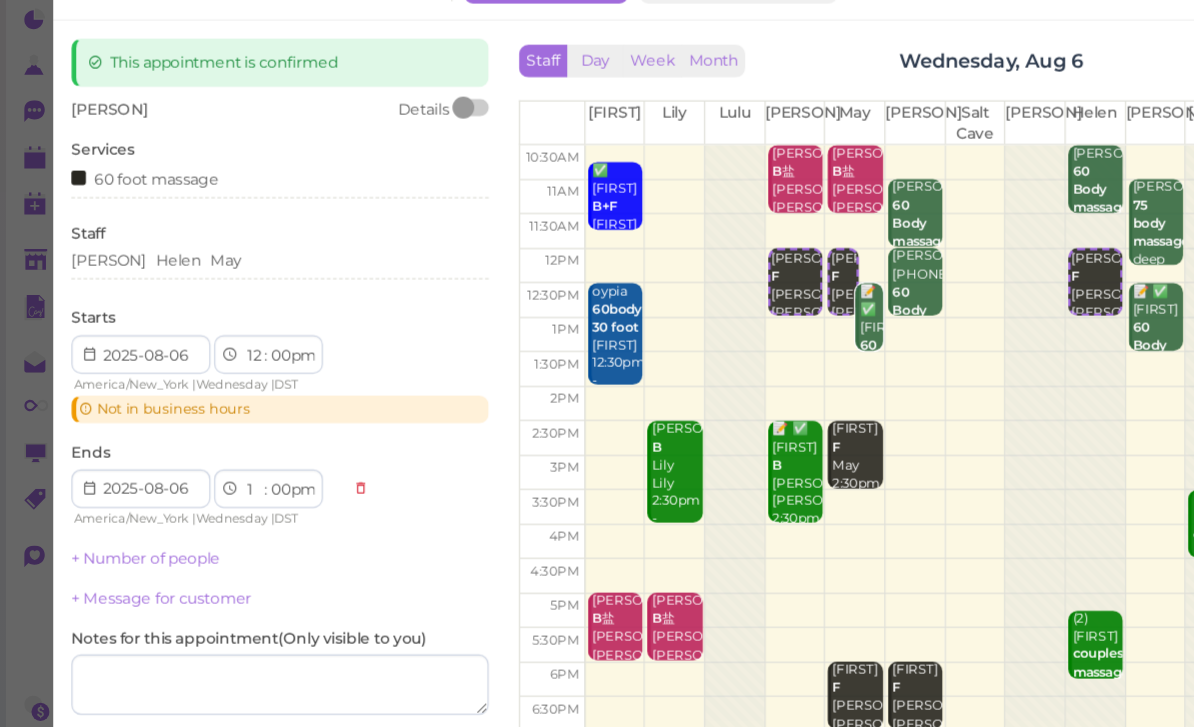 click on "[FIRST]
[FIRST]
[FIRST]" at bounding box center [231, 268] 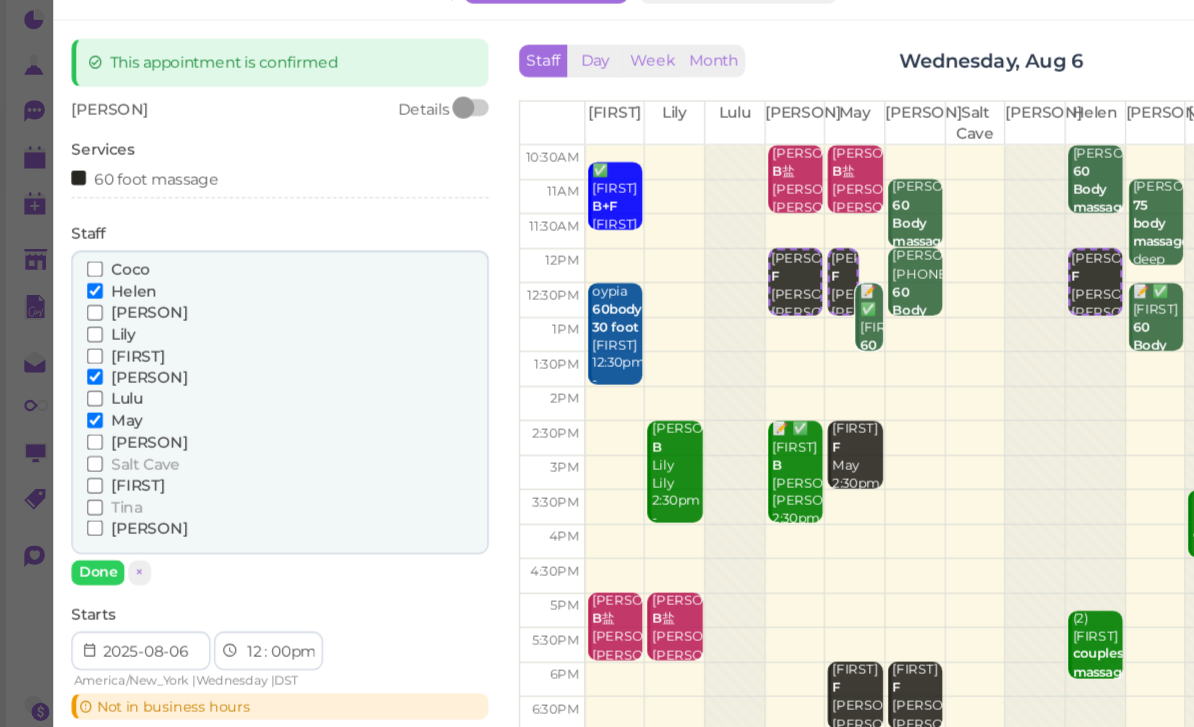 click on "Lily" at bounding box center [102, 328] 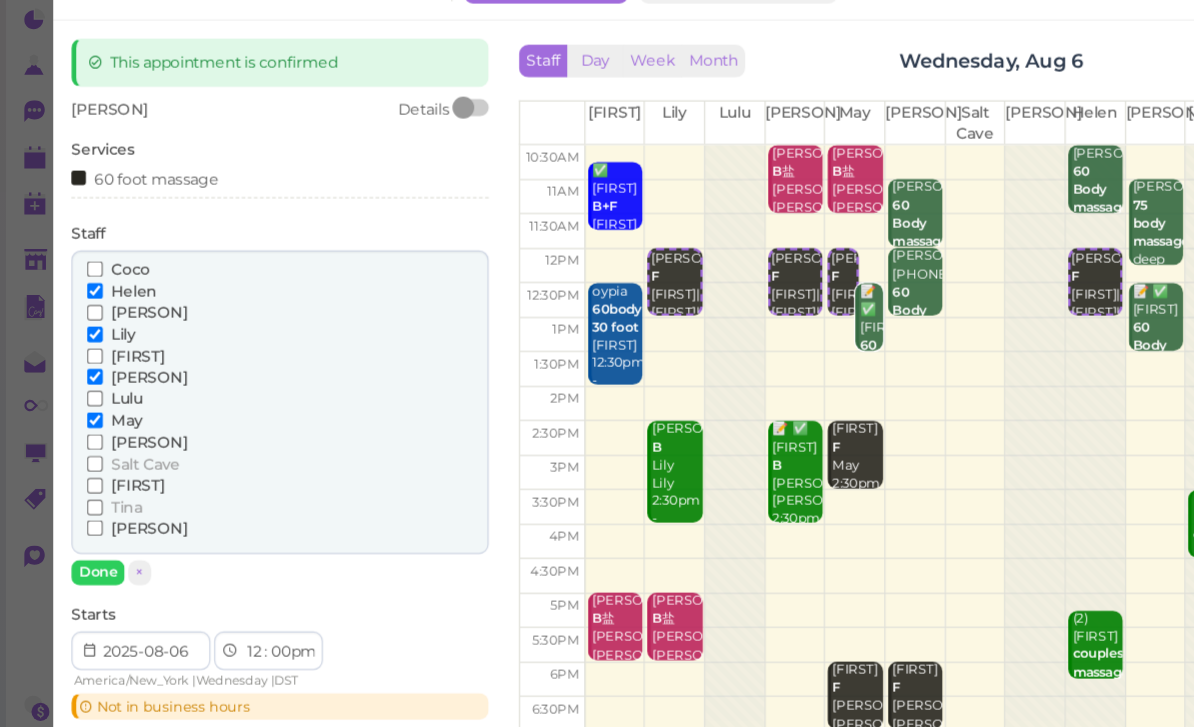 click on "May" at bounding box center [105, 399] 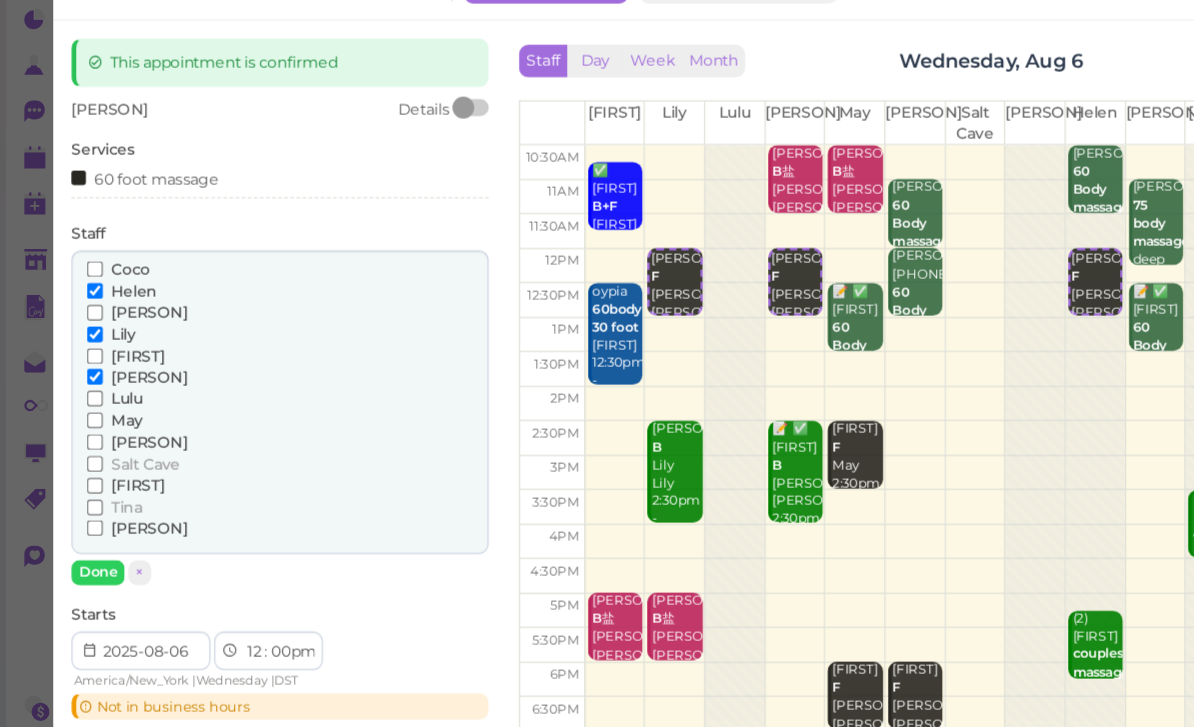 click on "Done" at bounding box center [81, 525] 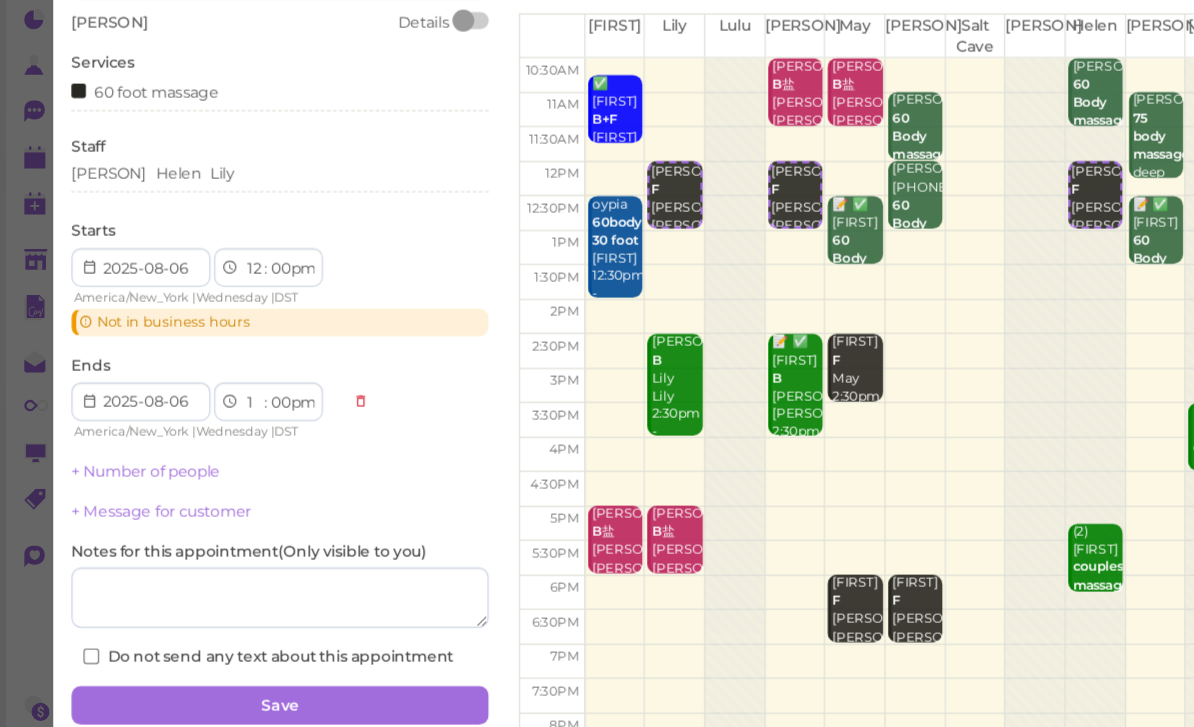scroll, scrollTop: 70, scrollLeft: 0, axis: vertical 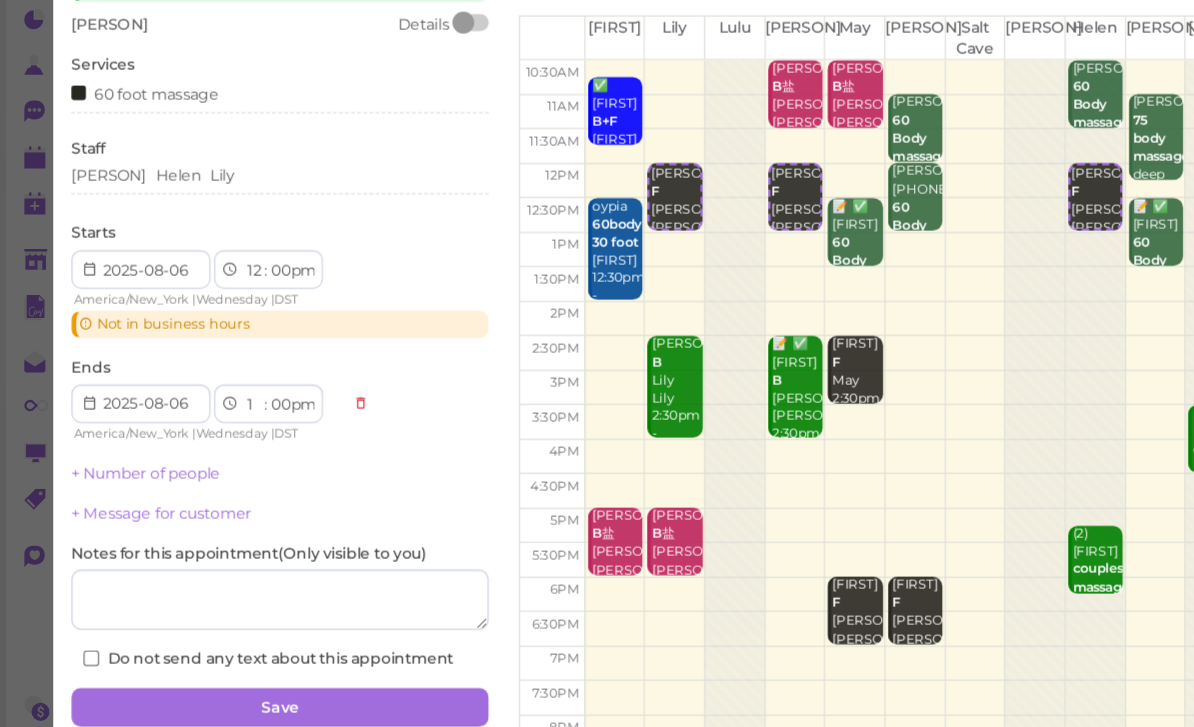 click on "Save" at bounding box center [231, 637] 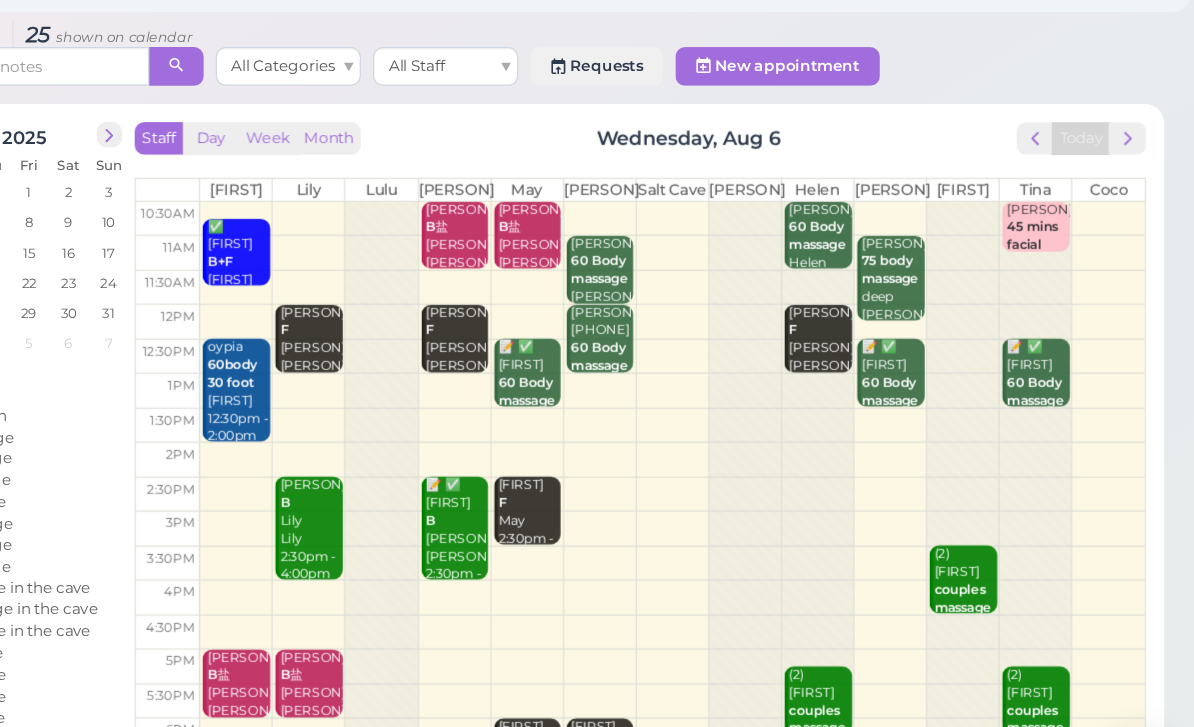 scroll, scrollTop: 0, scrollLeft: 0, axis: both 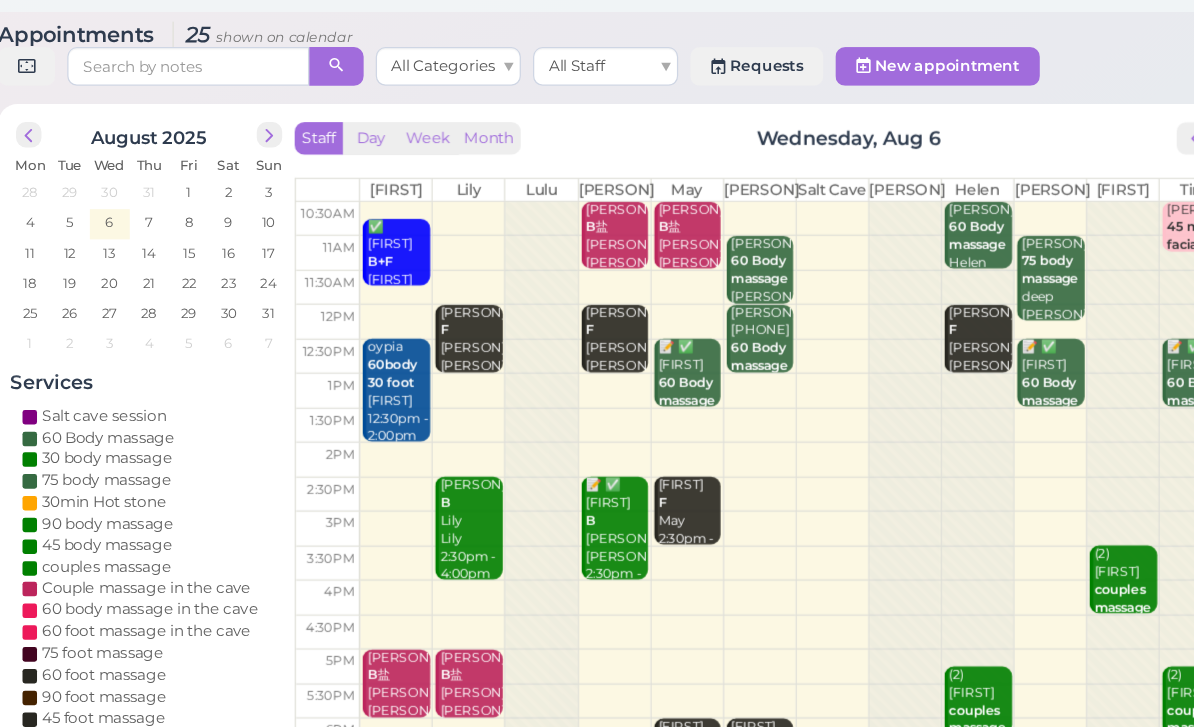 click on "[PERSON] [PERSON]|[PERSON]|[PERSON] [TIME] - [TIME]" at bounding box center (884, 356) 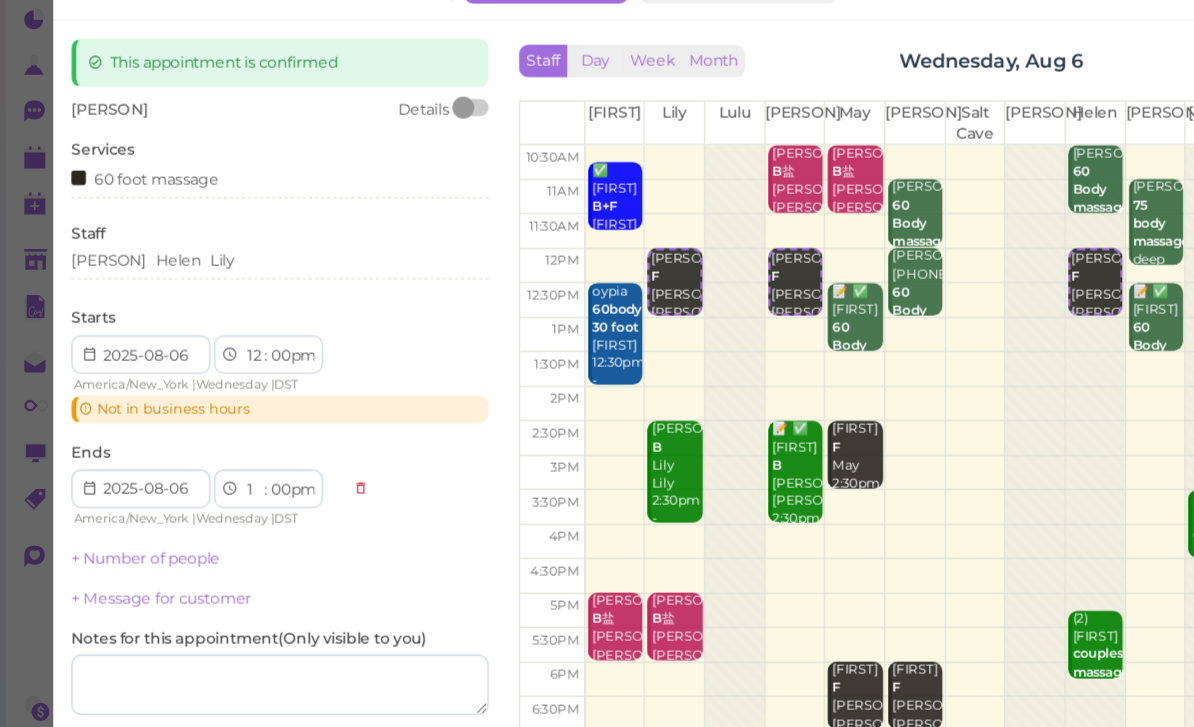 scroll, scrollTop: 0, scrollLeft: 0, axis: both 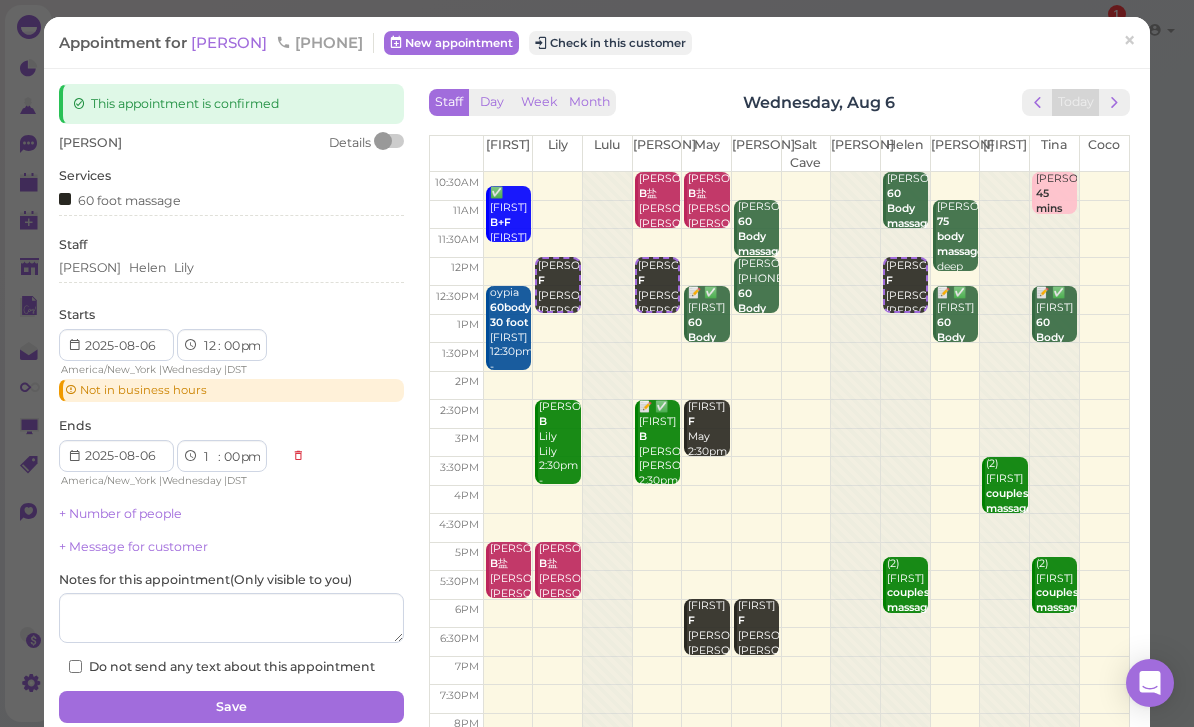 click on "×" at bounding box center (1129, 41) 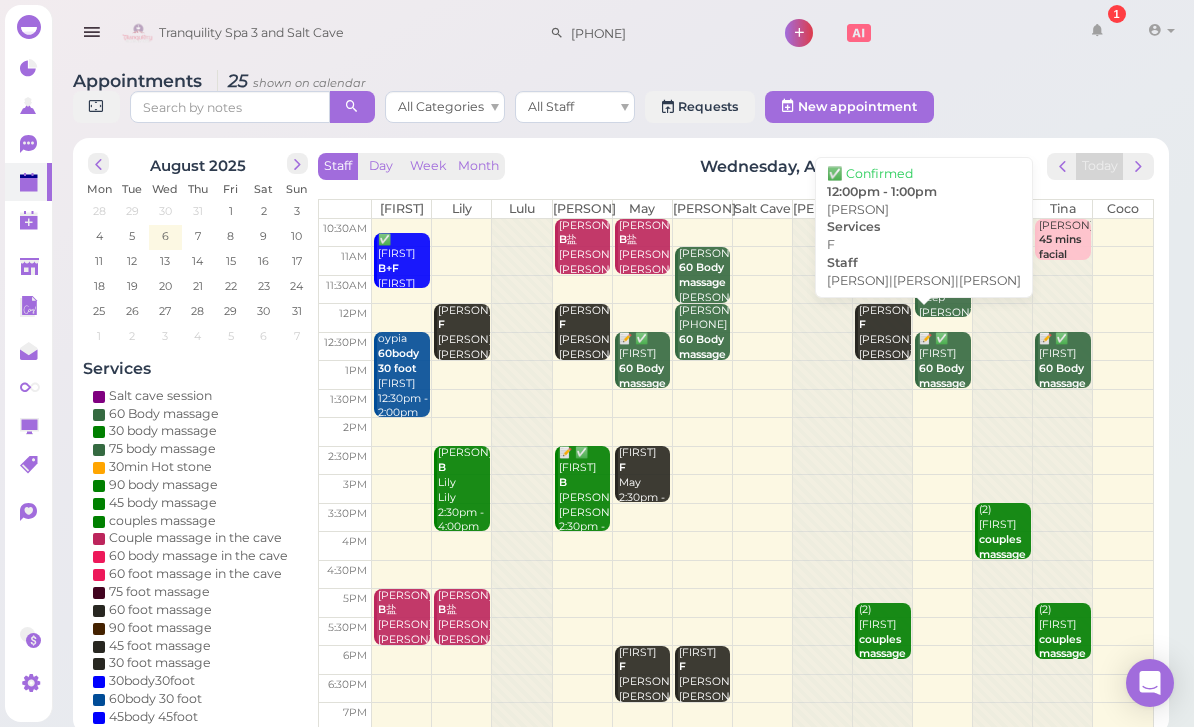 click on "[PERSON] [PERSON]|[PERSON]|[PERSON] [TIME] - [TIME]" at bounding box center [884, 356] 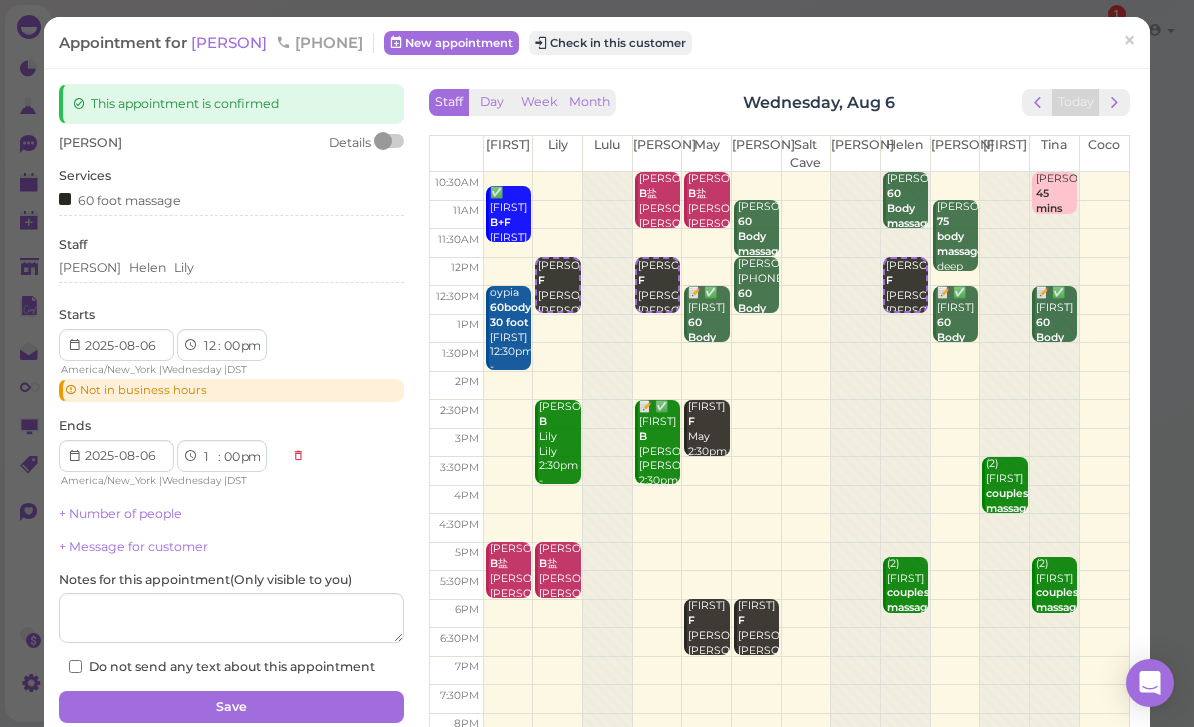 click on "[PERSON]" at bounding box center (231, 42) 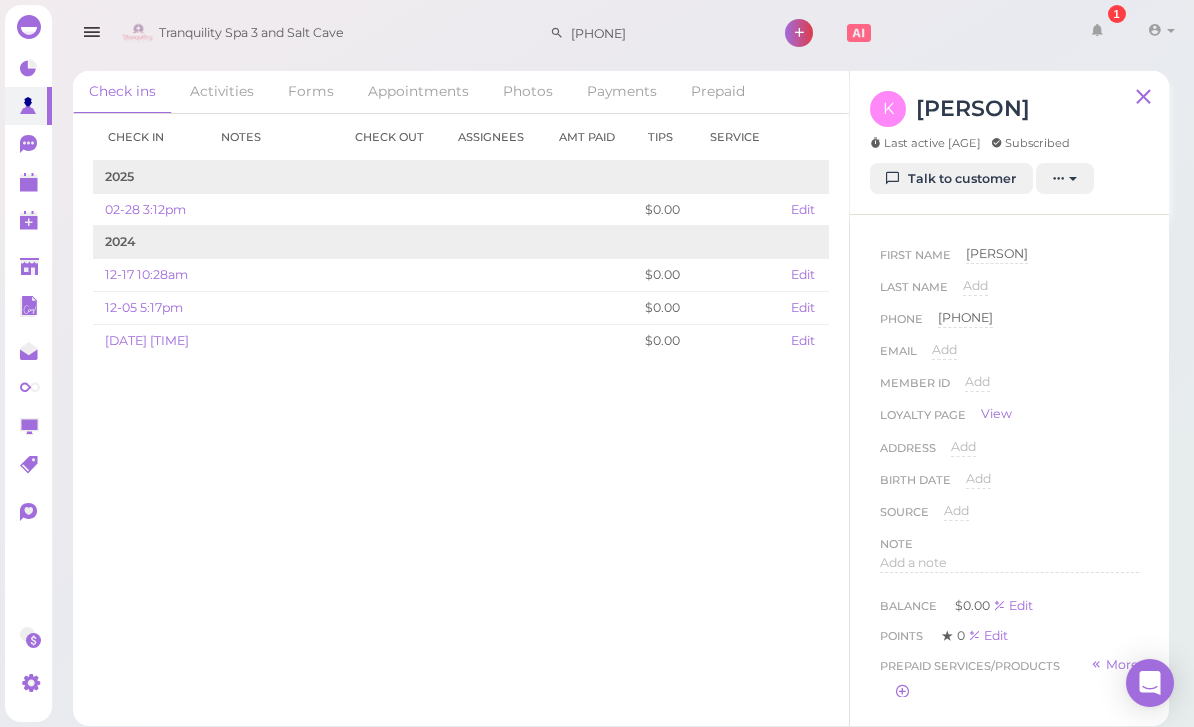 click on "Talk to customer" at bounding box center (951, 179) 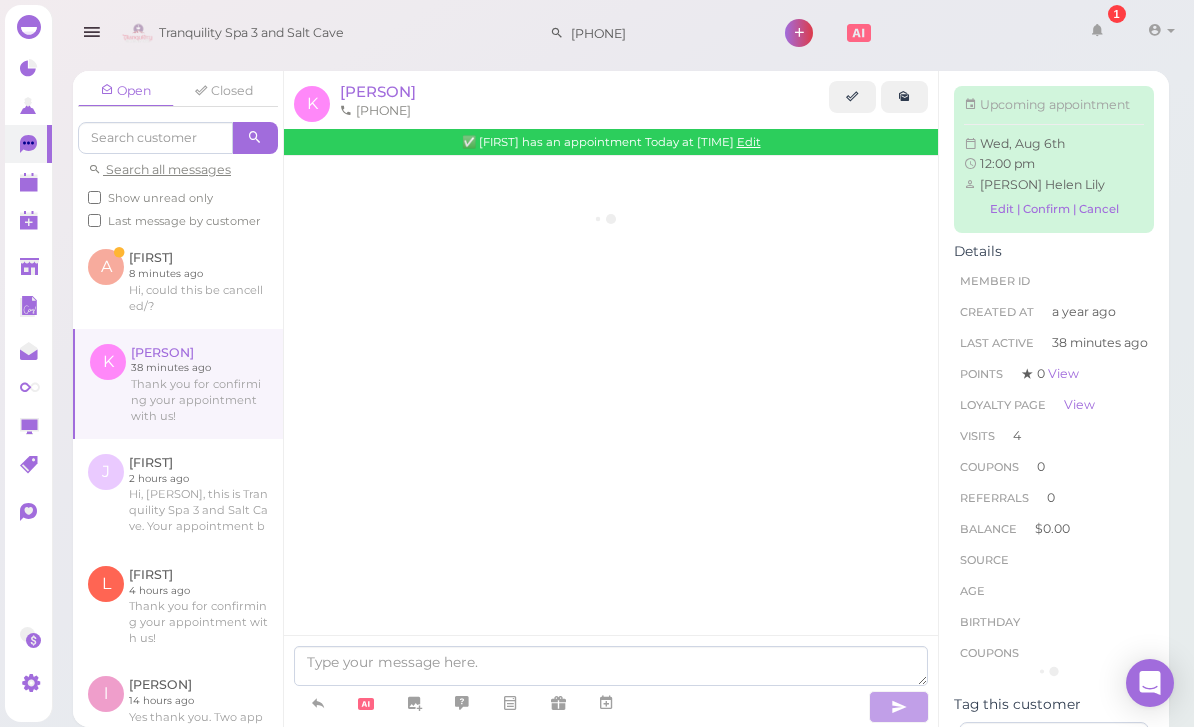 scroll, scrollTop: 2345, scrollLeft: 0, axis: vertical 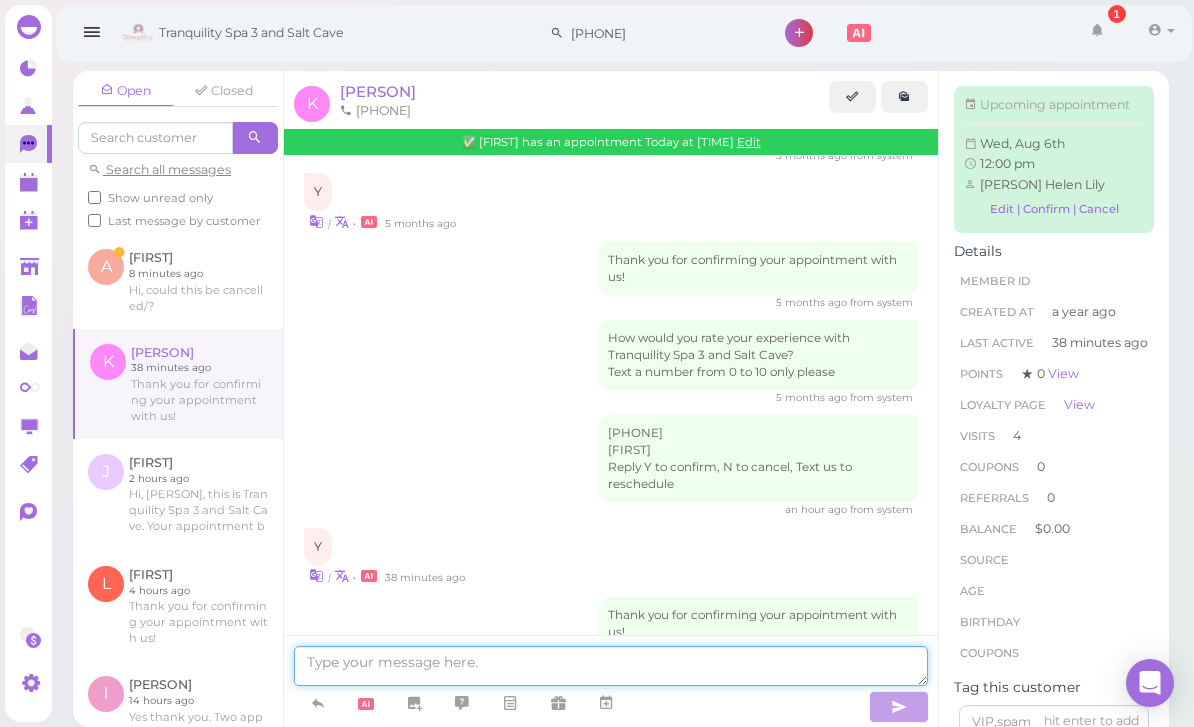 click at bounding box center (611, 666) 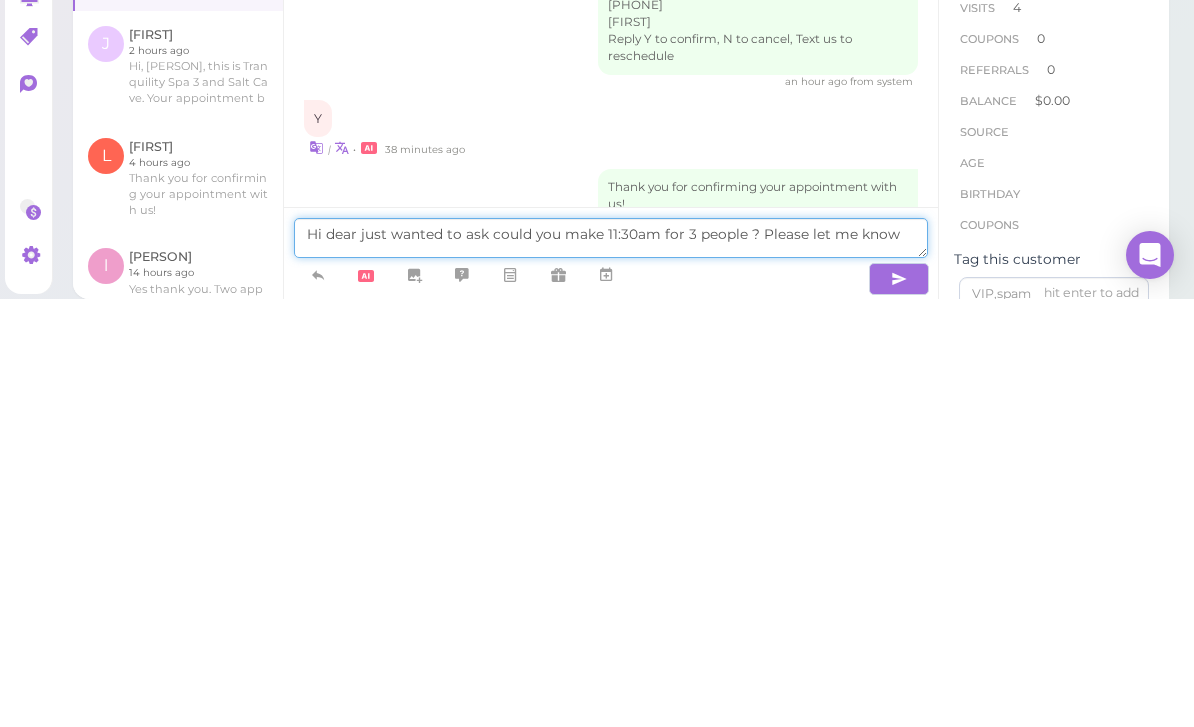 type on "Hi dear just wanted to ask could you make 11:30am for 3 people ? Please let me know" 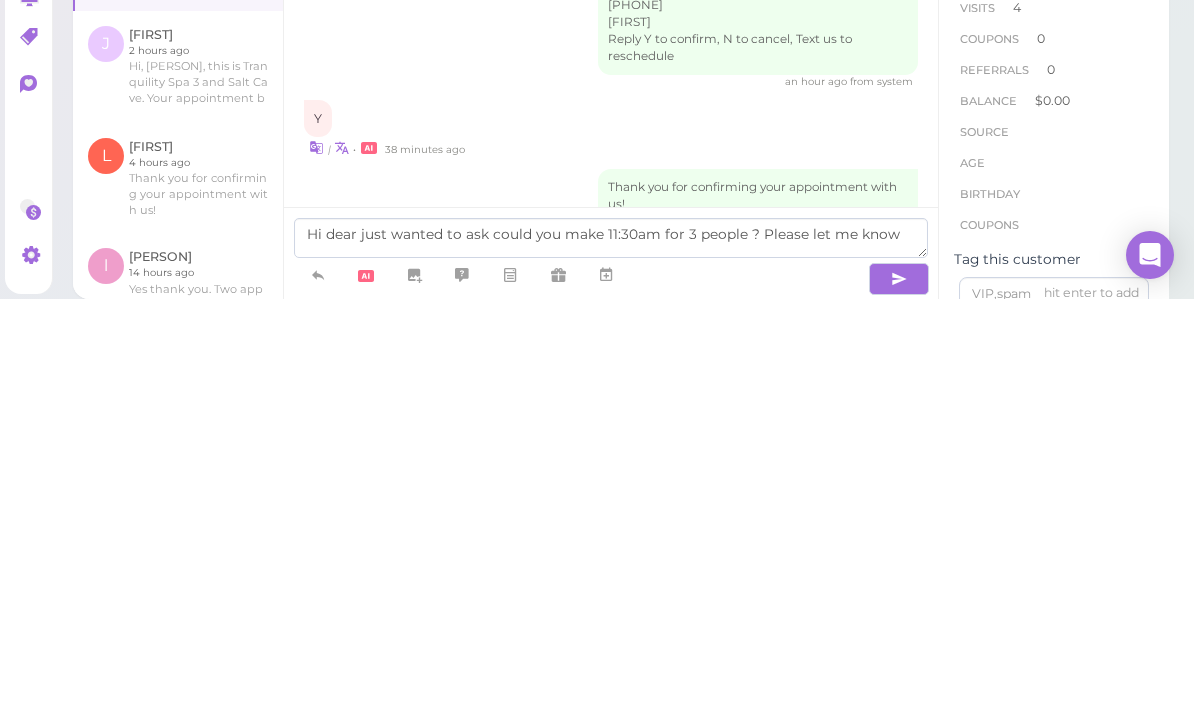 click at bounding box center [899, 707] 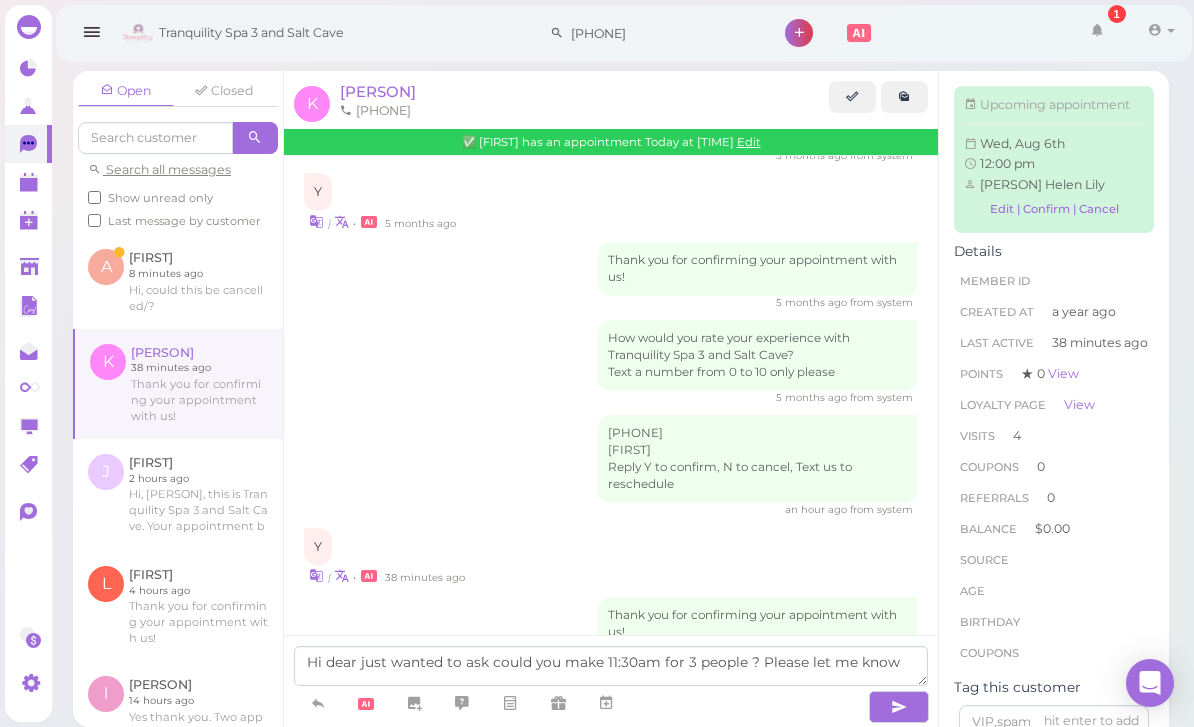type 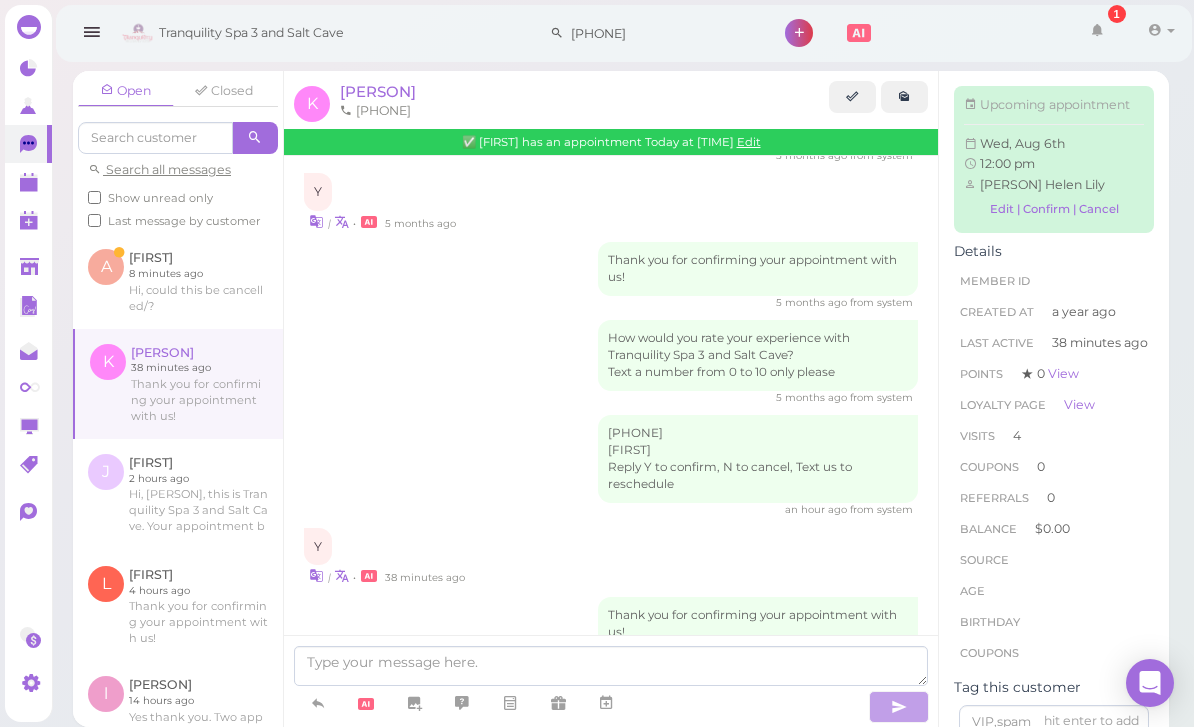 scroll, scrollTop: 2407, scrollLeft: 0, axis: vertical 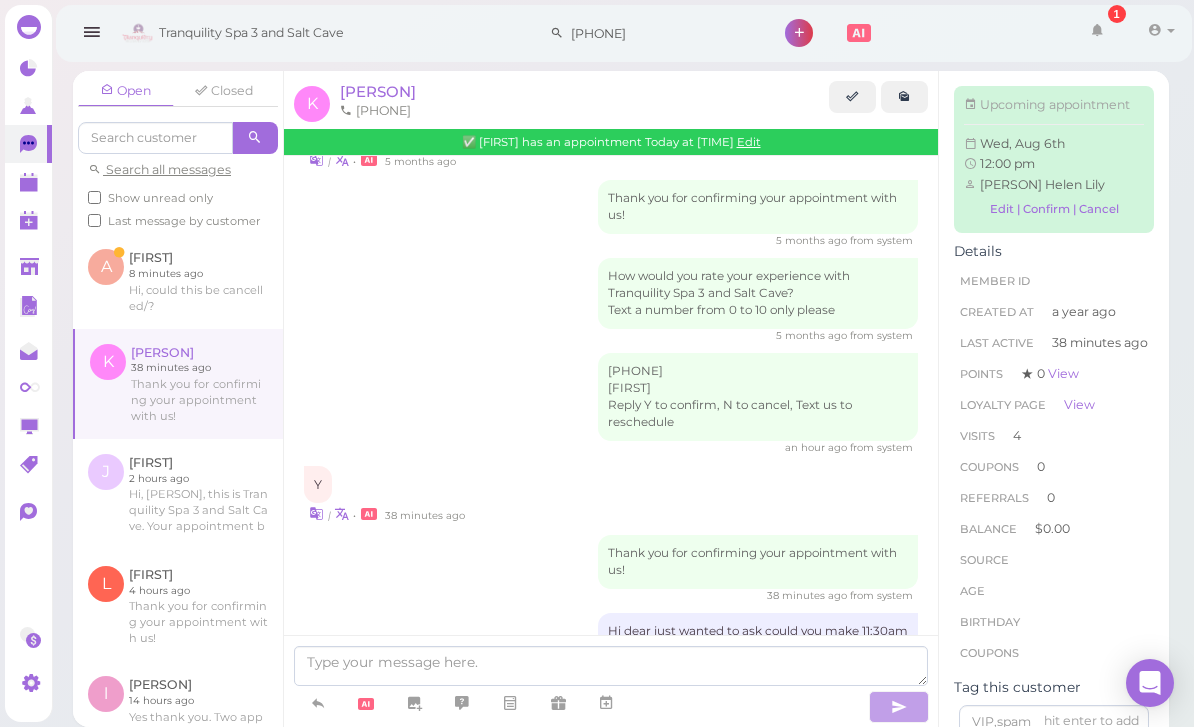 click at bounding box center [178, 281] 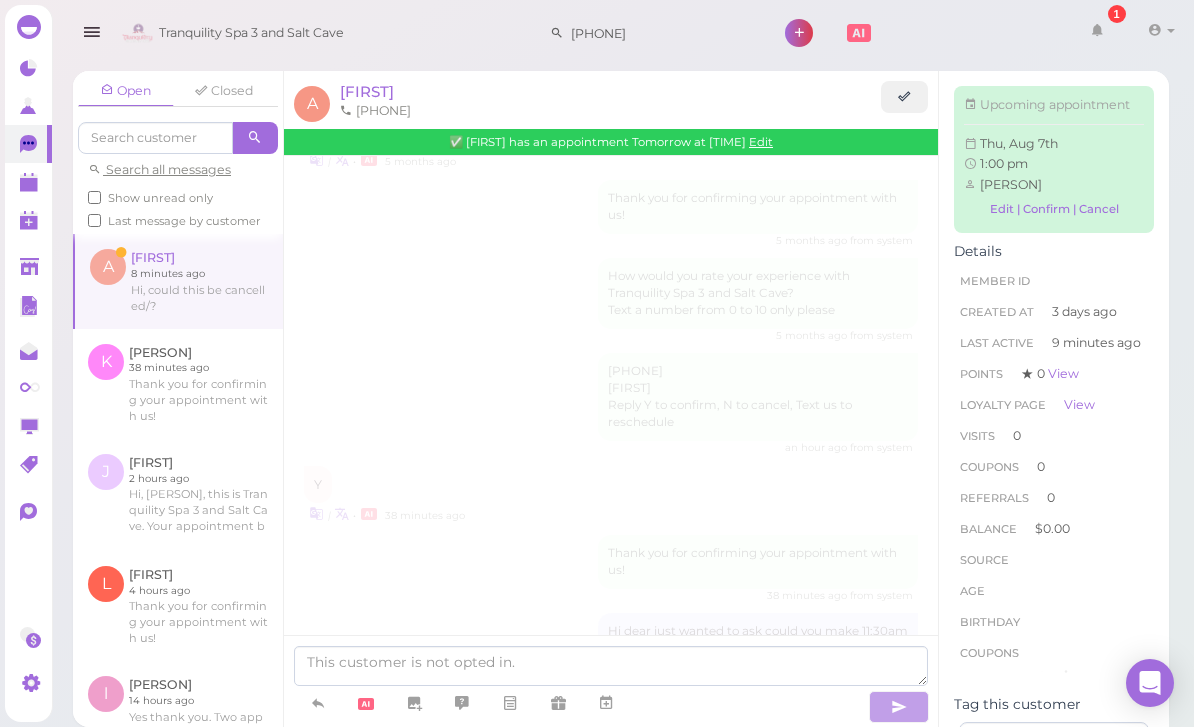 scroll, scrollTop: 0, scrollLeft: 0, axis: both 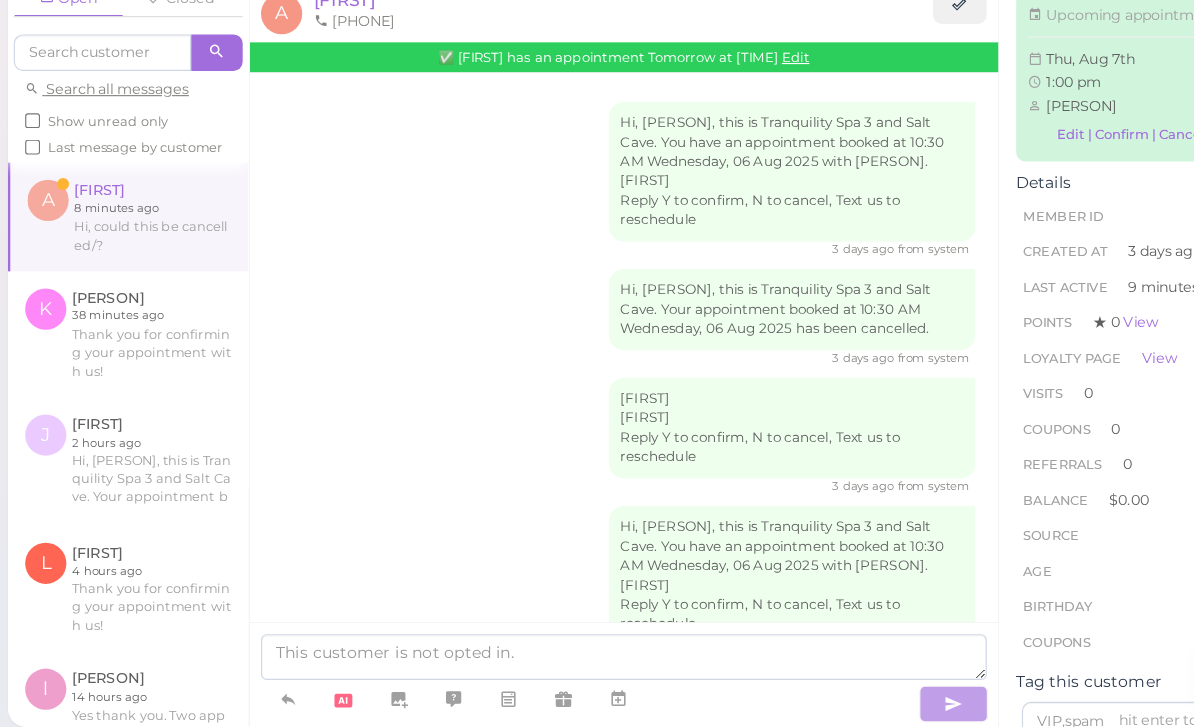 click at bounding box center [179, 281] 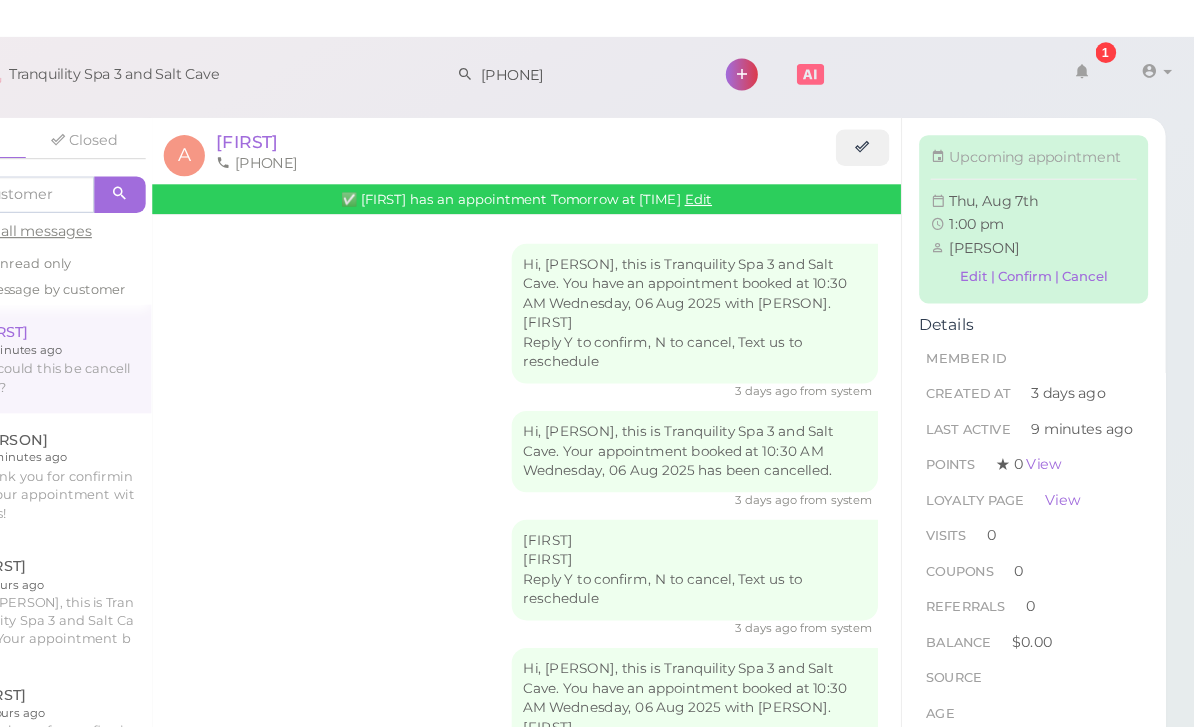 scroll, scrollTop: 0, scrollLeft: 0, axis: both 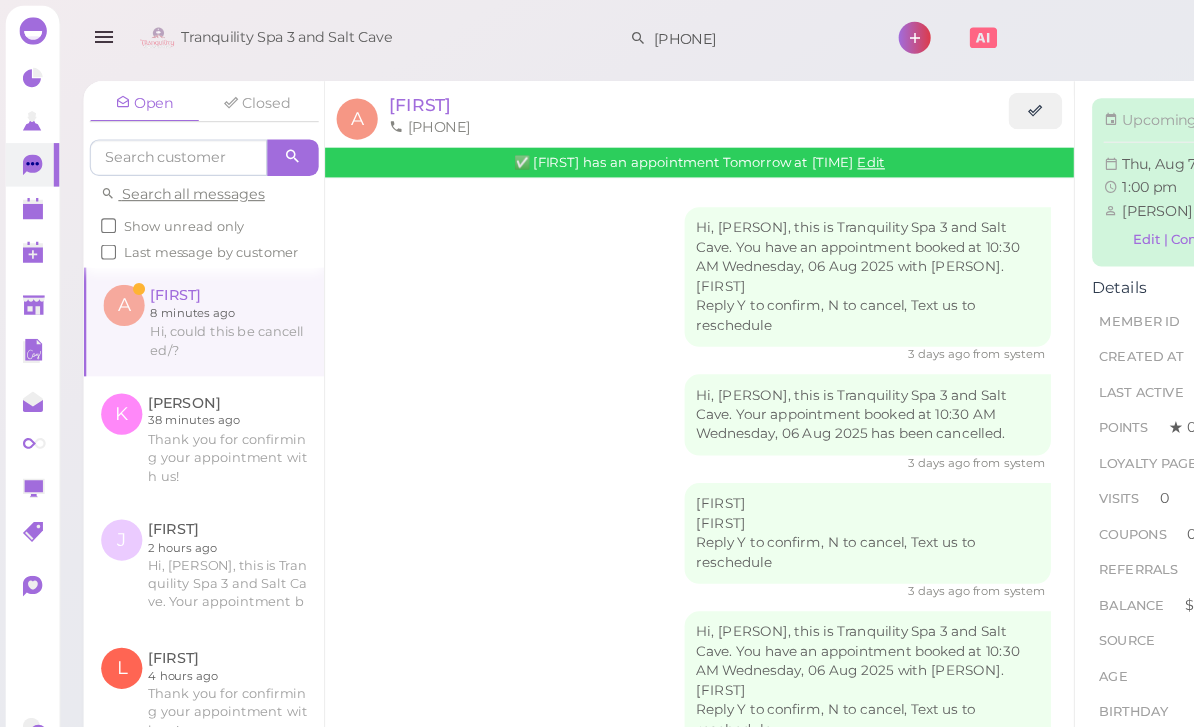 click on "[FIRST]" at bounding box center [367, 91] 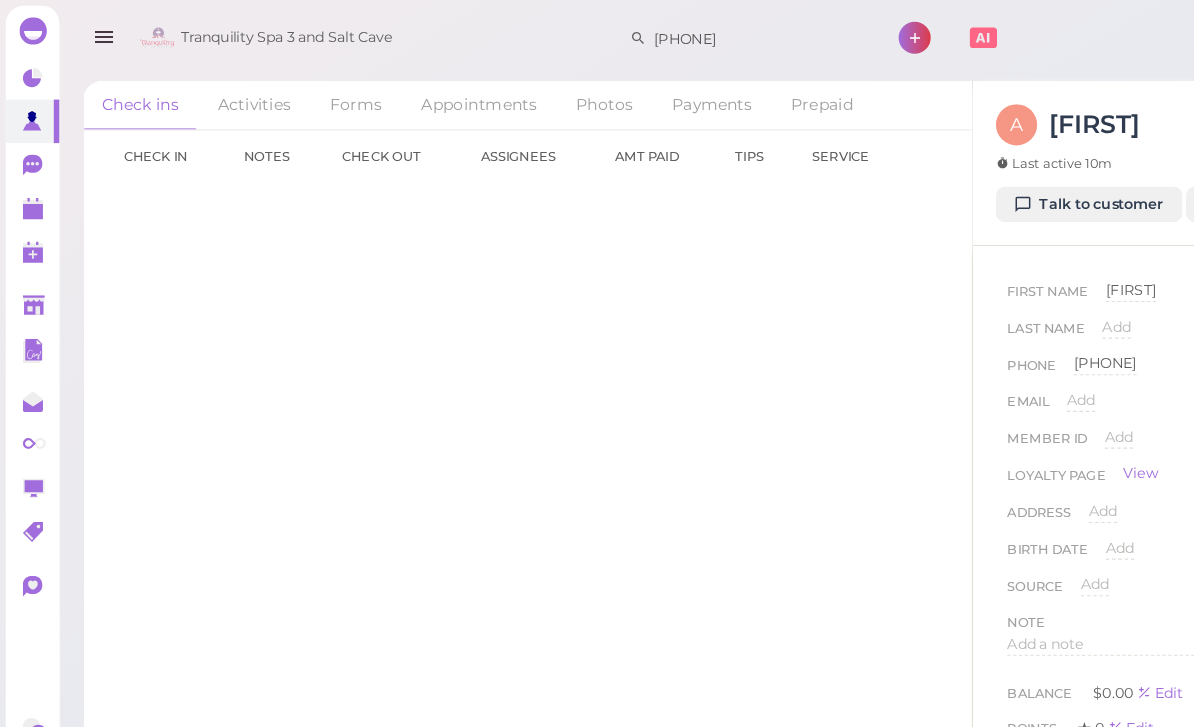 click on "Appointments" at bounding box center (418, 92) 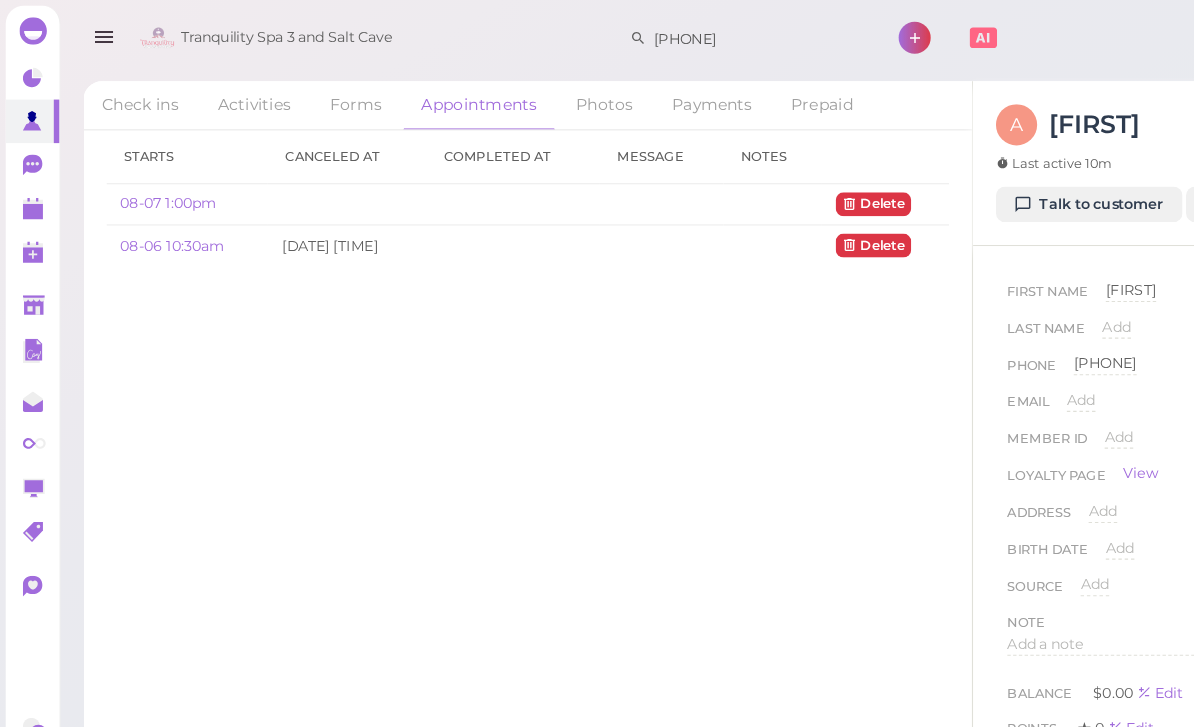 click on "08-06 10:30am" at bounding box center [150, 214] 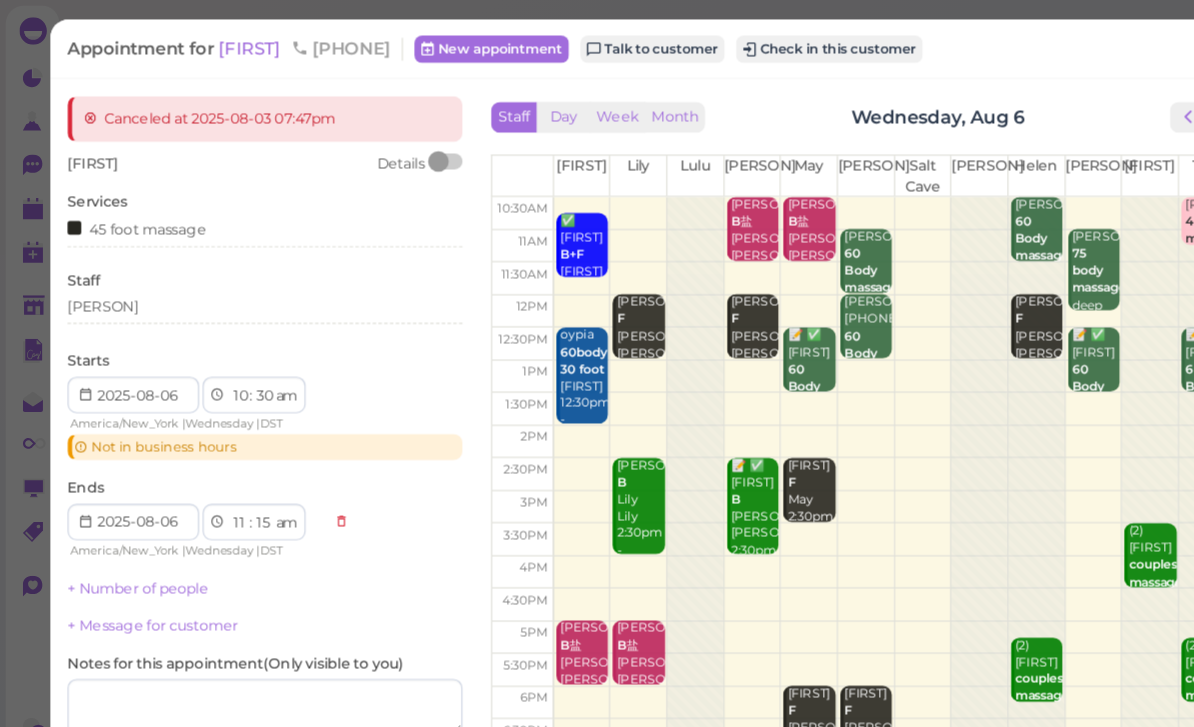 click on "[FIRST]" at bounding box center [220, 42] 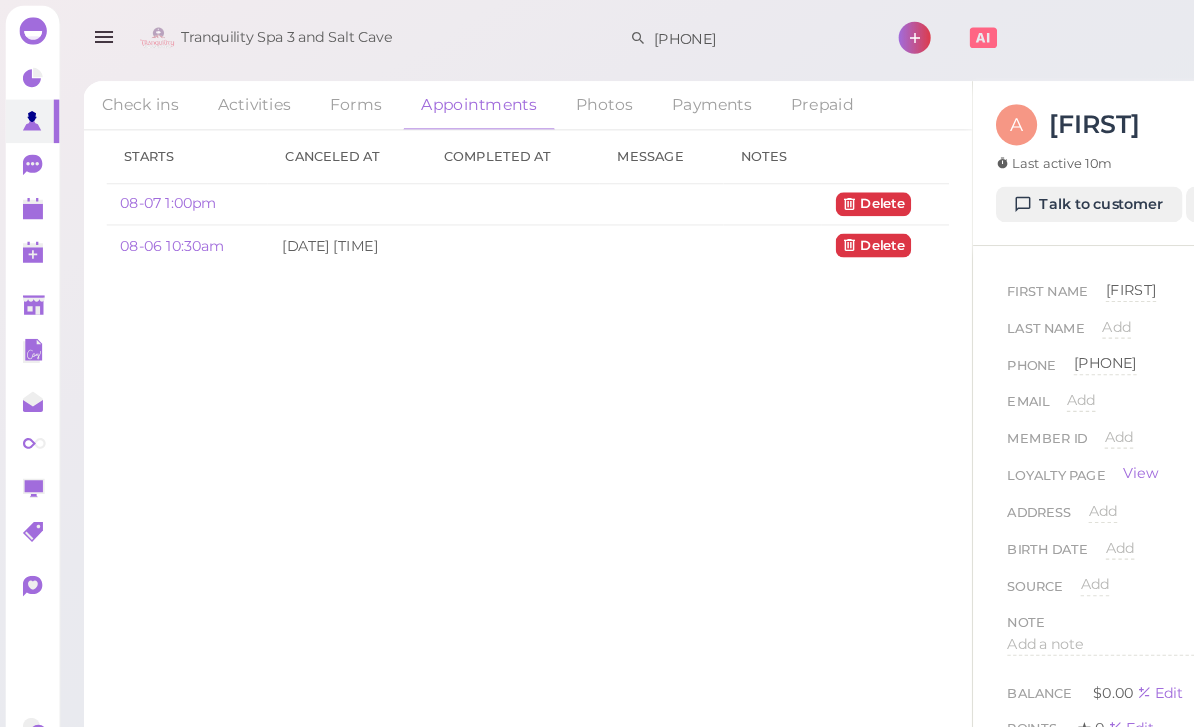 click on "08-07 1:00pm" at bounding box center (147, 177) 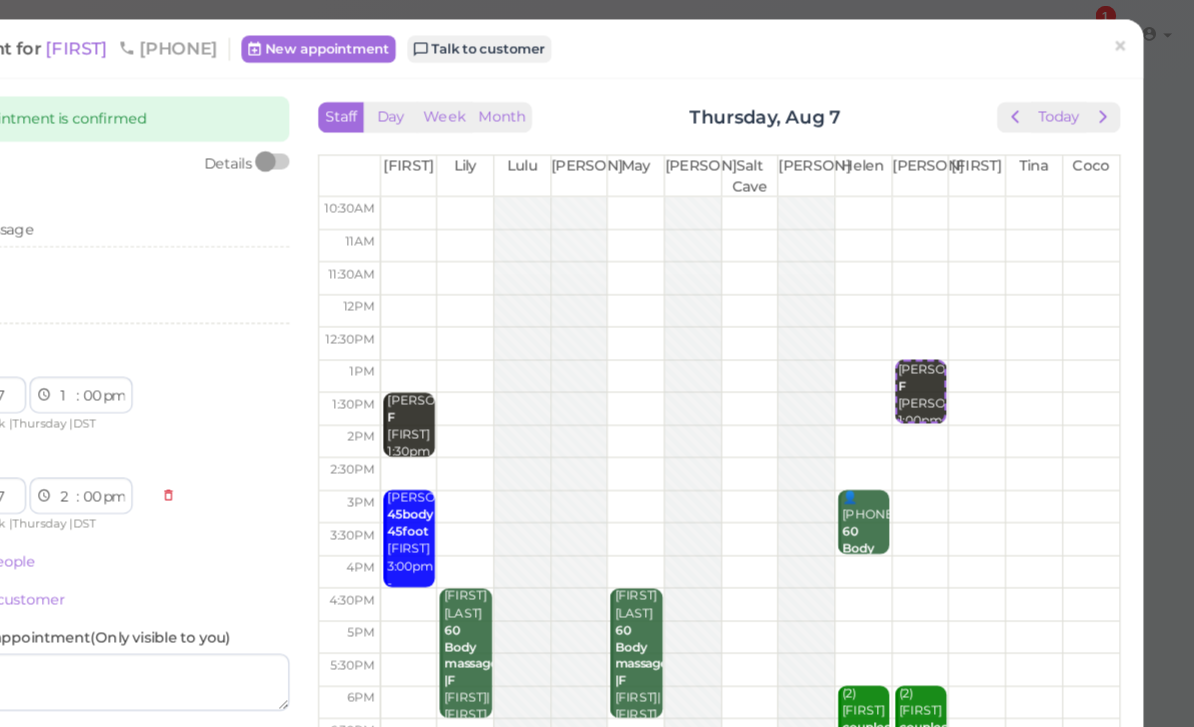 scroll, scrollTop: 0, scrollLeft: 0, axis: both 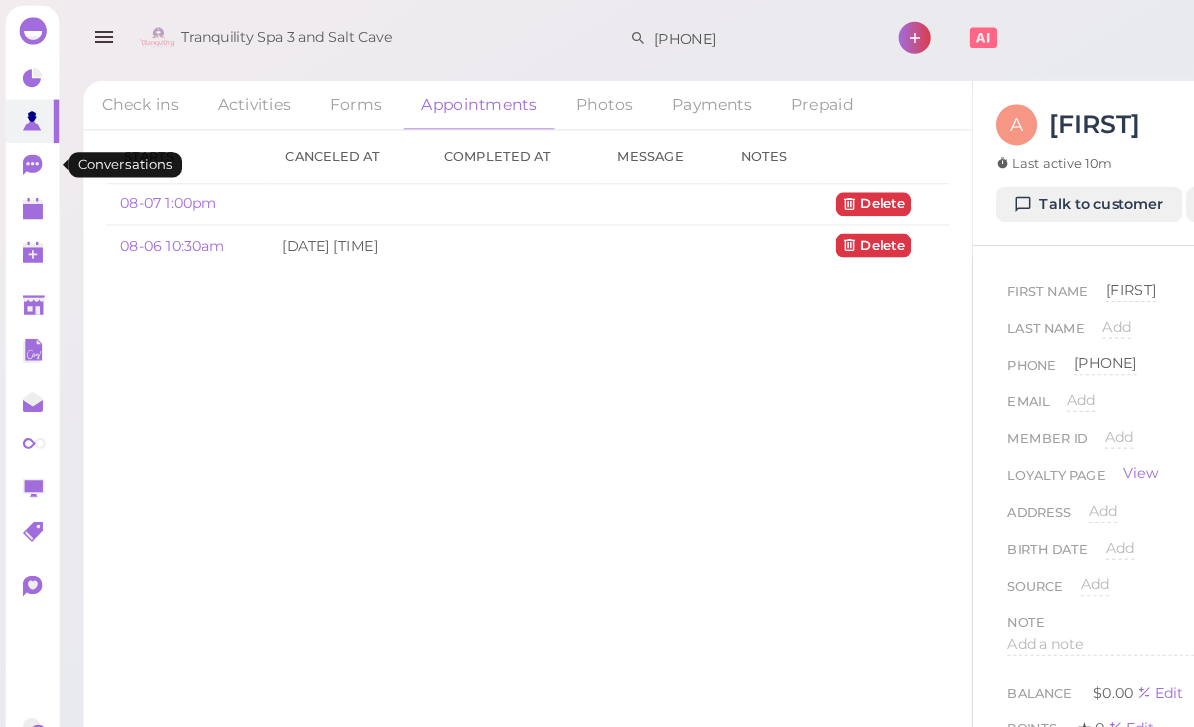 click 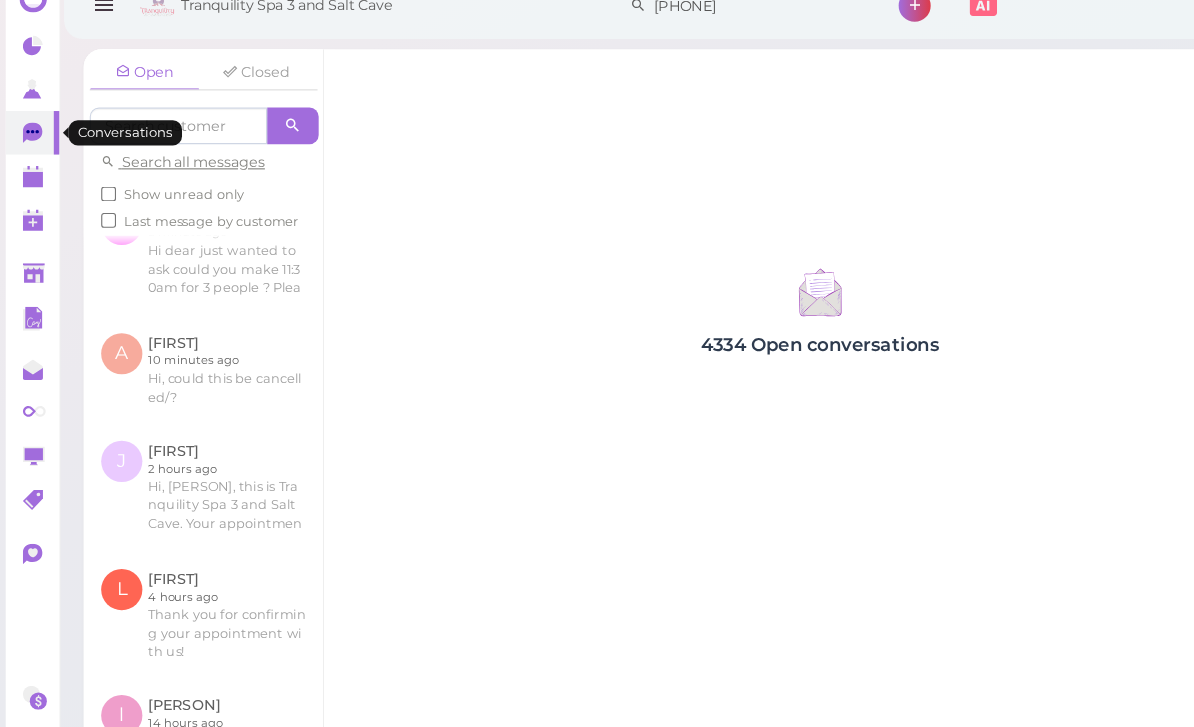 scroll, scrollTop: 39, scrollLeft: 0, axis: vertical 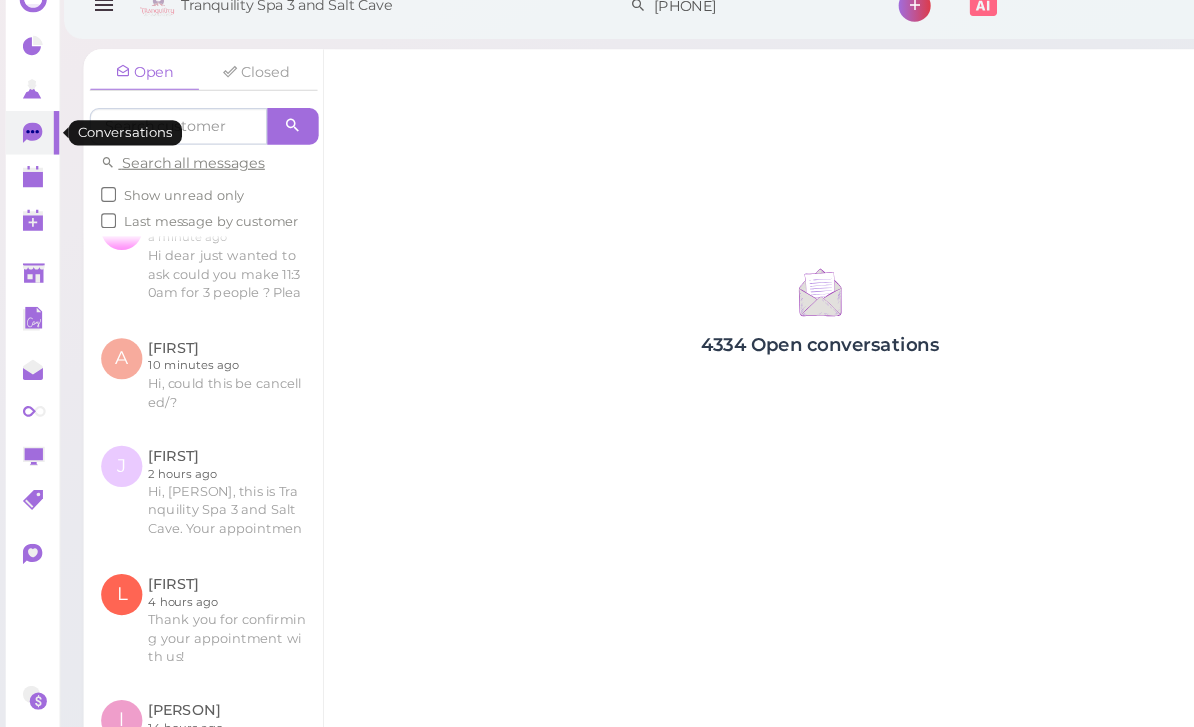 click at bounding box center [177, 355] 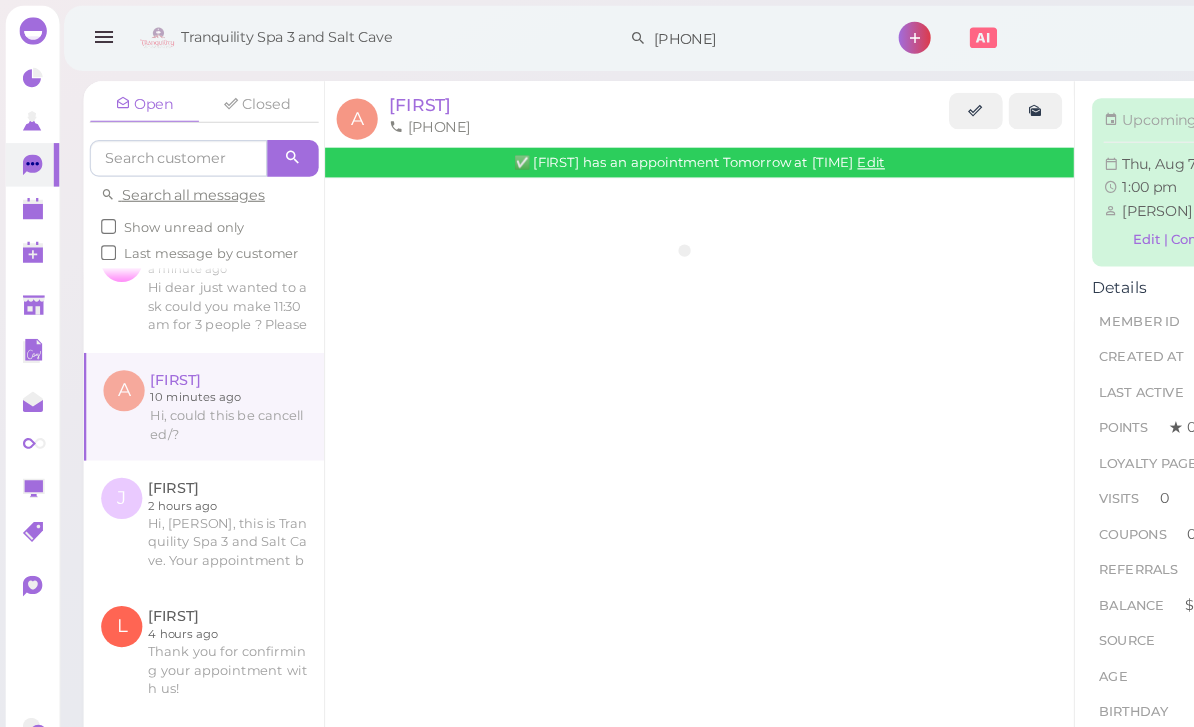 scroll, scrollTop: 647, scrollLeft: 0, axis: vertical 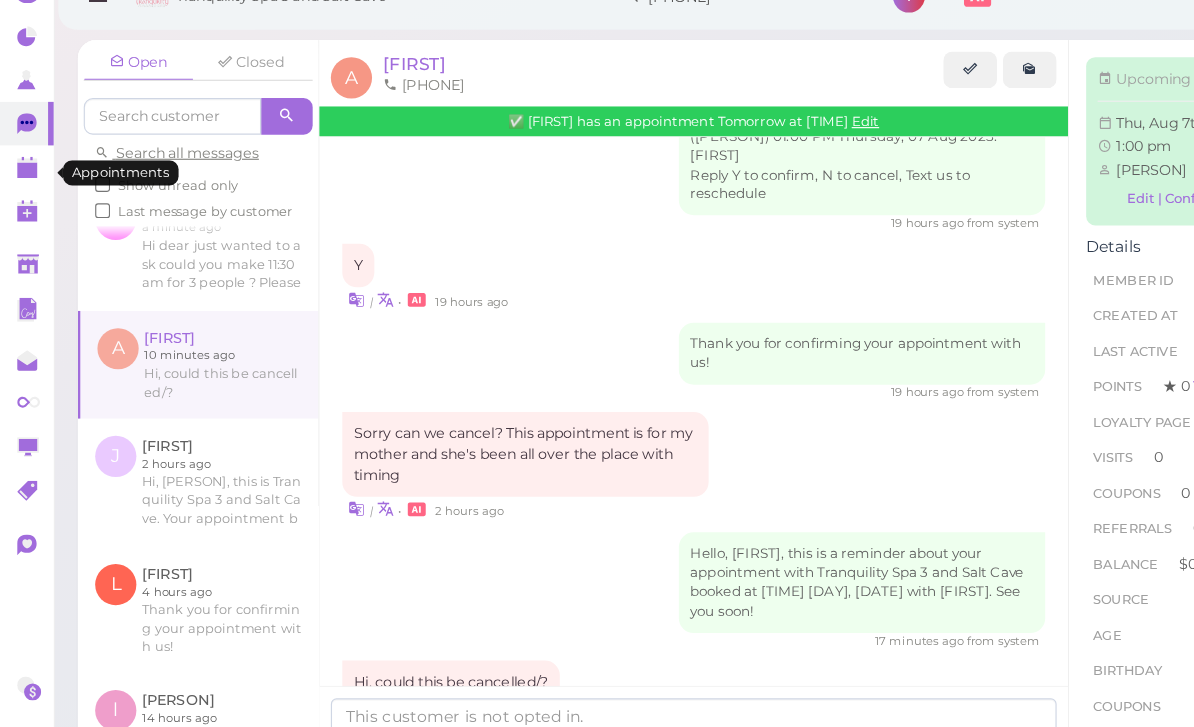 click 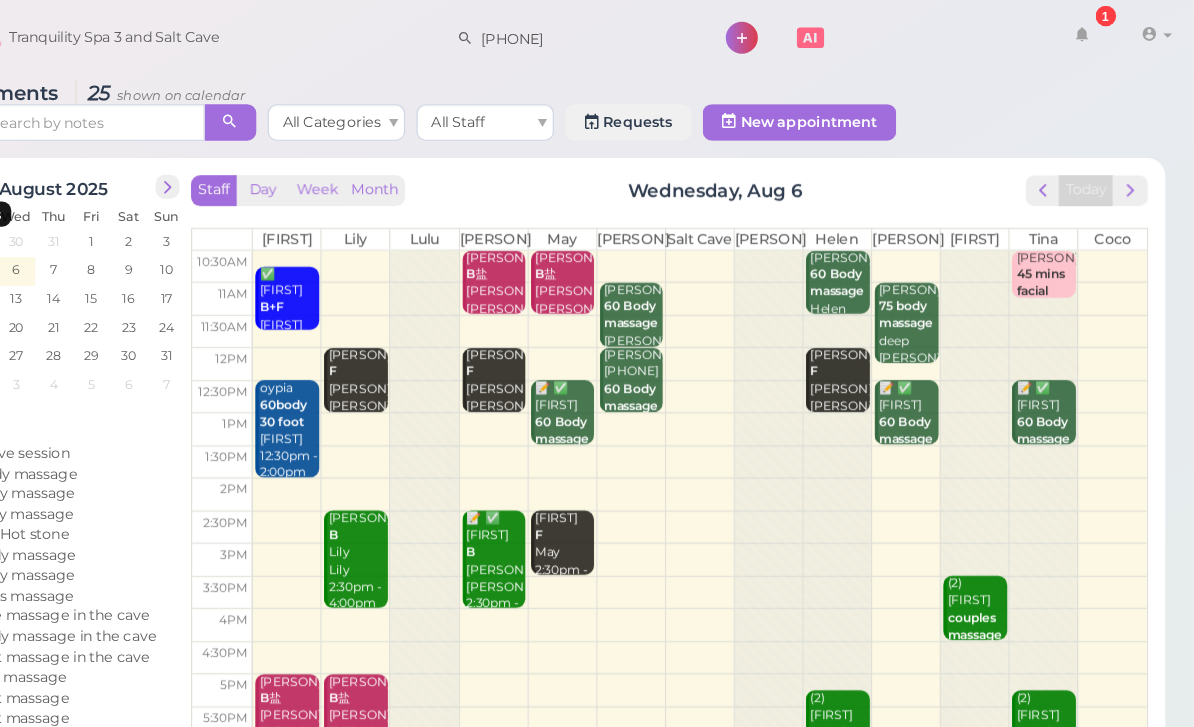 scroll, scrollTop: 0, scrollLeft: 0, axis: both 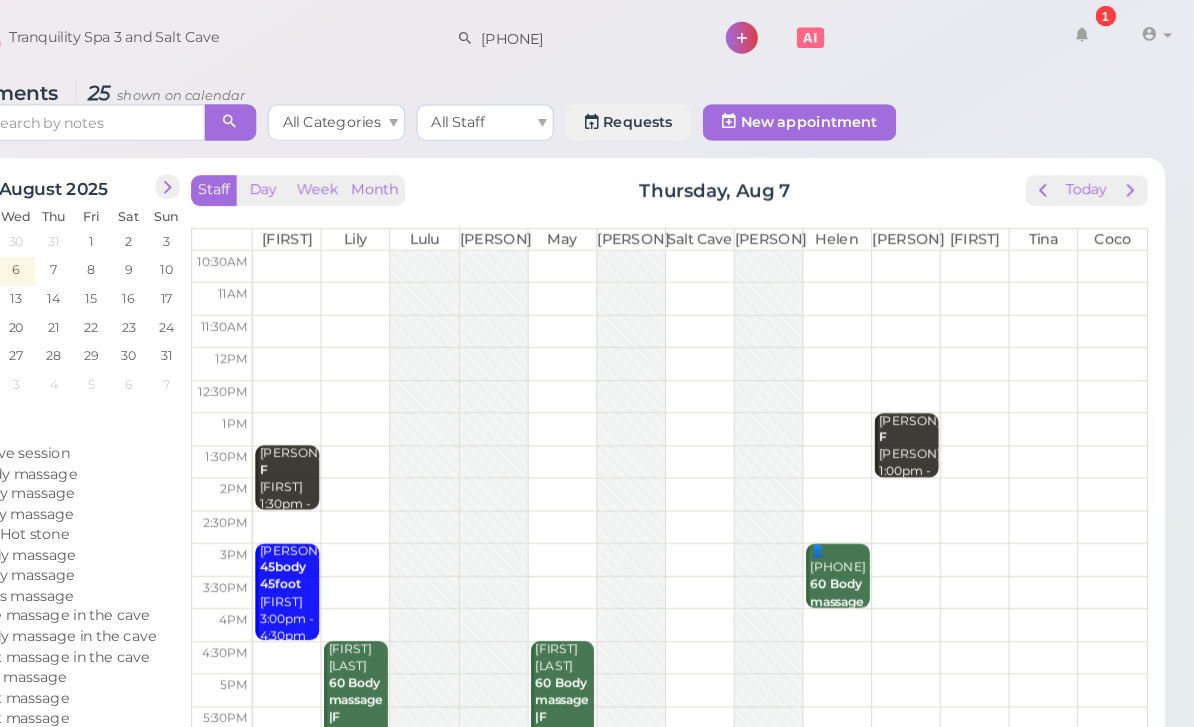 click on "[PERSON] [PERSON] [PERSON] [TIME] - [TIME]" at bounding box center [944, 398] 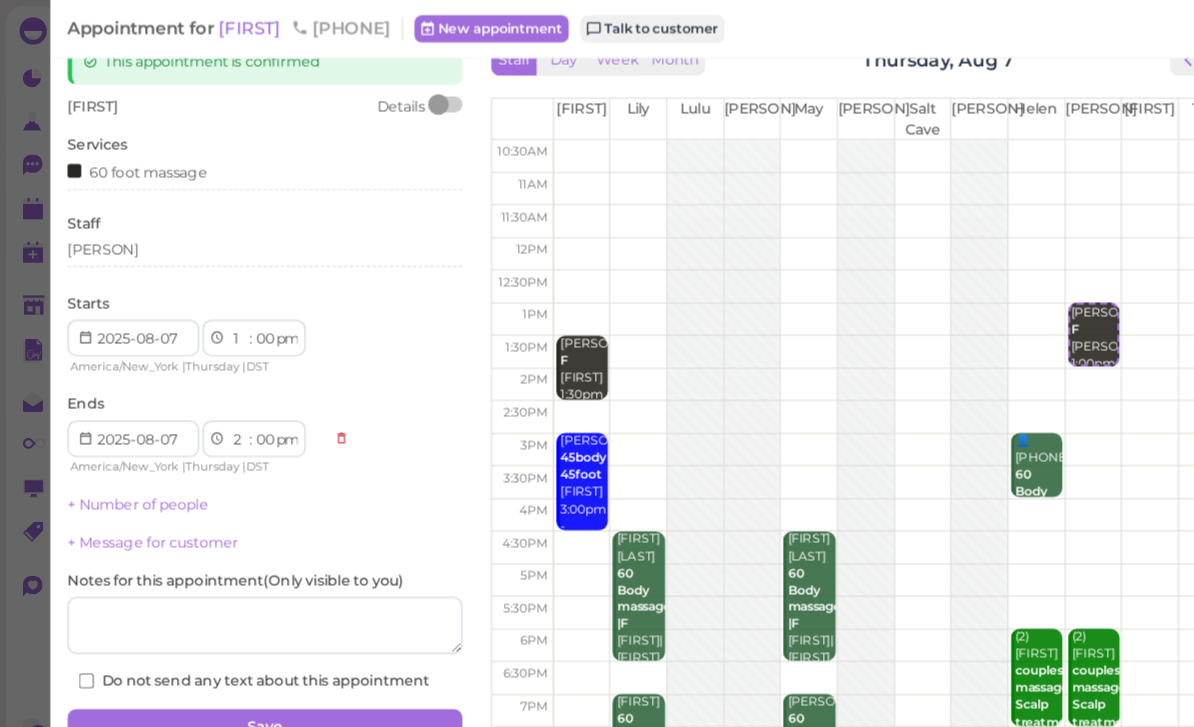 scroll, scrollTop: 48, scrollLeft: 0, axis: vertical 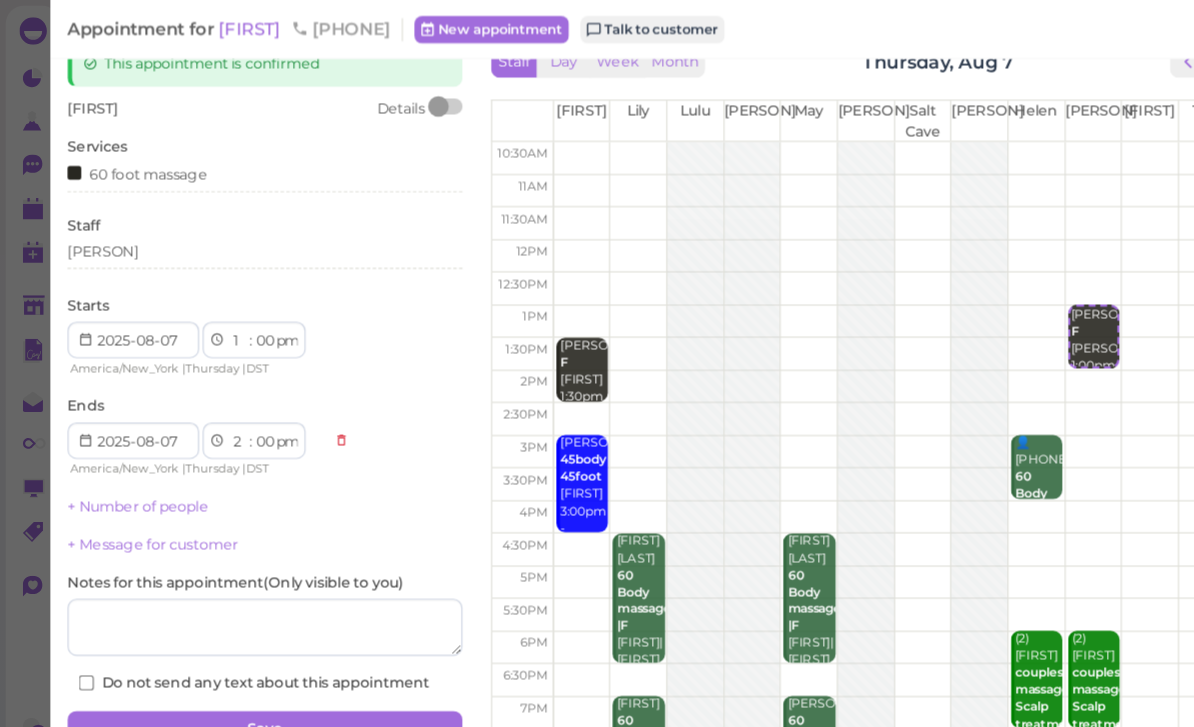 click on "Cancel" at bounding box center [98, 678] 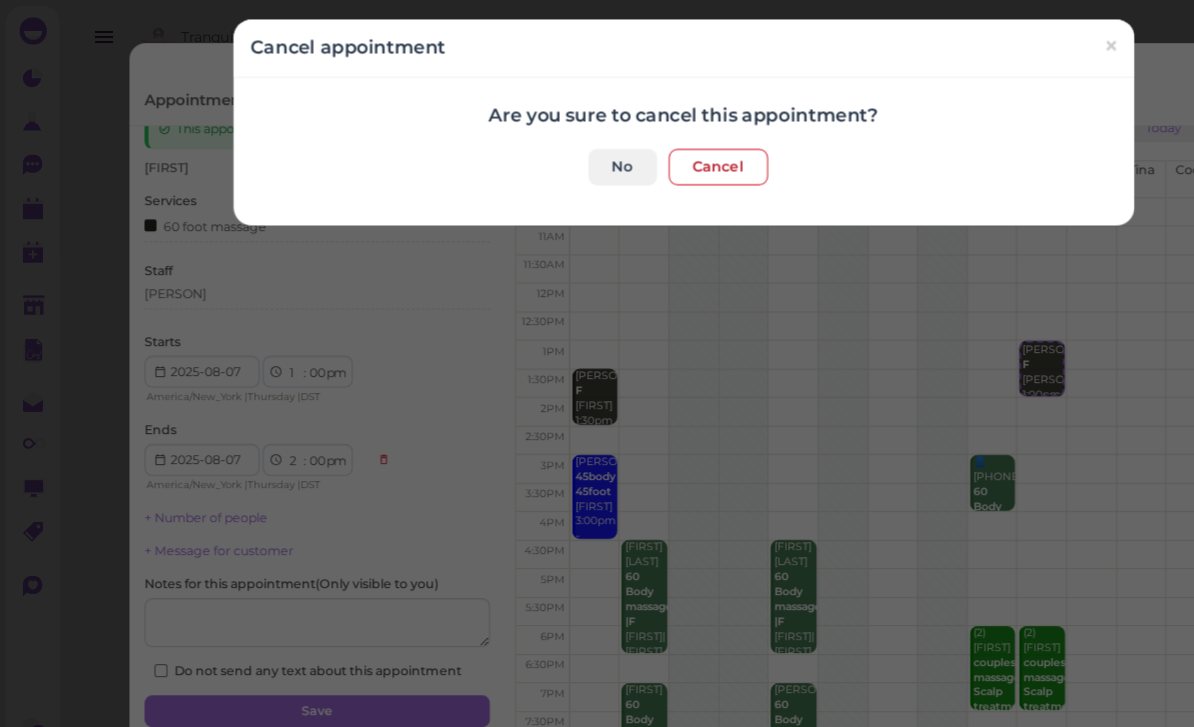 click on "Cancel" at bounding box center [627, 146] 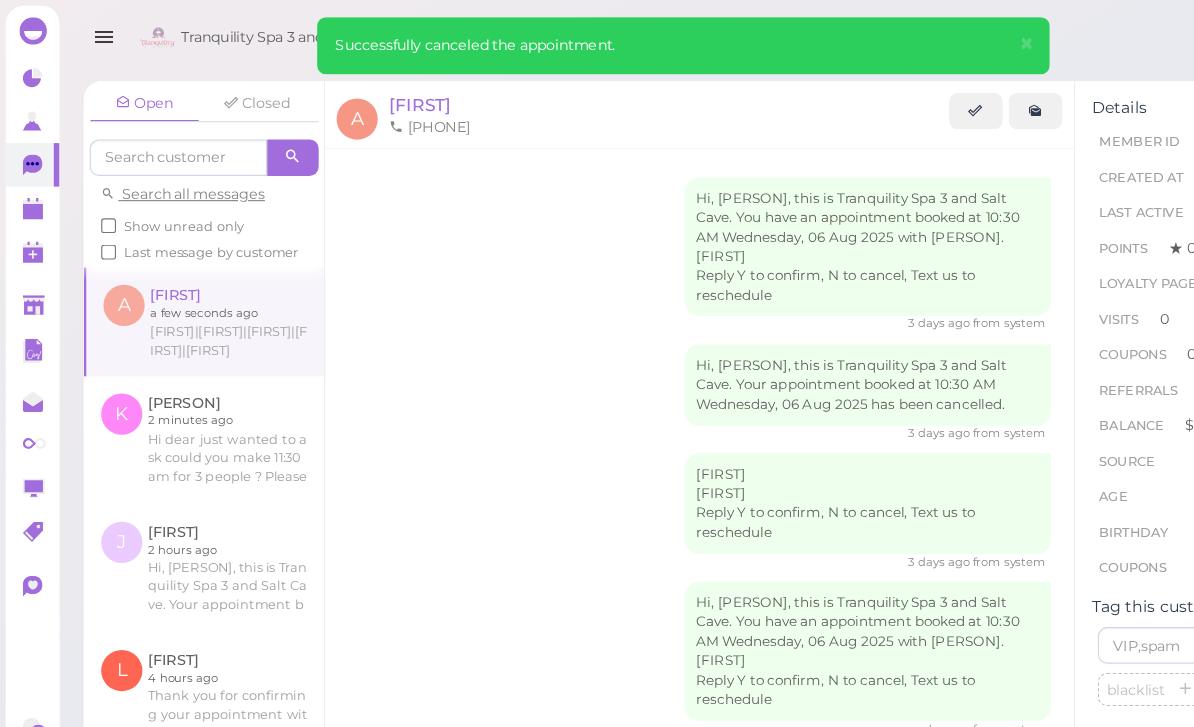 scroll, scrollTop: 739, scrollLeft: 0, axis: vertical 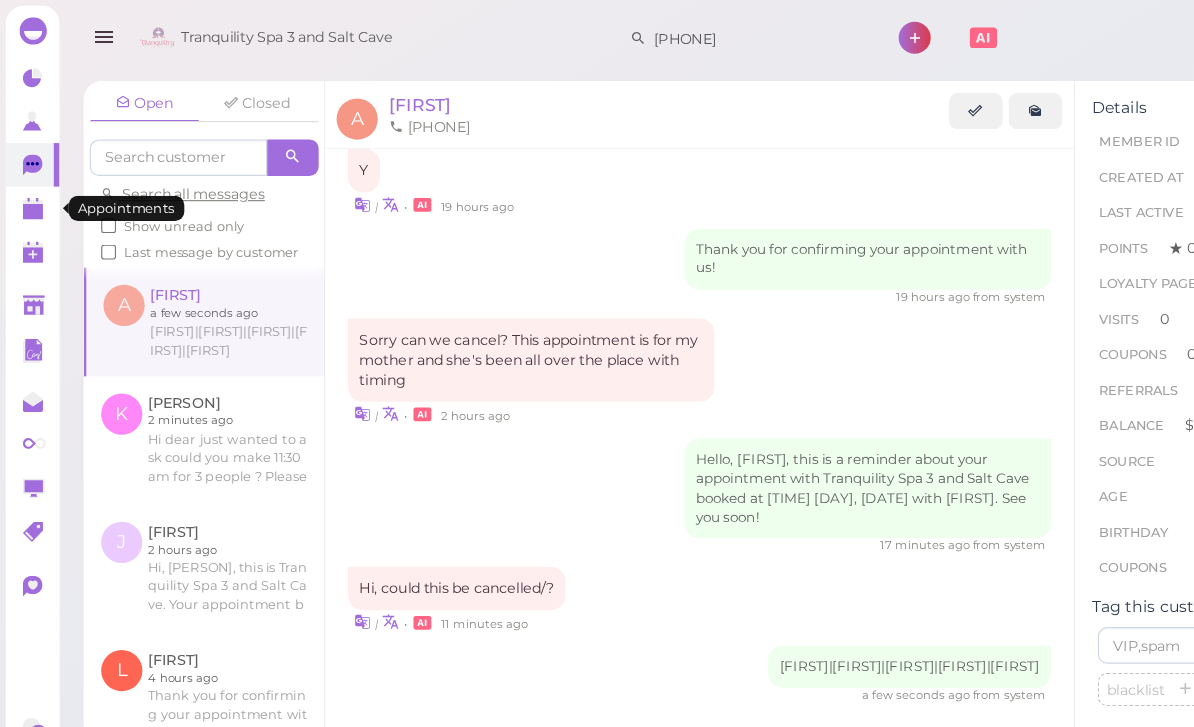 click 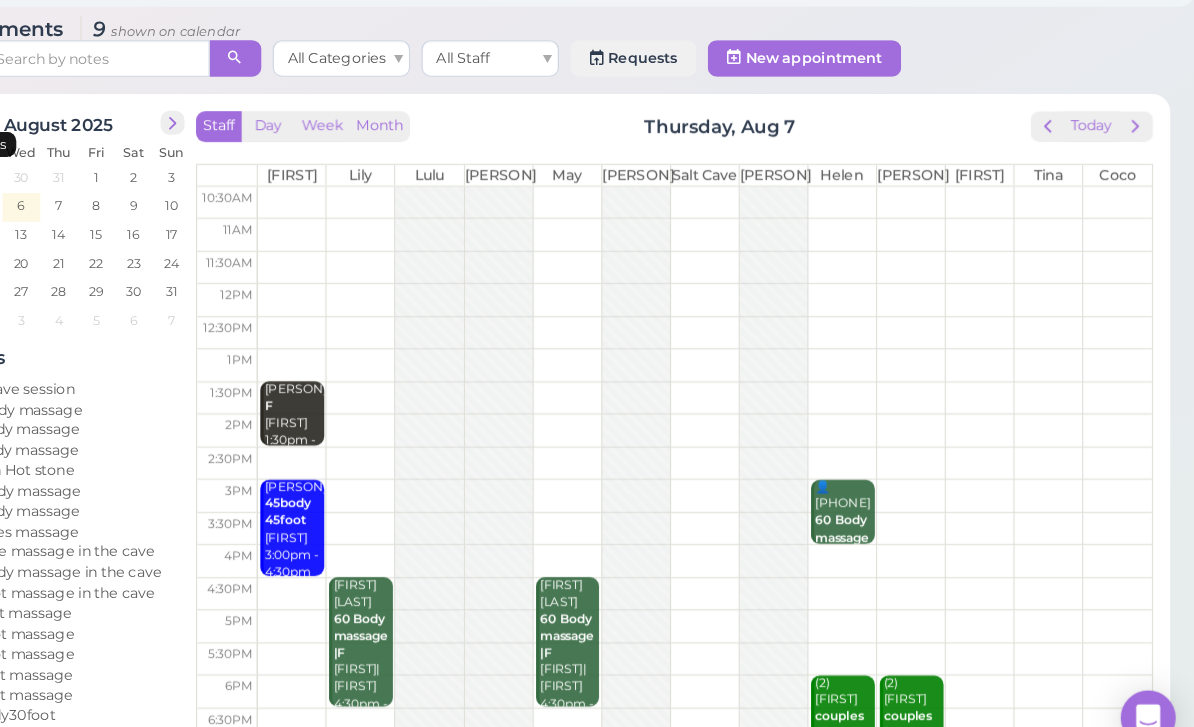 click at bounding box center (1062, 166) 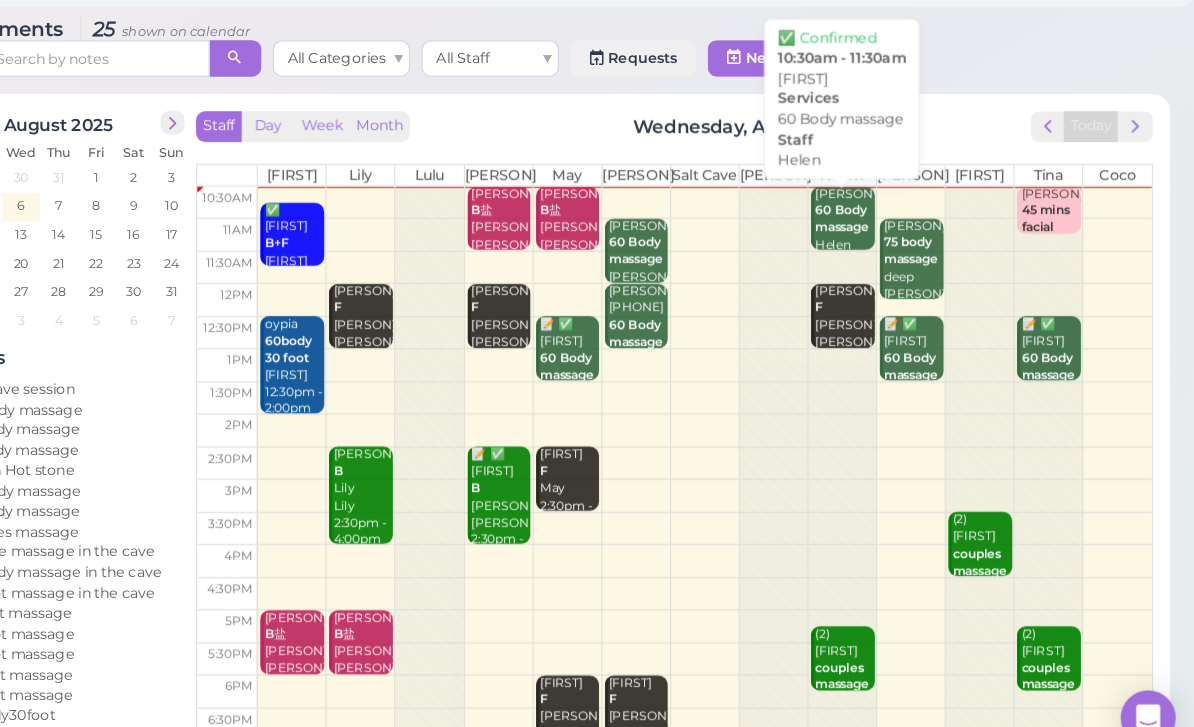 click on "60 Body massage" at bounding box center [882, 247] 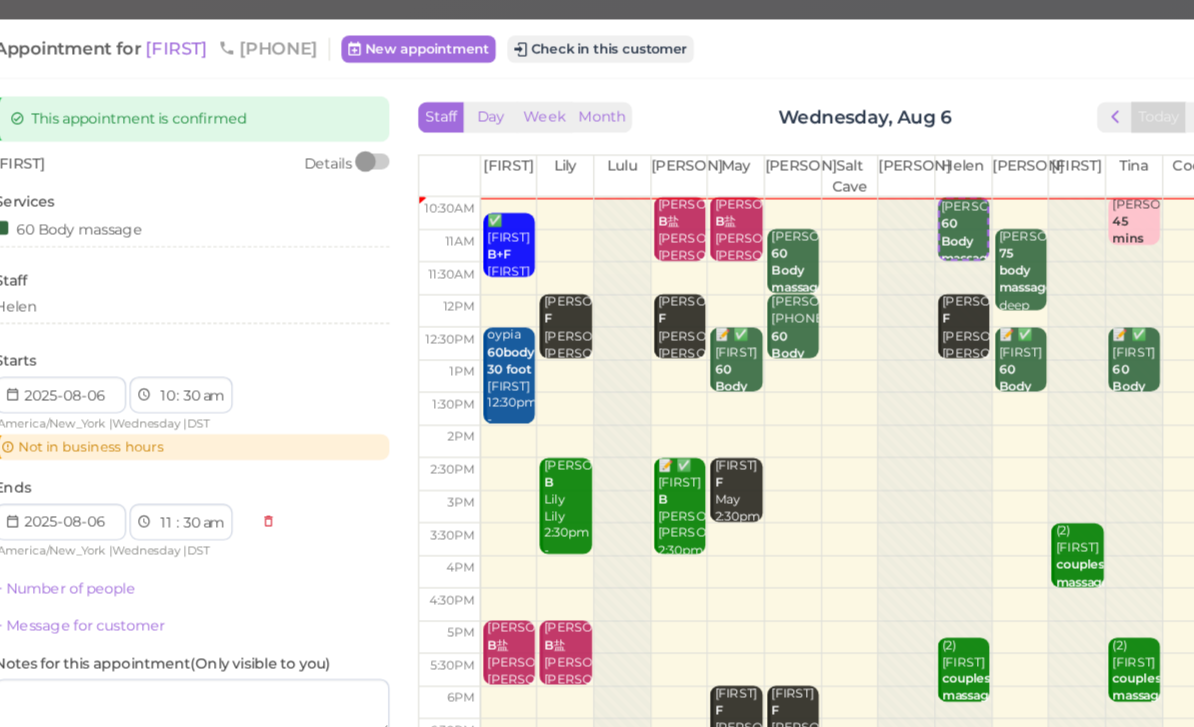 click on "[PHONE]" at bounding box center [297, 42] 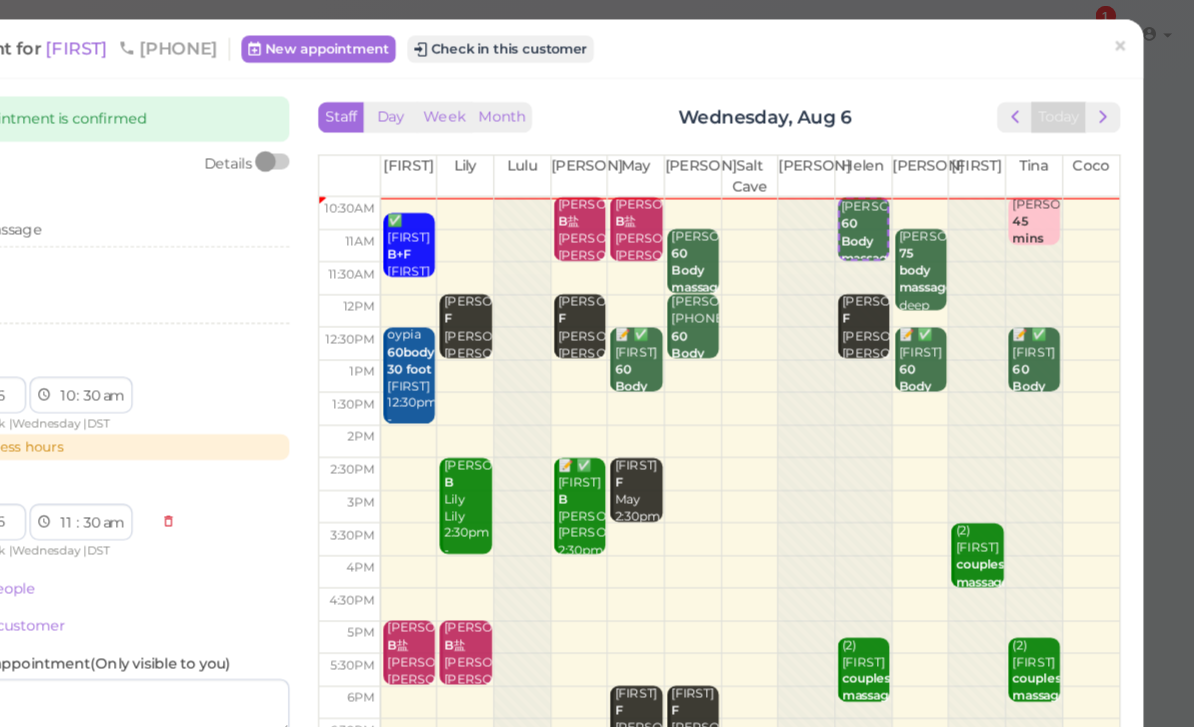 scroll, scrollTop: 0, scrollLeft: 0, axis: both 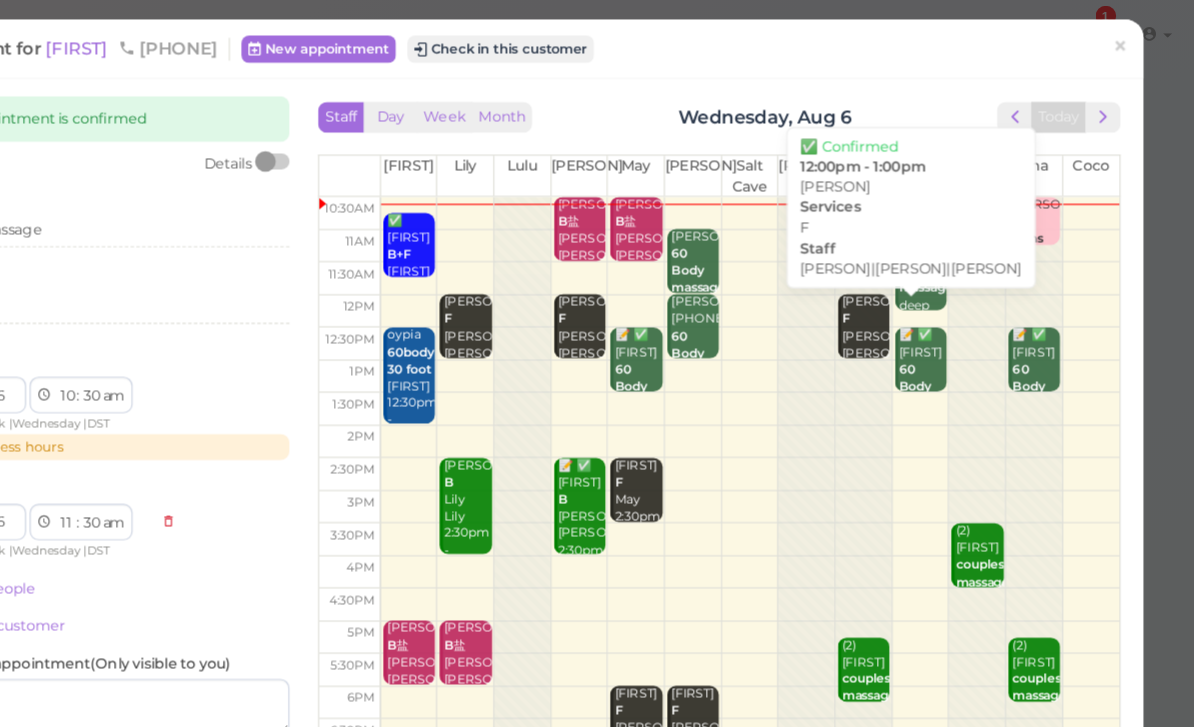 click on "[PERSON] [PERSON]|[PERSON]|[PERSON] [TIME] - [TIME]" at bounding box center [907, 316] 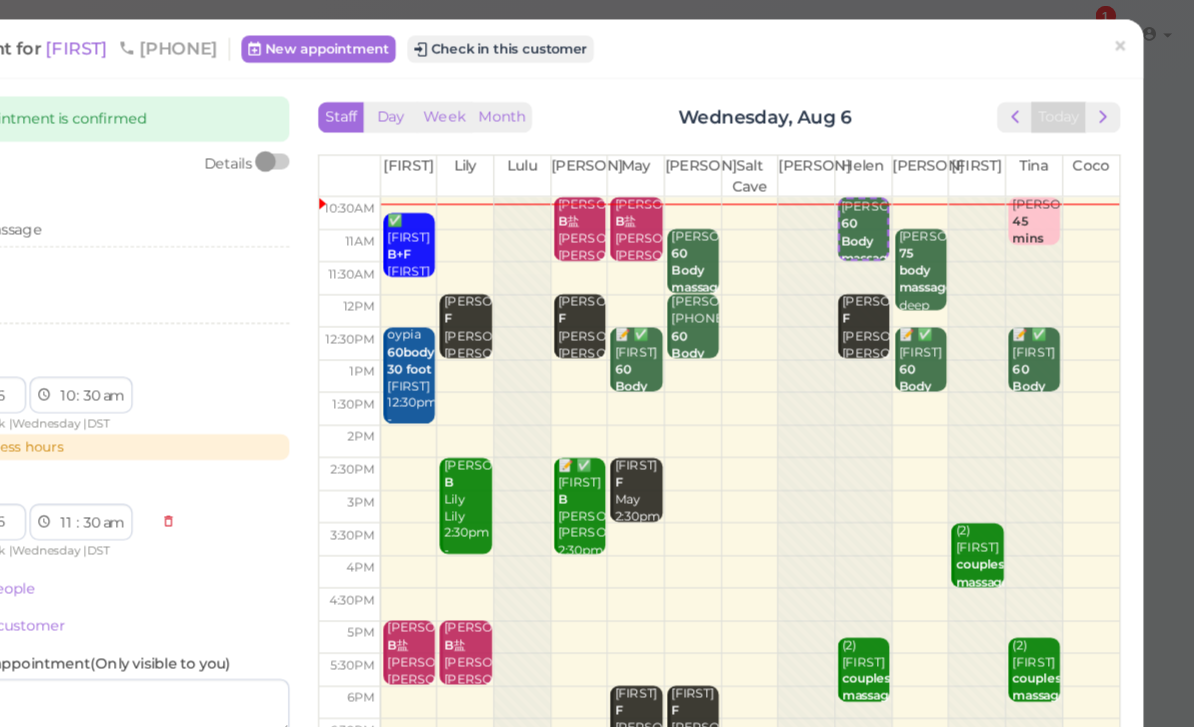 click on "×" at bounding box center [1129, 42] 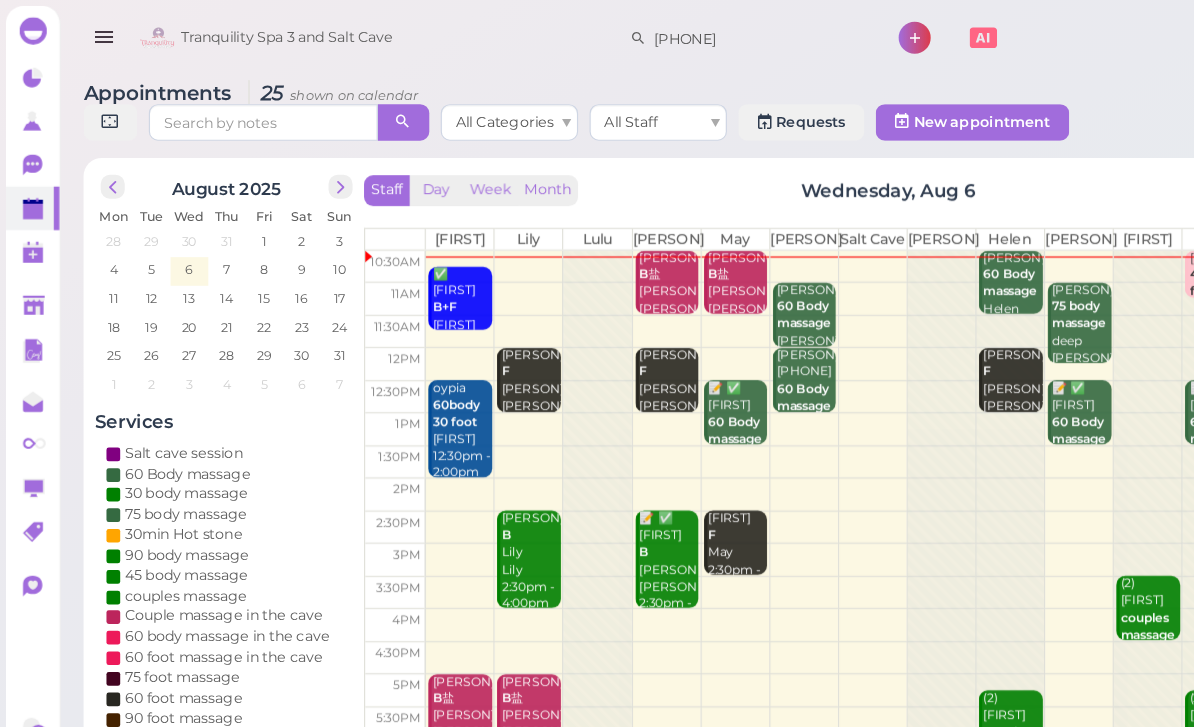 click 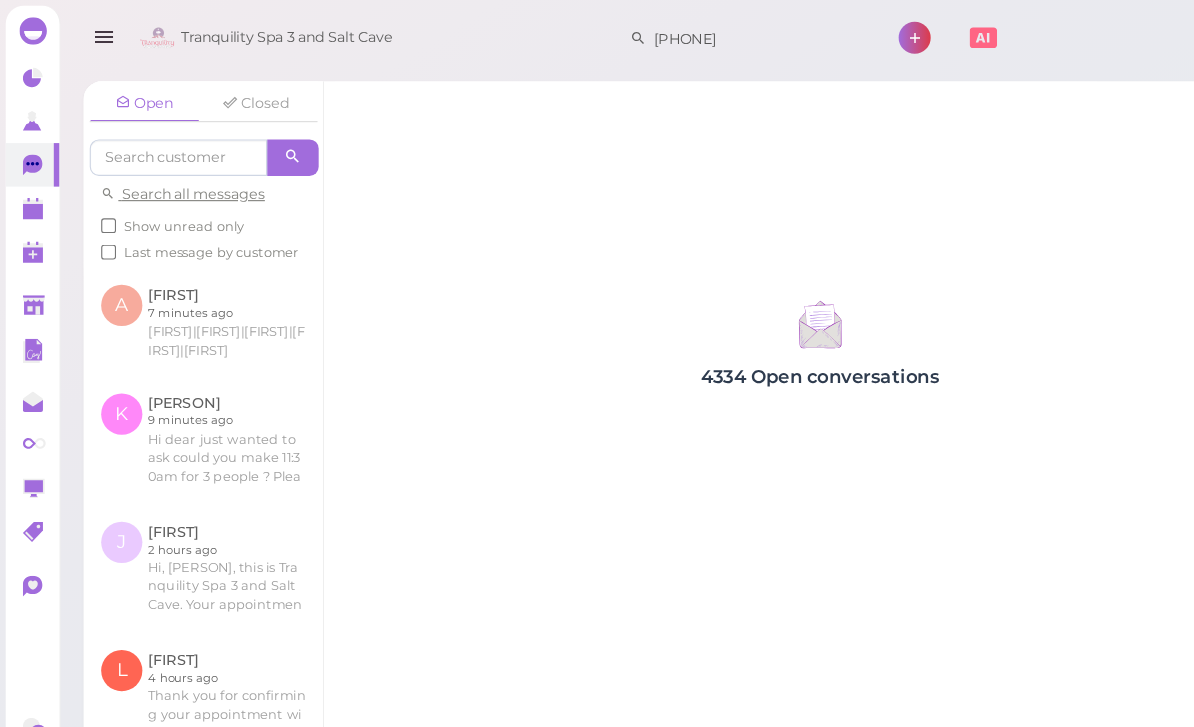 click at bounding box center [177, 385] 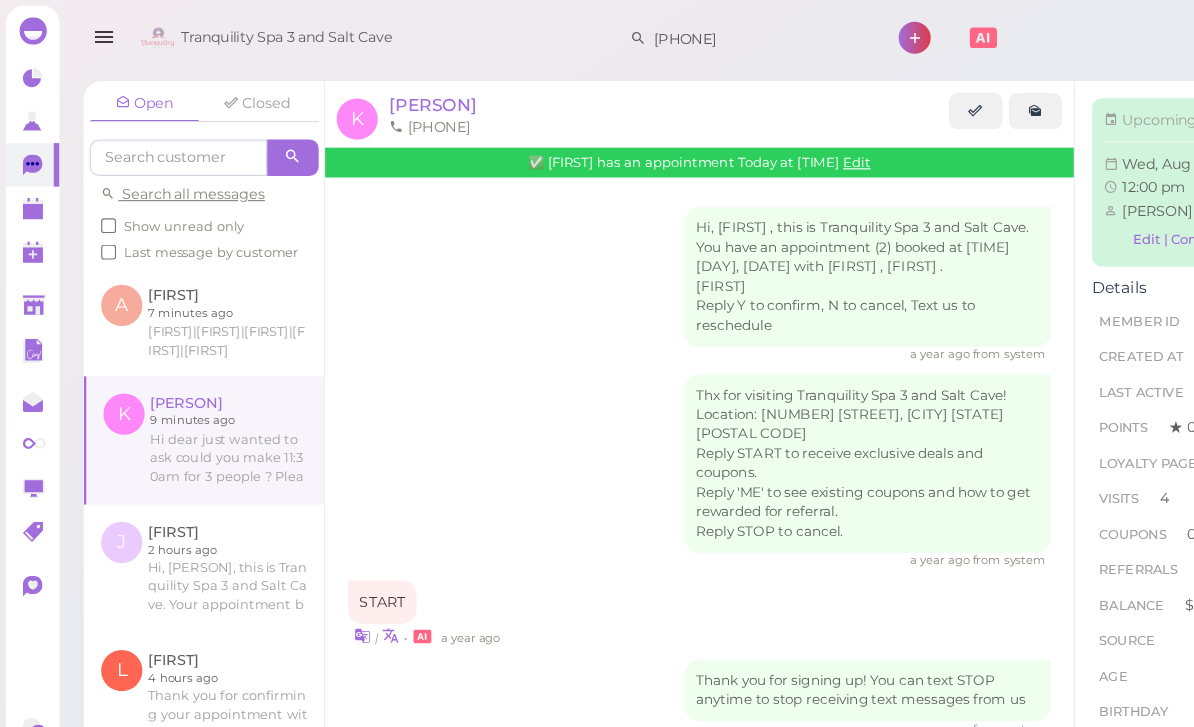 scroll, scrollTop: 2421, scrollLeft: 0, axis: vertical 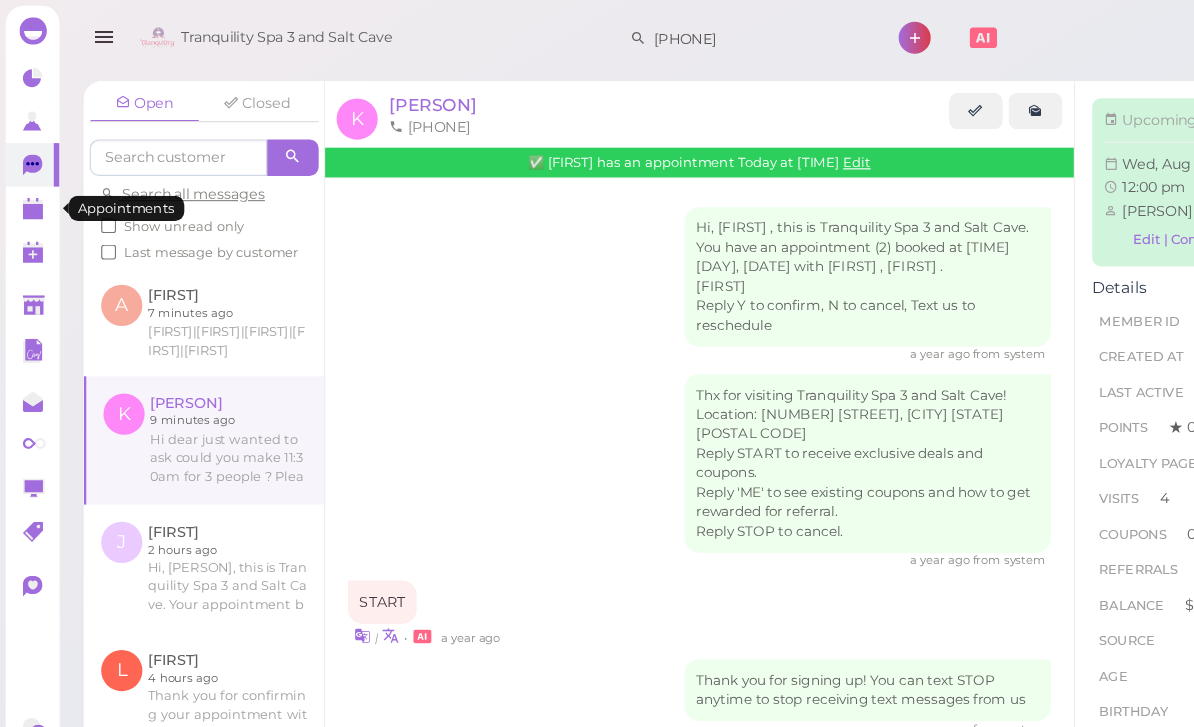 click 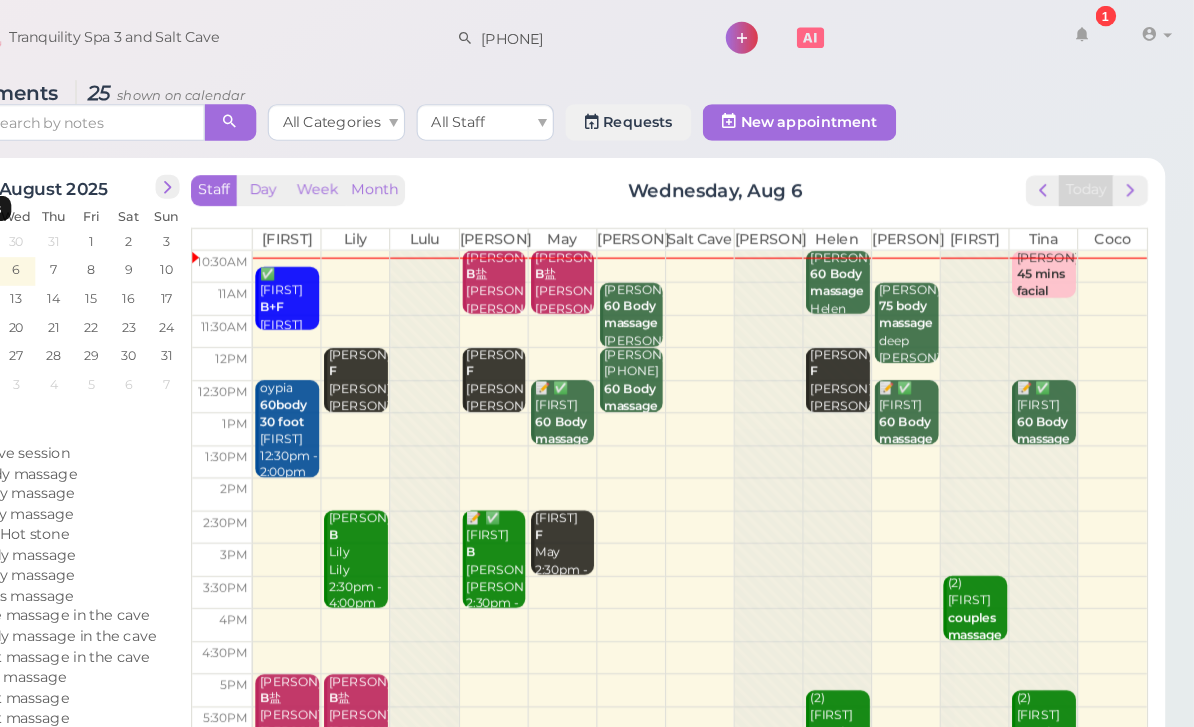 scroll, scrollTop: 0, scrollLeft: 0, axis: both 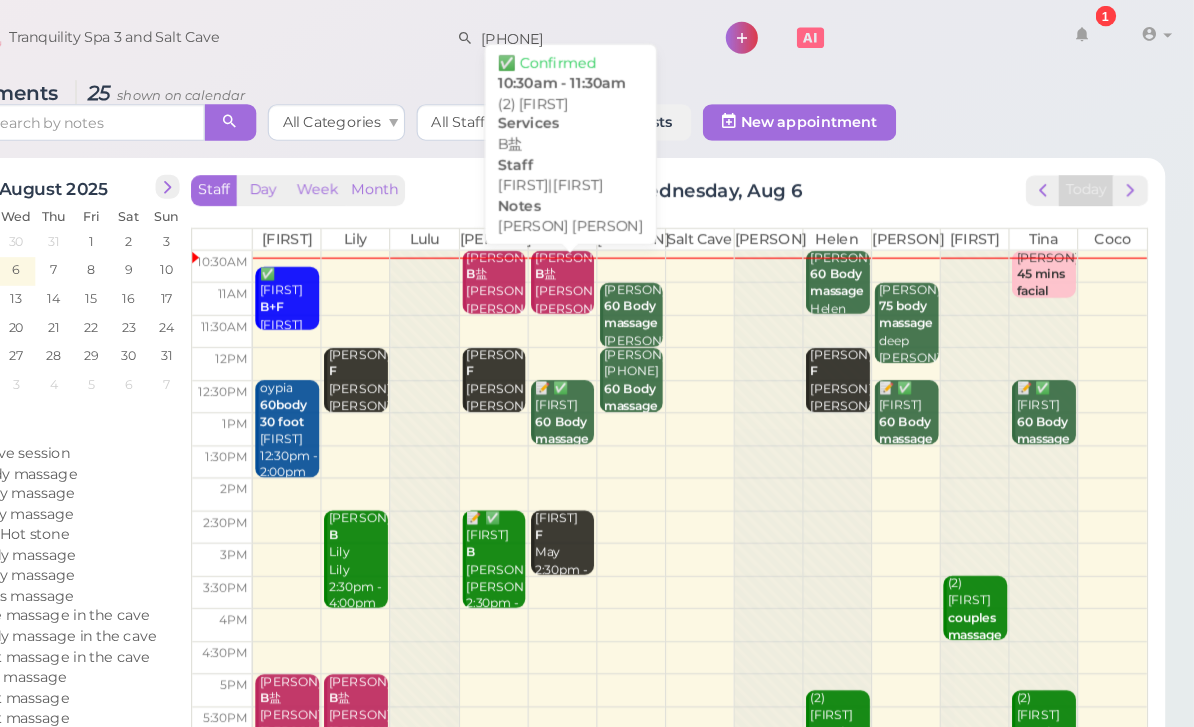click on "B盐" at bounding box center (628, 239) 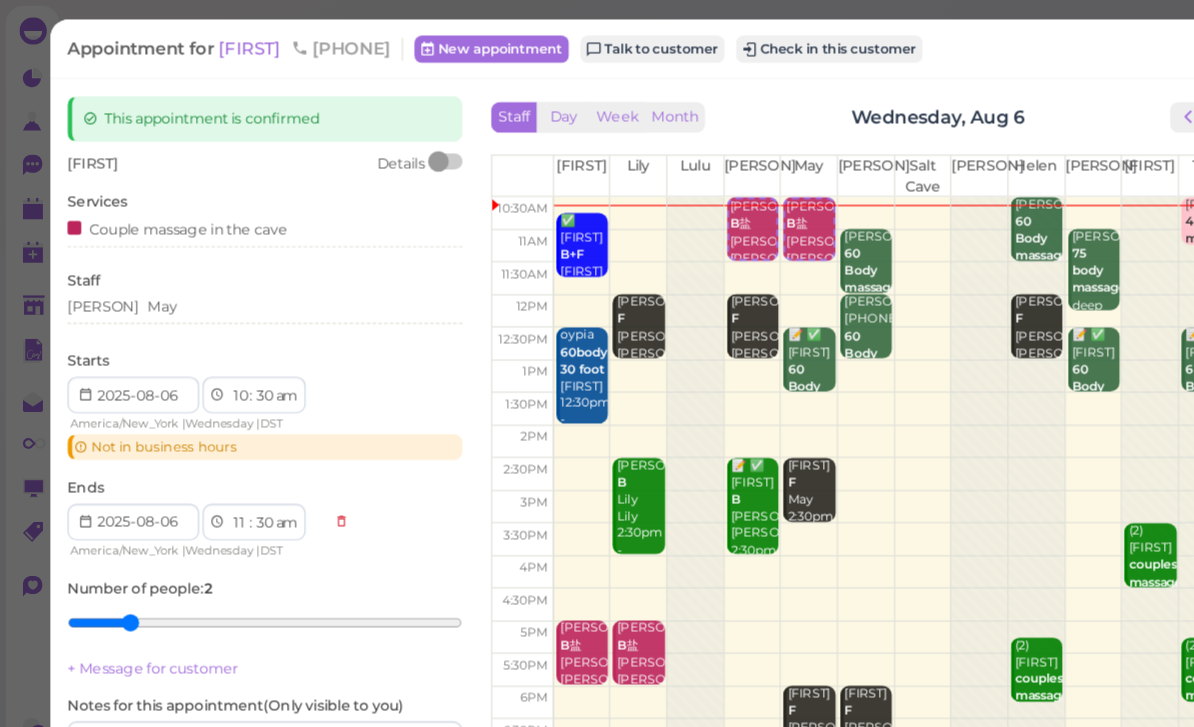 click on "Check in this customer" at bounding box center (724, 43) 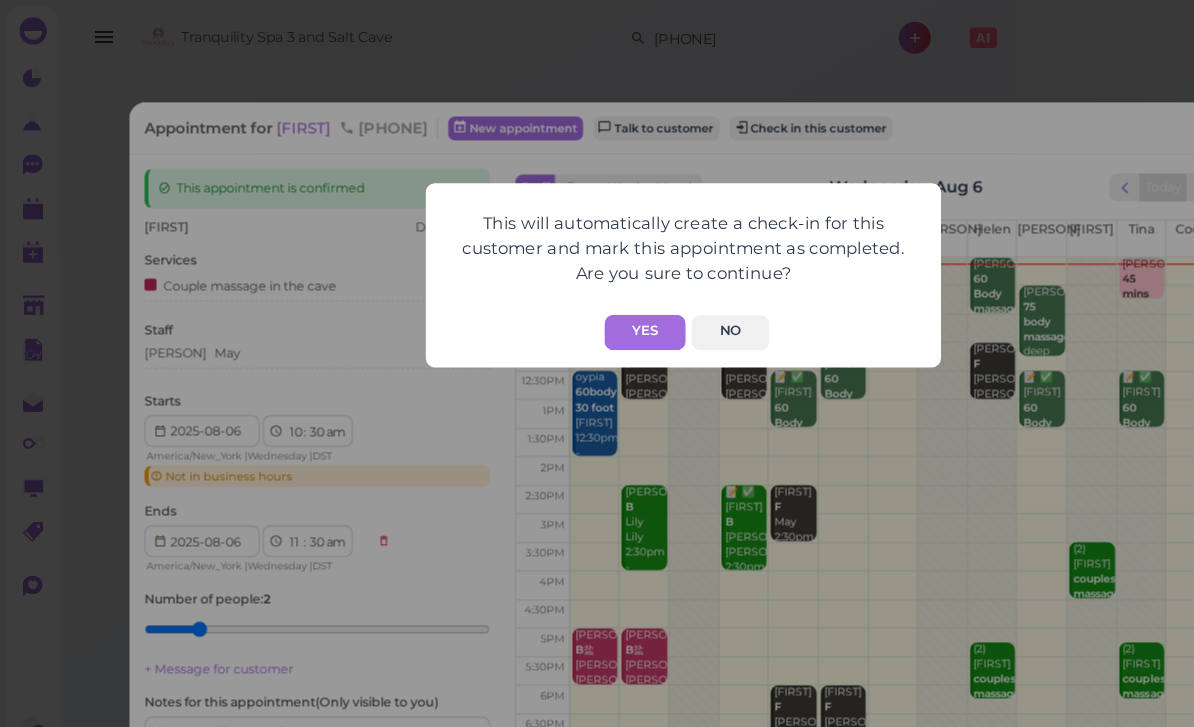click on "Yes" at bounding box center (563, 290) 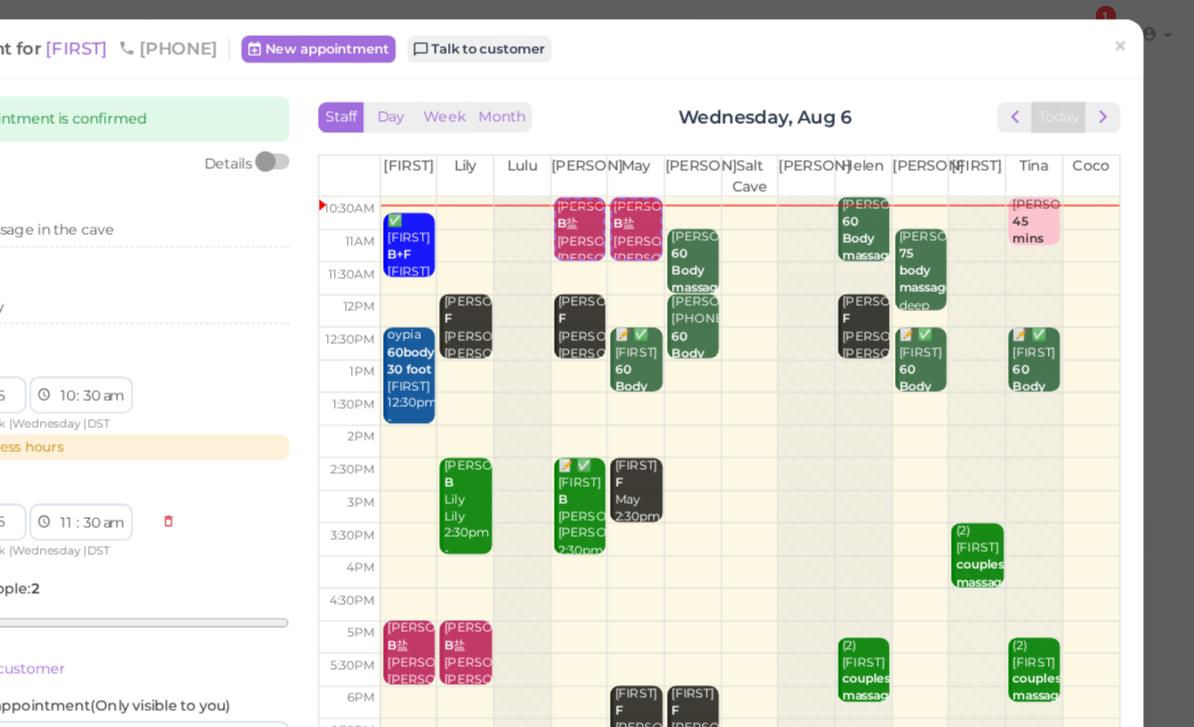 scroll, scrollTop: 0, scrollLeft: 0, axis: both 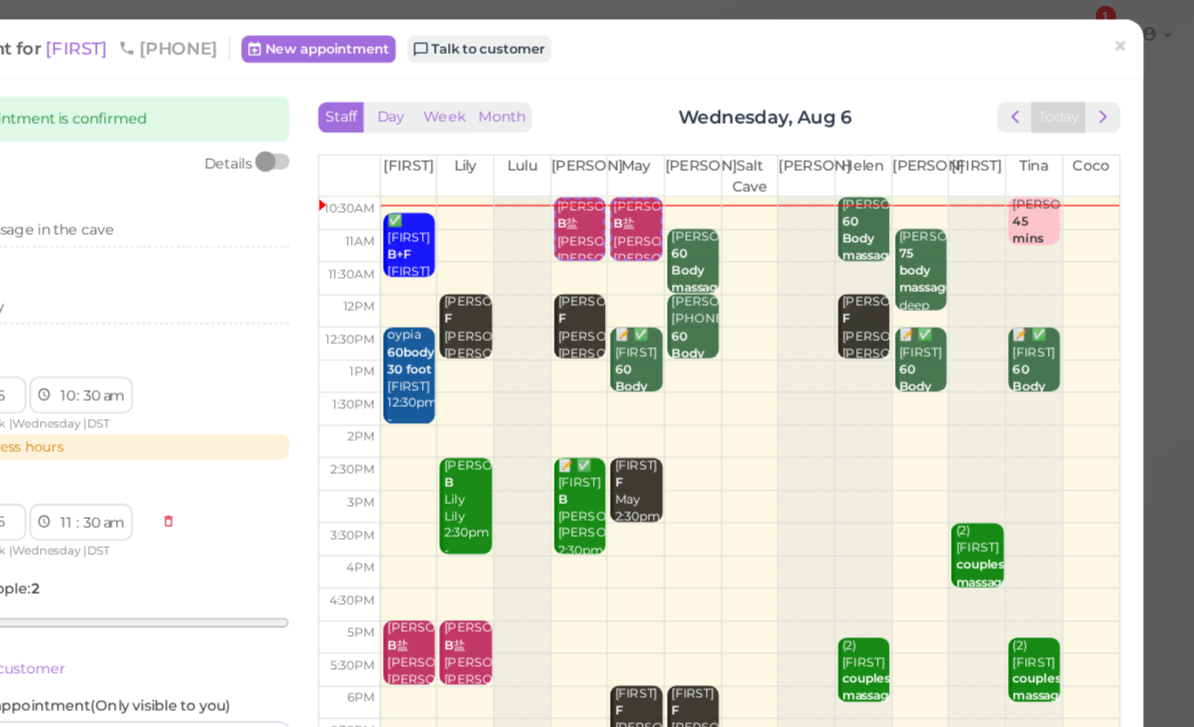 click on "×" at bounding box center (1129, 41) 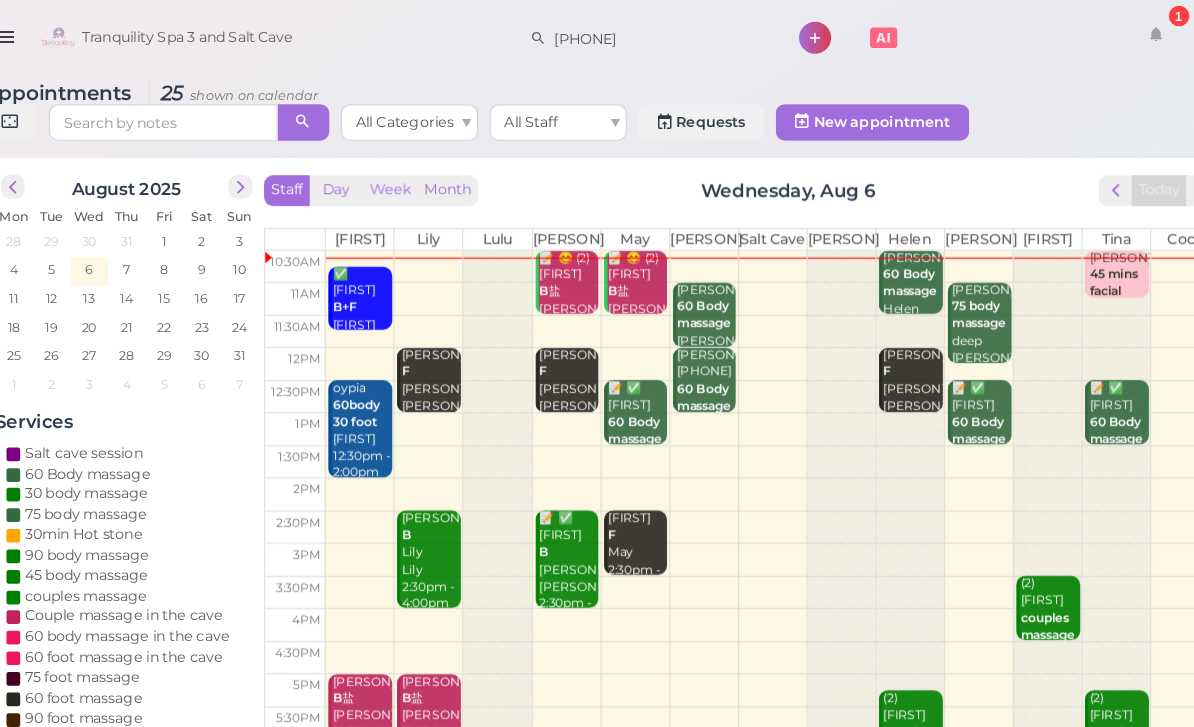 click on "60 Body massage" at bounding box center [882, 247] 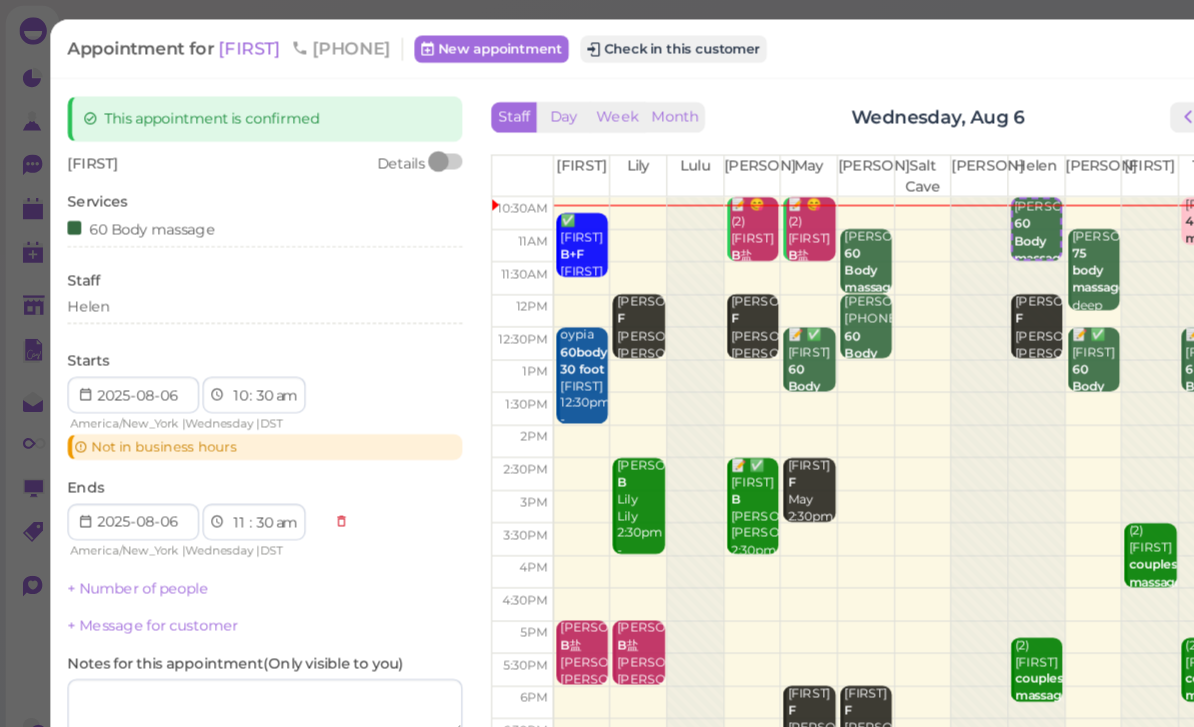 click on "This appointment is confirmed
[PERSON]
Details
Services
[NUMBER] [SERVICE]
Staff
[PERSON]
Starts
1
2
3
4
5
6
7
8
9
10
11
12
:
00
05
10
15
20
25
30
35
40
45
50
55
am
pm
America/New_York
|  Wednesday
|  DST" at bounding box center (597, 429) 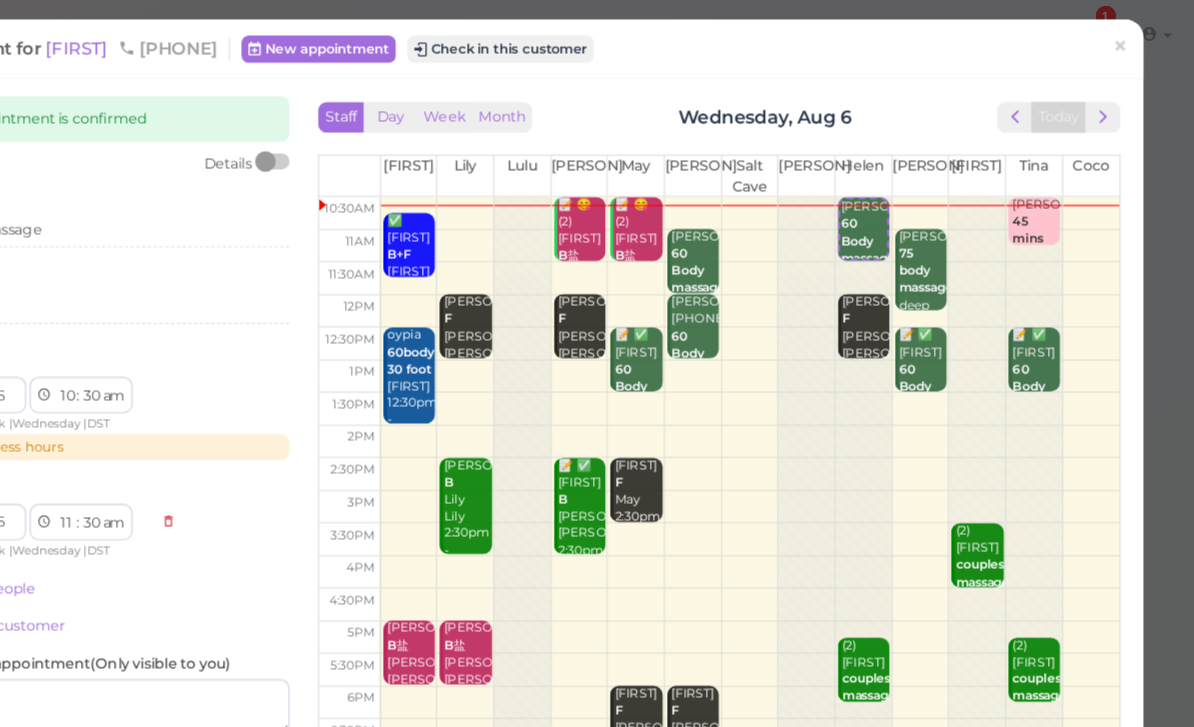 scroll, scrollTop: 0, scrollLeft: 0, axis: both 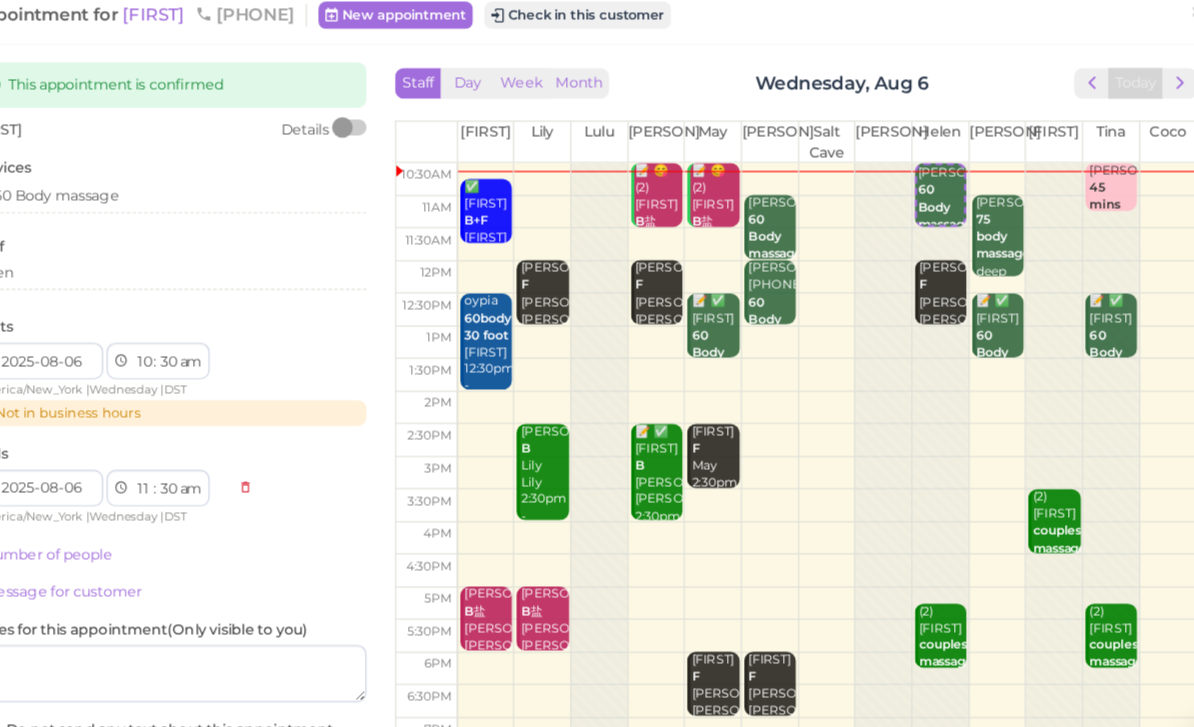 click on "Check in this customer" at bounding box center [588, 43] 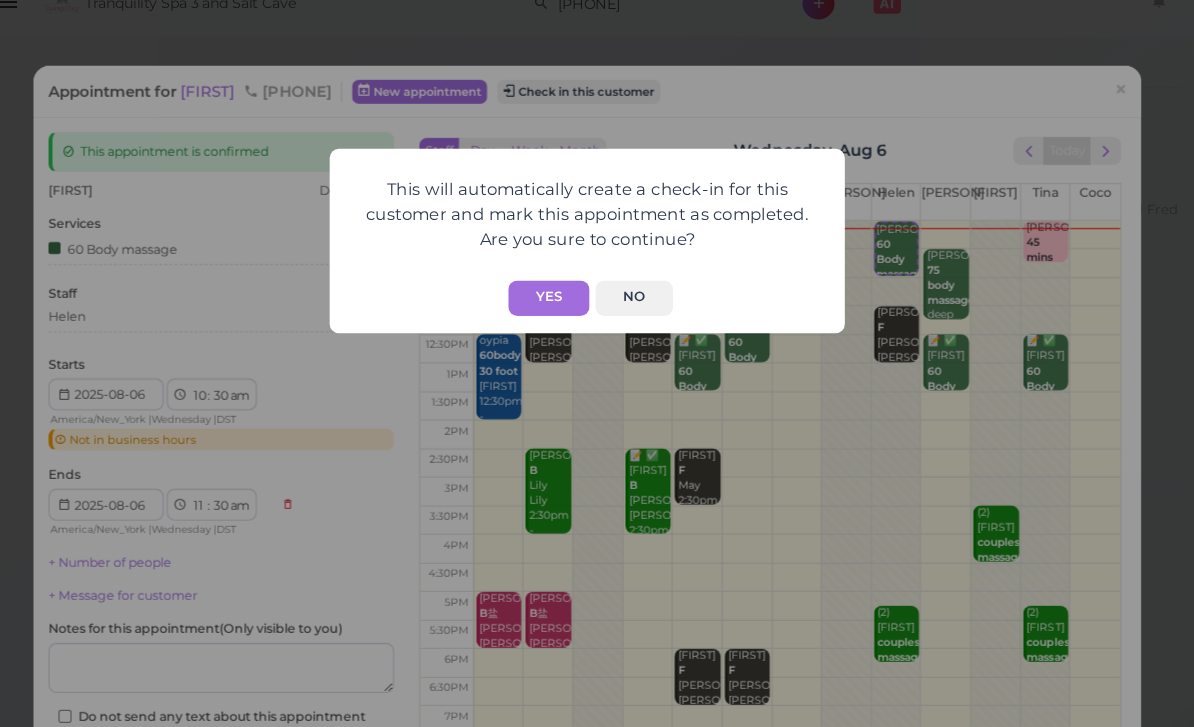 click on "Yes" at bounding box center (563, 290) 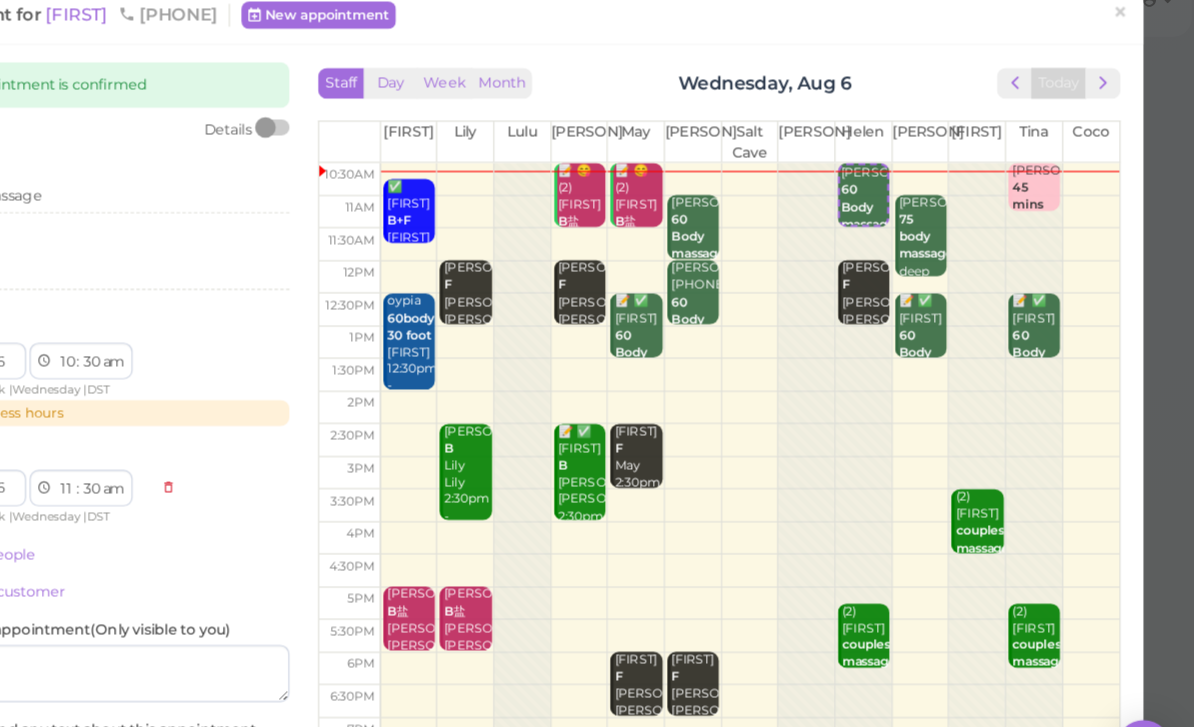 scroll, scrollTop: 0, scrollLeft: 0, axis: both 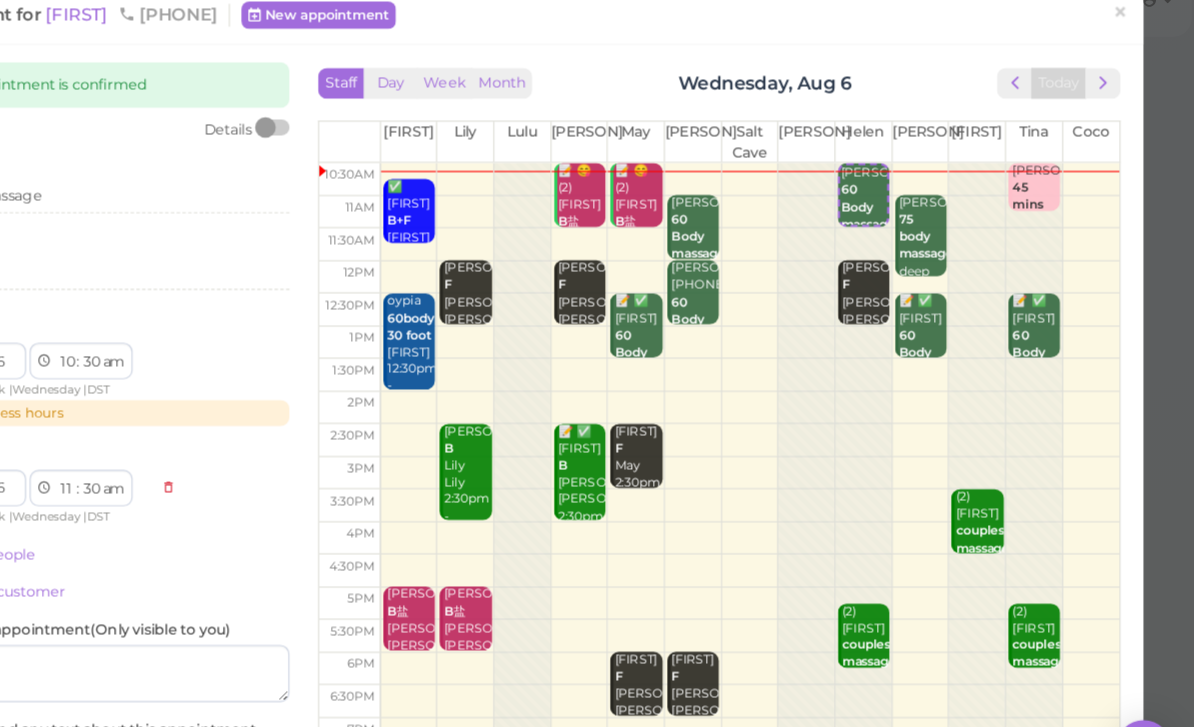 click on "×" at bounding box center [1129, 41] 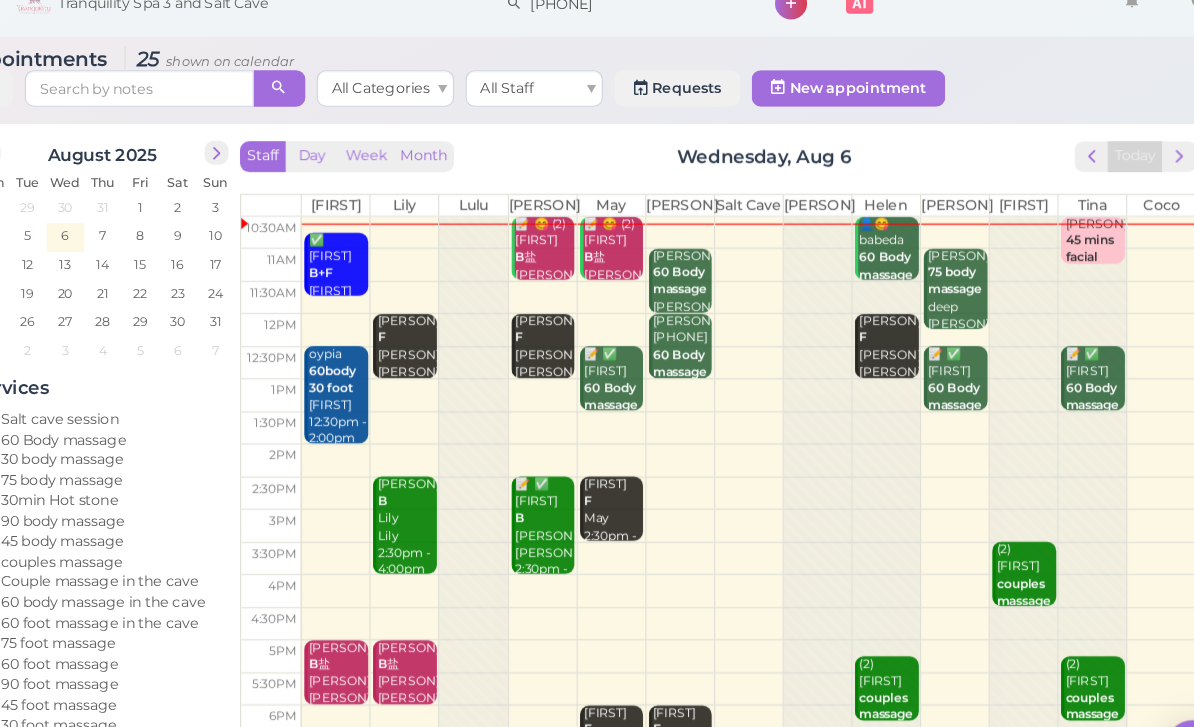 click on "✅ [FIRST] 45 mins facial [FIRST] [TIME] - [TIME]" at bounding box center (1064, 263) 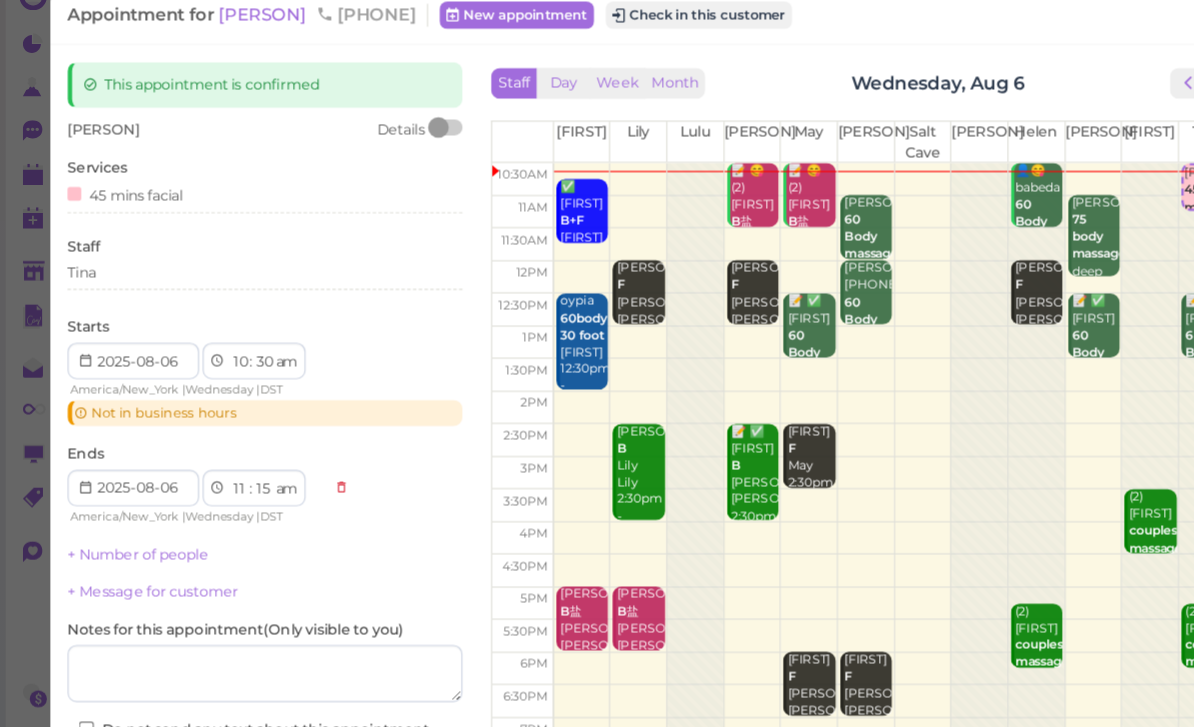 click on "Check in this customer" at bounding box center [610, 43] 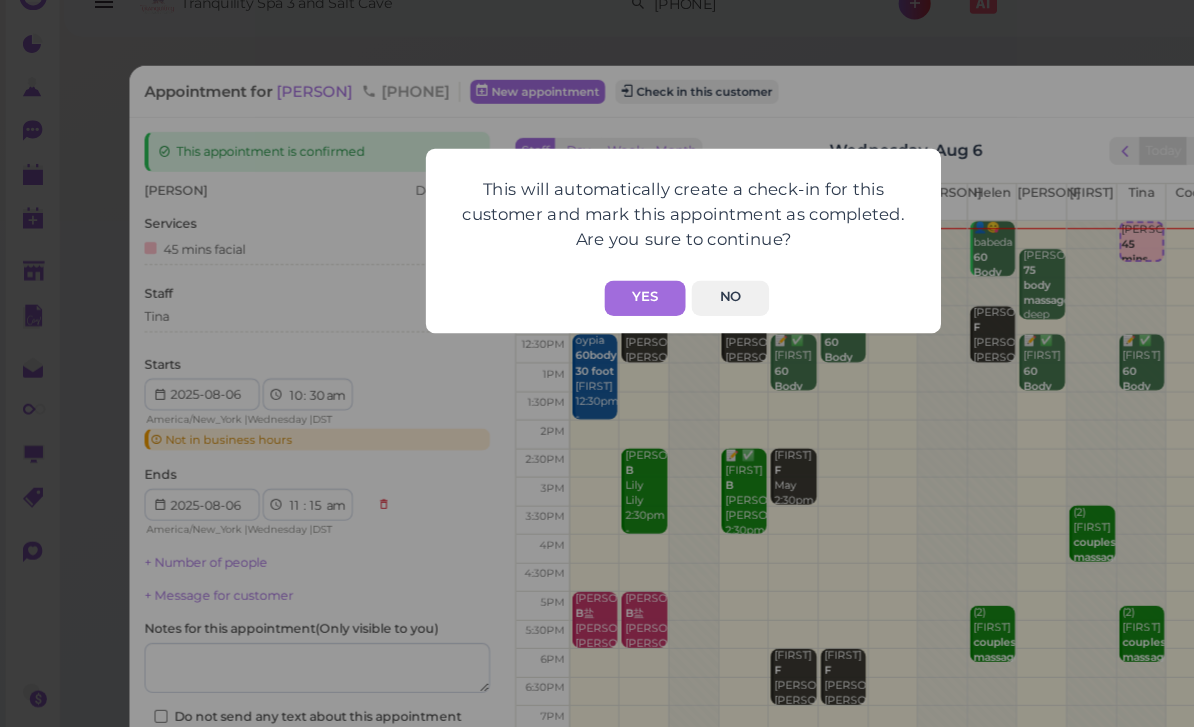 click on "Yes" at bounding box center (563, 290) 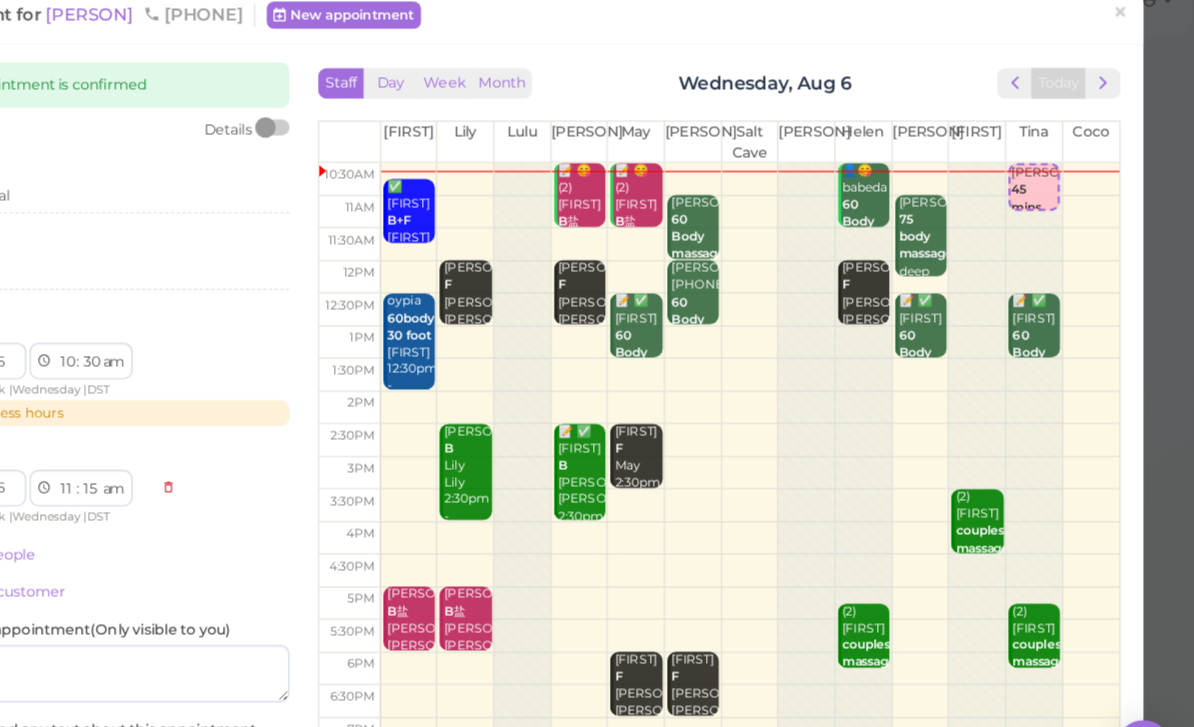 scroll, scrollTop: 0, scrollLeft: 0, axis: both 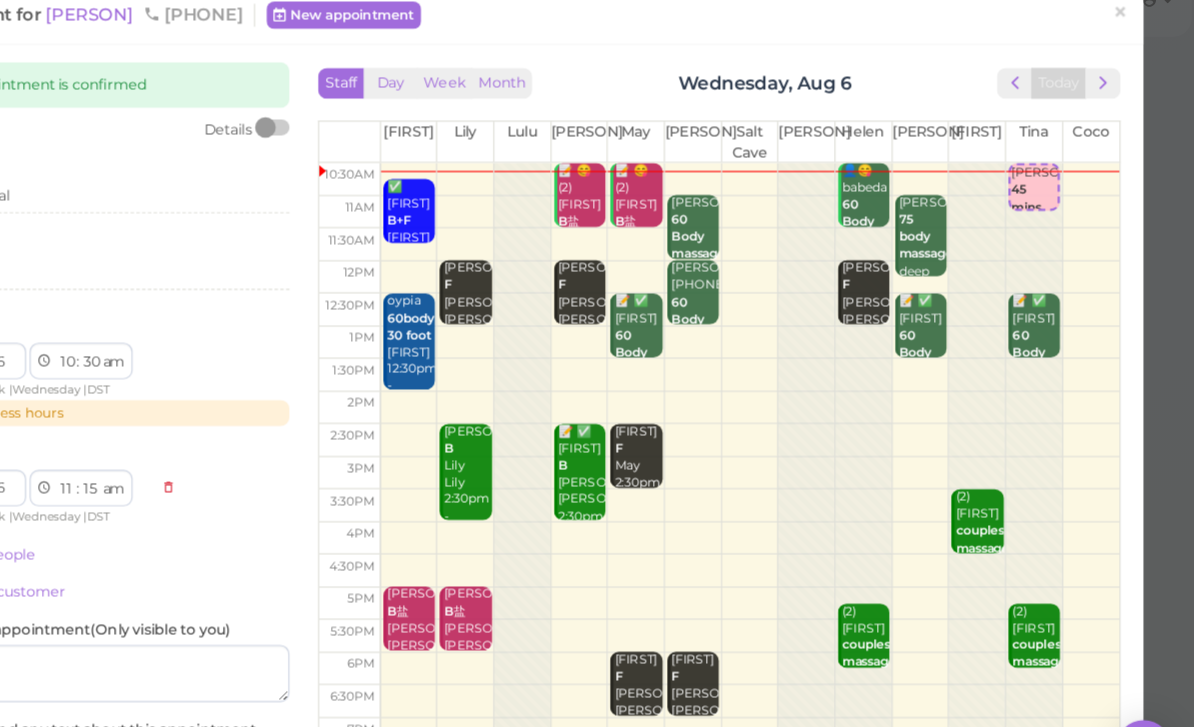 click on "×" at bounding box center (1129, 42) 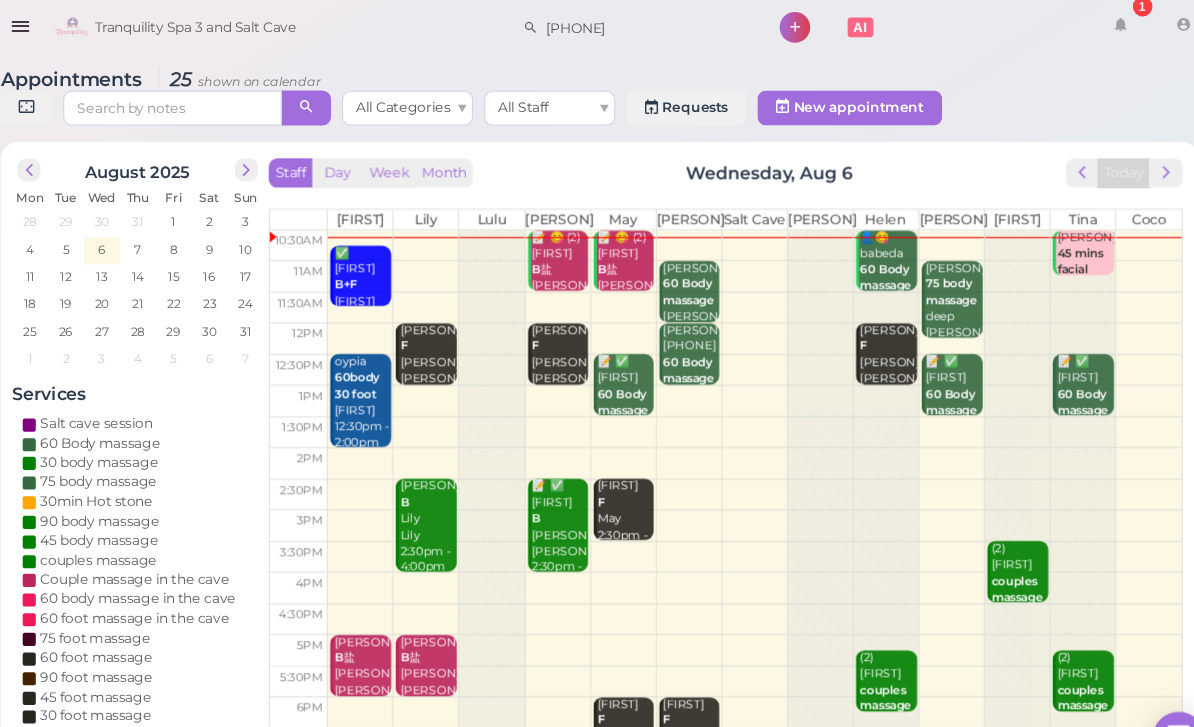 click on "75 body massage" at bounding box center (942, 275) 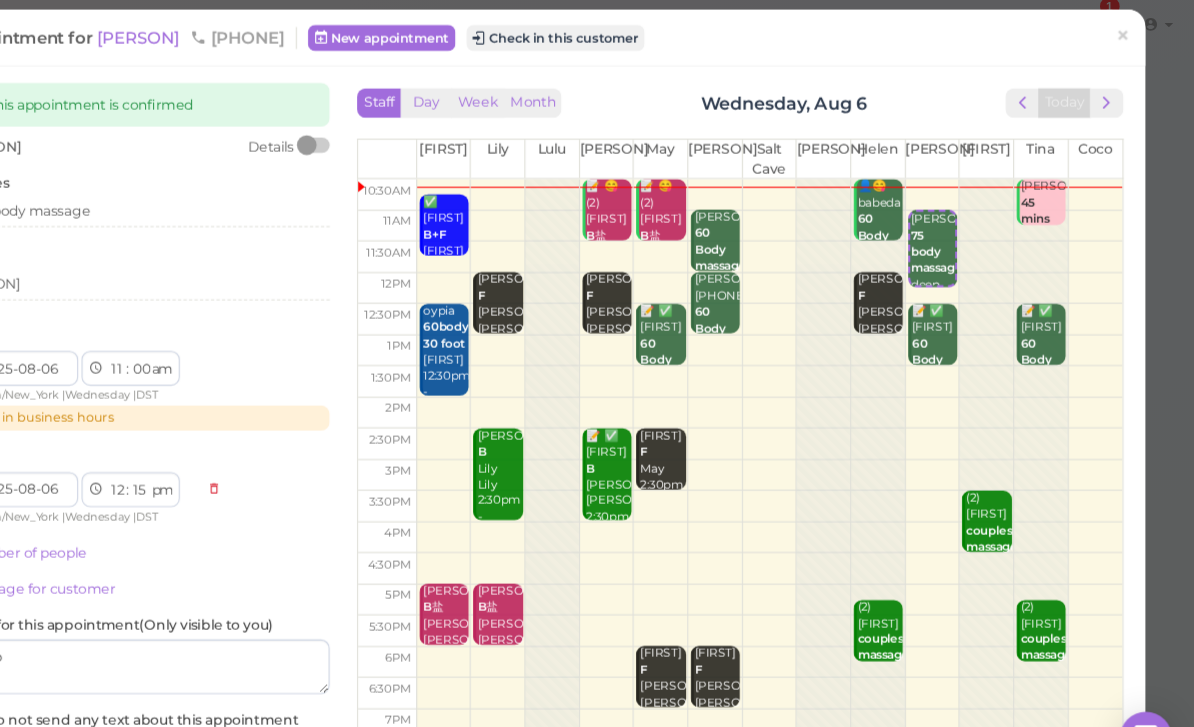 scroll, scrollTop: 0, scrollLeft: 0, axis: both 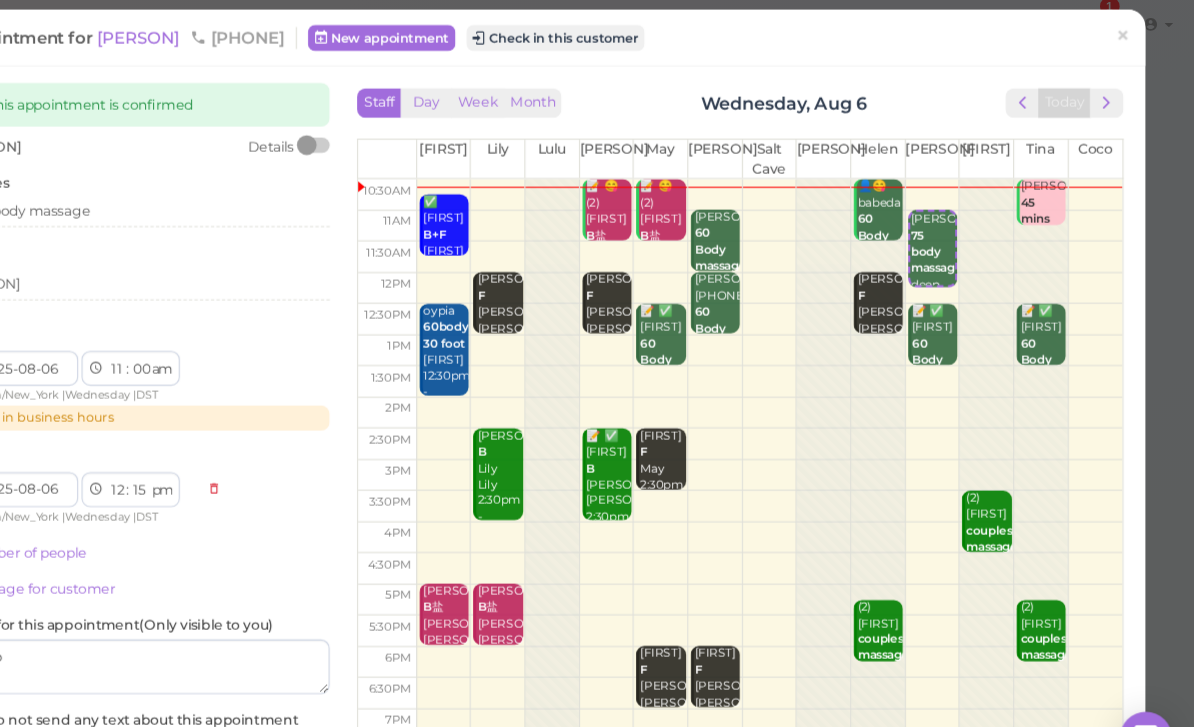 click on "×" at bounding box center (1129, 41) 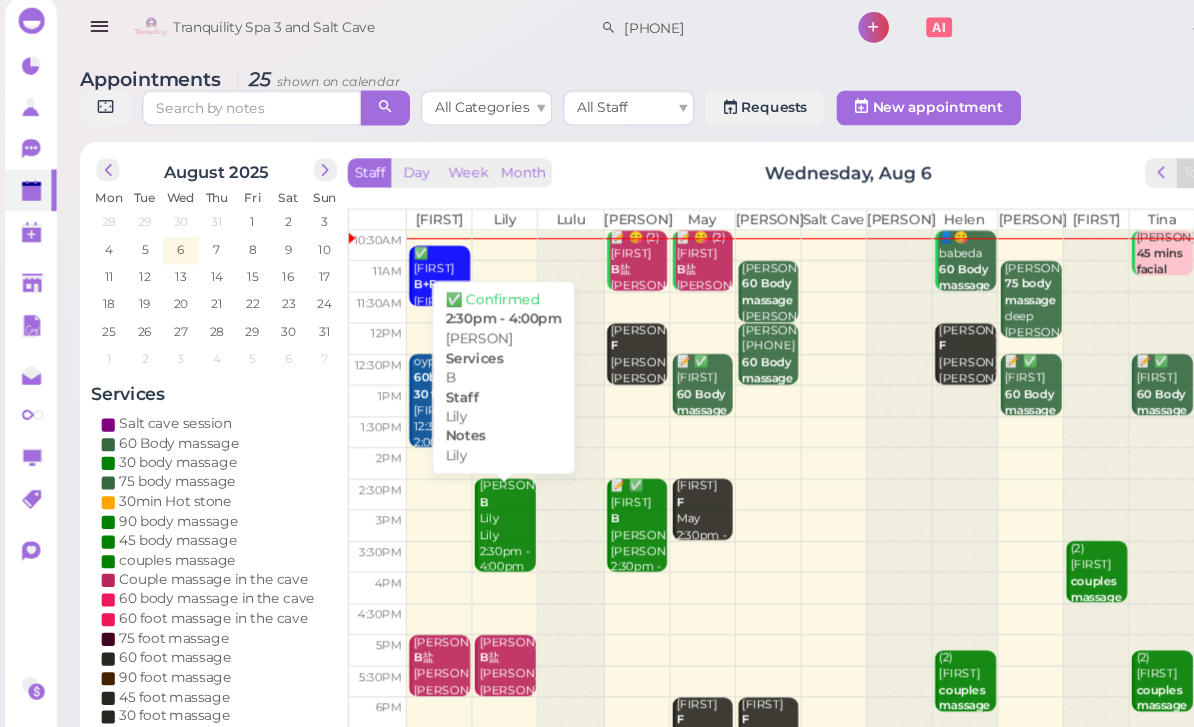 click on "[PERSON] [PERSON] [PERSON] [TIME] - [TIME]" at bounding box center [463, 490] 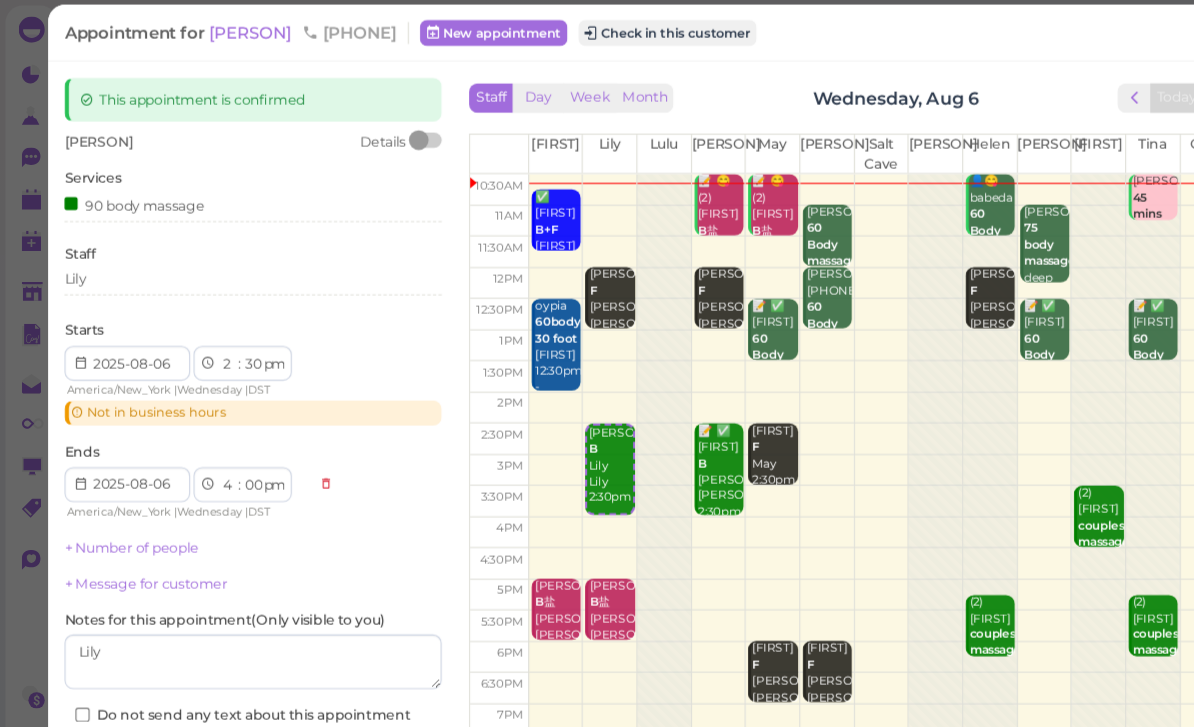 scroll, scrollTop: 12, scrollLeft: 0, axis: vertical 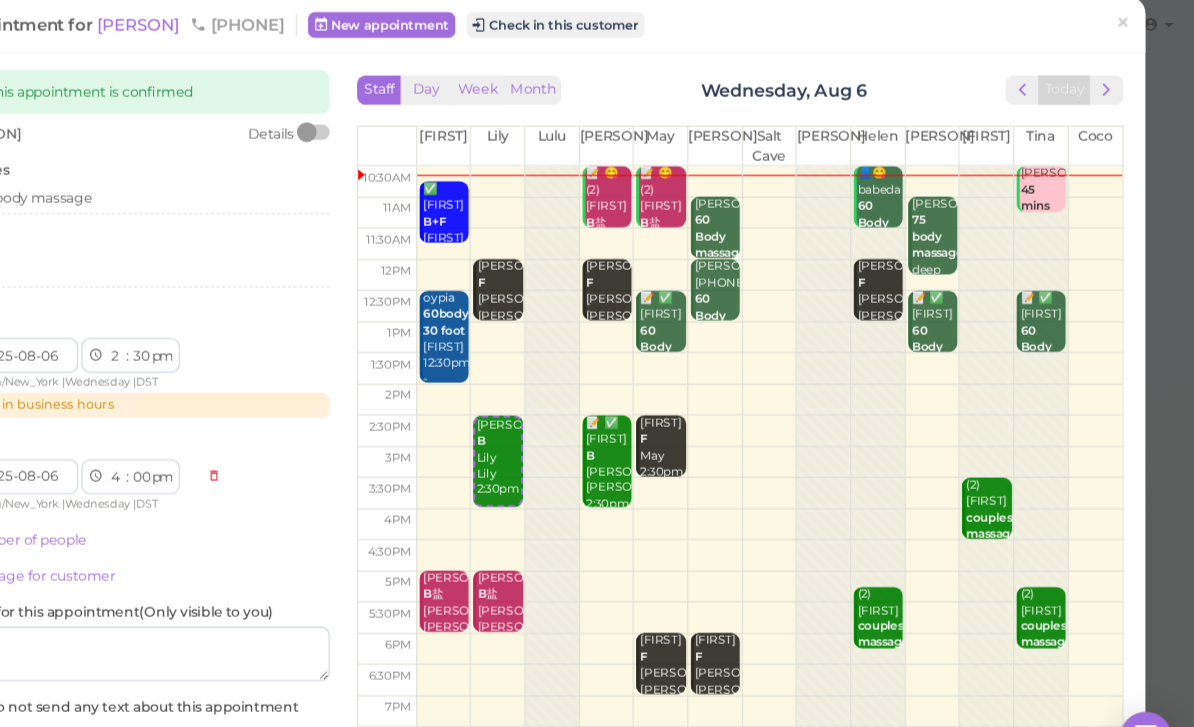 click on "×" at bounding box center (1129, 29) 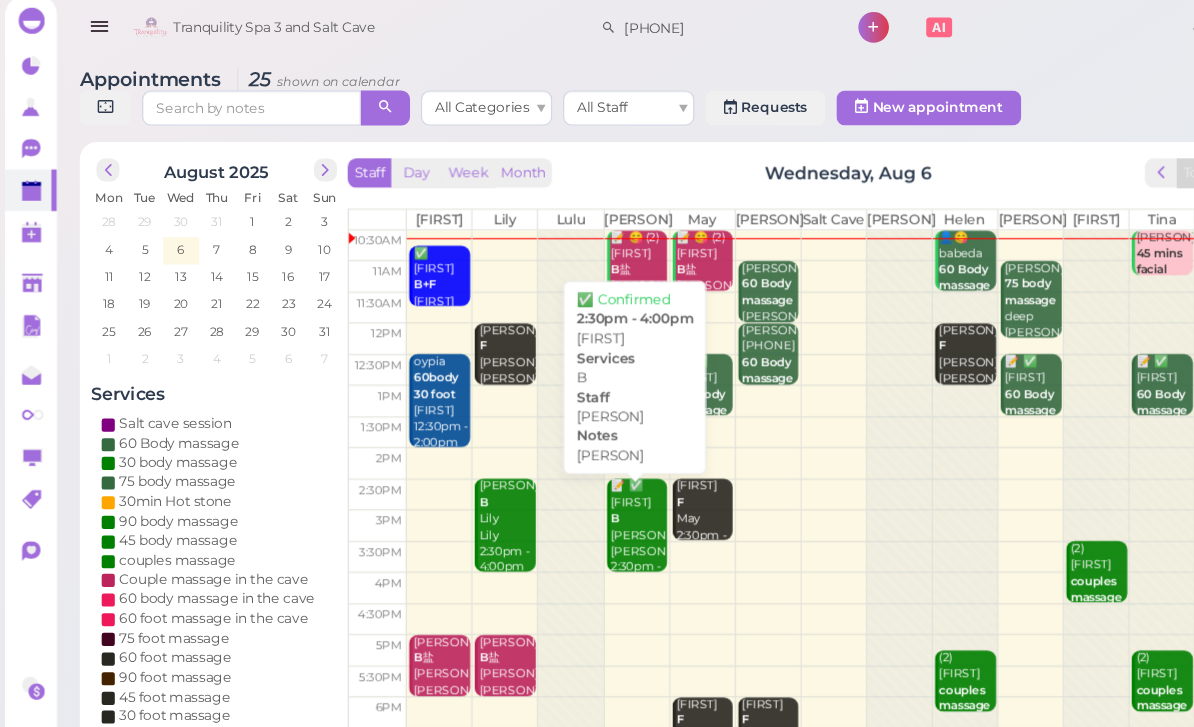 click on "📝 ✅ [FIRST] [FIRST] [FIRST] [TIME] - [TIME]" at bounding box center (584, 498) 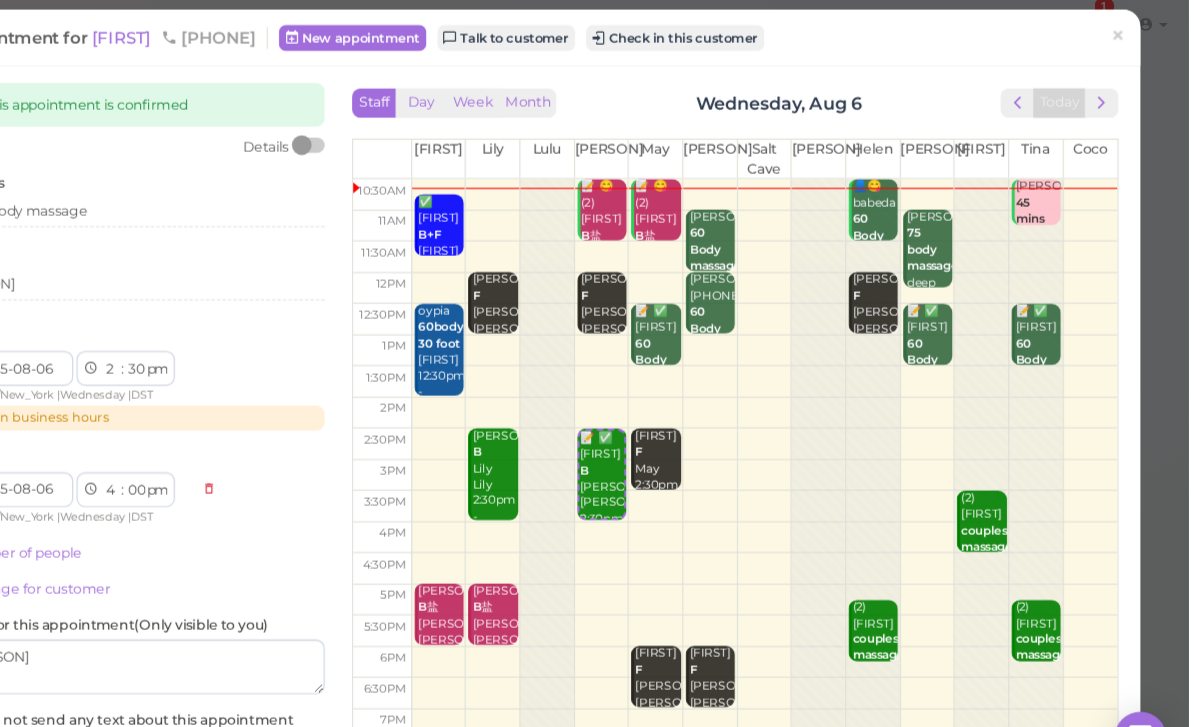 scroll, scrollTop: 0, scrollLeft: 0, axis: both 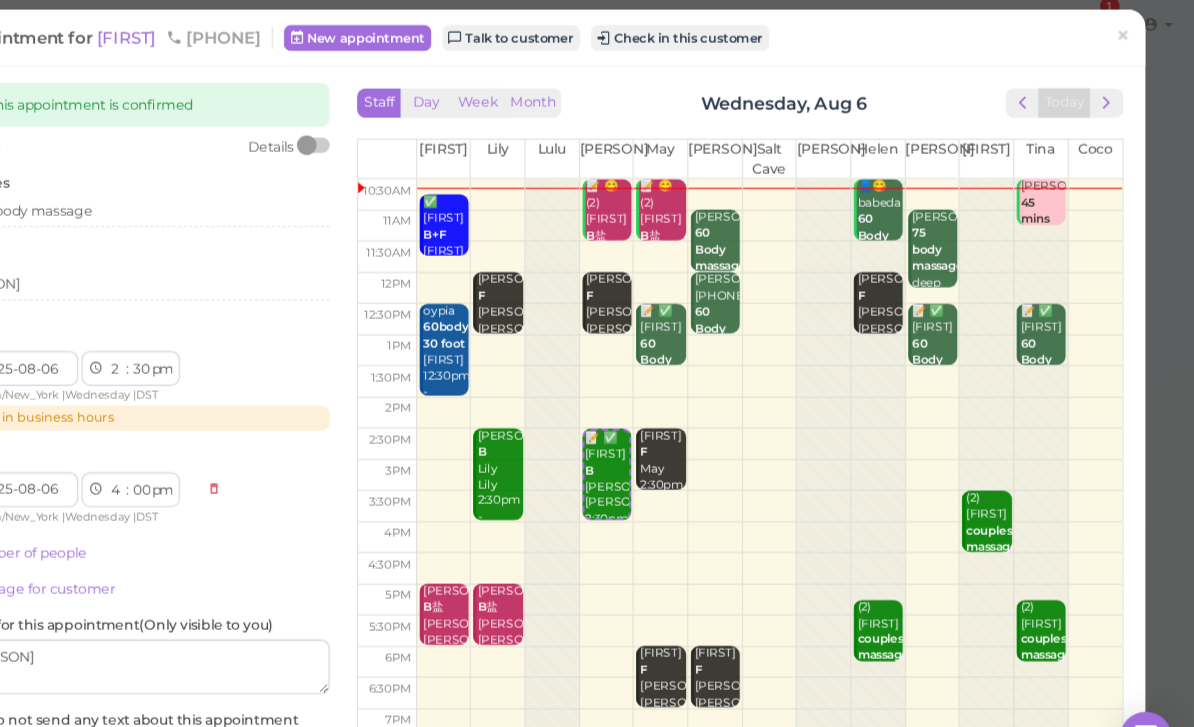 click on "×" at bounding box center [1129, 41] 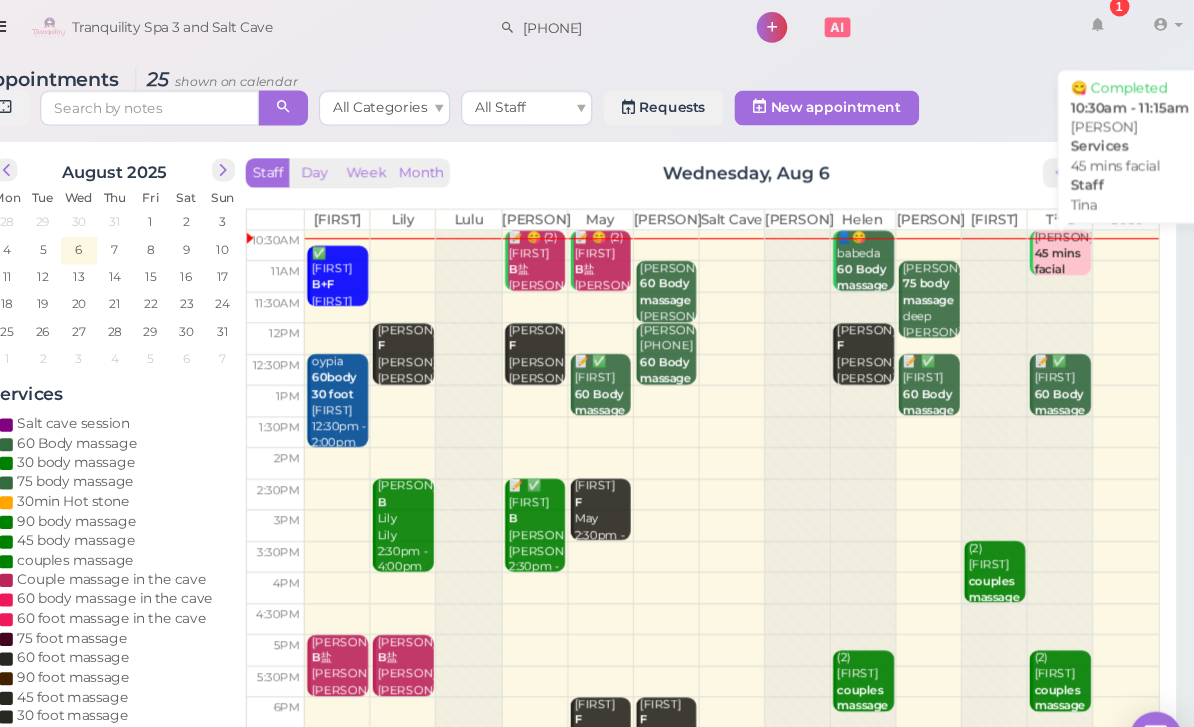 click on "😋 [FIRST] 45 mins facial [FIRST] [TIME] - [TIME]" at bounding box center [1064, 263] 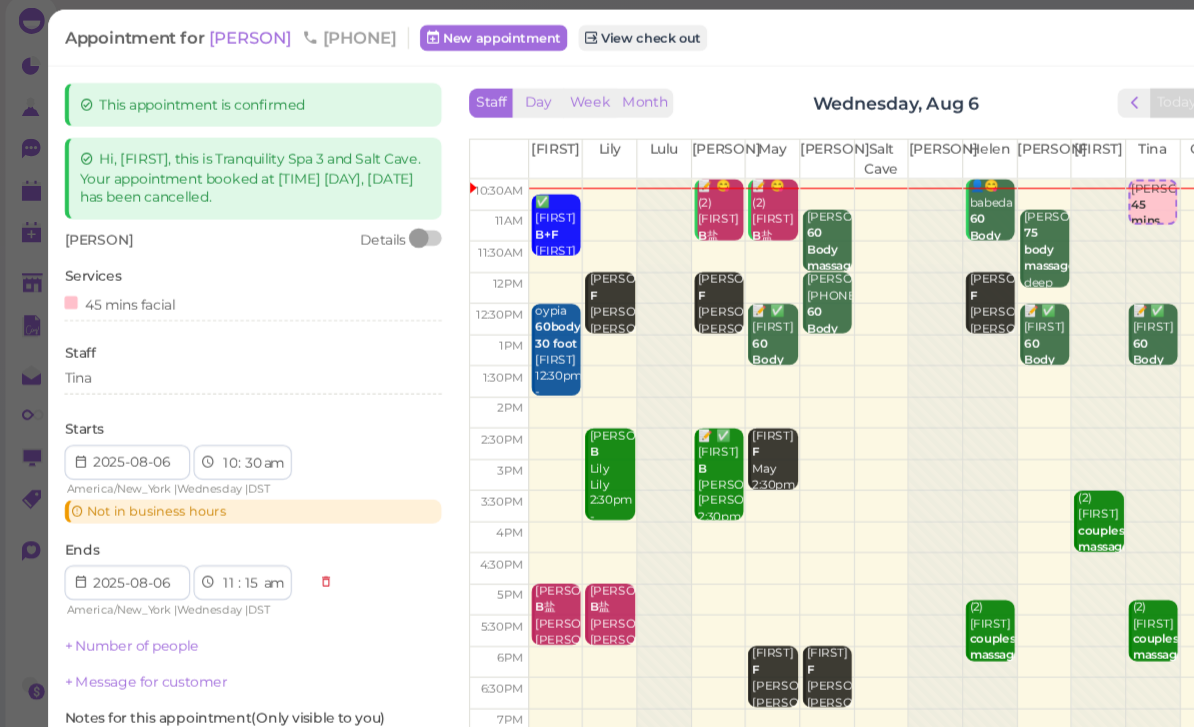 click on "Tina" at bounding box center (231, 354) 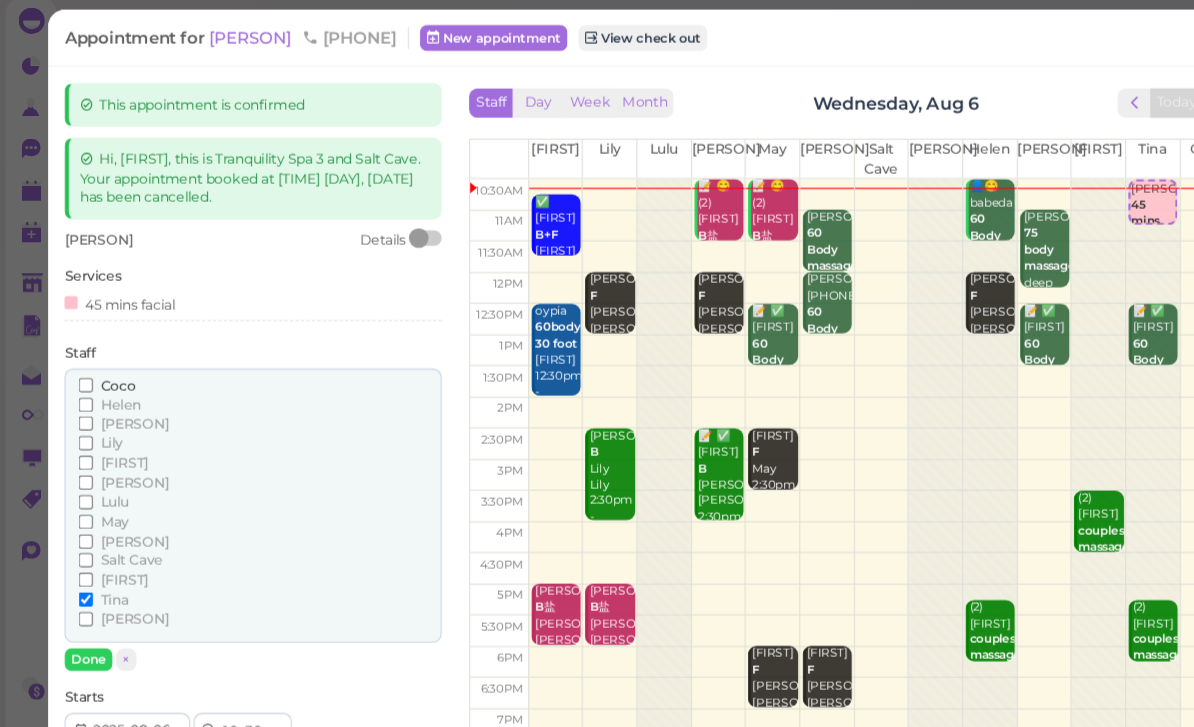 click on "[PERSON]" at bounding box center [123, 574] 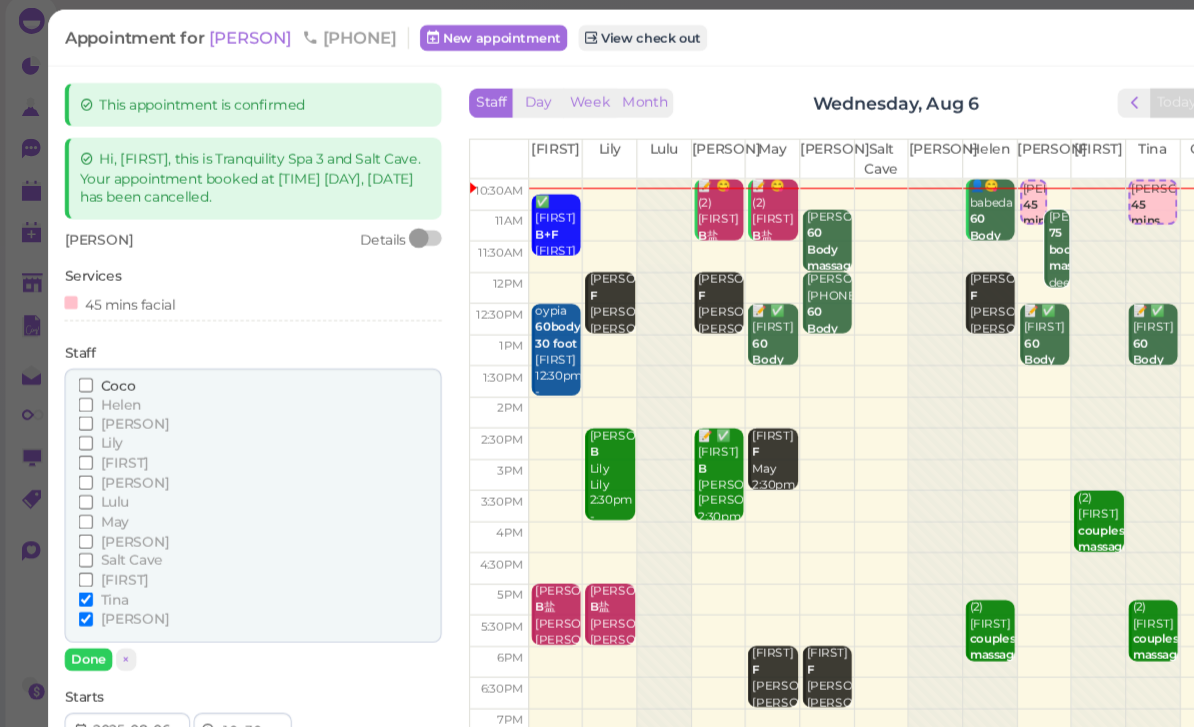 click on "Tina" at bounding box center [105, 556] 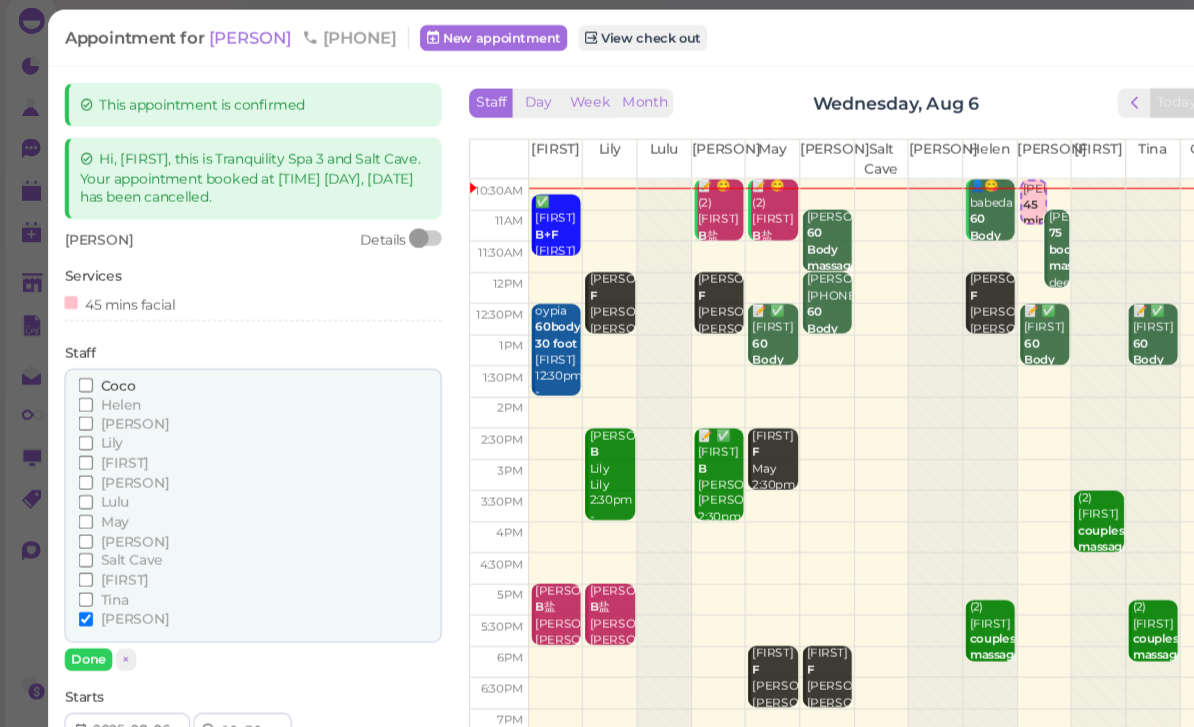 click on "Done" at bounding box center [81, 611] 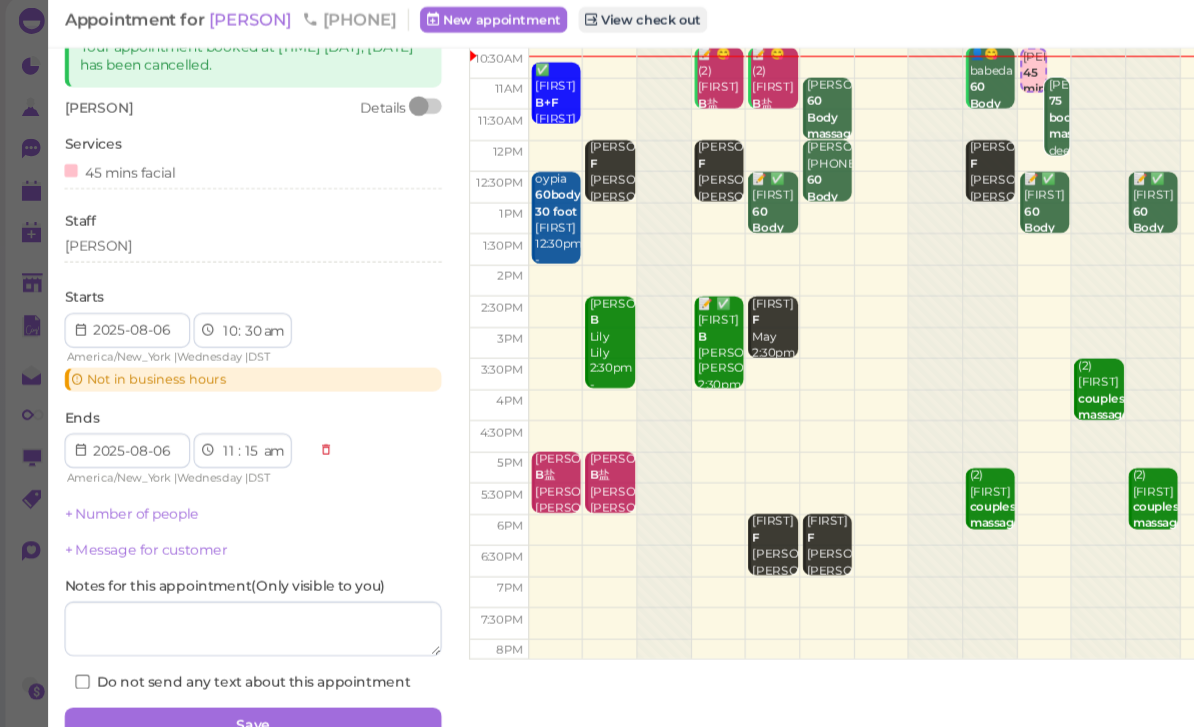 scroll, scrollTop: 119, scrollLeft: 0, axis: vertical 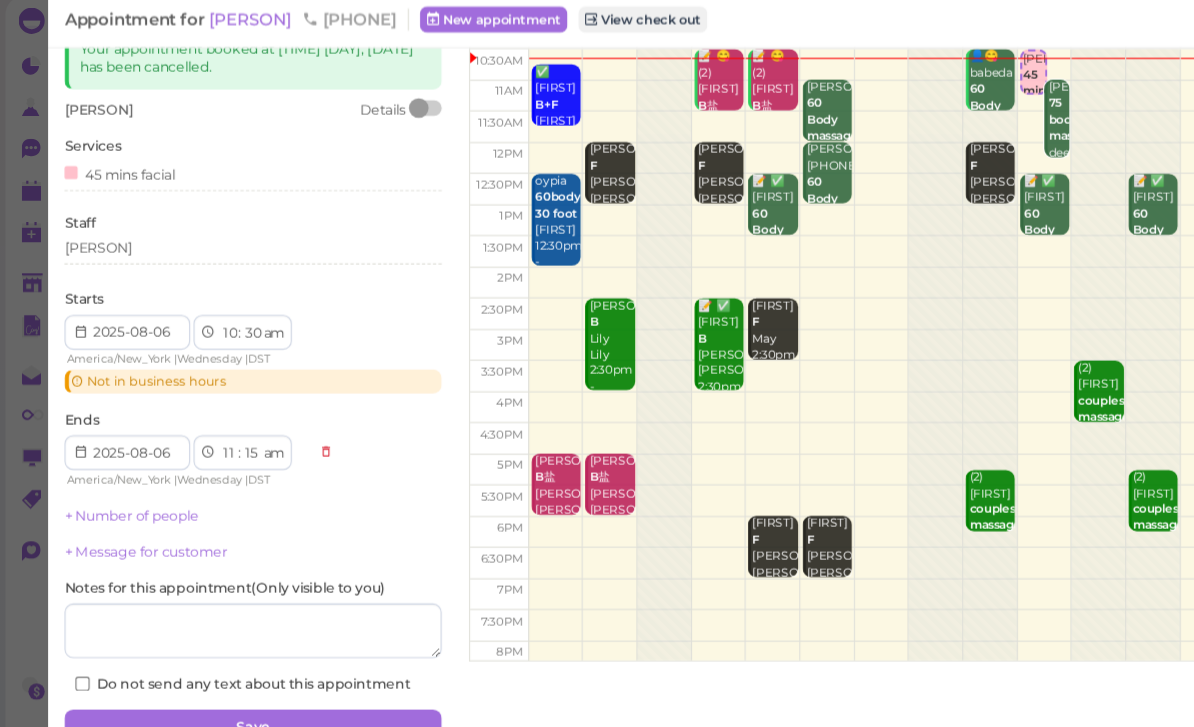 click on "Save" at bounding box center [231, 673] 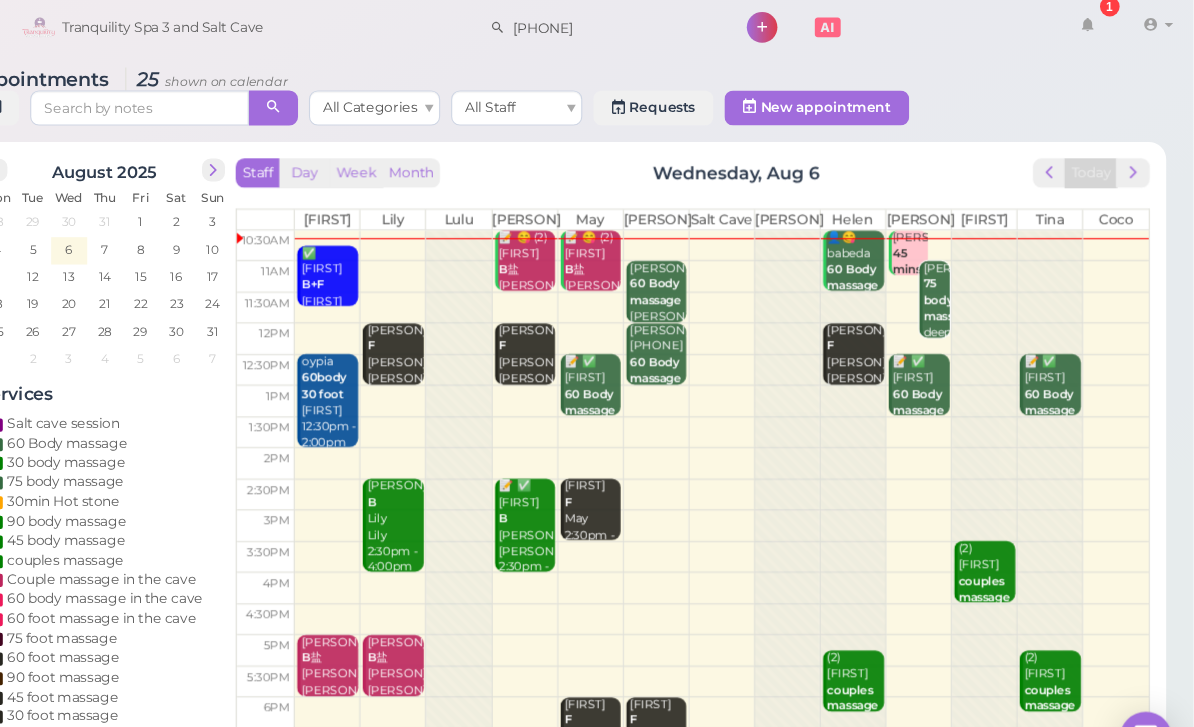 scroll, scrollTop: 0, scrollLeft: 0, axis: both 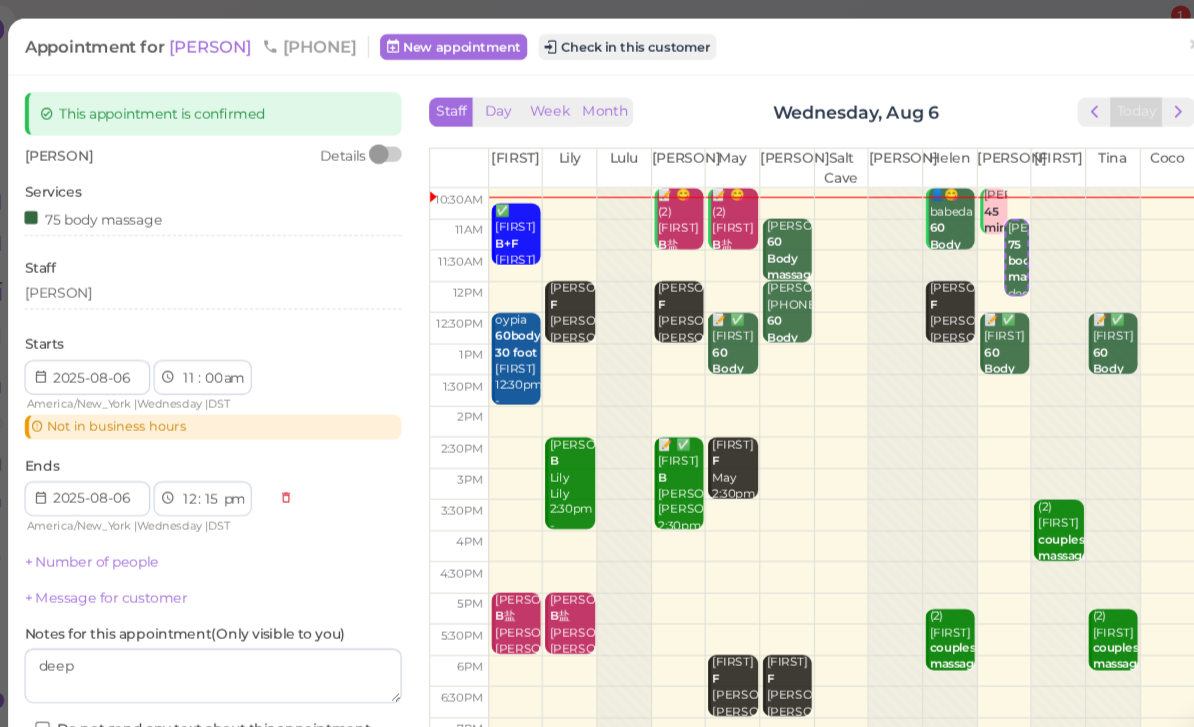 click on "[PERSON]" at bounding box center [231, 268] 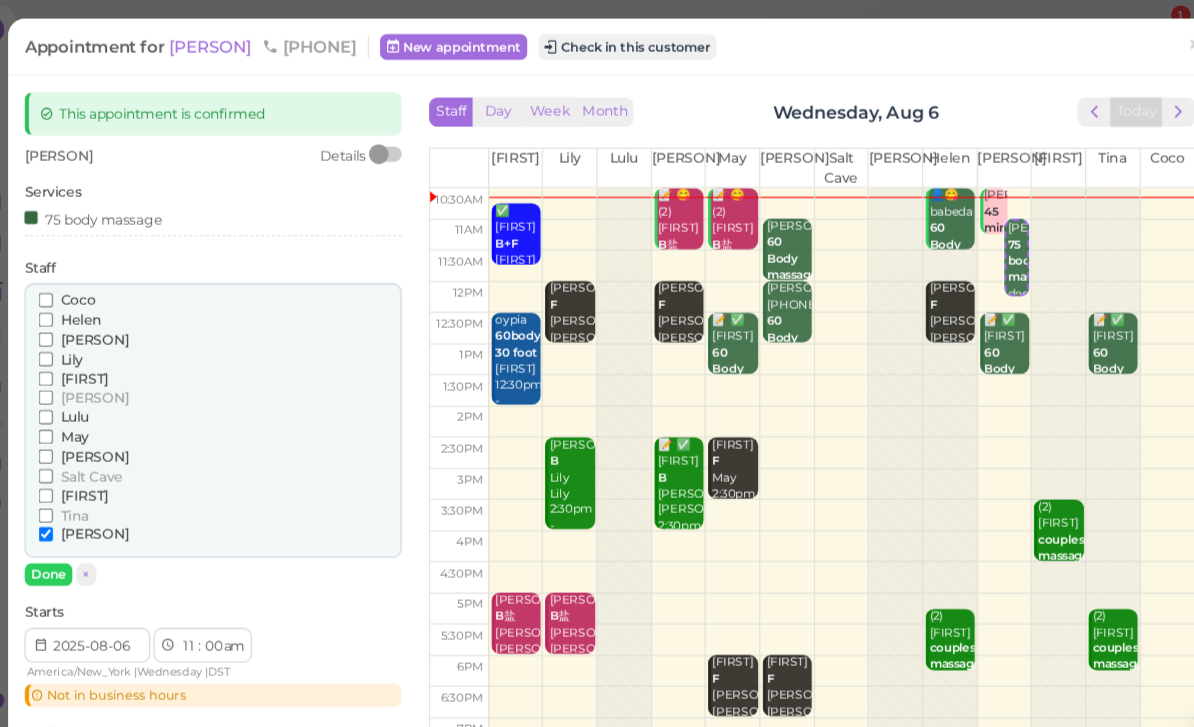 click on "Tina" at bounding box center [105, 471] 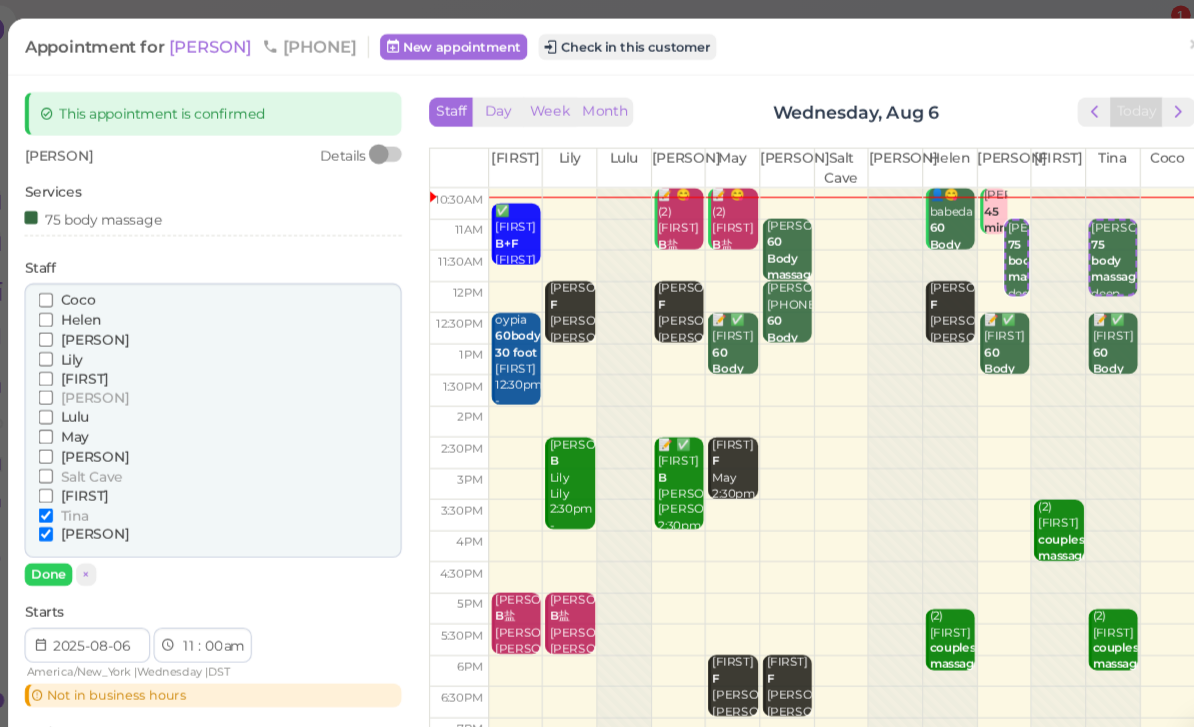 click on "[PERSON]" at bounding box center [123, 488] 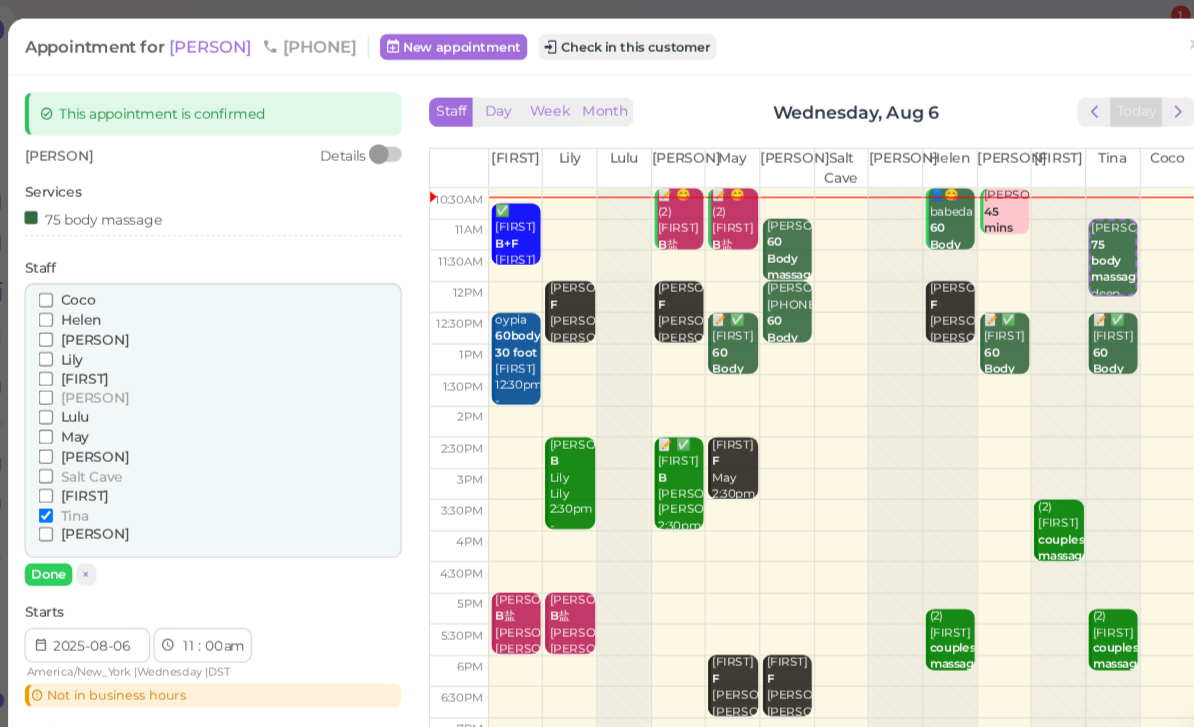 click on "Done" at bounding box center [81, 525] 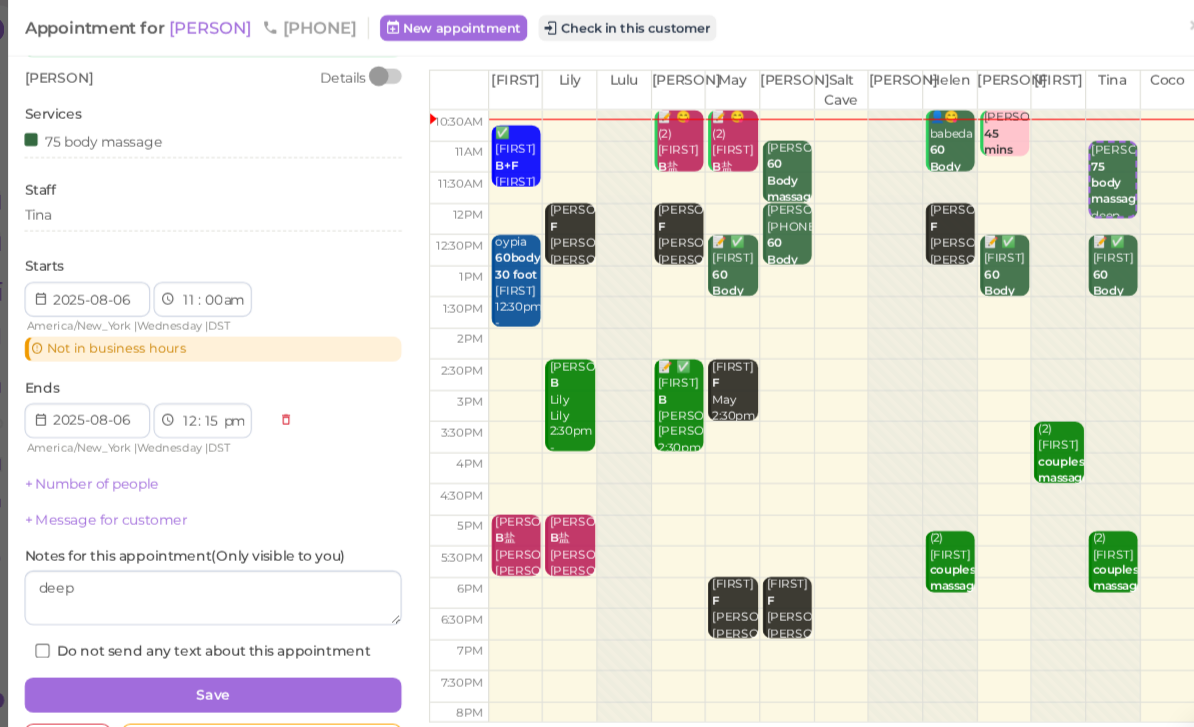 scroll, scrollTop: 70, scrollLeft: 0, axis: vertical 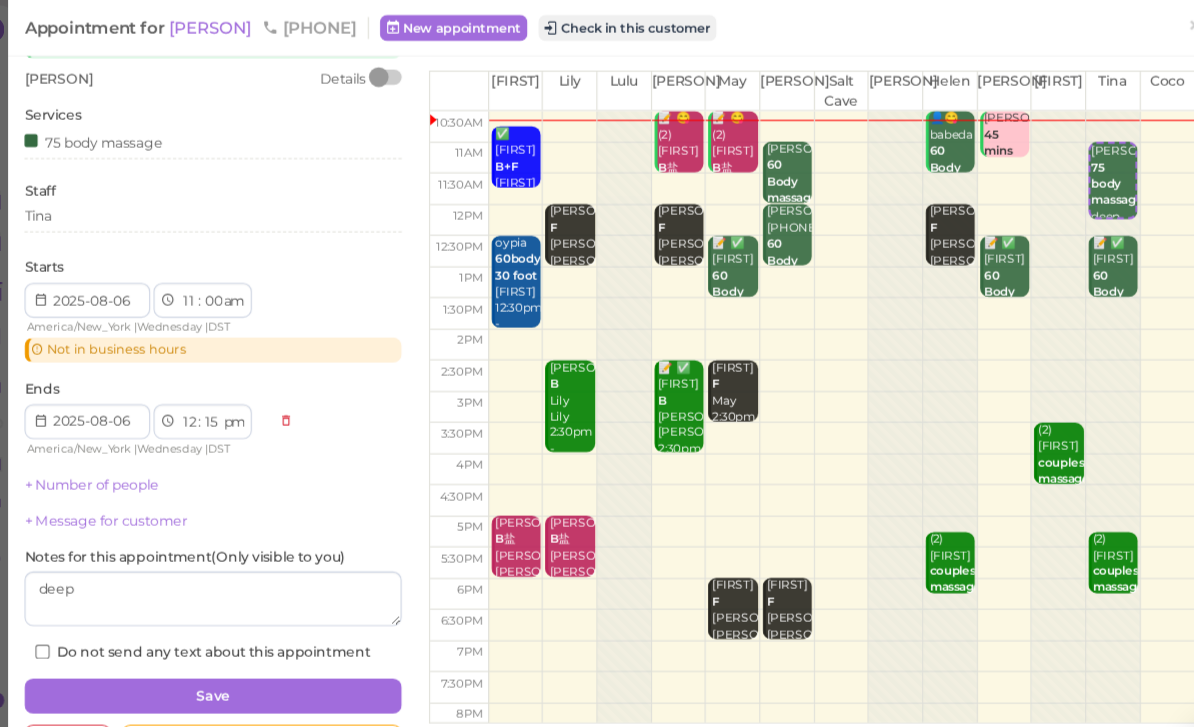 click on "Save" at bounding box center (231, 637) 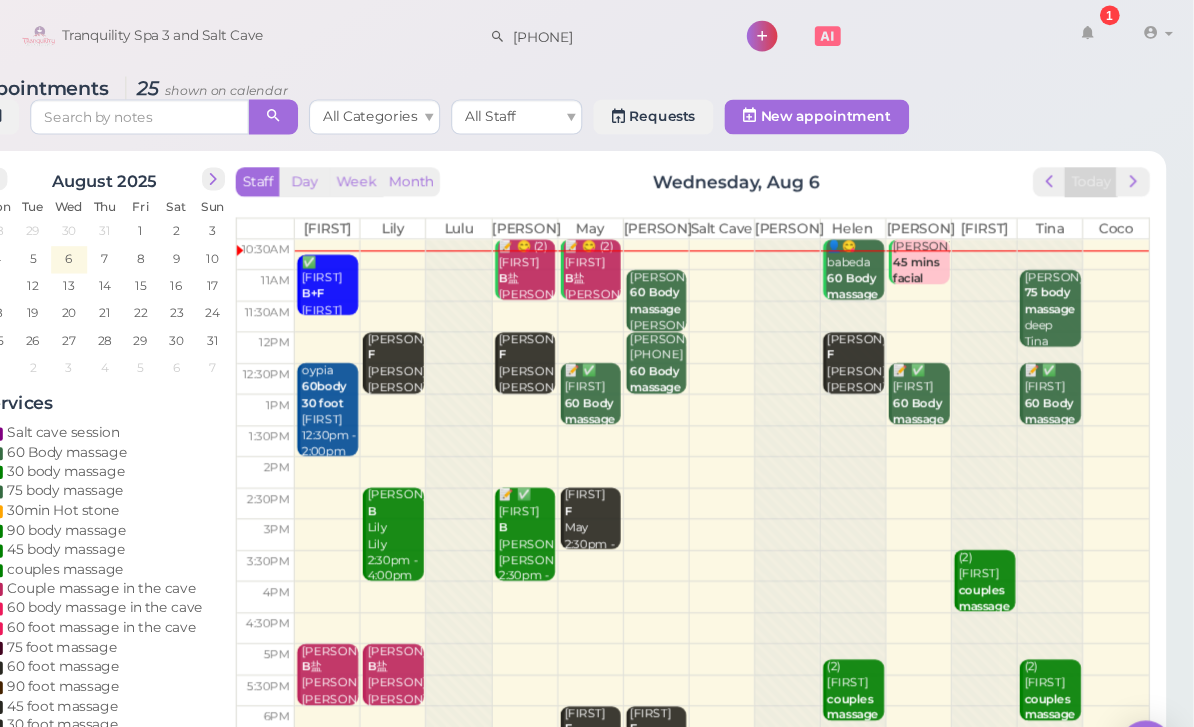 scroll, scrollTop: 0, scrollLeft: 0, axis: both 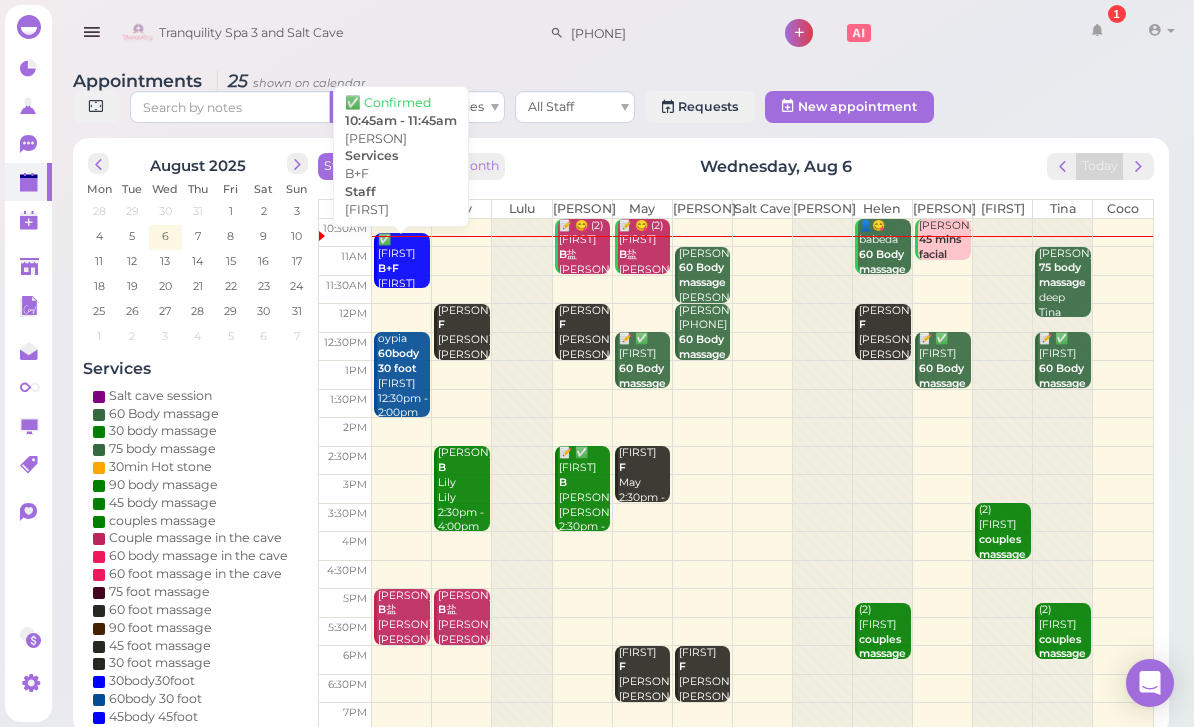 click on "B+F" at bounding box center [388, 268] 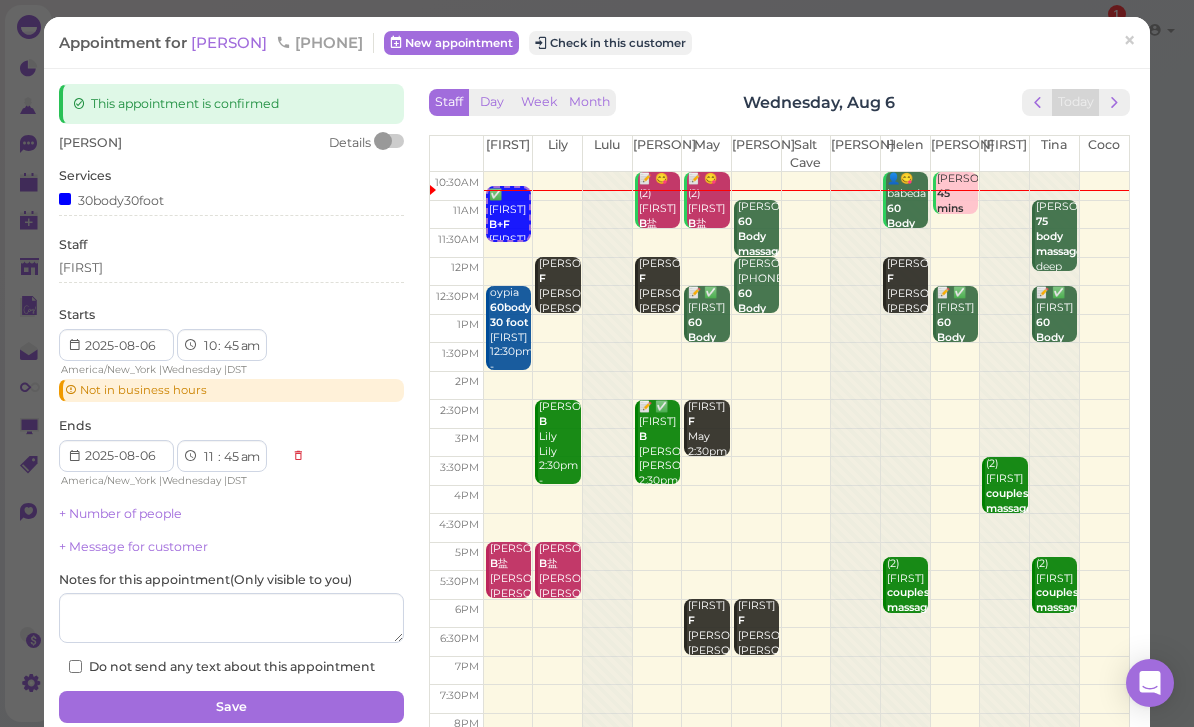 click on "Check in this customer" at bounding box center [610, 43] 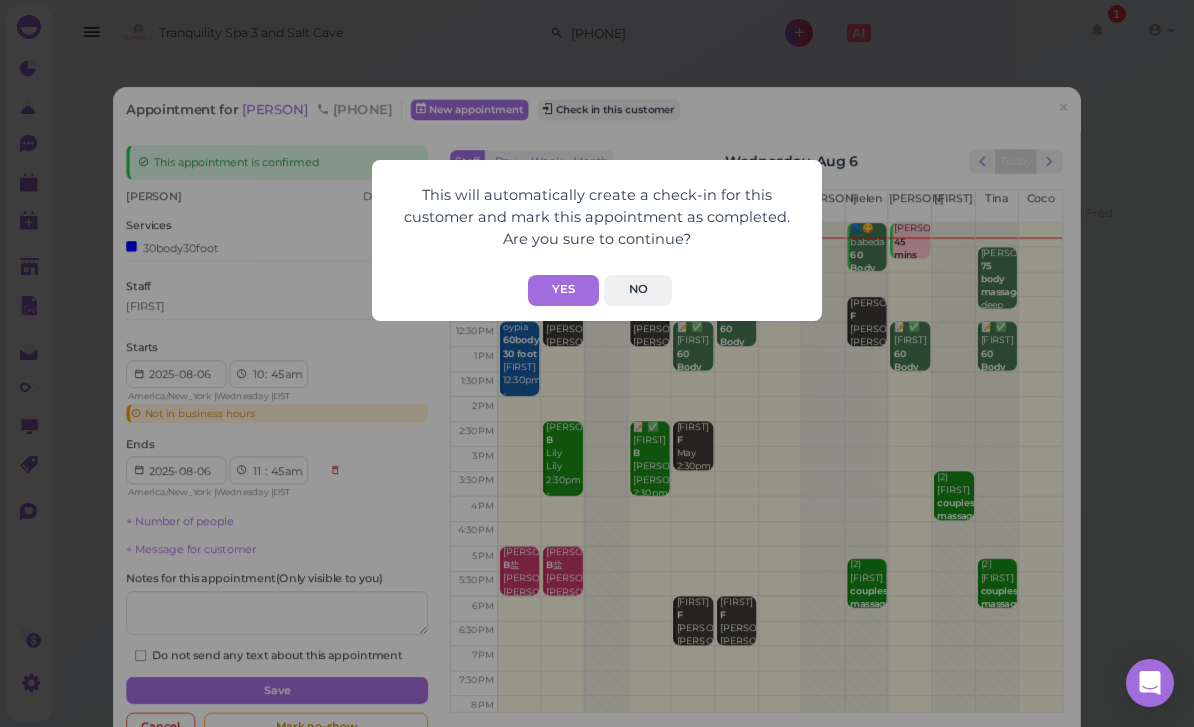 click on "Yes" at bounding box center [563, 290] 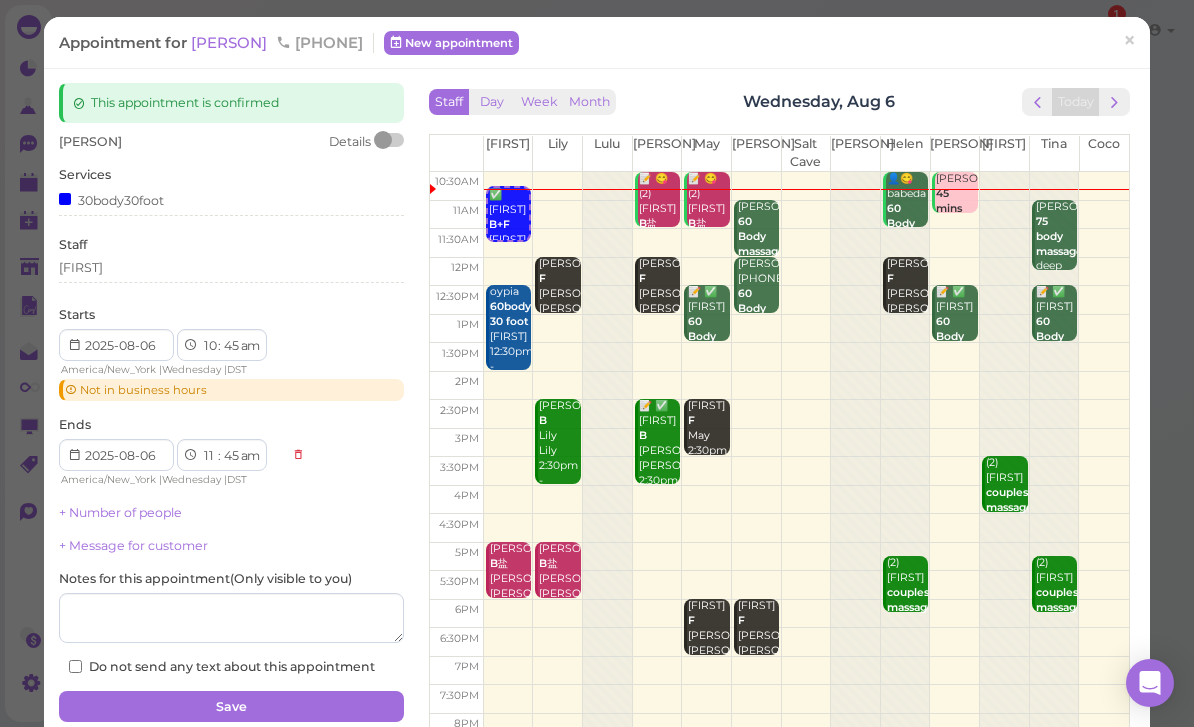 click on "×" at bounding box center (1129, 41) 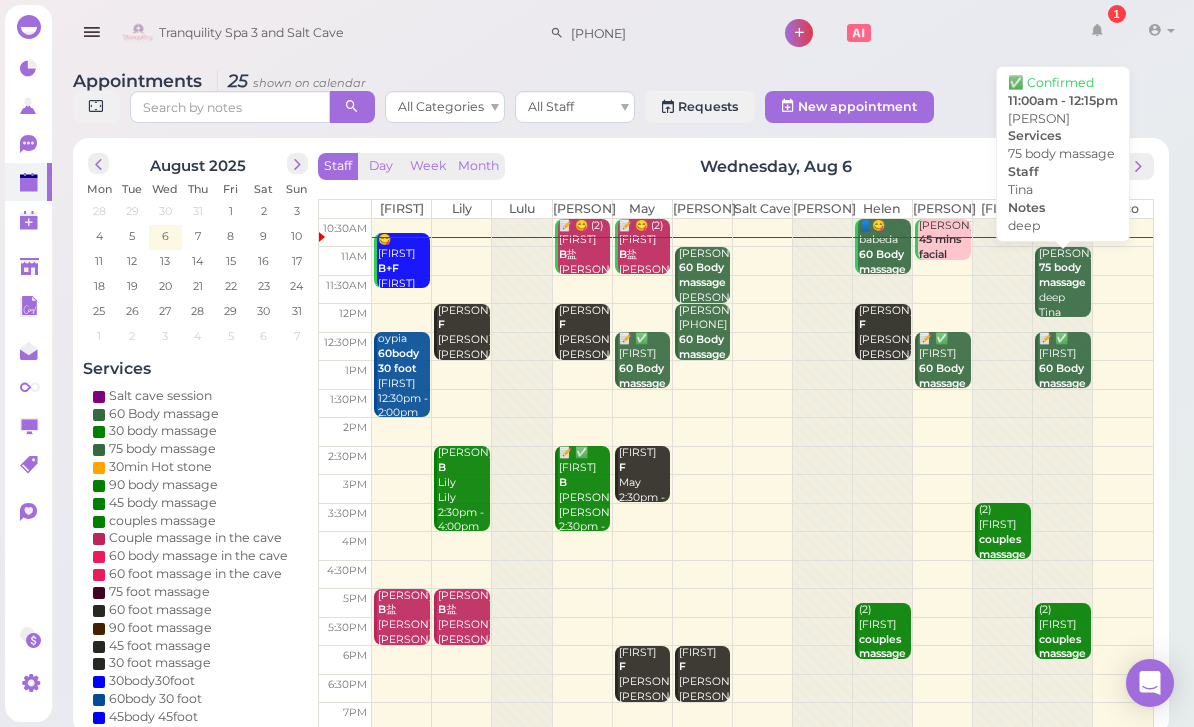 click on "75 body massage" at bounding box center [1062, 275] 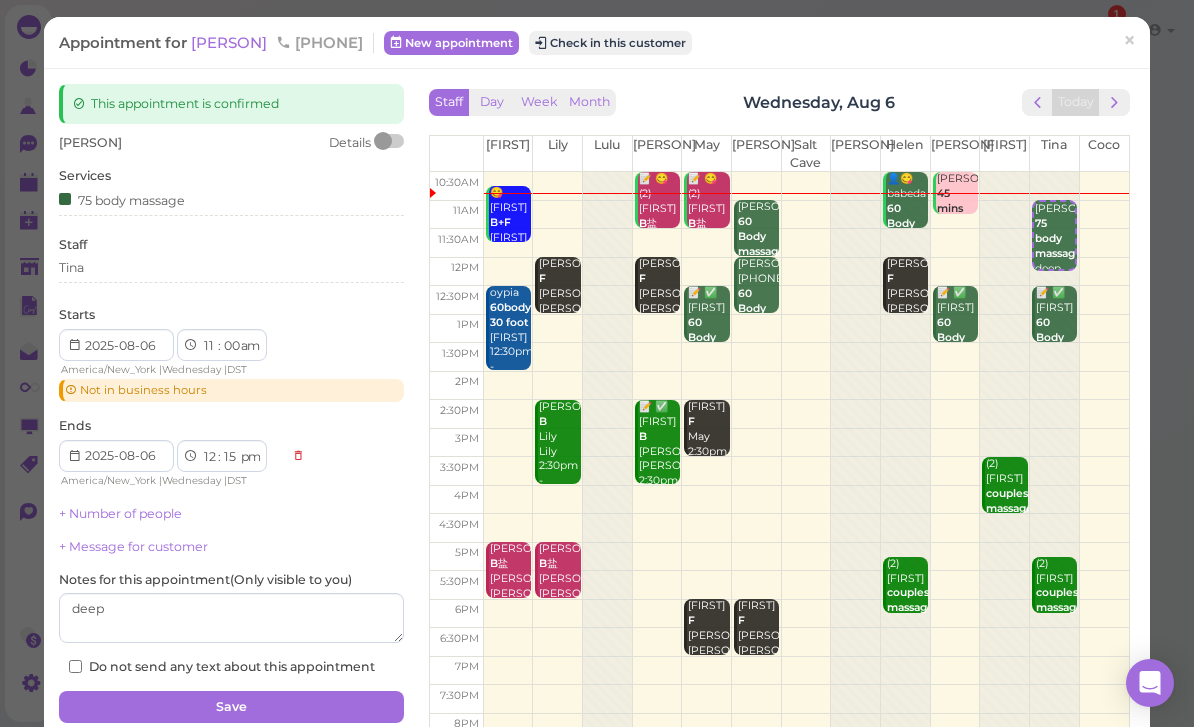 click on "Check in this customer" at bounding box center [610, 43] 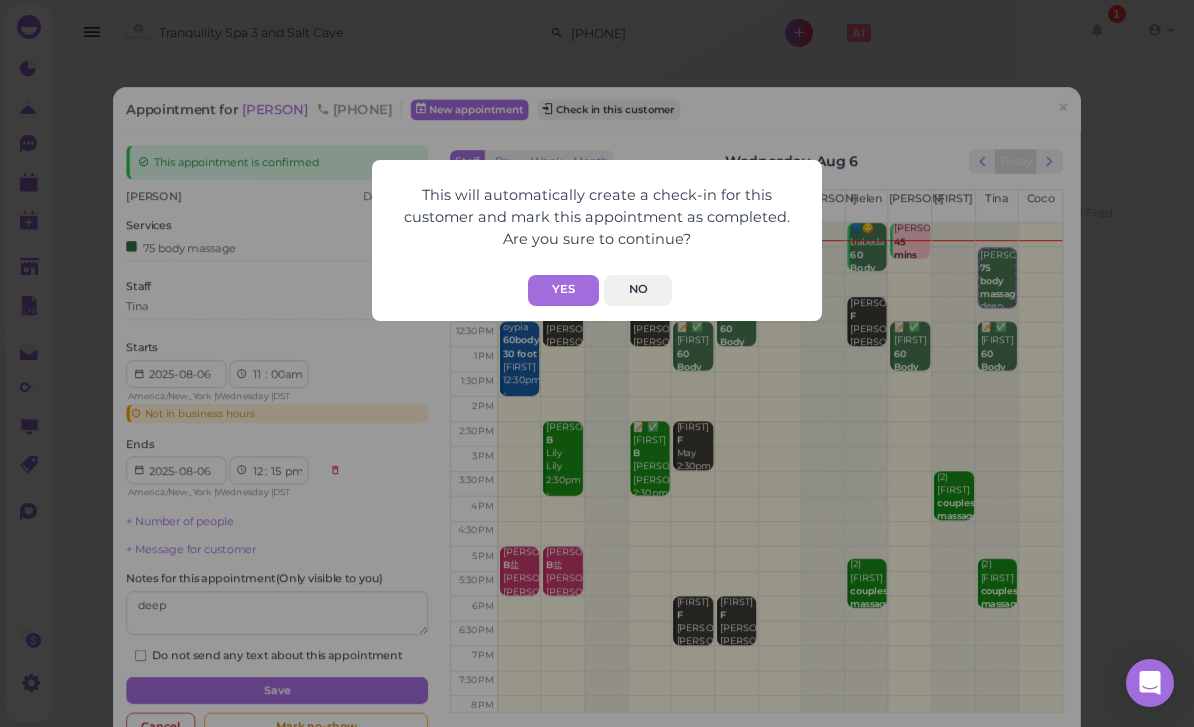 click on "Yes" at bounding box center [563, 290] 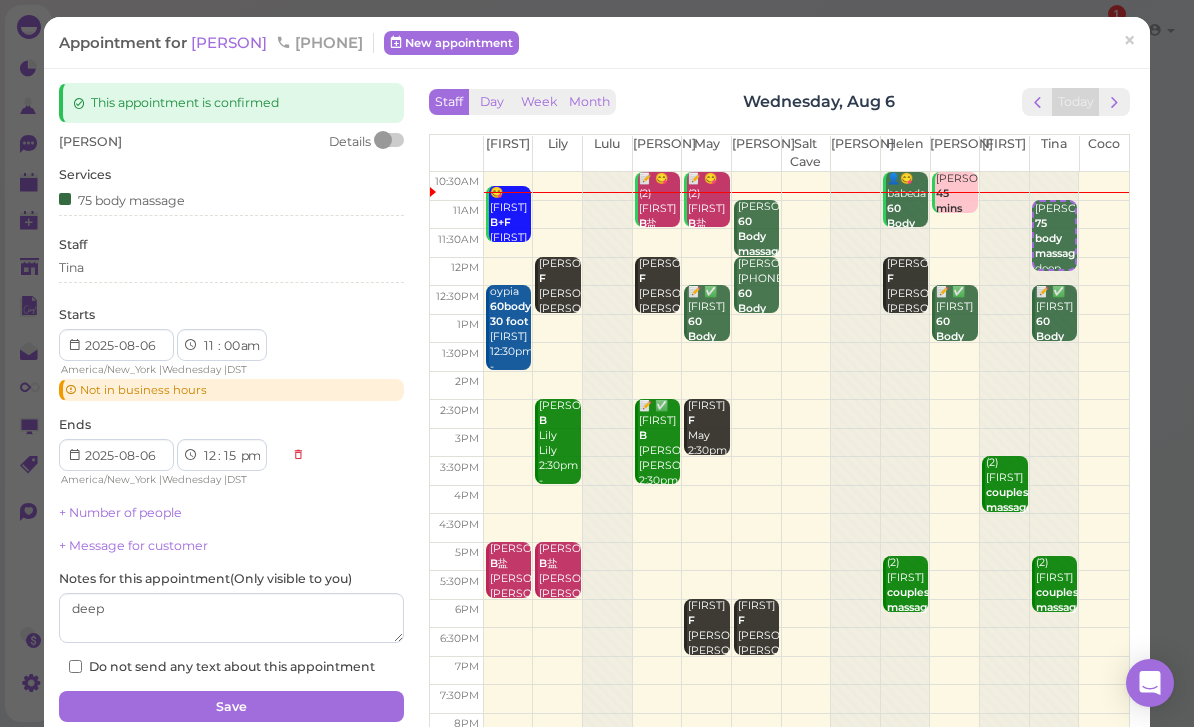 click on "×" at bounding box center [1129, 42] 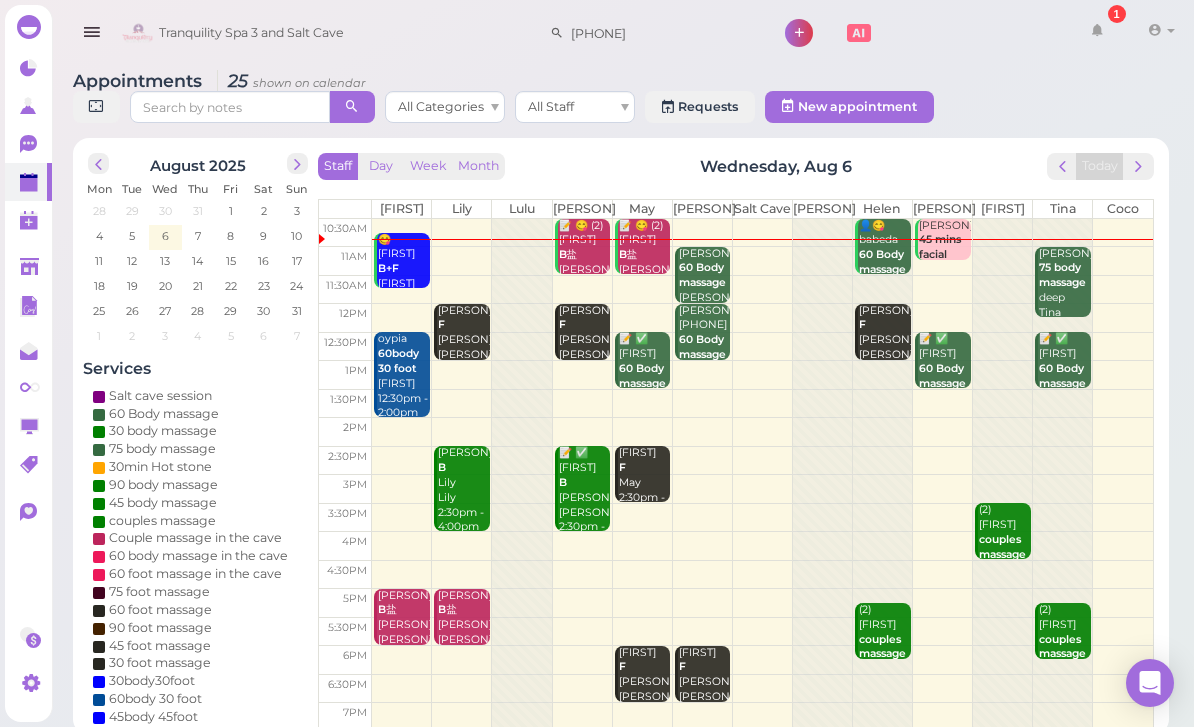 scroll, scrollTop: 2, scrollLeft: 0, axis: vertical 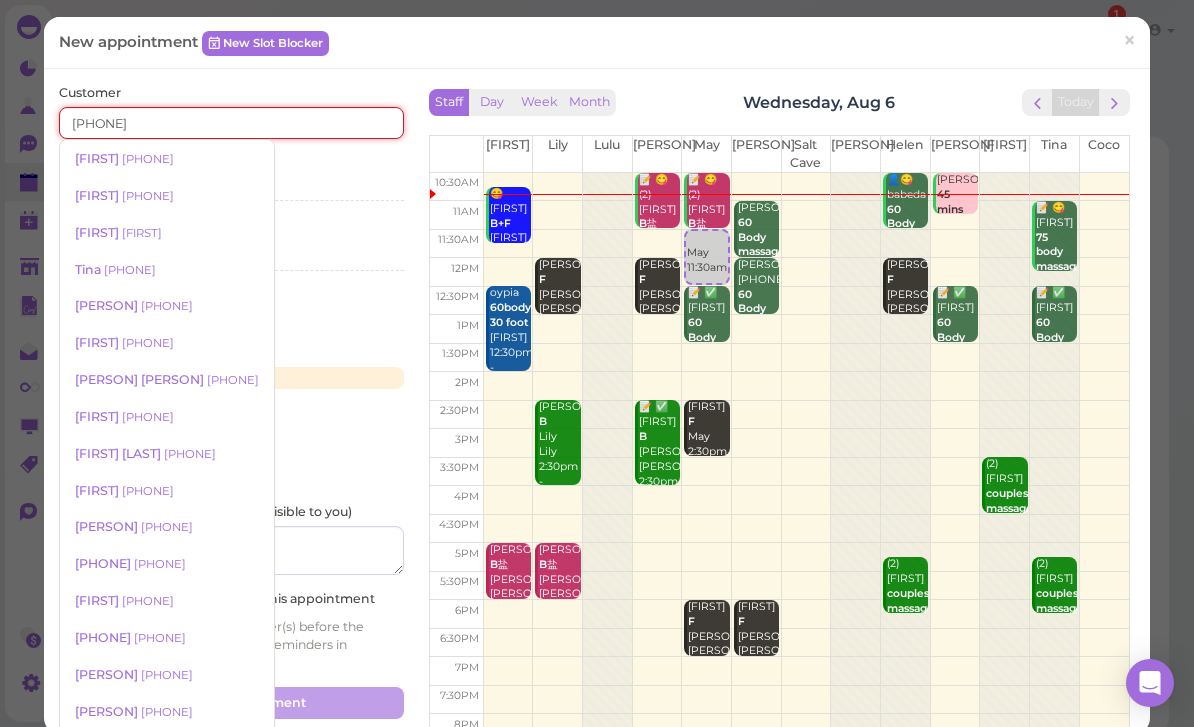 type on "[PHONE]" 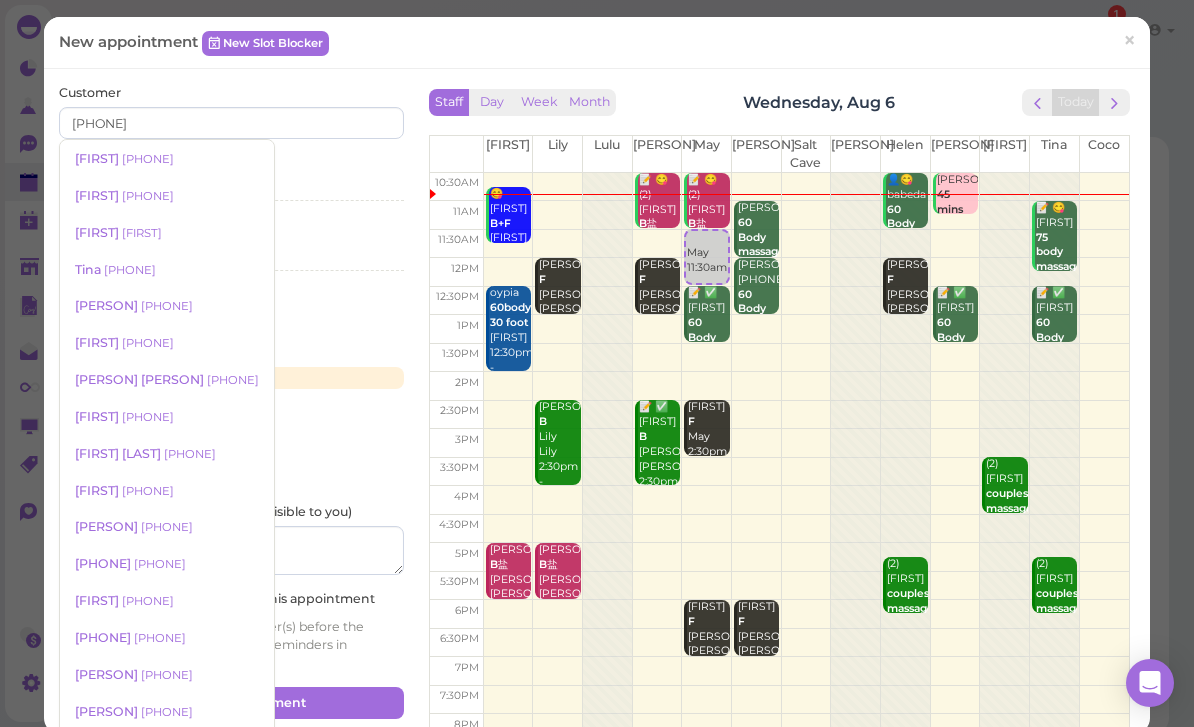 click on "[PHONE]" at bounding box center [148, 159] 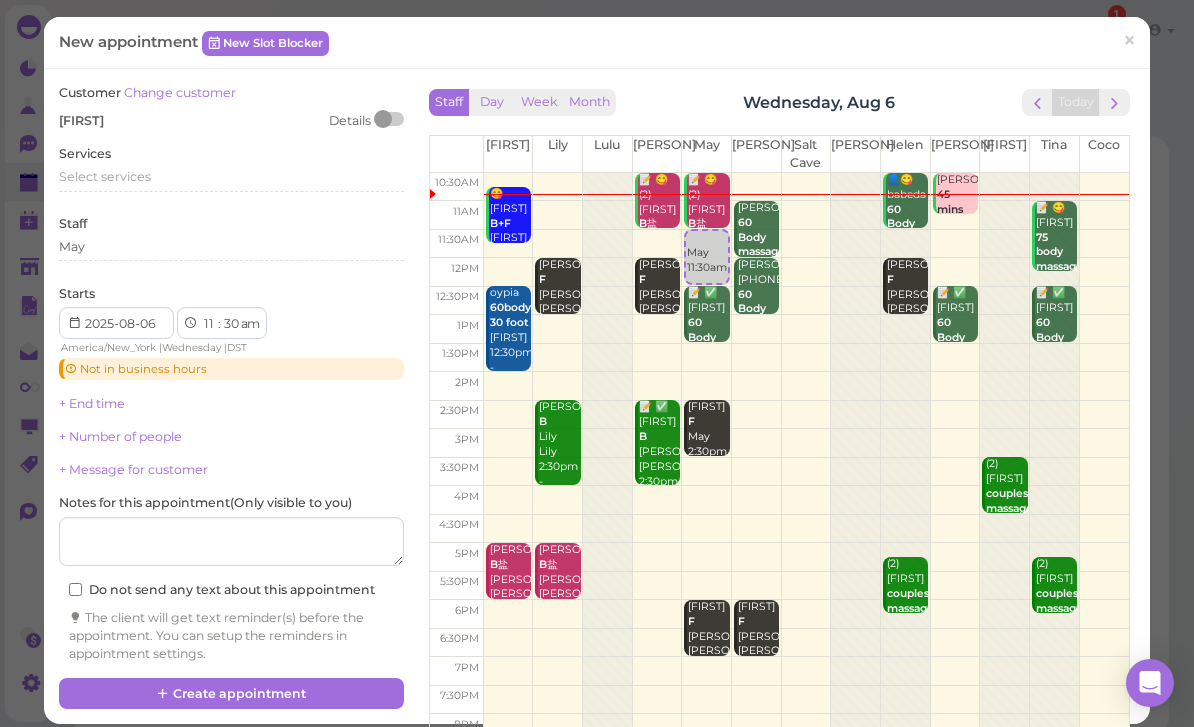 scroll, scrollTop: 2, scrollLeft: 0, axis: vertical 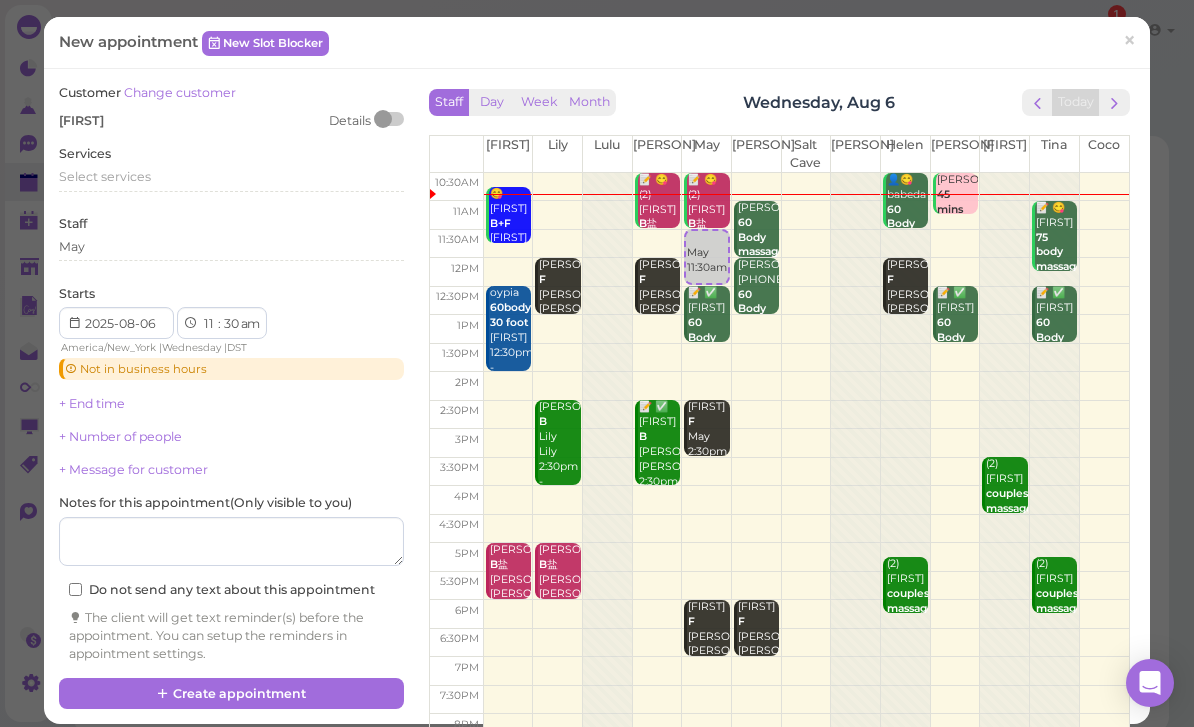 click on "Select services" at bounding box center (105, 176) 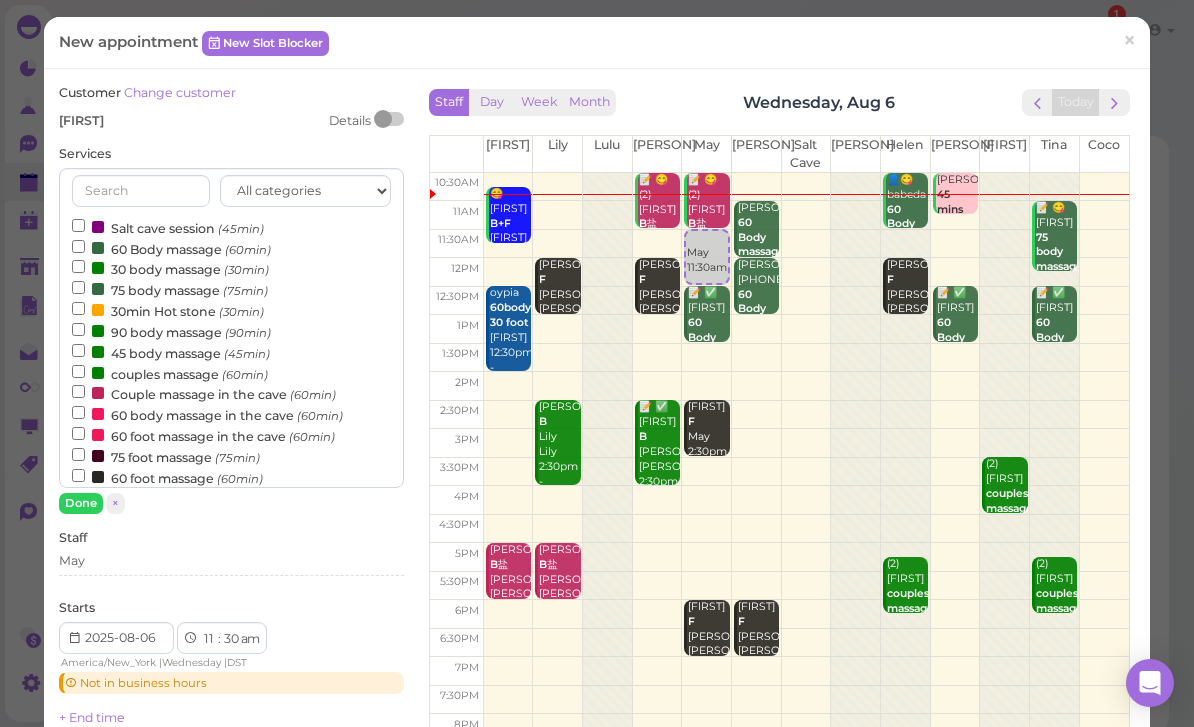 click on "60 Body massage
(60min)" at bounding box center (171, 248) 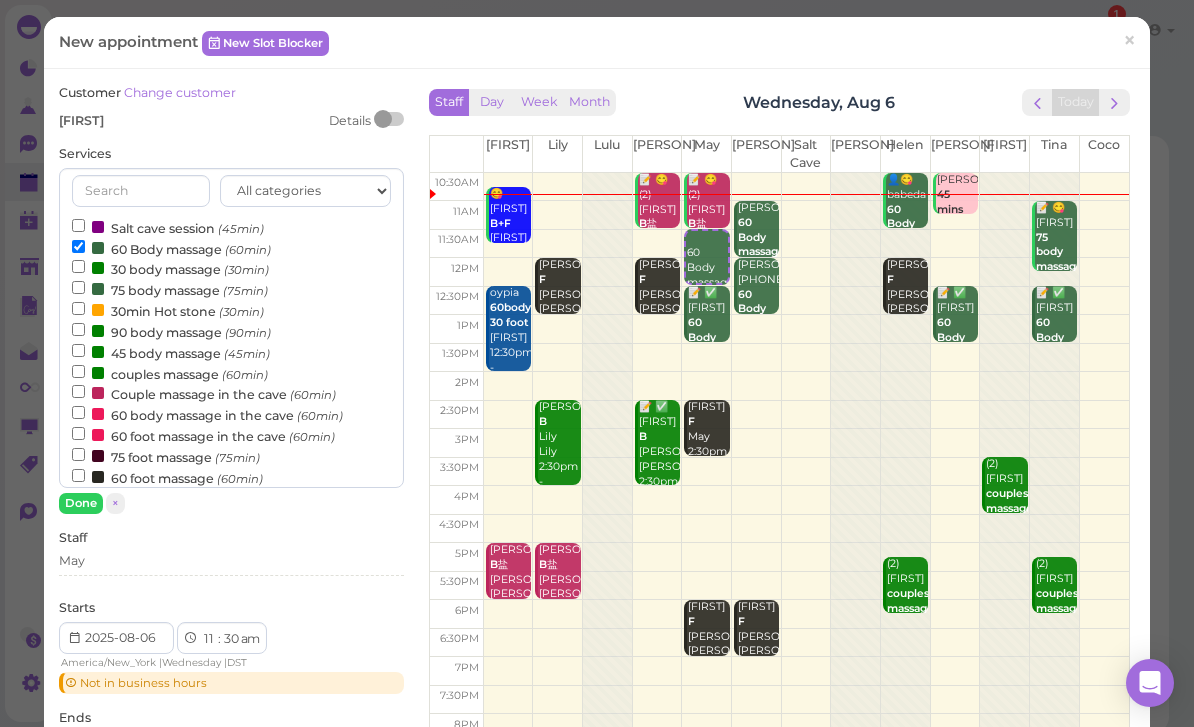 click on "May" at bounding box center [231, 564] 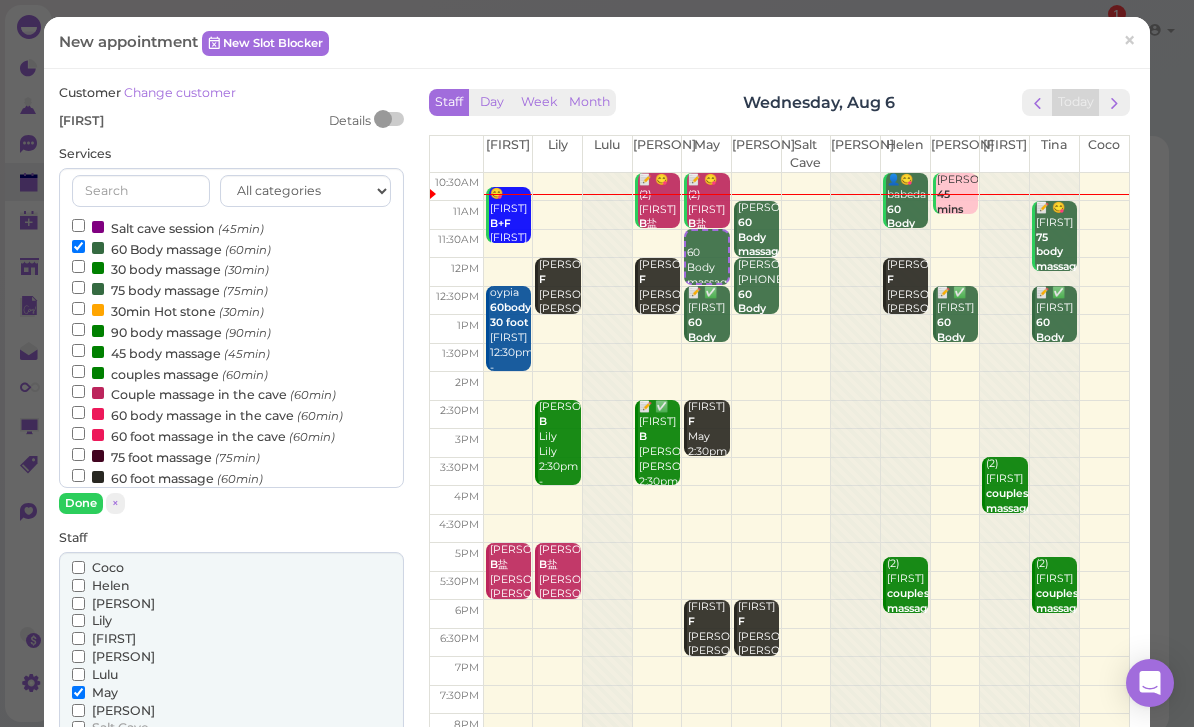click on "Done" at bounding box center (81, 503) 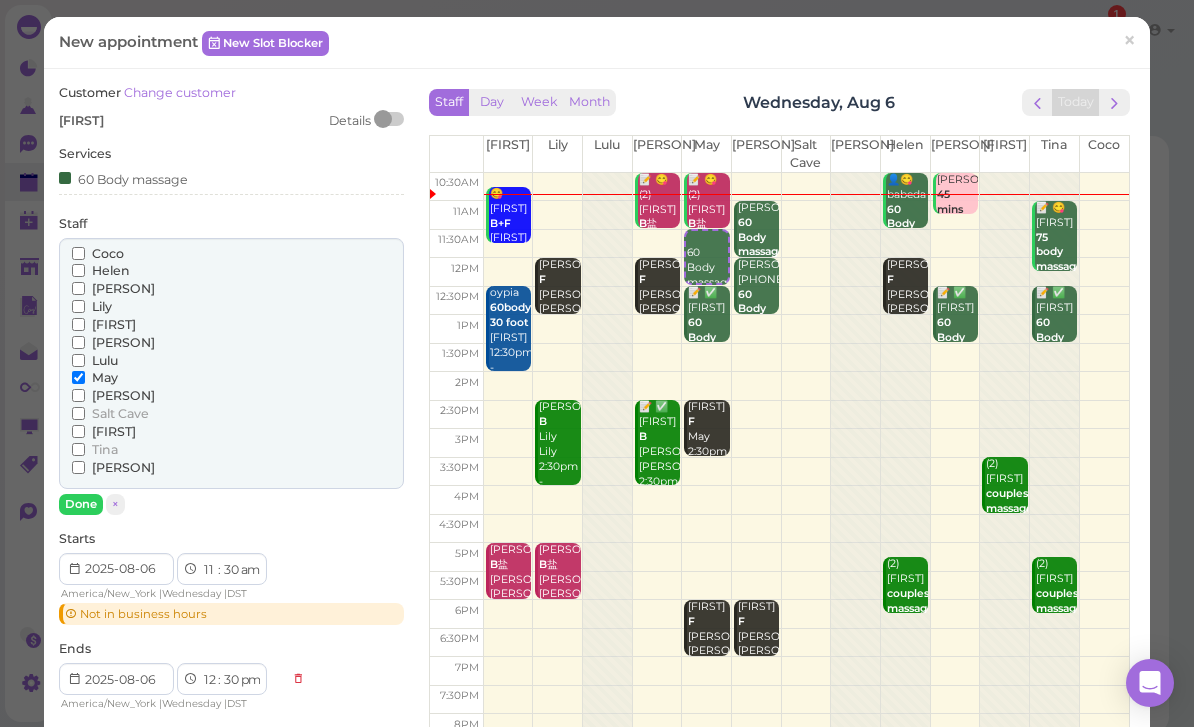click on "Done" at bounding box center [81, 504] 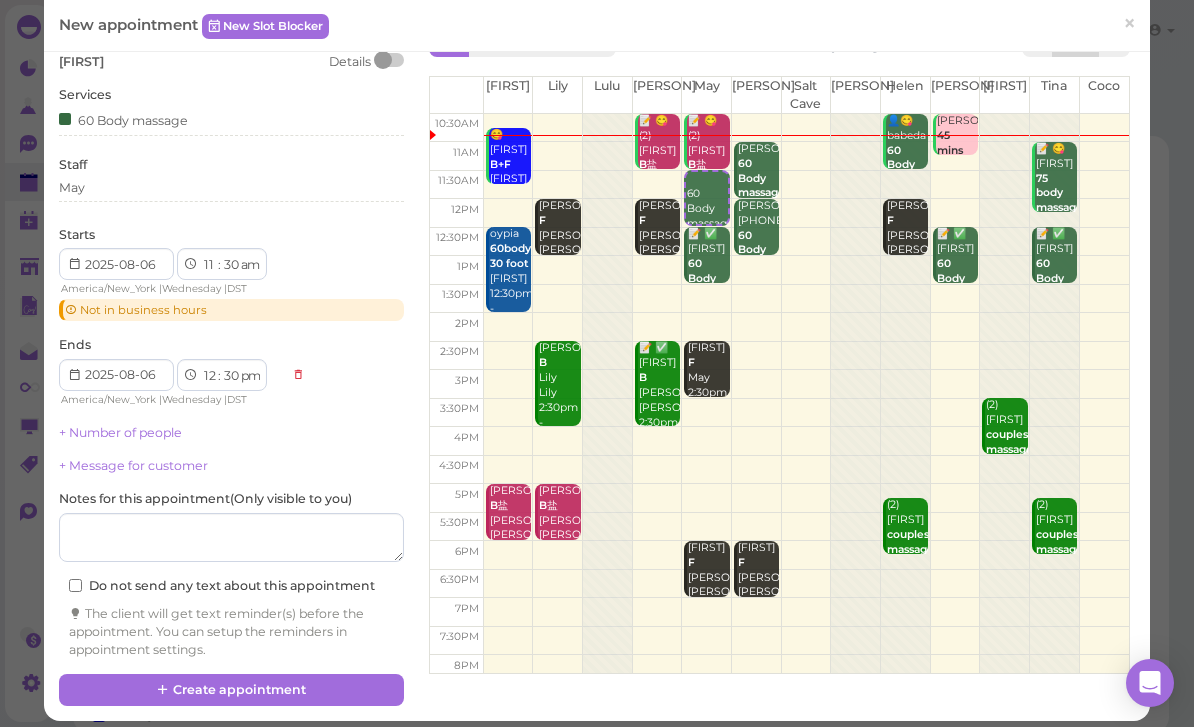 scroll, scrollTop: 57, scrollLeft: 0, axis: vertical 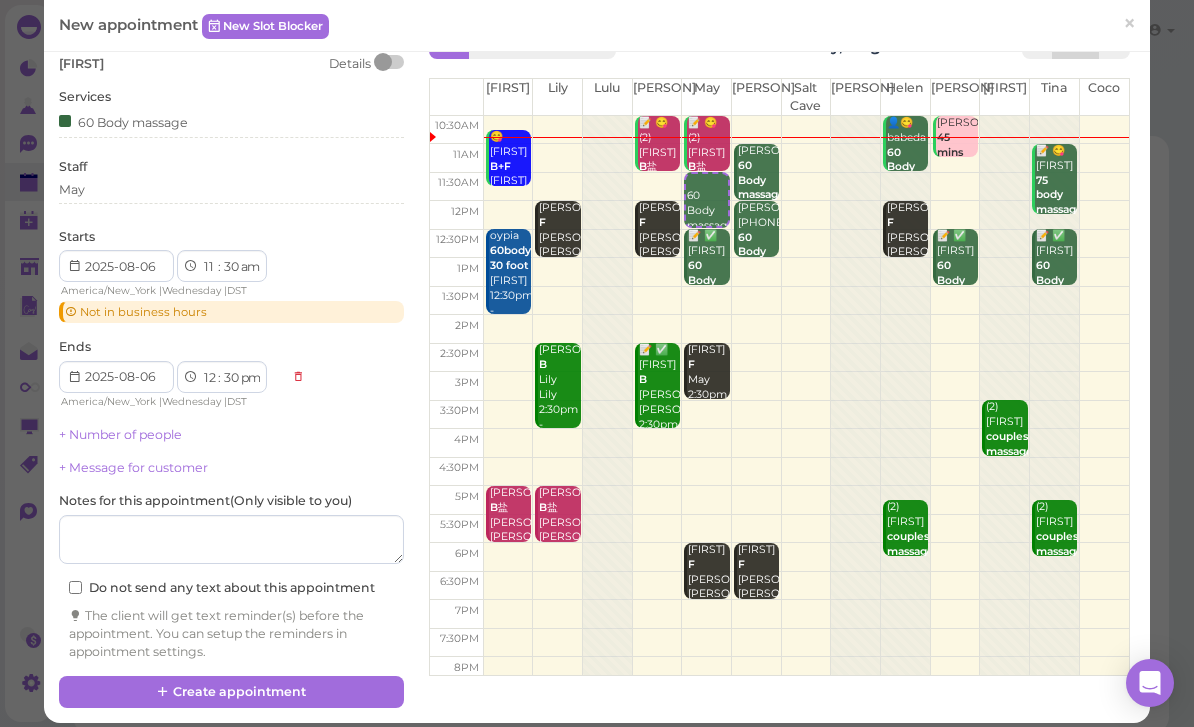 click on "Create appointment" at bounding box center (231, 692) 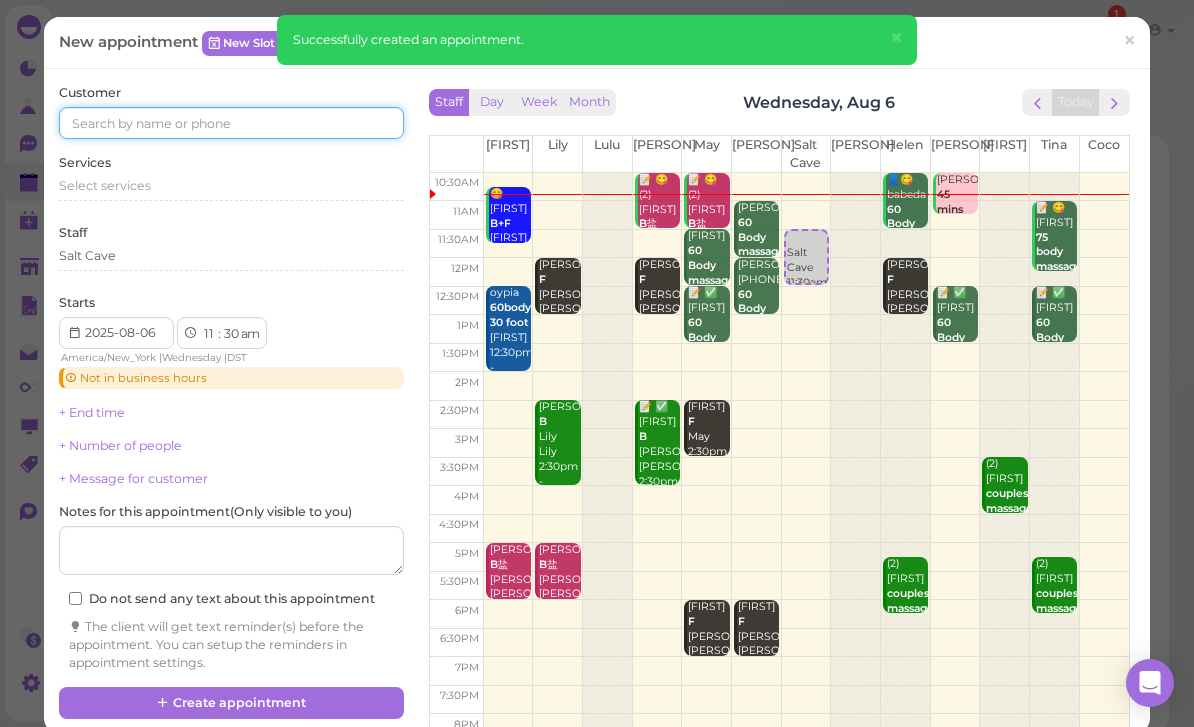 scroll, scrollTop: 1, scrollLeft: 0, axis: vertical 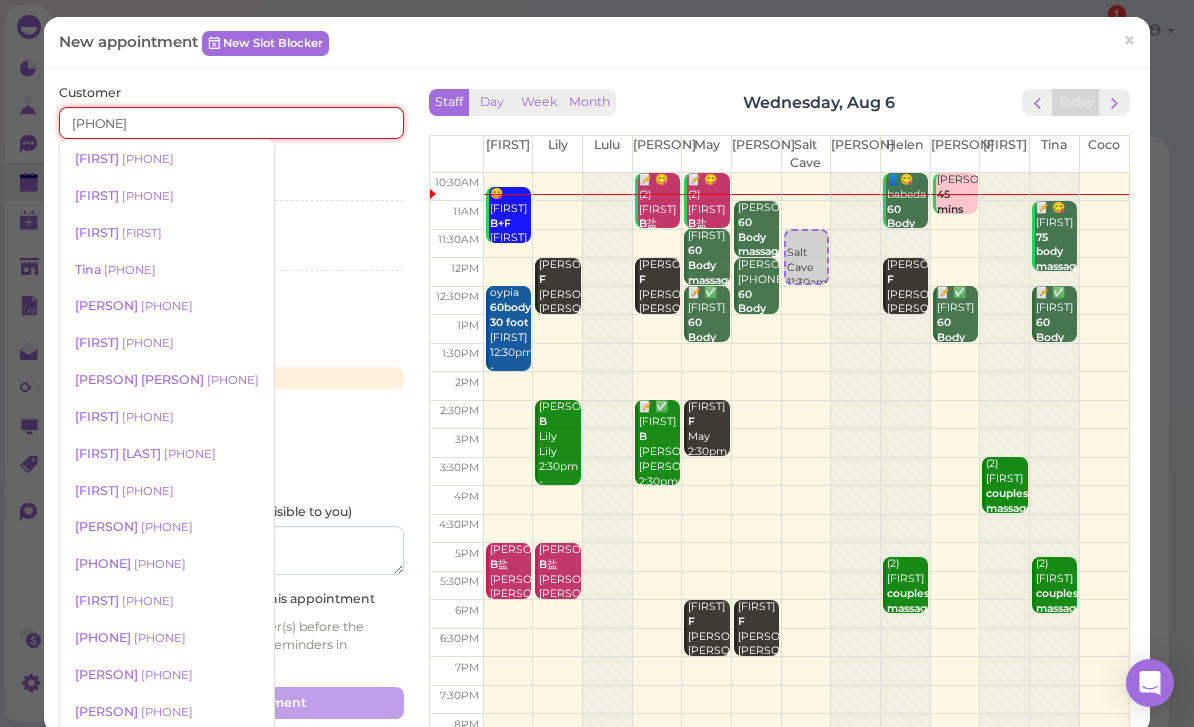 type on "[PHONE]" 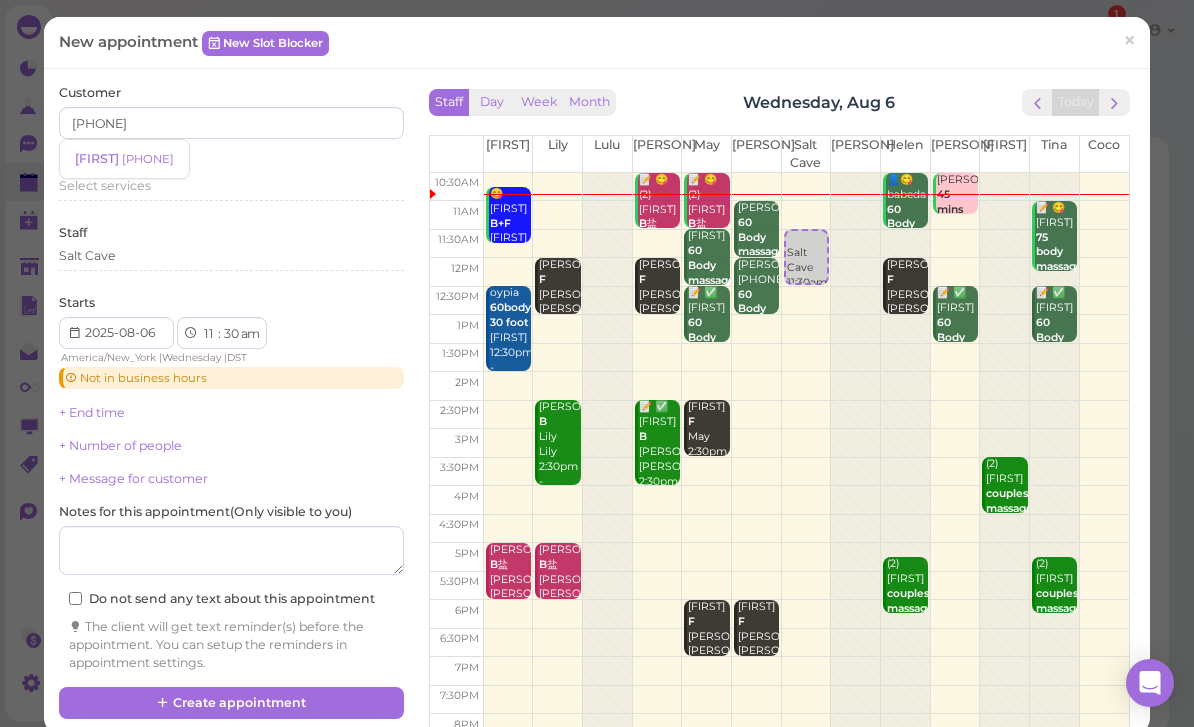 click on "[PHONE]" at bounding box center [148, 159] 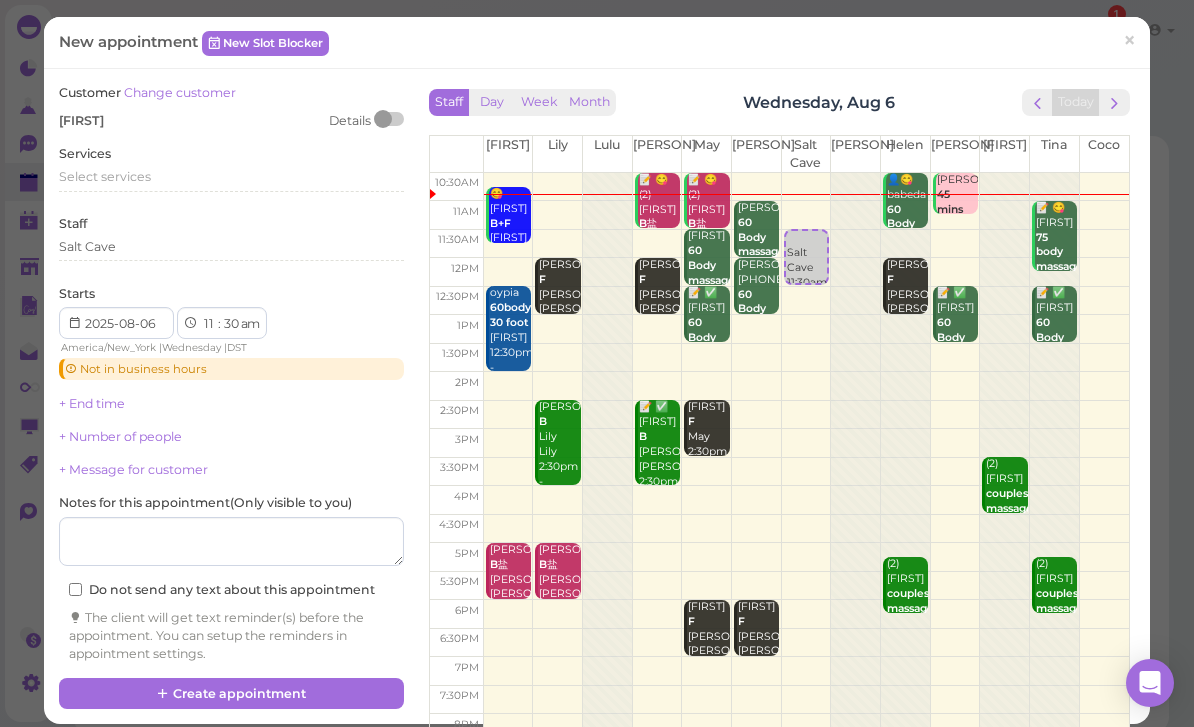 click on "Select services" at bounding box center [105, 176] 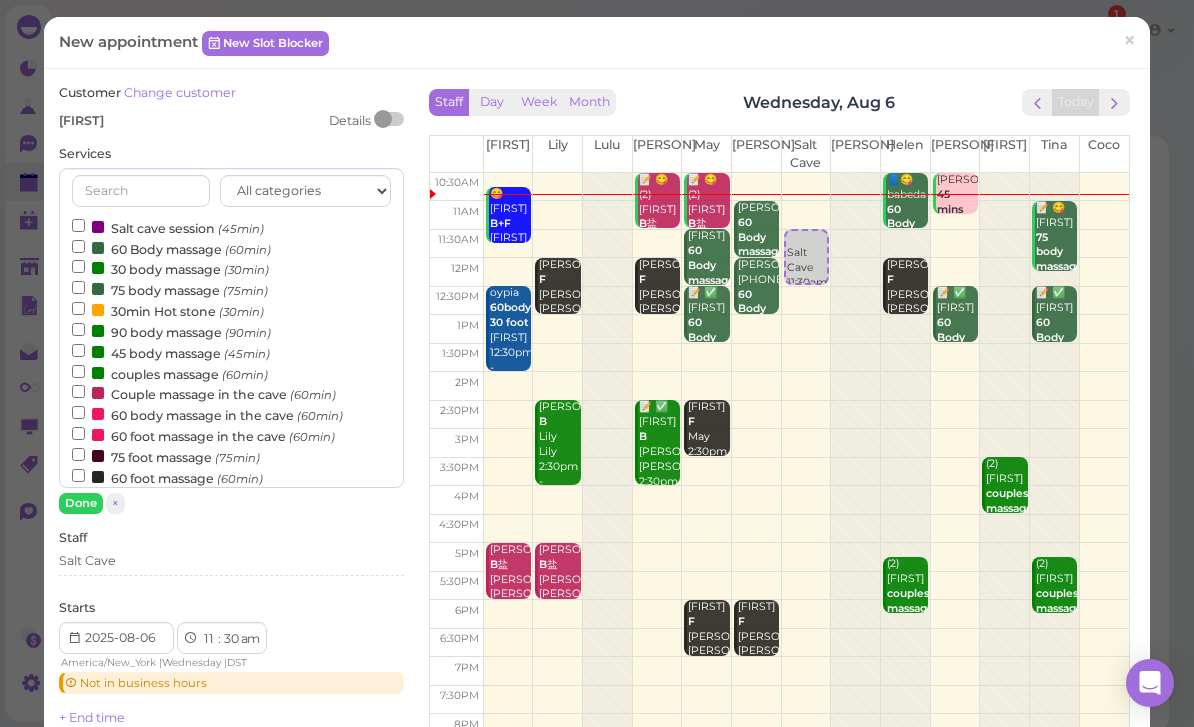 click on "Salt cave session
(45min)" at bounding box center [168, 227] 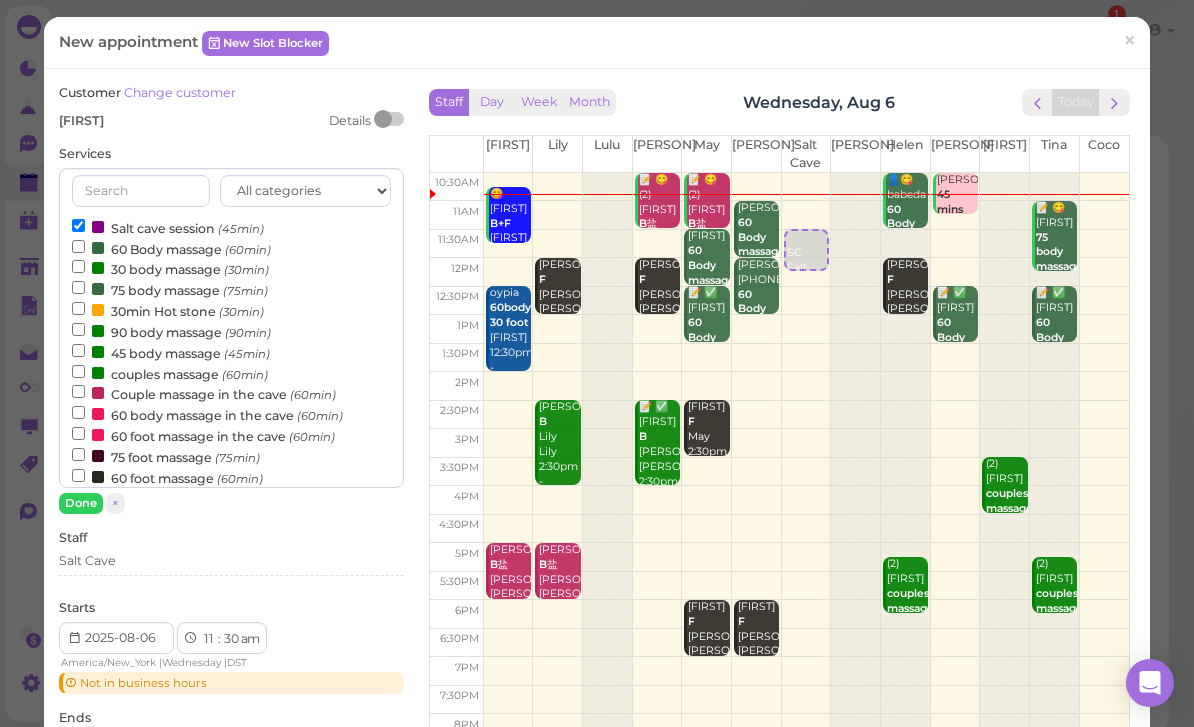 click on "Done" at bounding box center [81, 503] 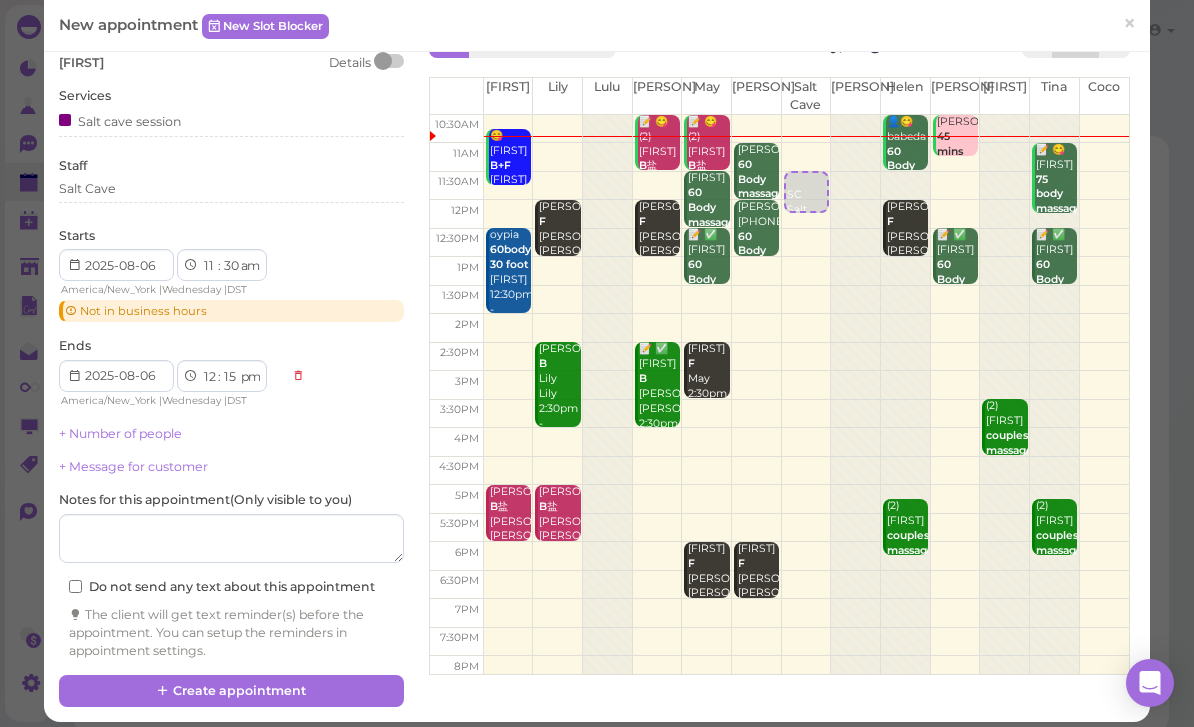 scroll, scrollTop: 57, scrollLeft: 0, axis: vertical 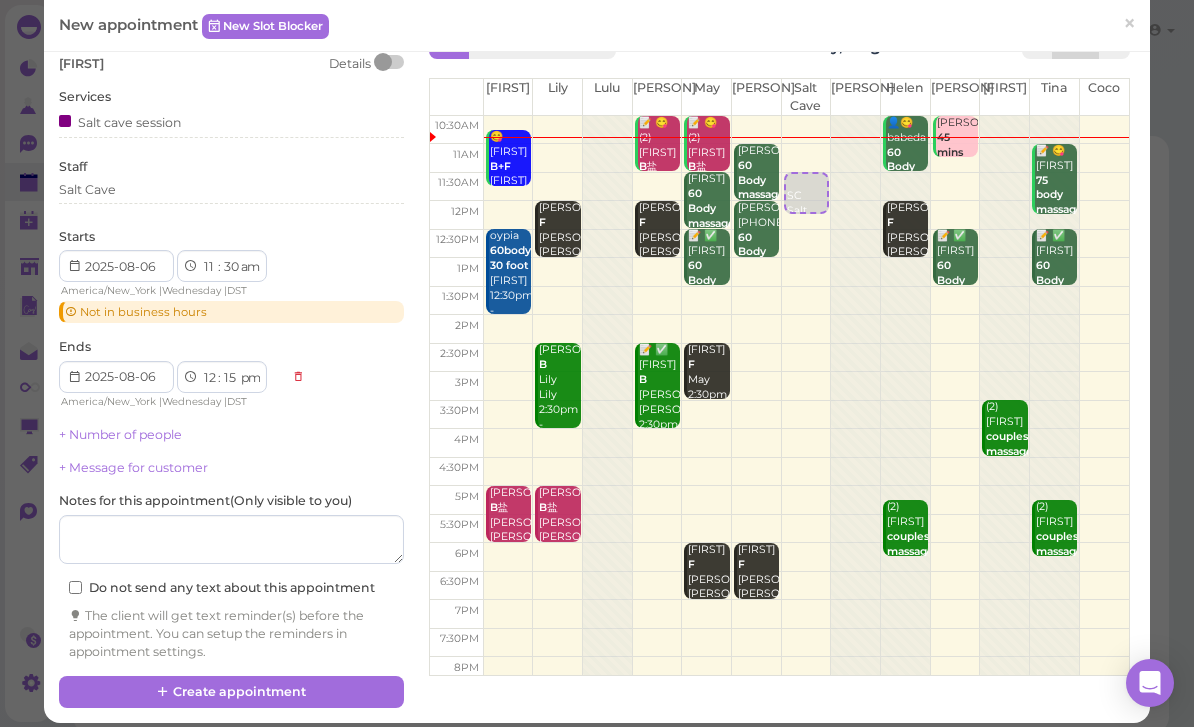 click on "Create appointment" at bounding box center (231, 692) 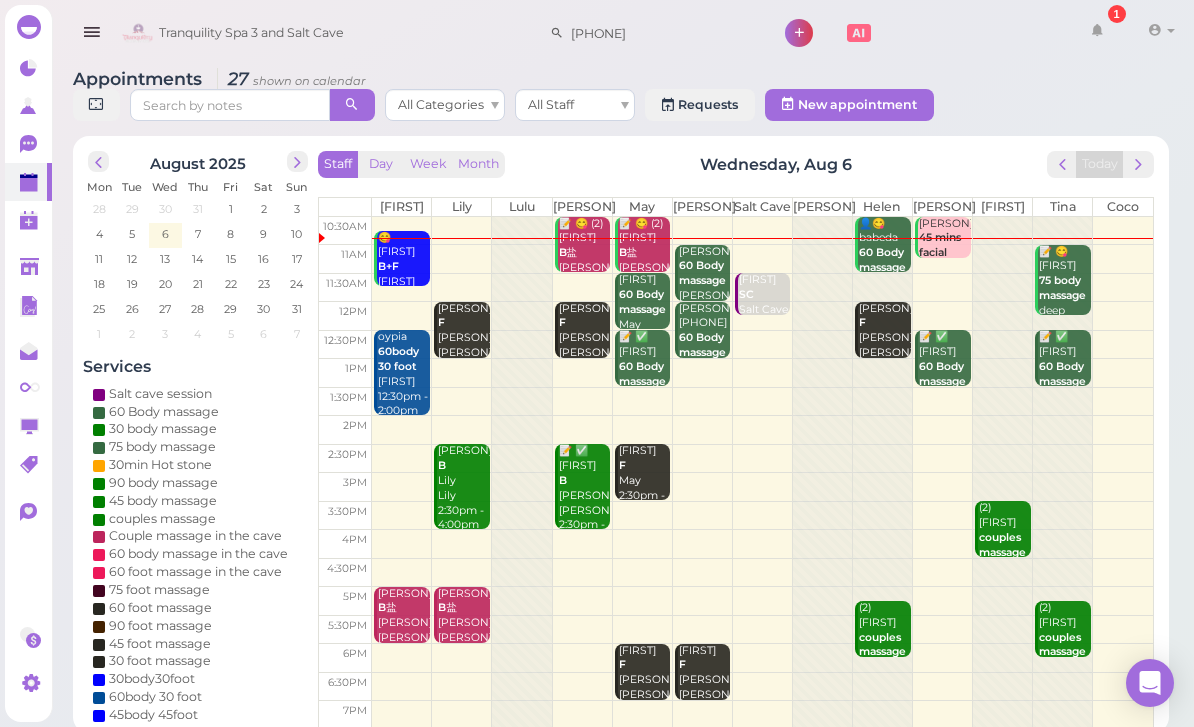 click on "[PERSON] [PERSON] [PERSON] [TIME] - [TIME]" at bounding box center (403, 275) 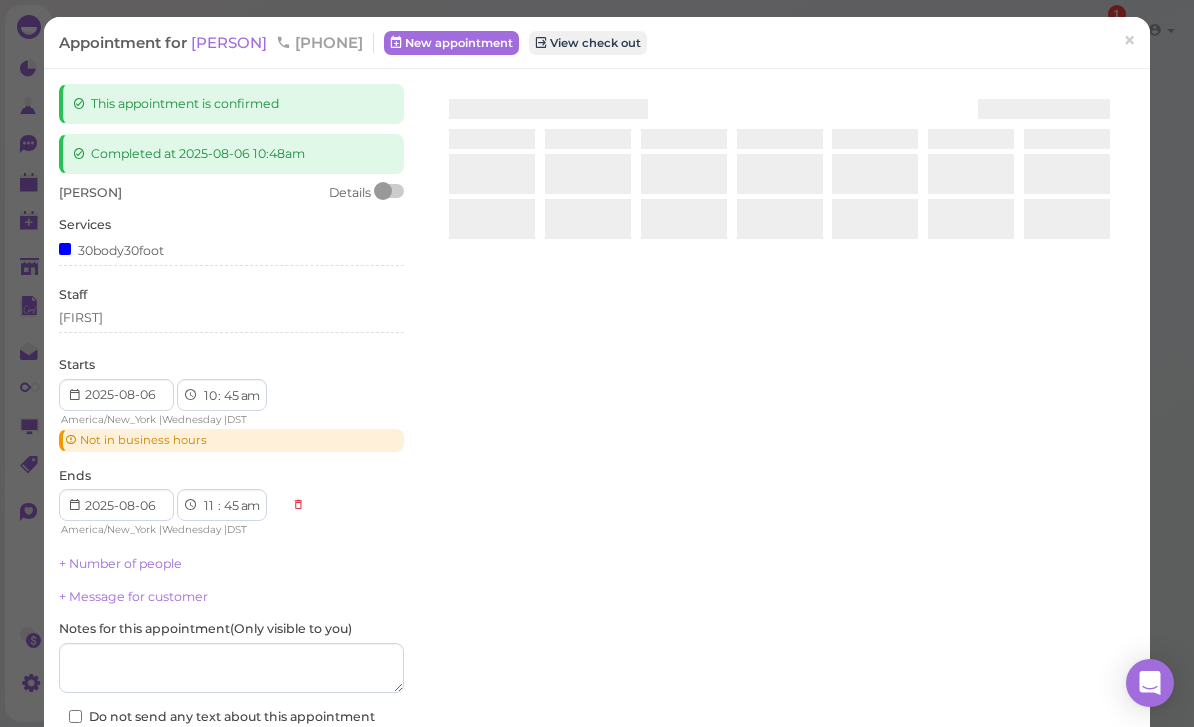 scroll, scrollTop: 0, scrollLeft: 0, axis: both 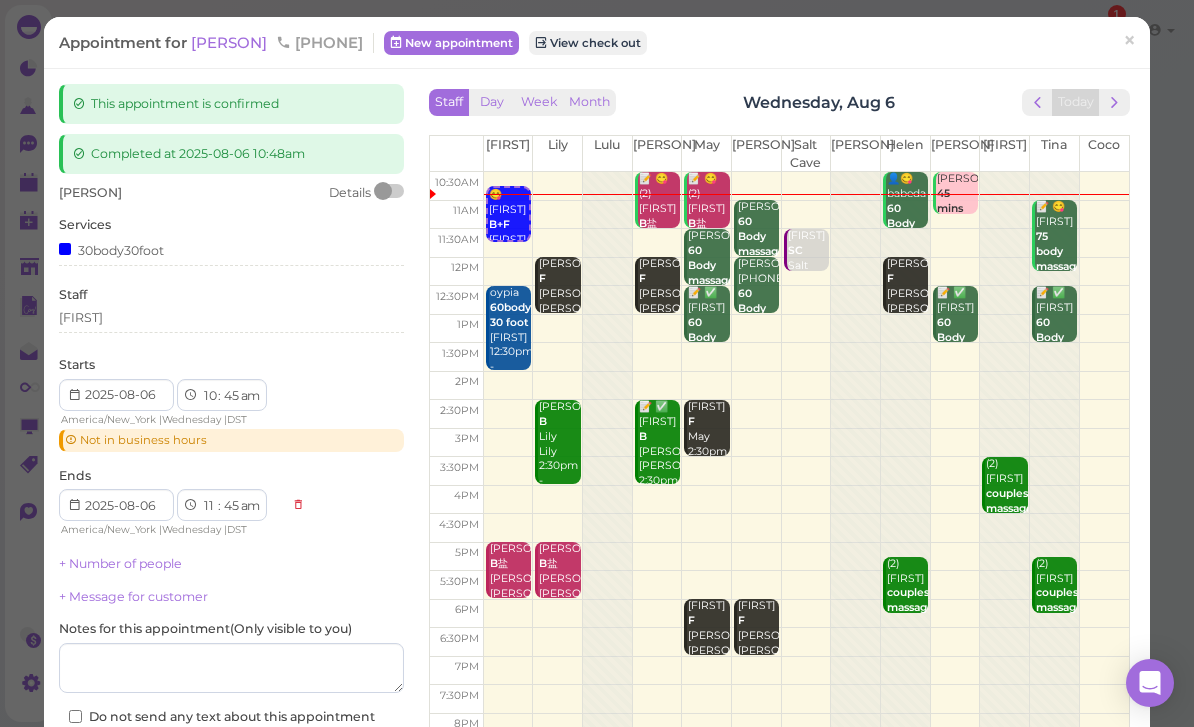 click on "×" at bounding box center (1129, 42) 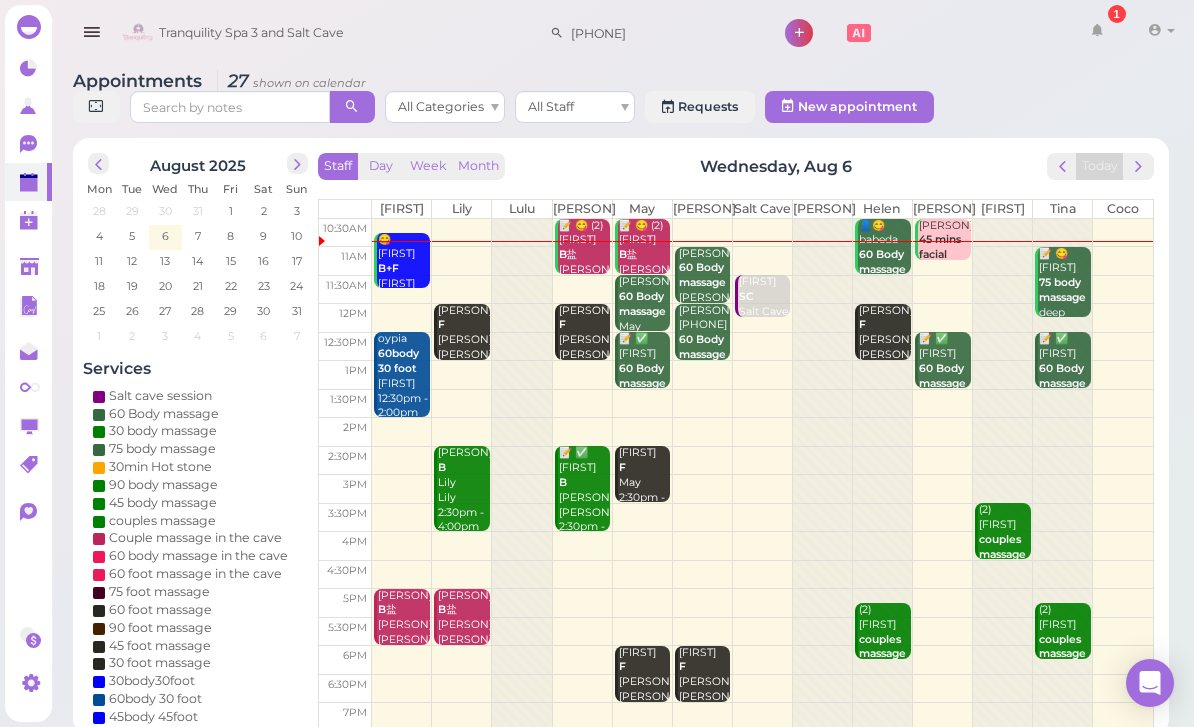 click on "75 body massage" at bounding box center (1062, 290) 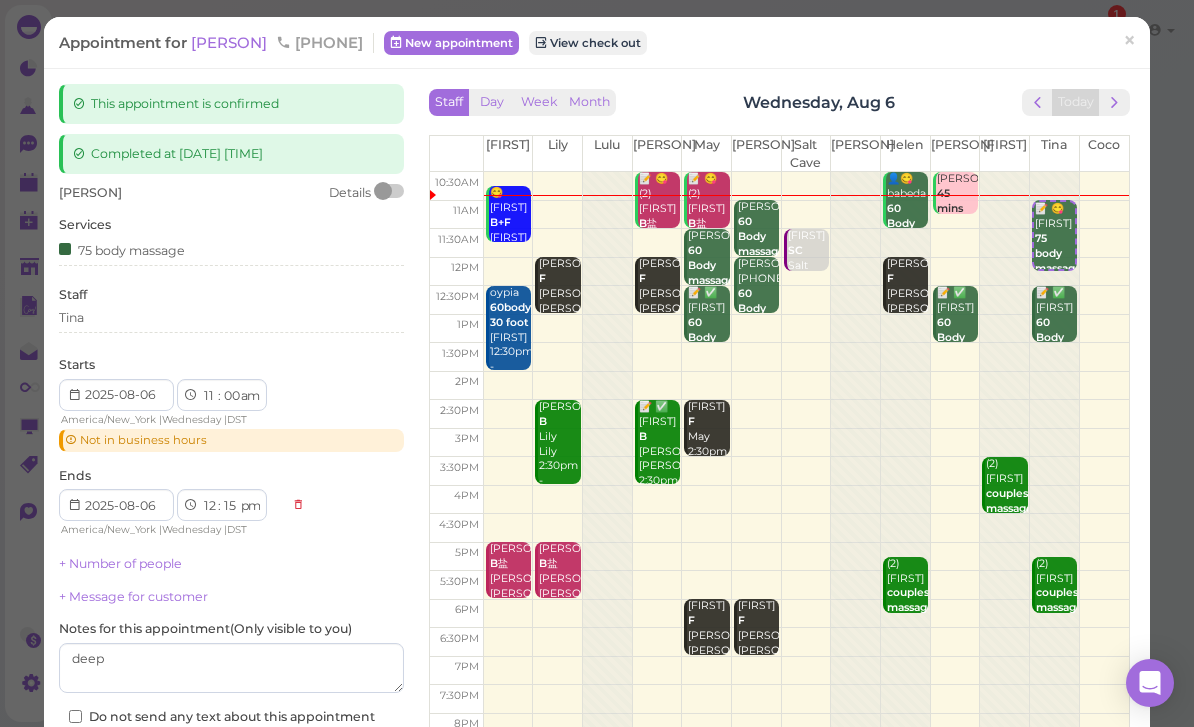 click on "Tina" at bounding box center (231, 318) 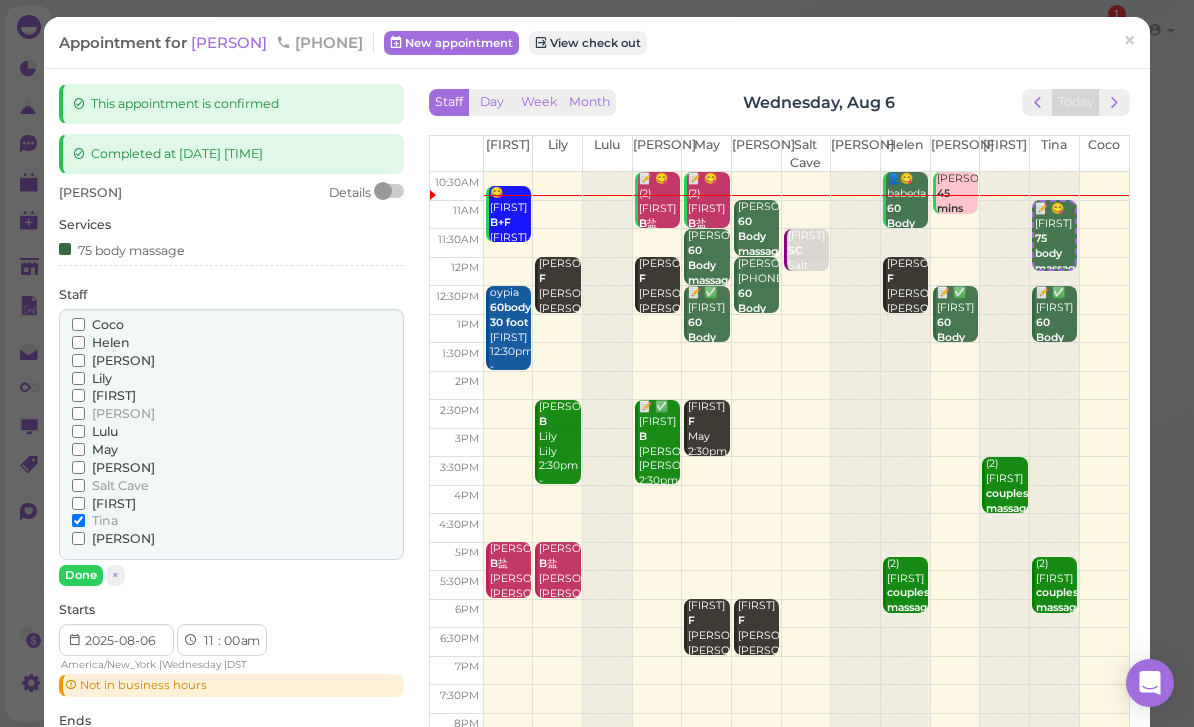 click on "Lily" at bounding box center (78, 378) 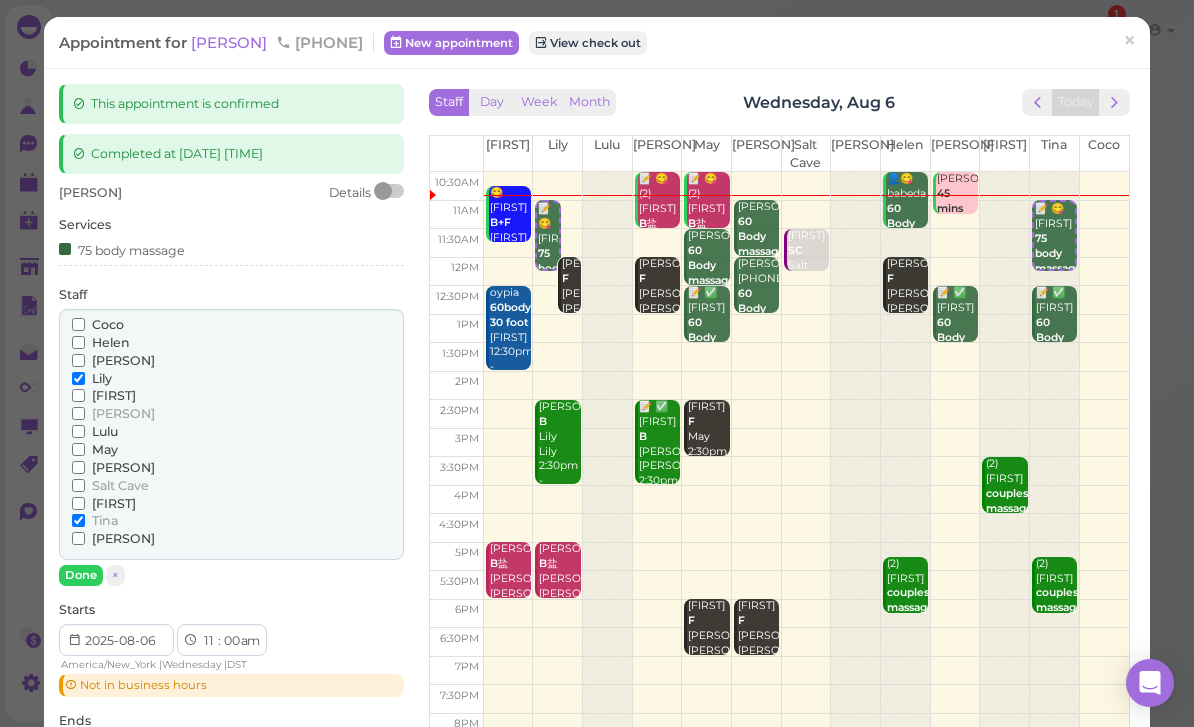 click on "Tina" at bounding box center (78, 520) 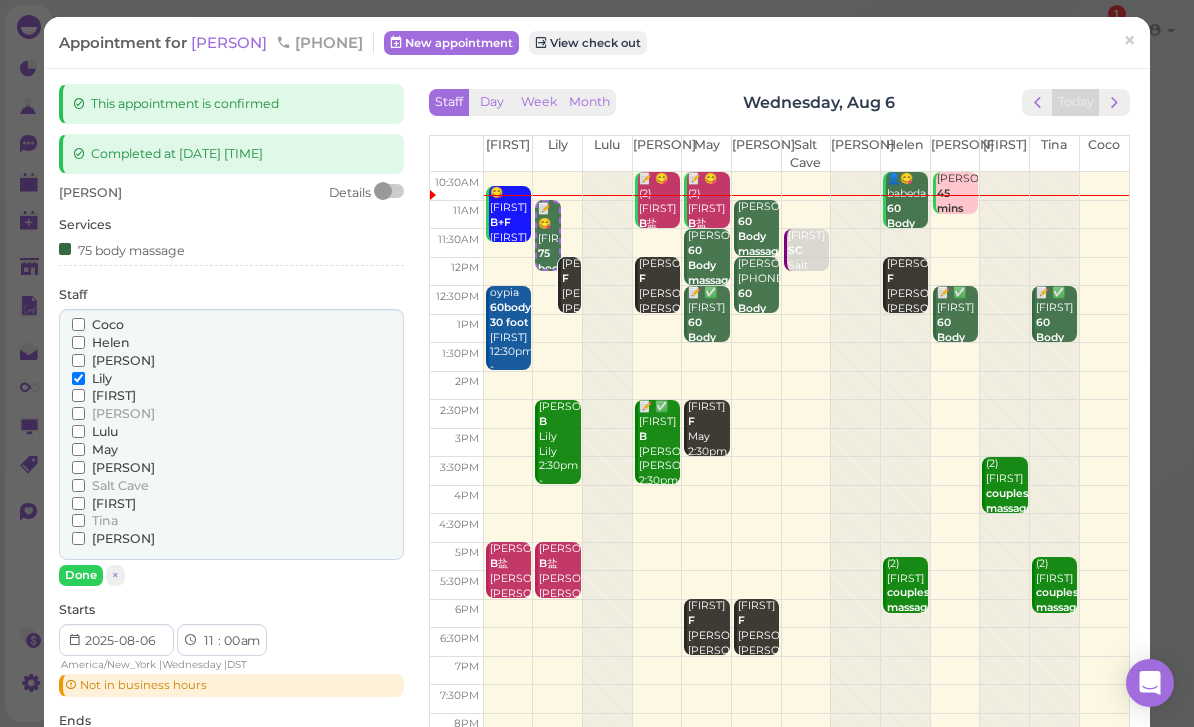 click on "Done" at bounding box center (81, 575) 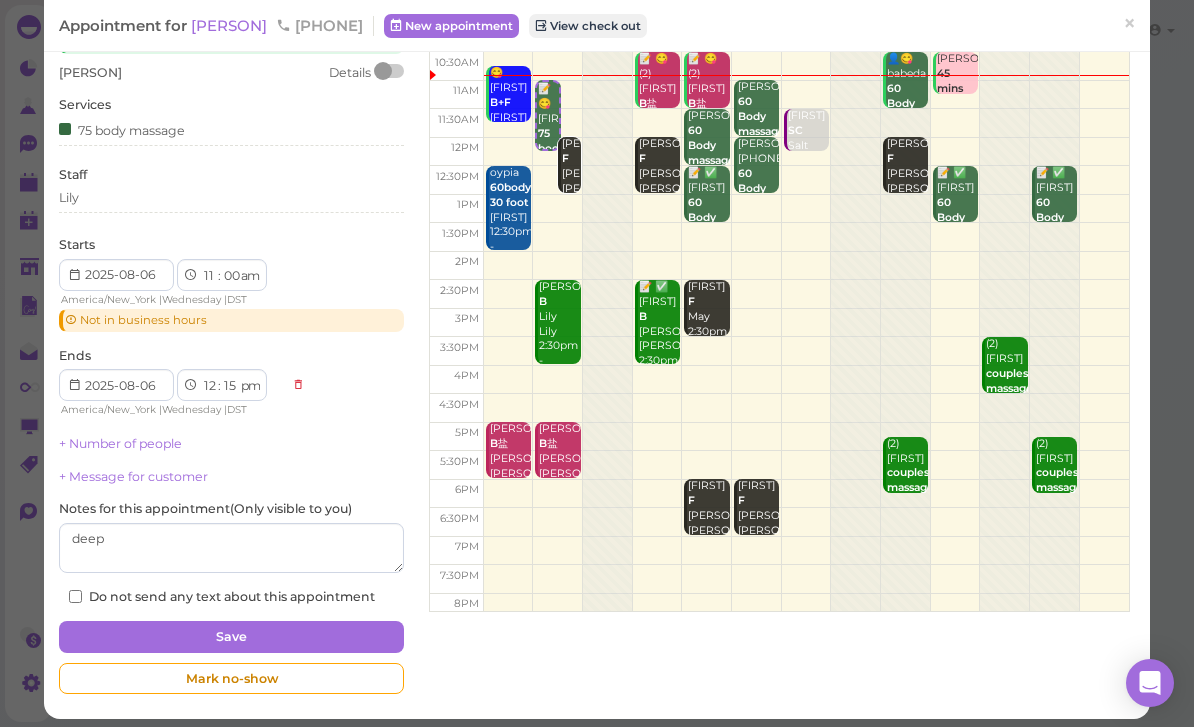 scroll, scrollTop: 119, scrollLeft: 0, axis: vertical 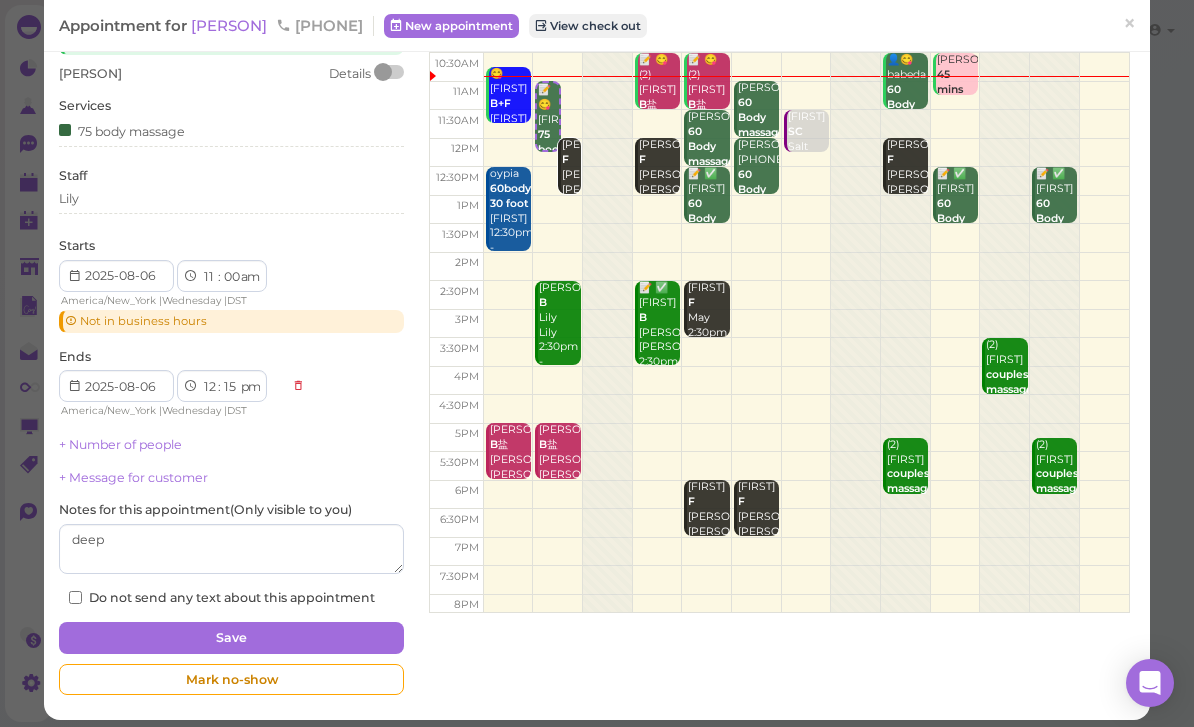 click on "Save" at bounding box center [231, 638] 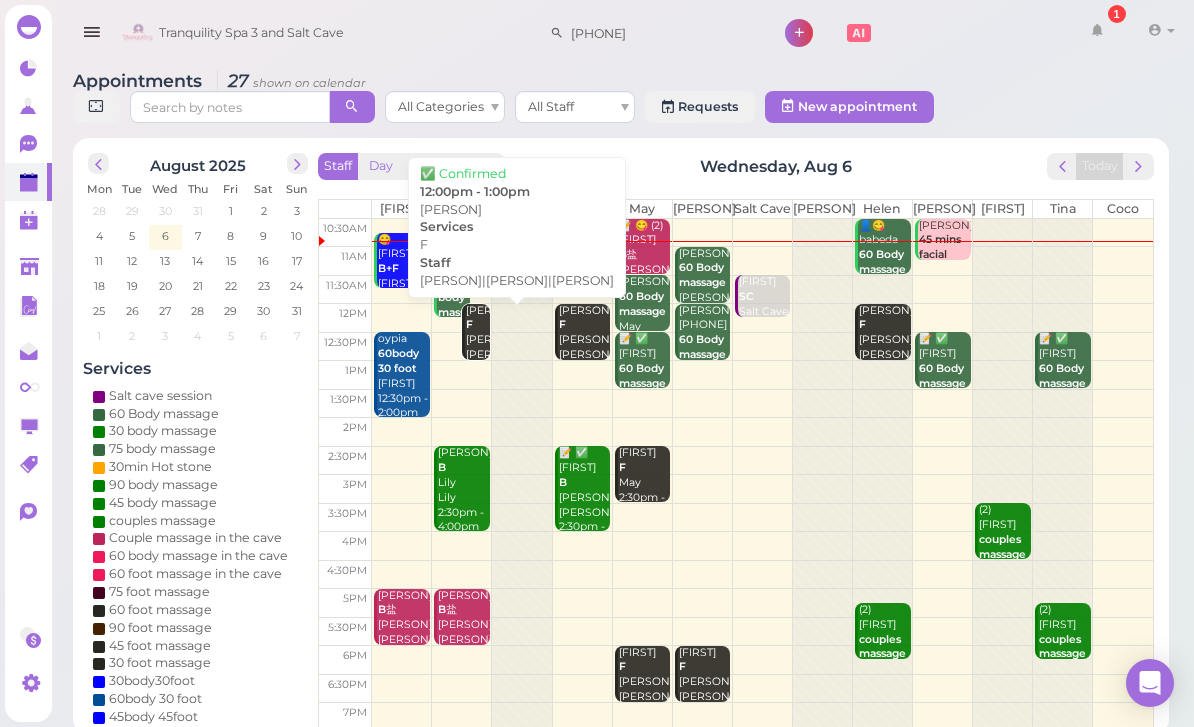 click on "[PERSON] [PERSON]|[PERSON]|[PERSON] [TIME] - [TIME]" at bounding box center [477, 363] 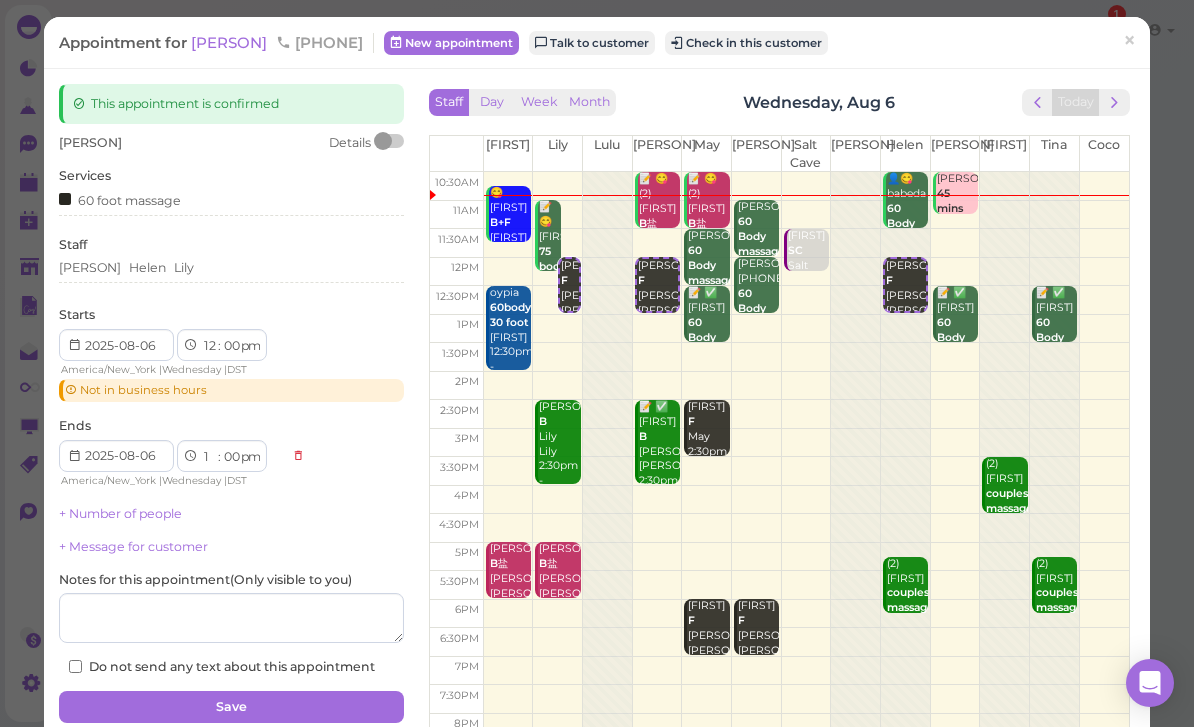 click on "[FIRST]
[FIRST]
[FIRST]" at bounding box center (231, 271) 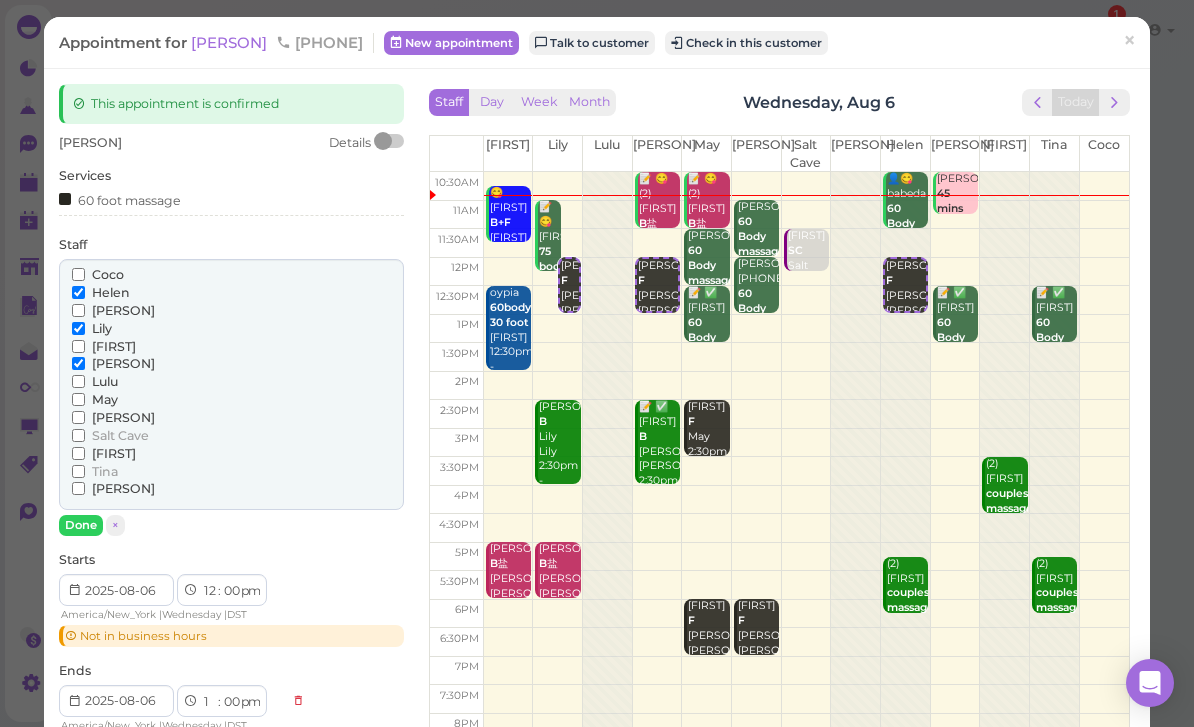 click on "Lily" at bounding box center [102, 328] 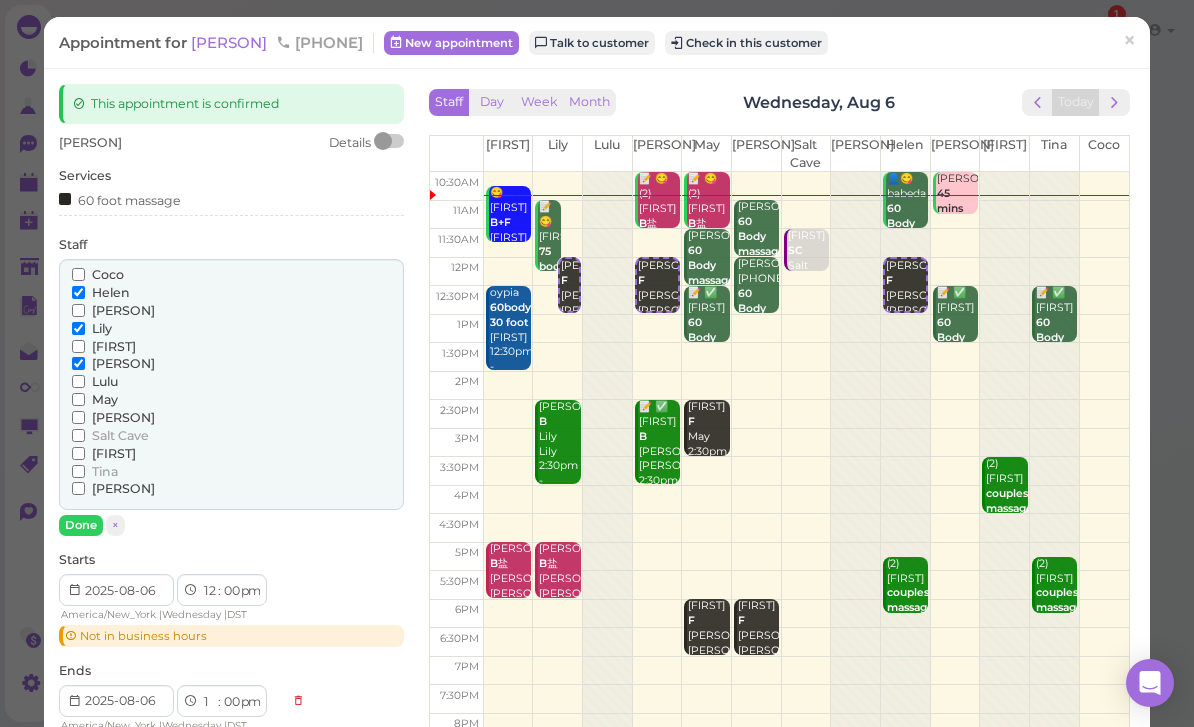 click on "Lily" at bounding box center (78, 328) 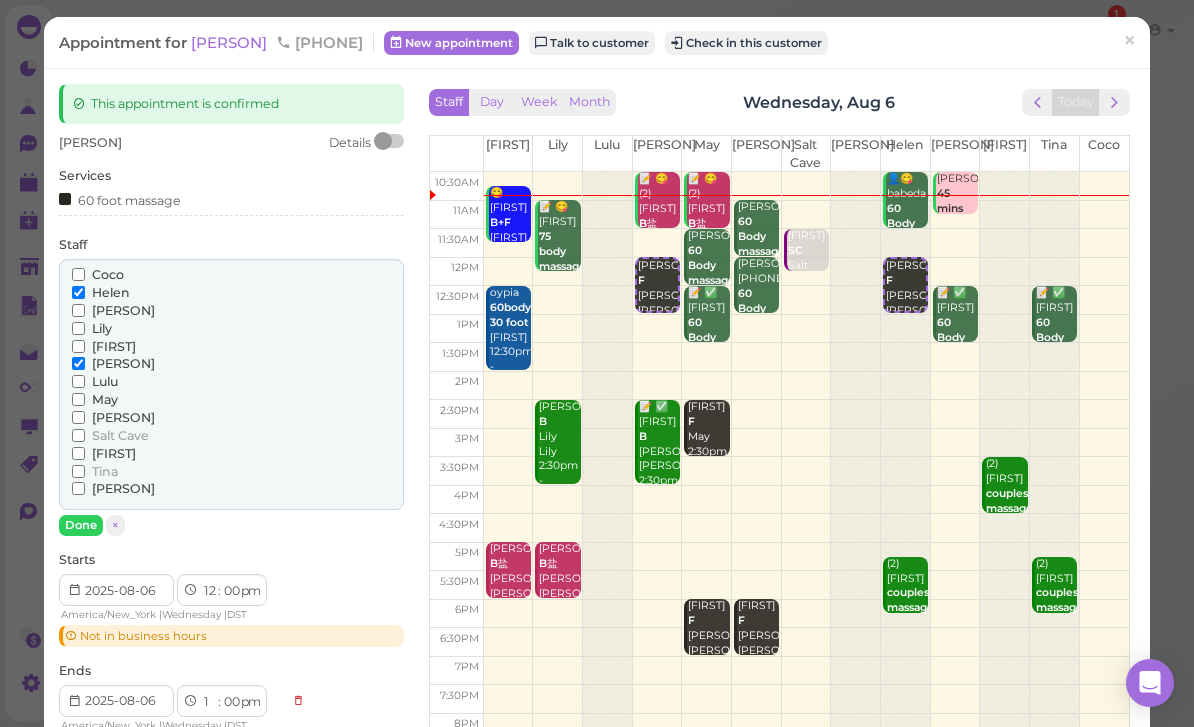 click on "[PERSON]" at bounding box center (123, 488) 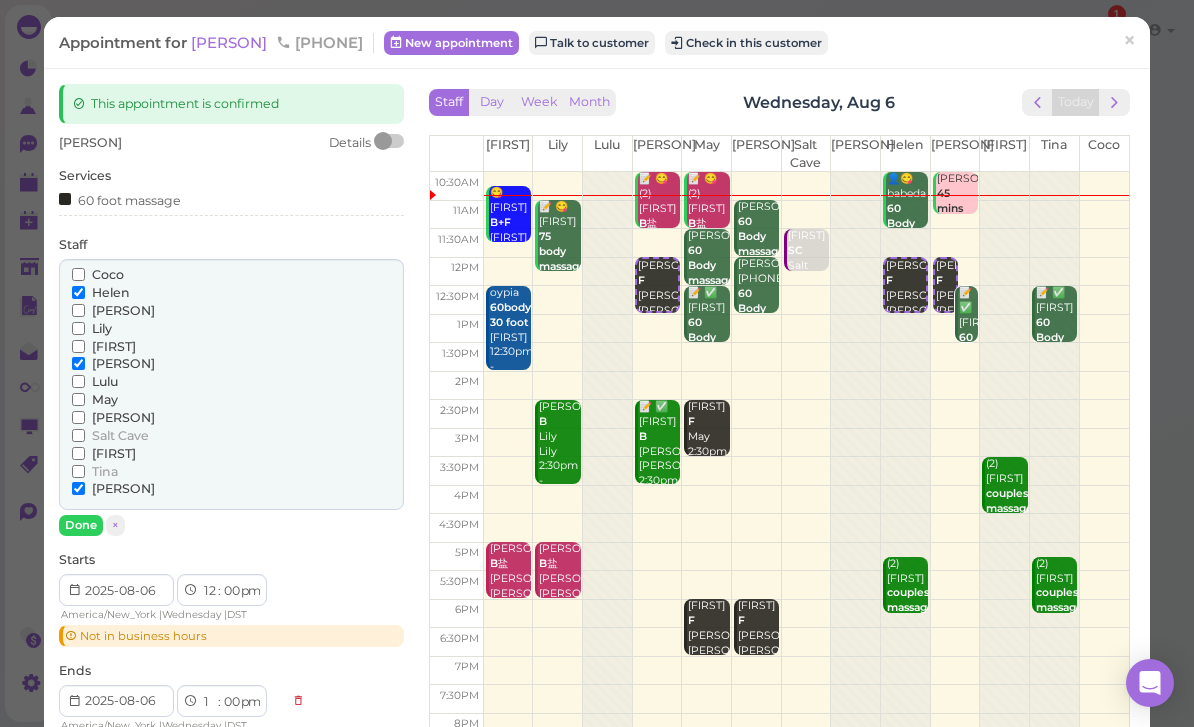 click on "Done" at bounding box center [81, 525] 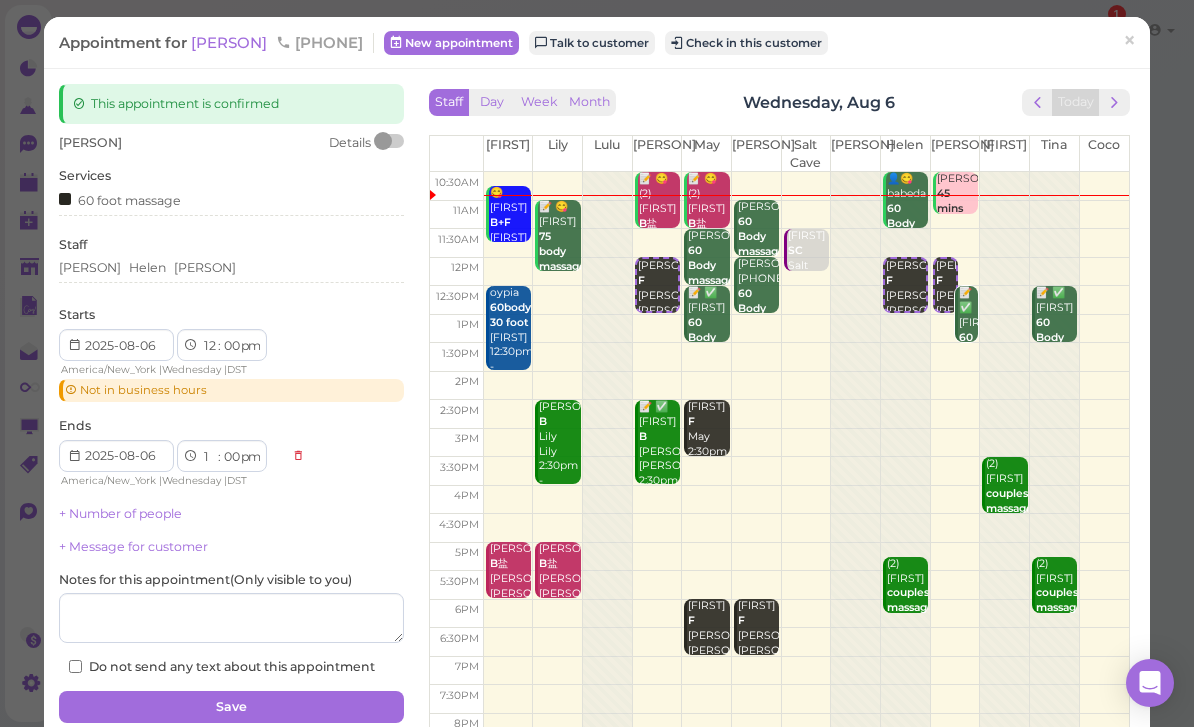 click on "Save" at bounding box center (231, 707) 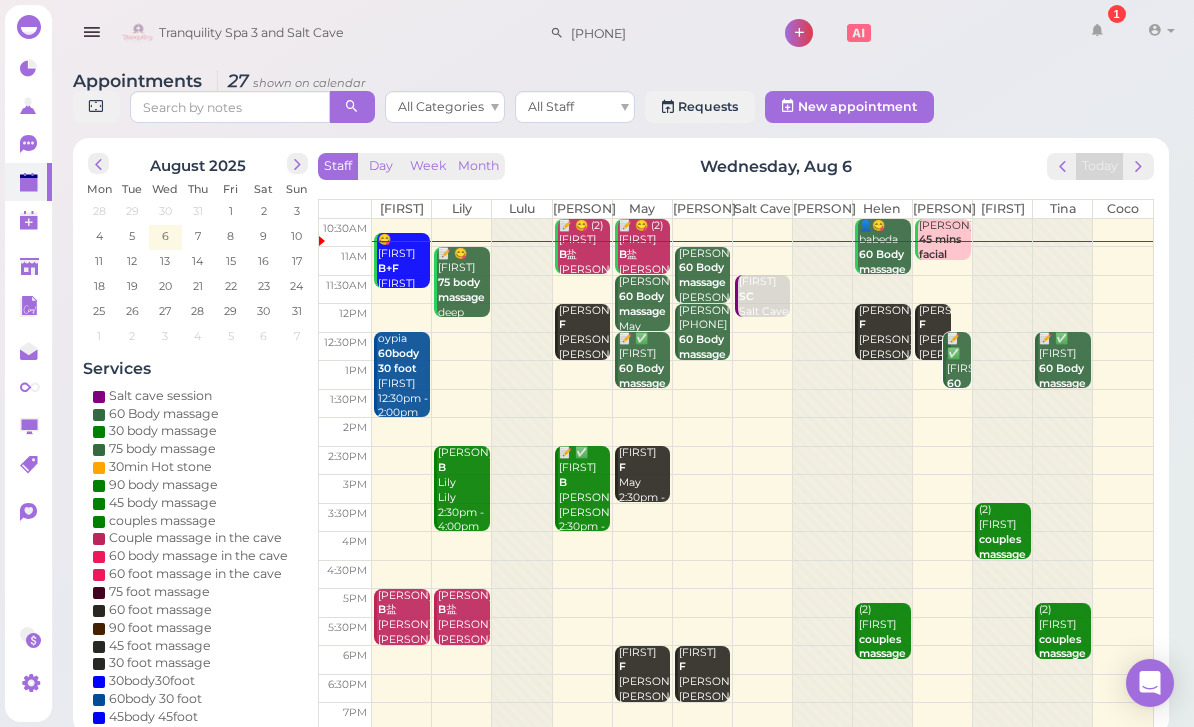 click on "60 Body massage" at bounding box center (970, 398) 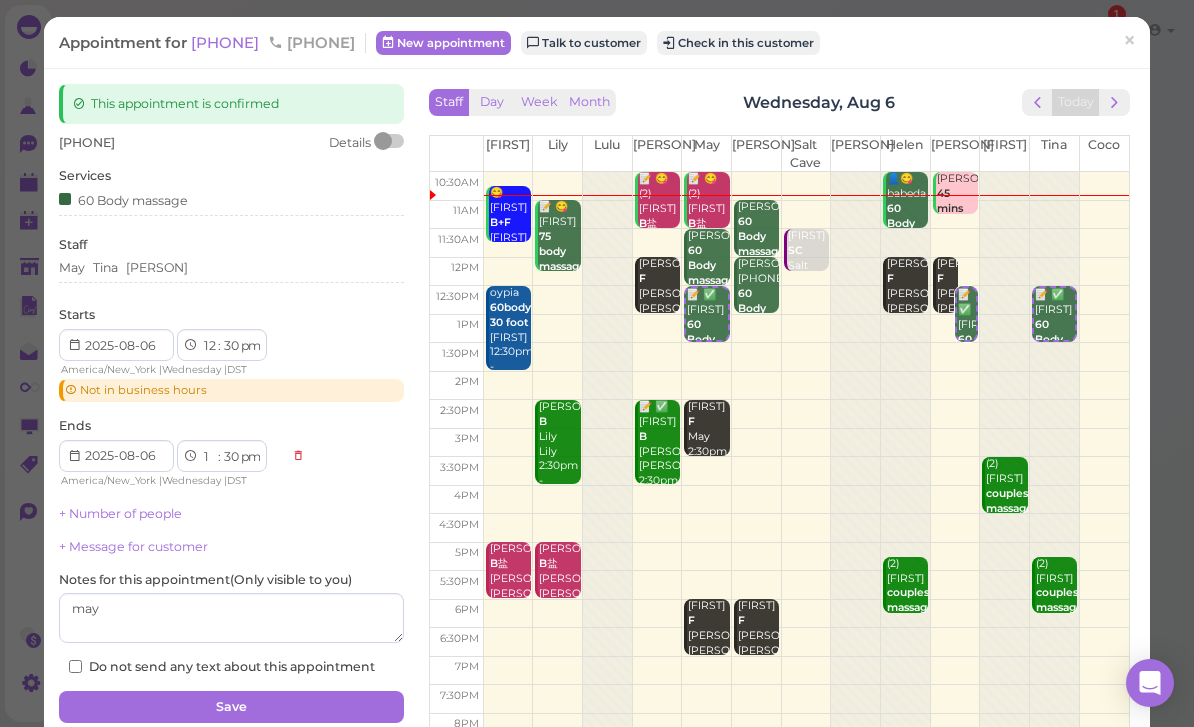 click on "[PERSON]
[PERSON]
[PERSON]" at bounding box center [231, 271] 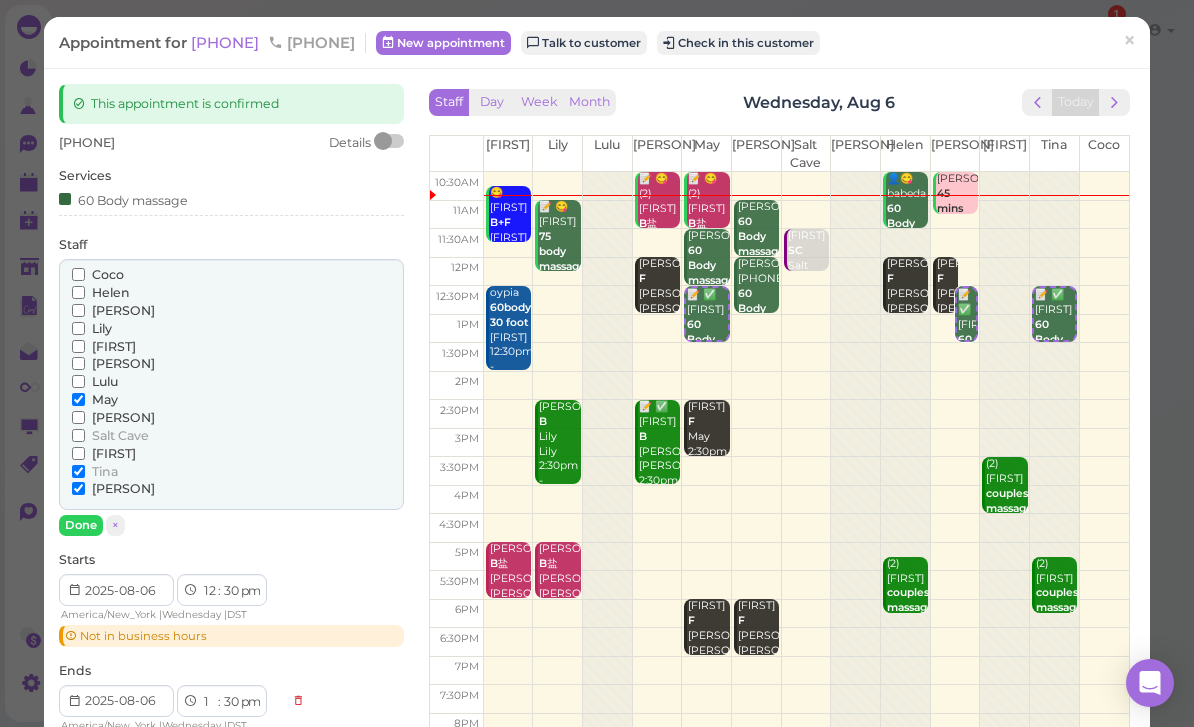 click on "Lily" at bounding box center (102, 328) 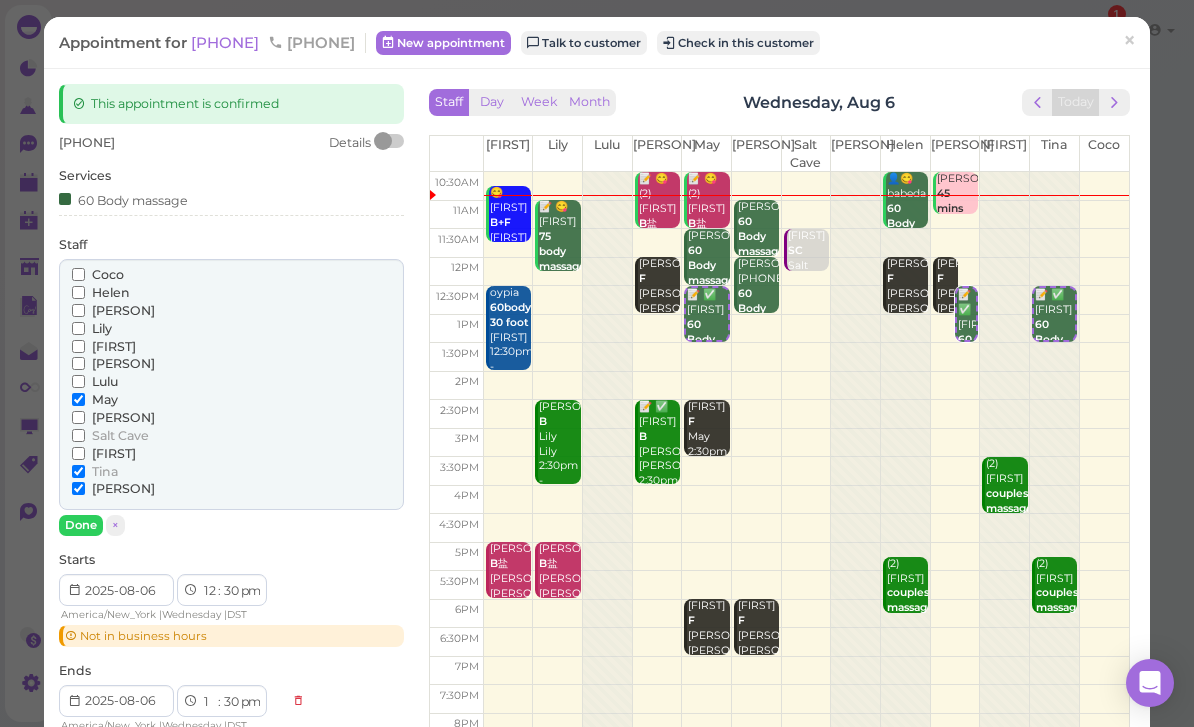 click on "Lily" at bounding box center (78, 328) 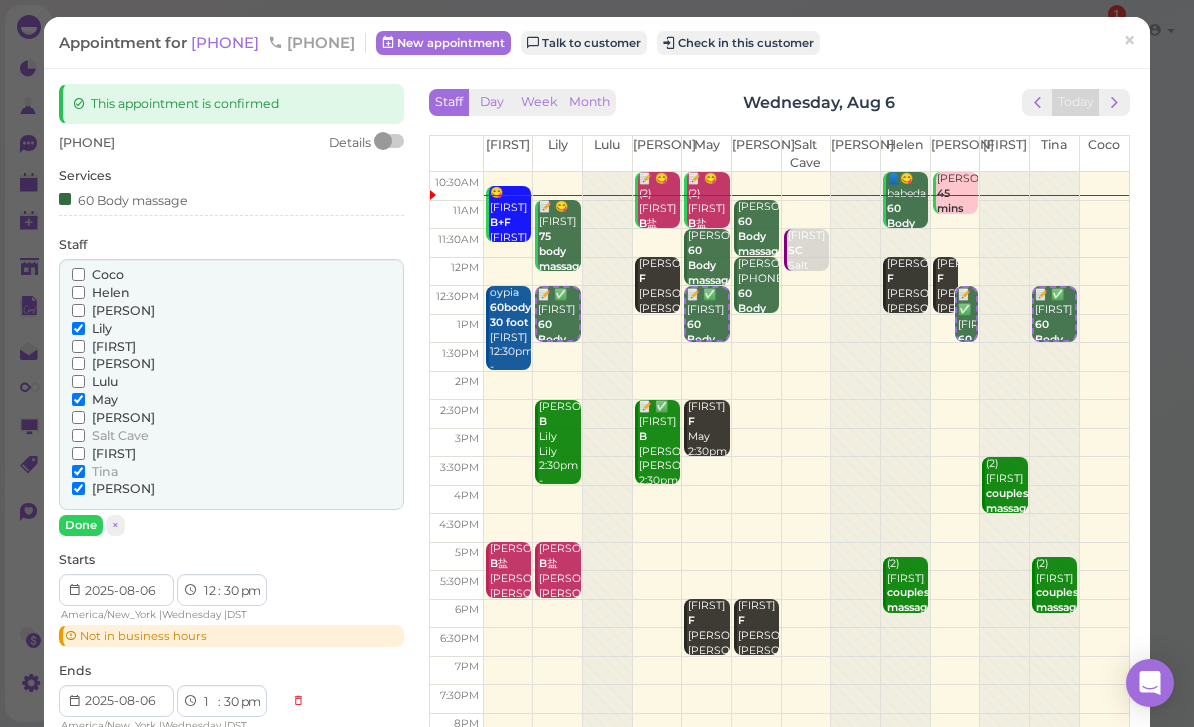 click on "[PERSON]" at bounding box center (123, 488) 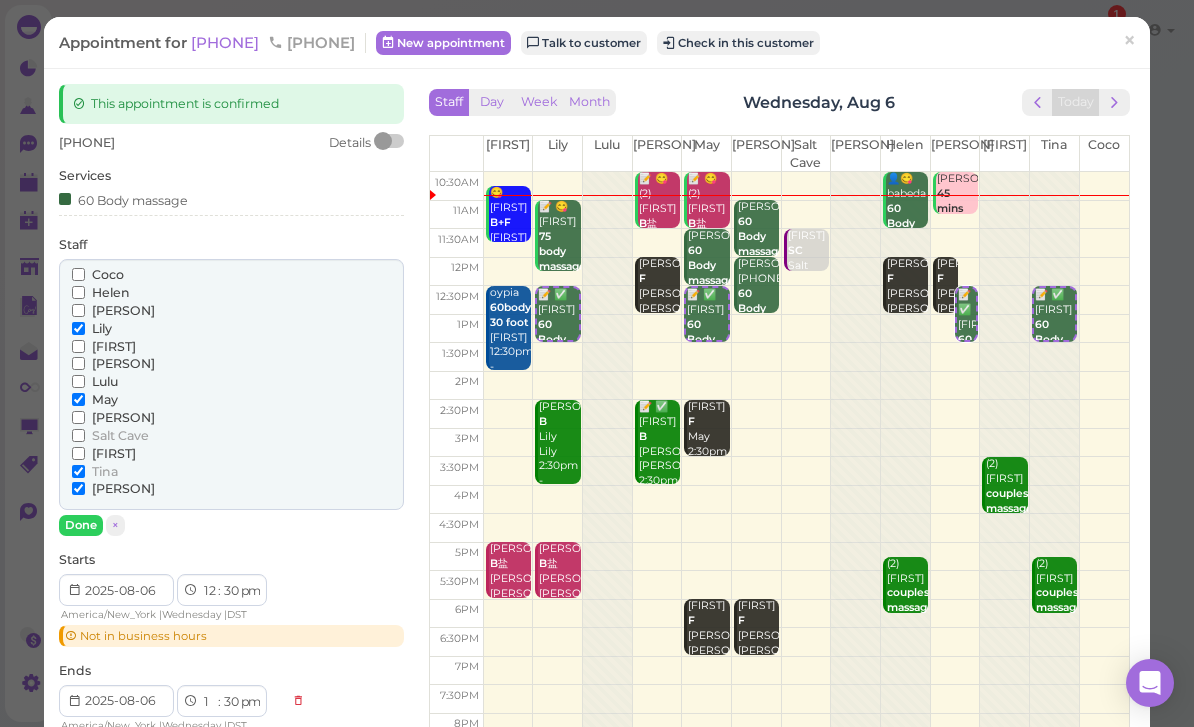 click on "[PERSON]" at bounding box center [78, 488] 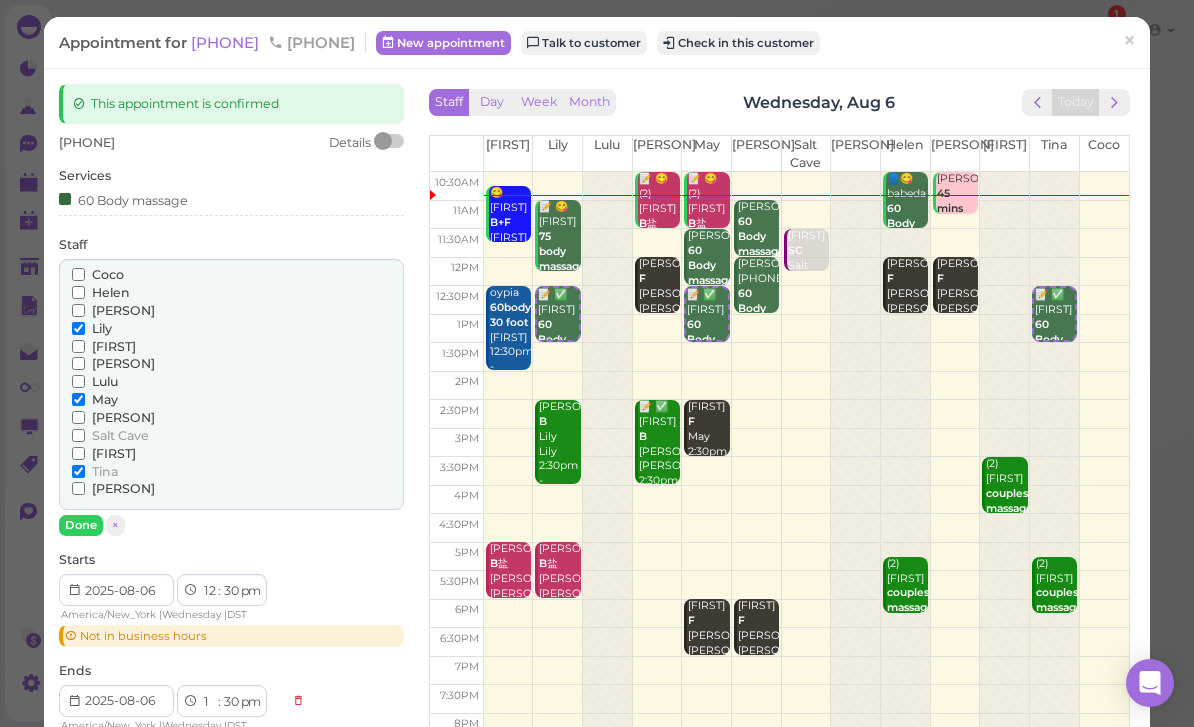 click on "Done" at bounding box center (81, 525) 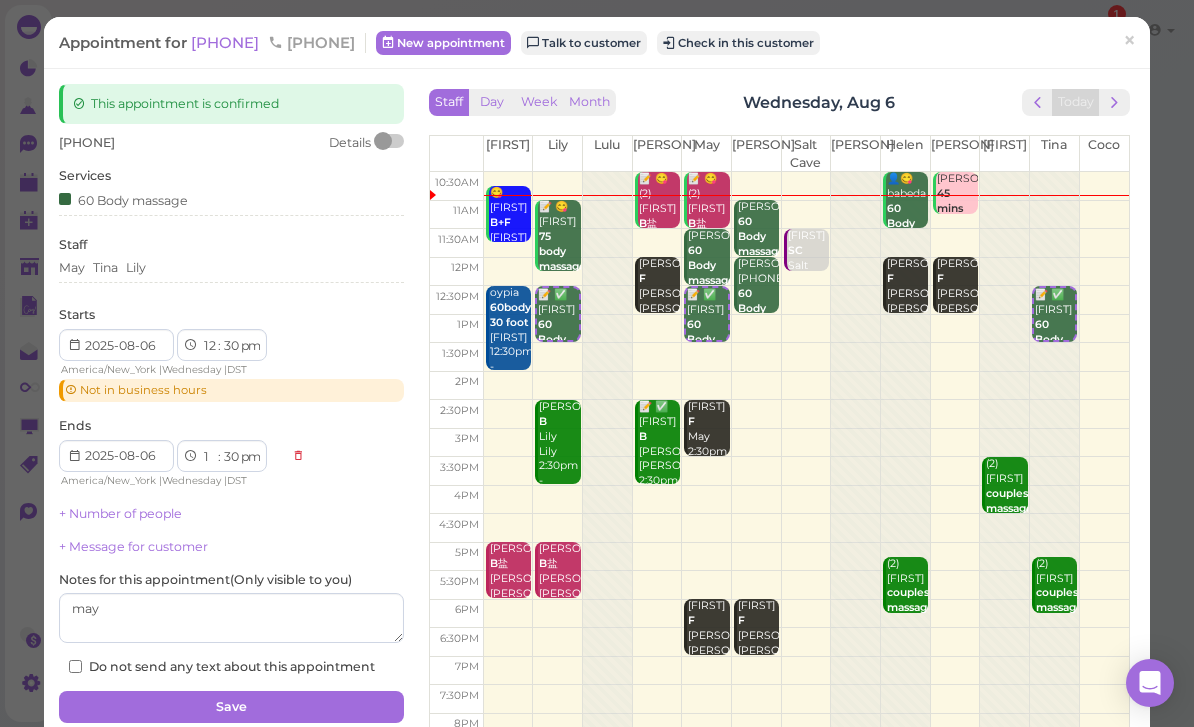 click on "Save" at bounding box center [231, 707] 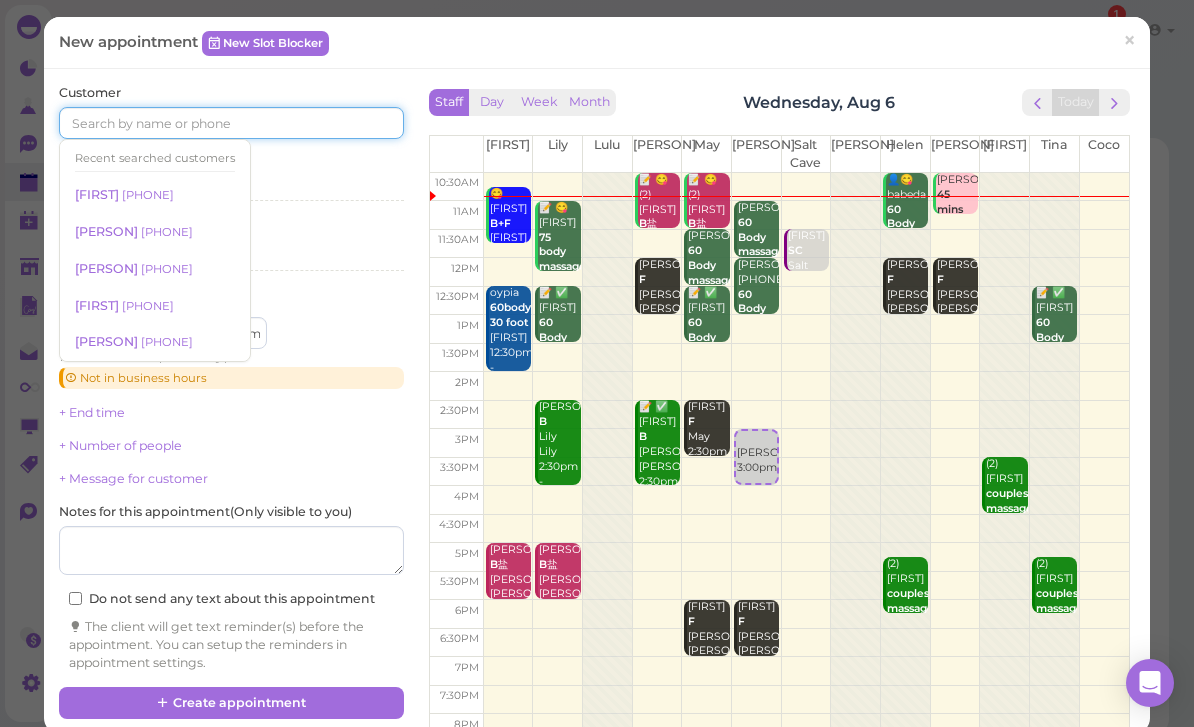 scroll, scrollTop: 1, scrollLeft: 0, axis: vertical 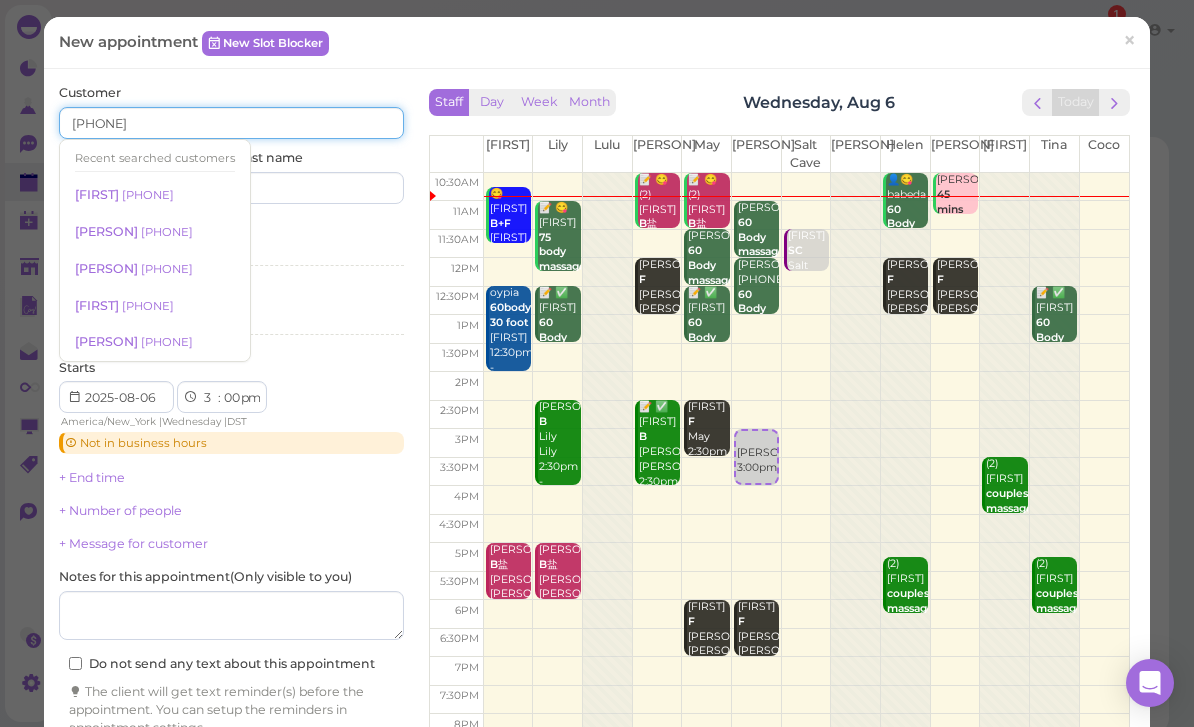 type on "[PHONE]" 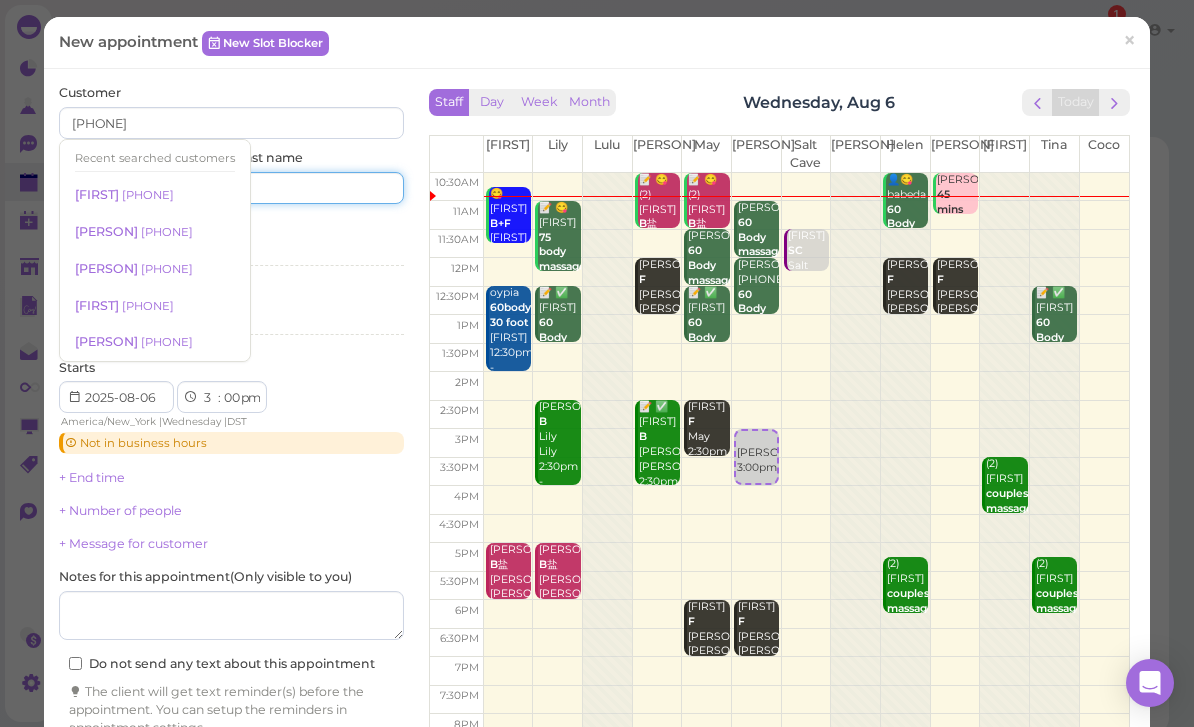 click at bounding box center (321, 188) 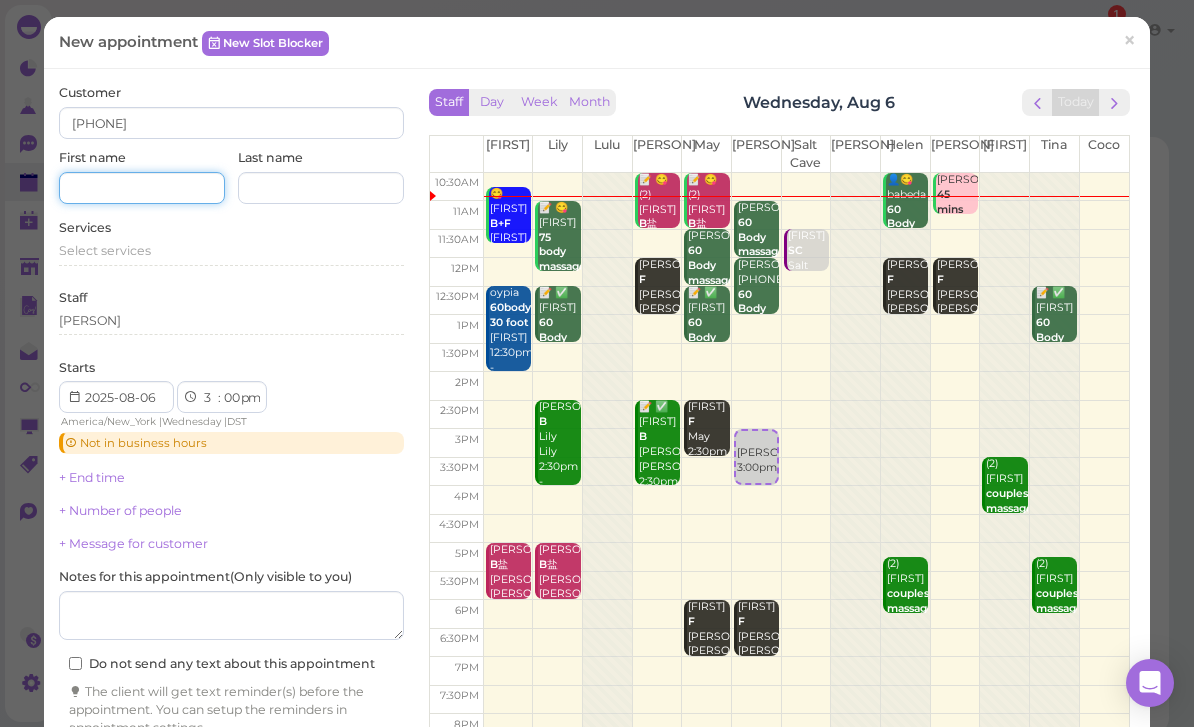 click at bounding box center (142, 188) 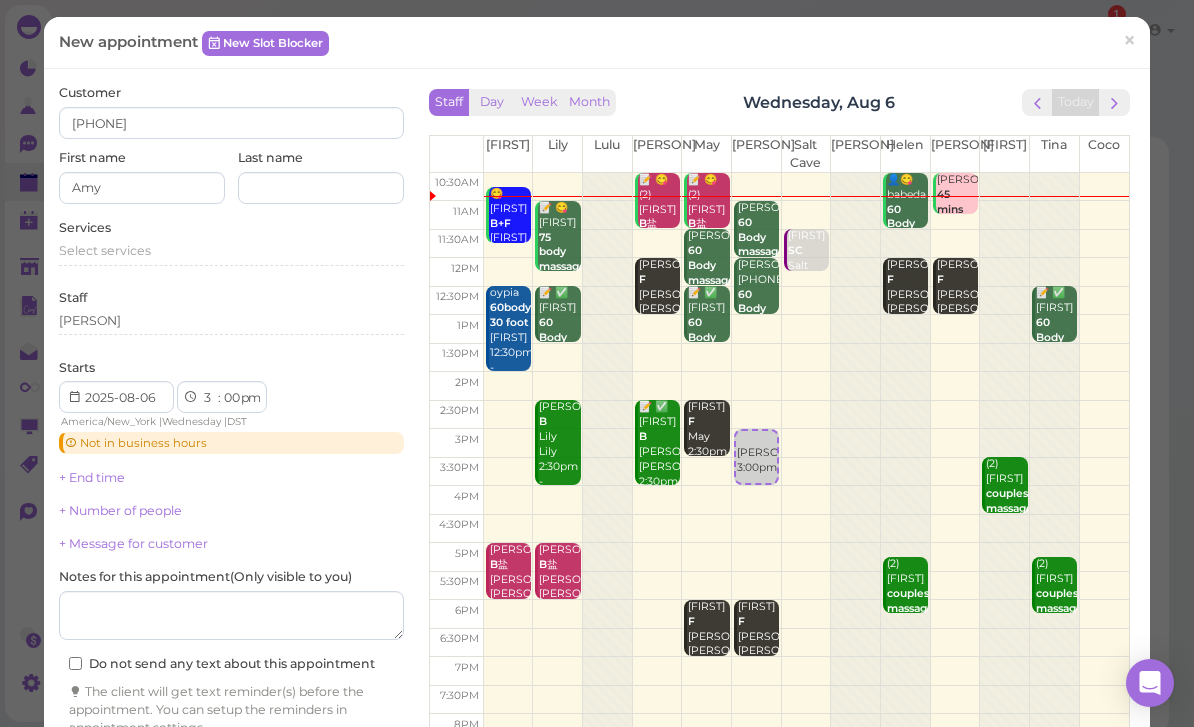 scroll, scrollTop: 2, scrollLeft: 0, axis: vertical 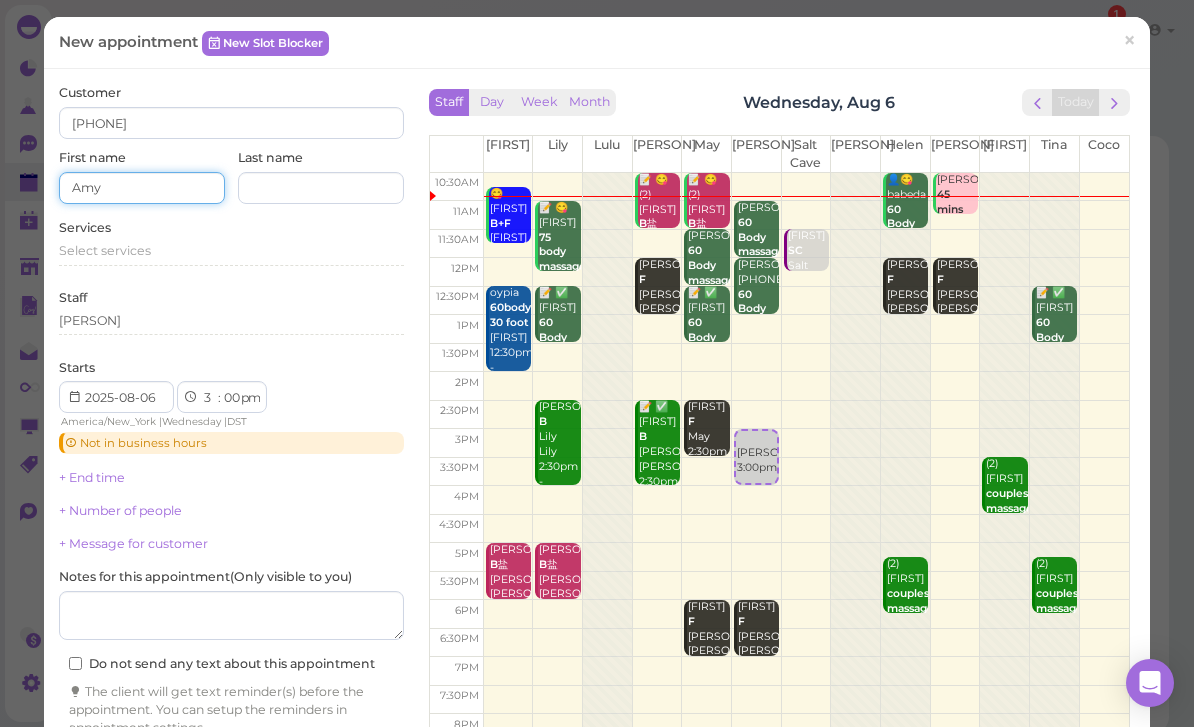 type on "Amy" 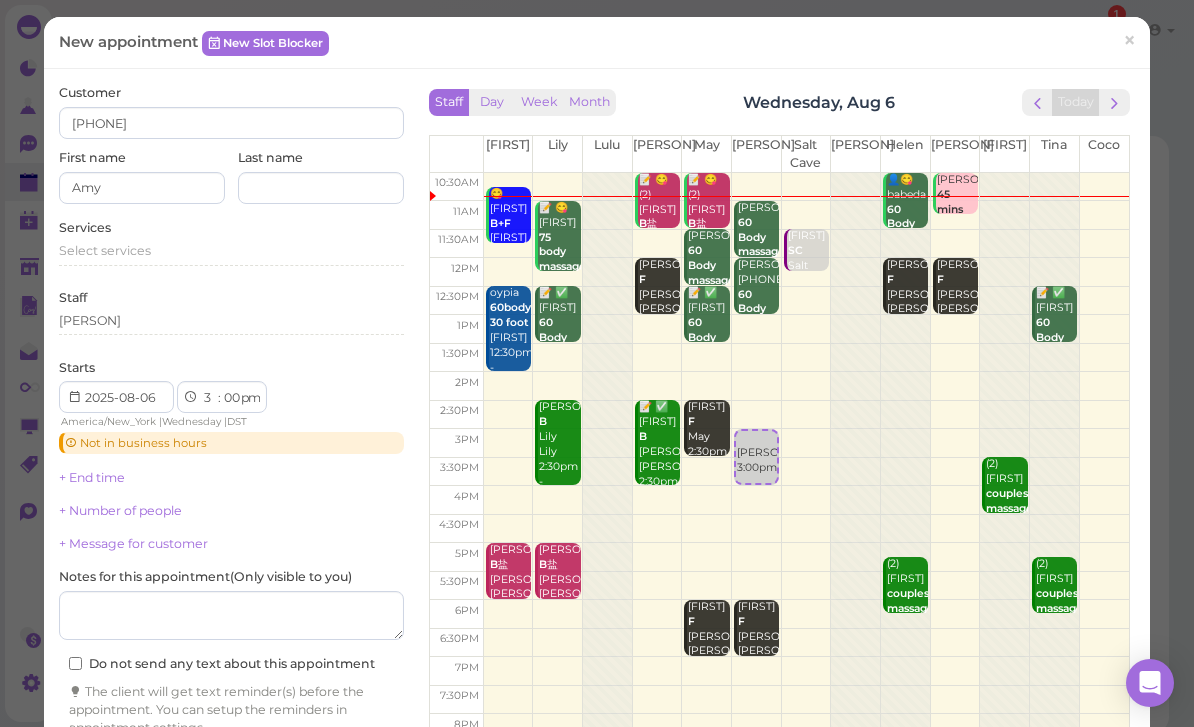 click on "Select services" at bounding box center (231, 251) 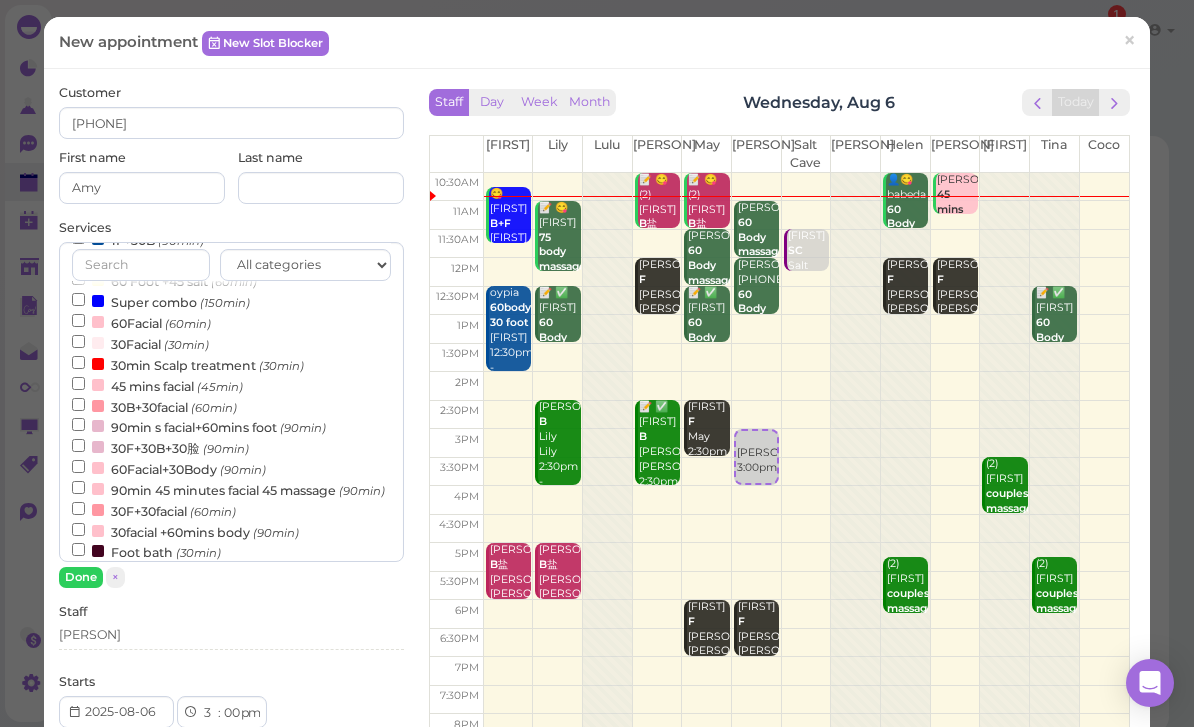 scroll, scrollTop: 457, scrollLeft: 0, axis: vertical 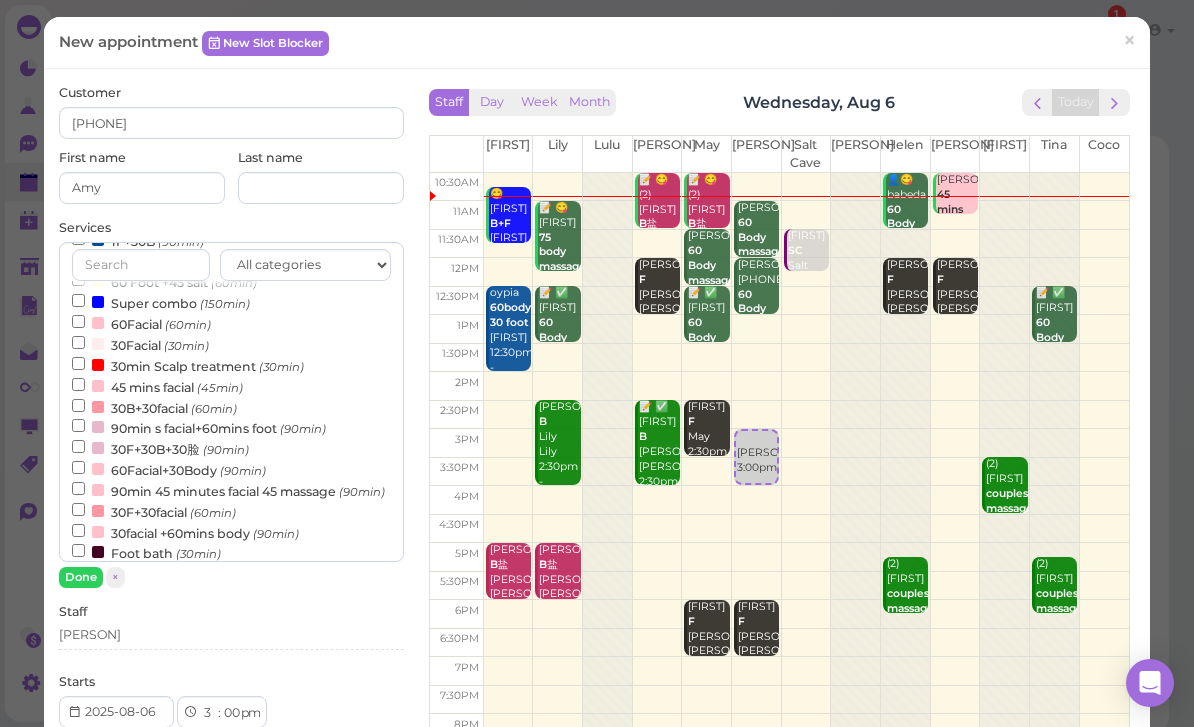 click on "30min Scalp treatment
(30min)" at bounding box center [188, 365] 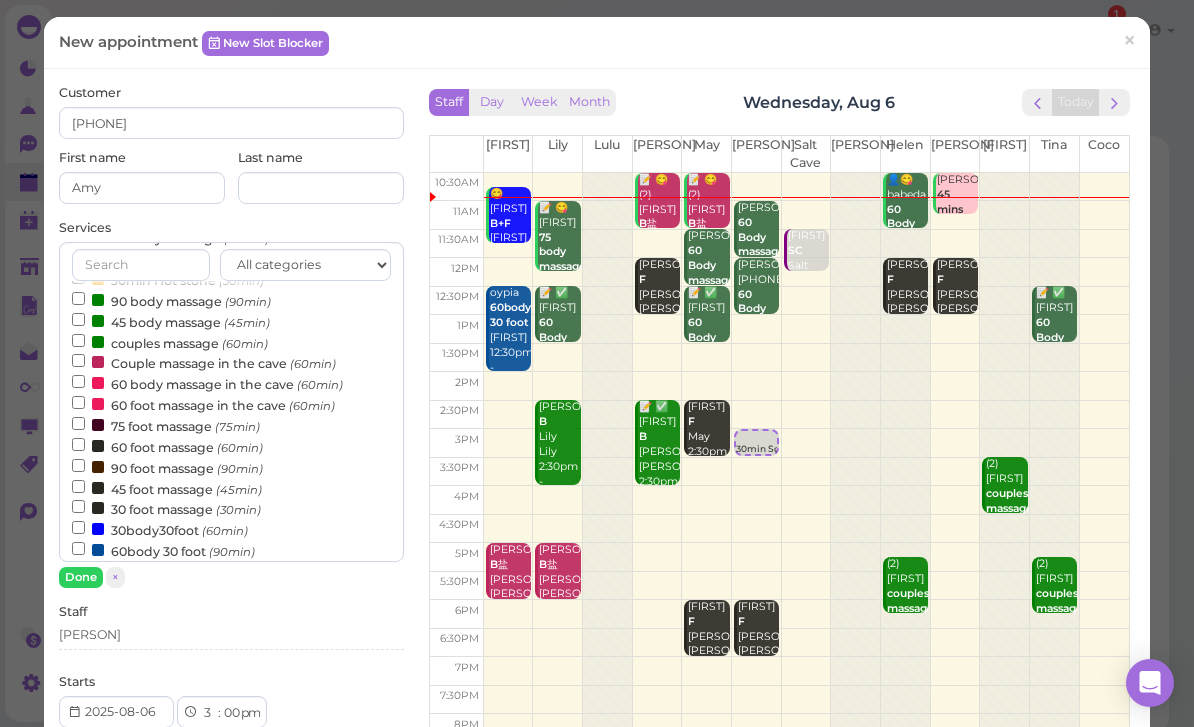 scroll, scrollTop: 120, scrollLeft: 0, axis: vertical 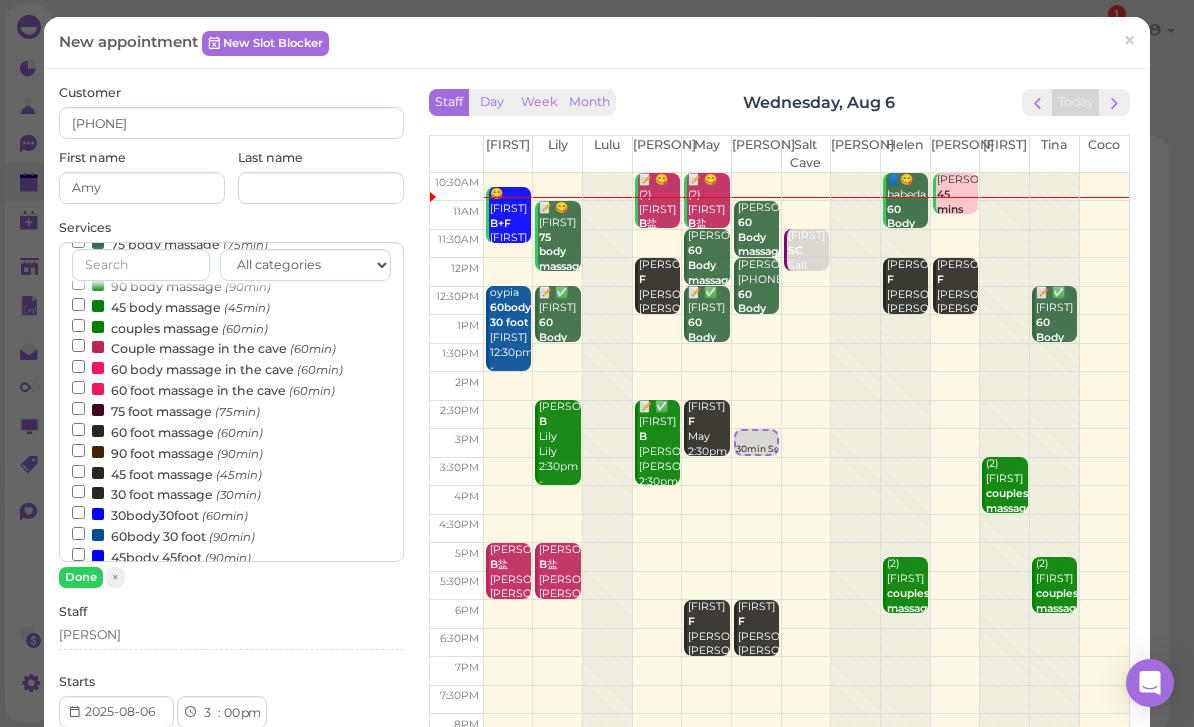 click on "60 foot massage
(60min)" at bounding box center [167, 431] 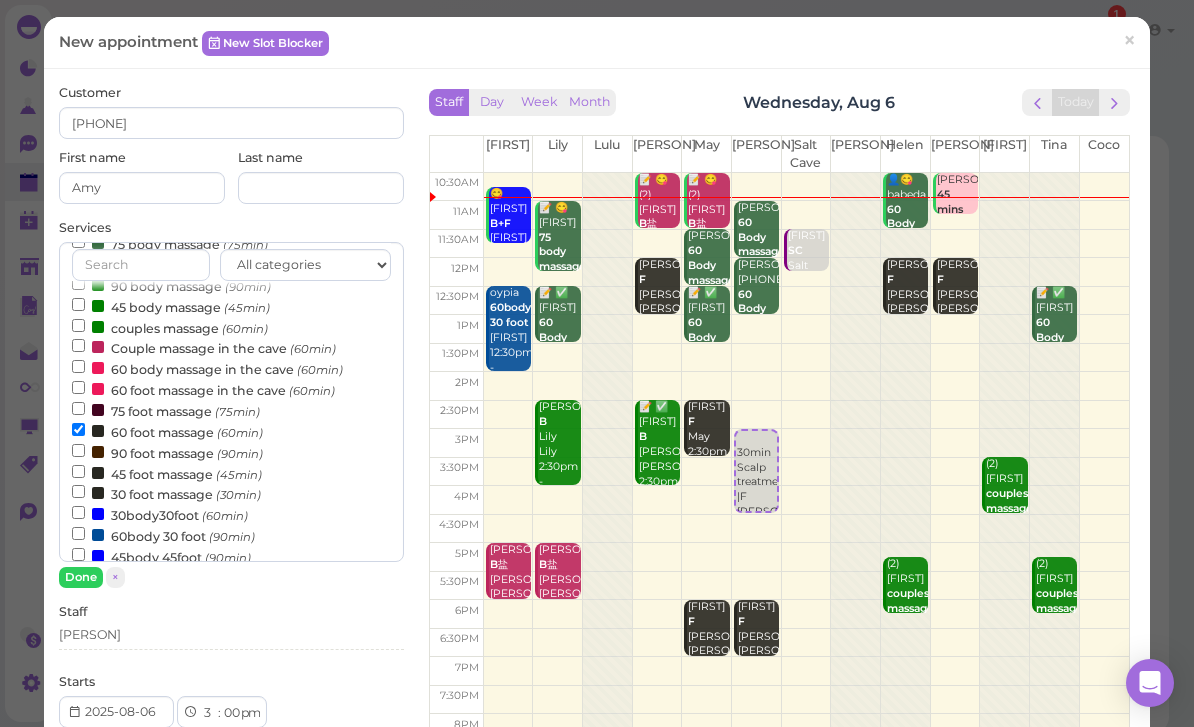click on "Done" at bounding box center (81, 577) 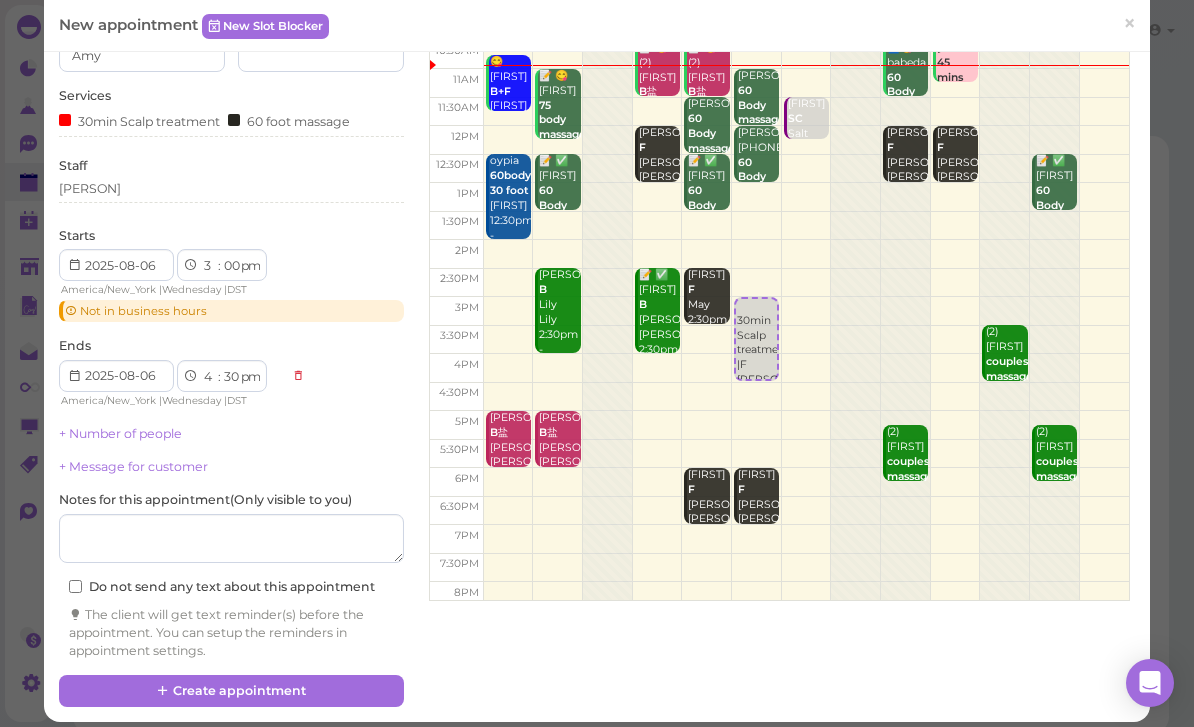 scroll, scrollTop: 131, scrollLeft: 0, axis: vertical 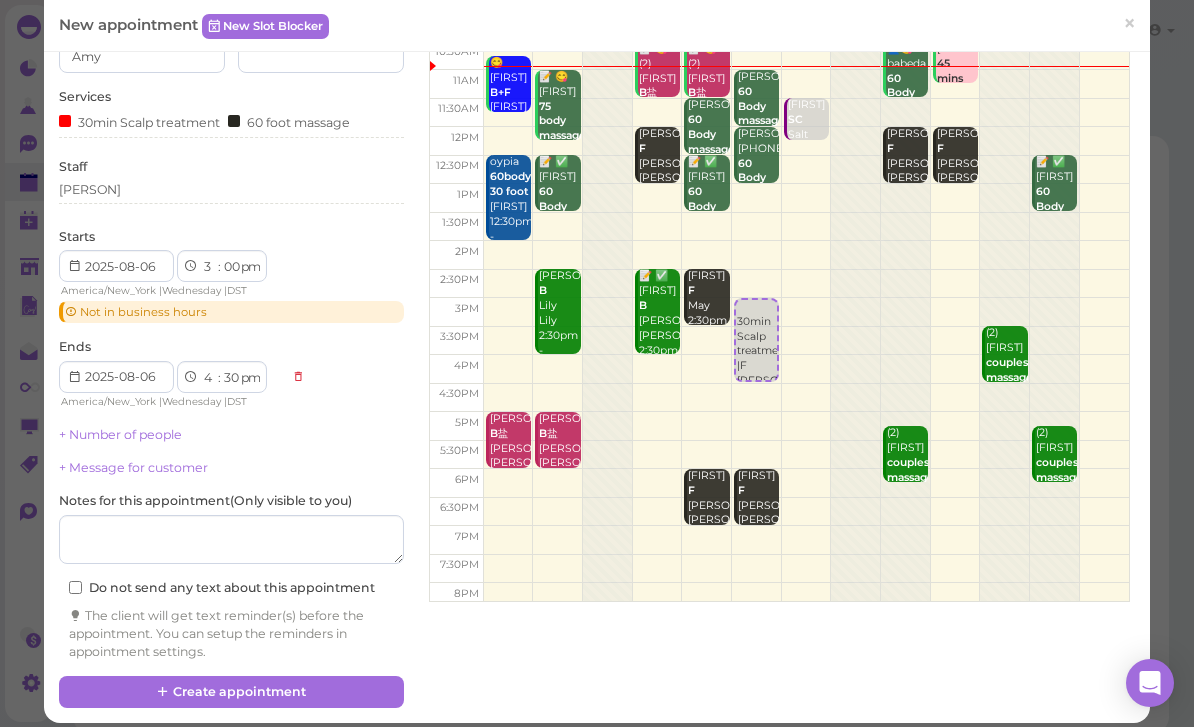 click on "Create appointment" at bounding box center (231, 692) 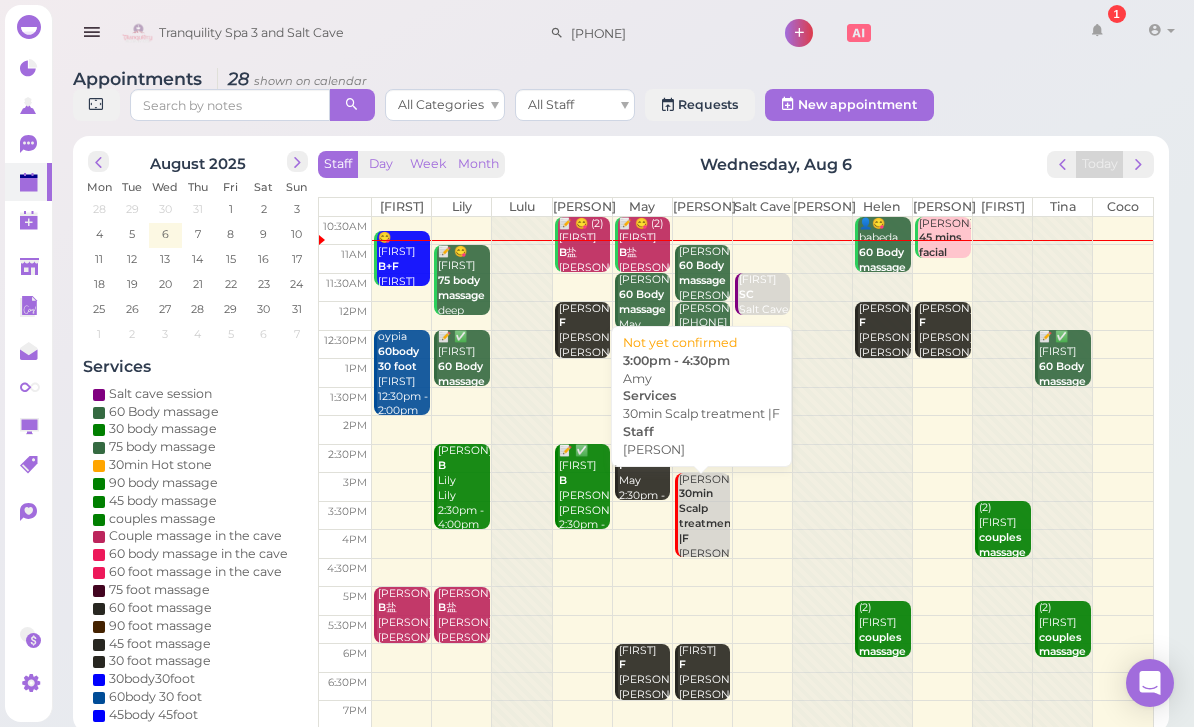 click on "30min Scalp treatment |F" at bounding box center (707, 516) 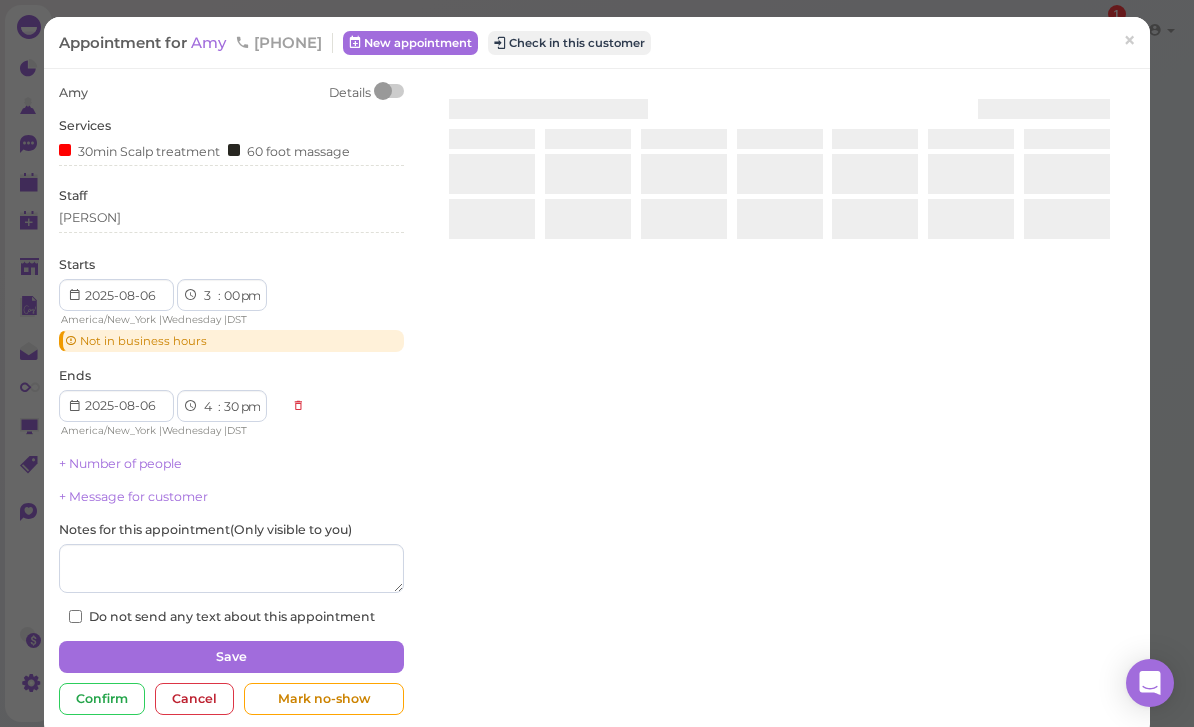 scroll, scrollTop: 0, scrollLeft: 0, axis: both 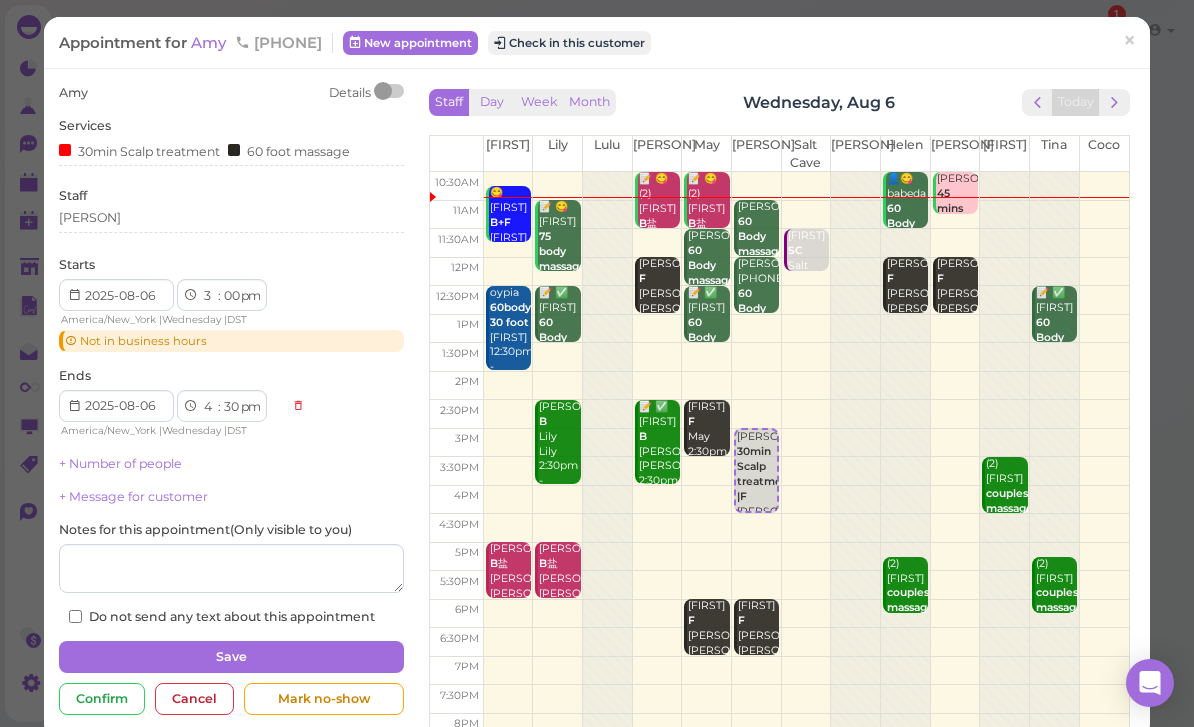 click on "1
2
3
4
5
6
7
8
9
10
11
12" at bounding box center [209, 296] 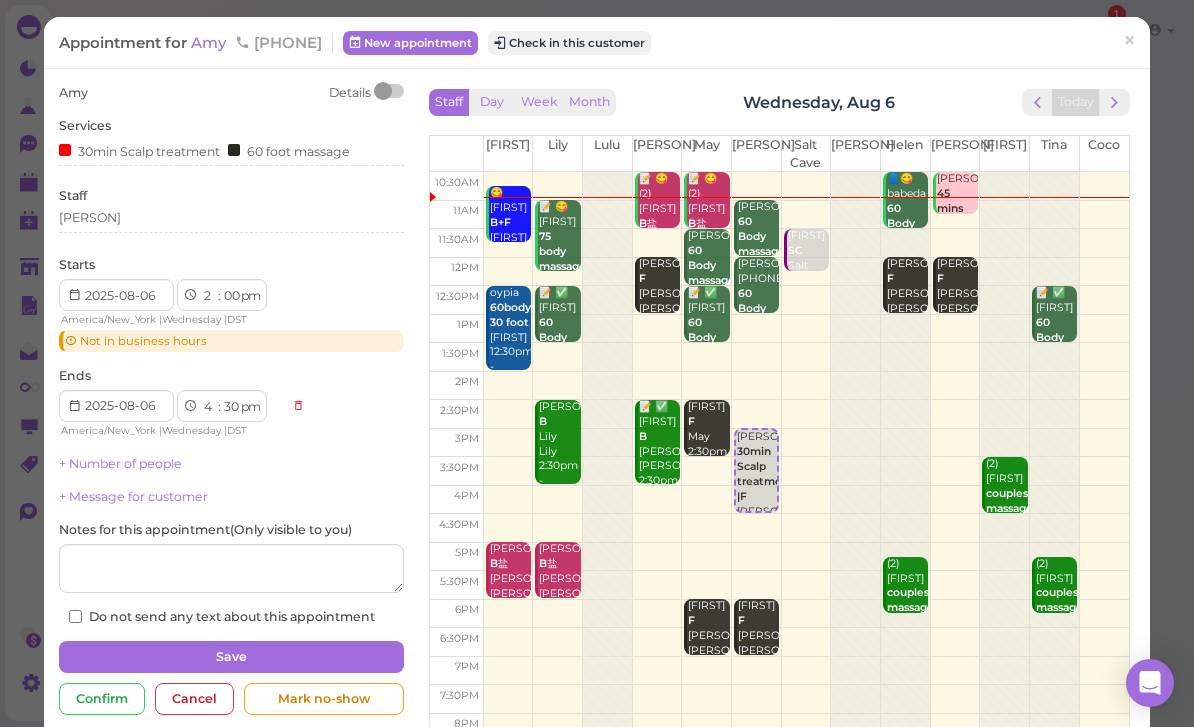 select on "3" 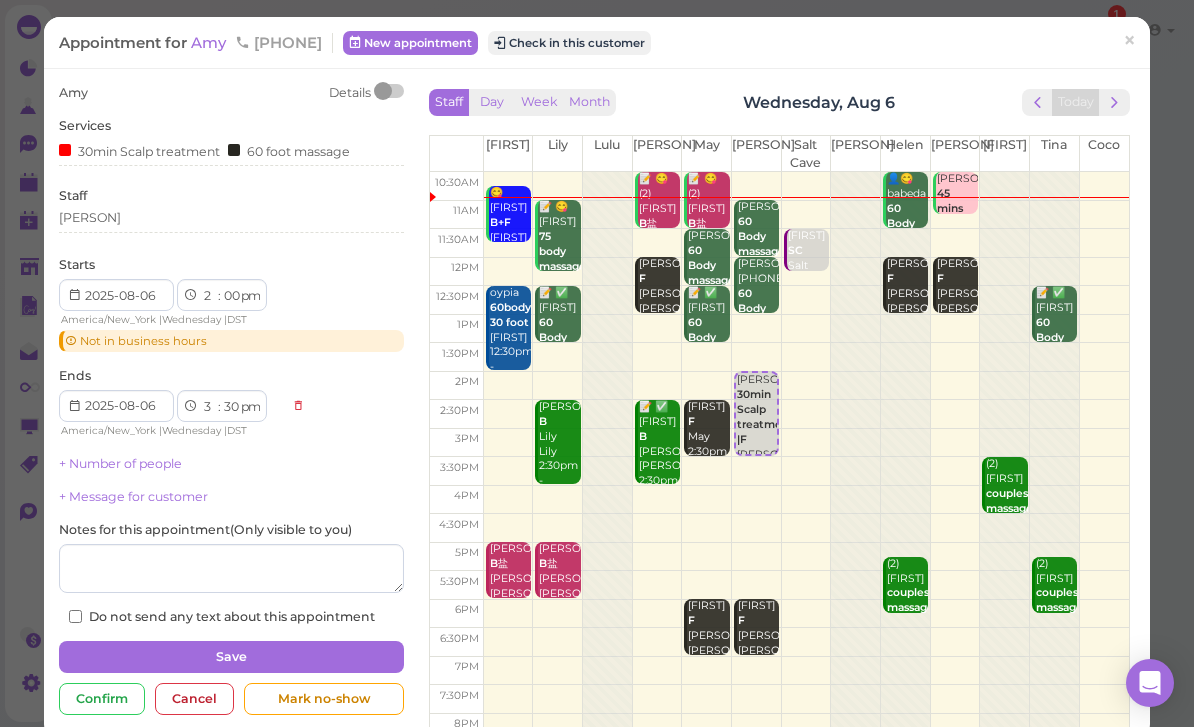 click on "00
05
10
15
20
25
30
35
40
45
50
55" at bounding box center [231, 296] 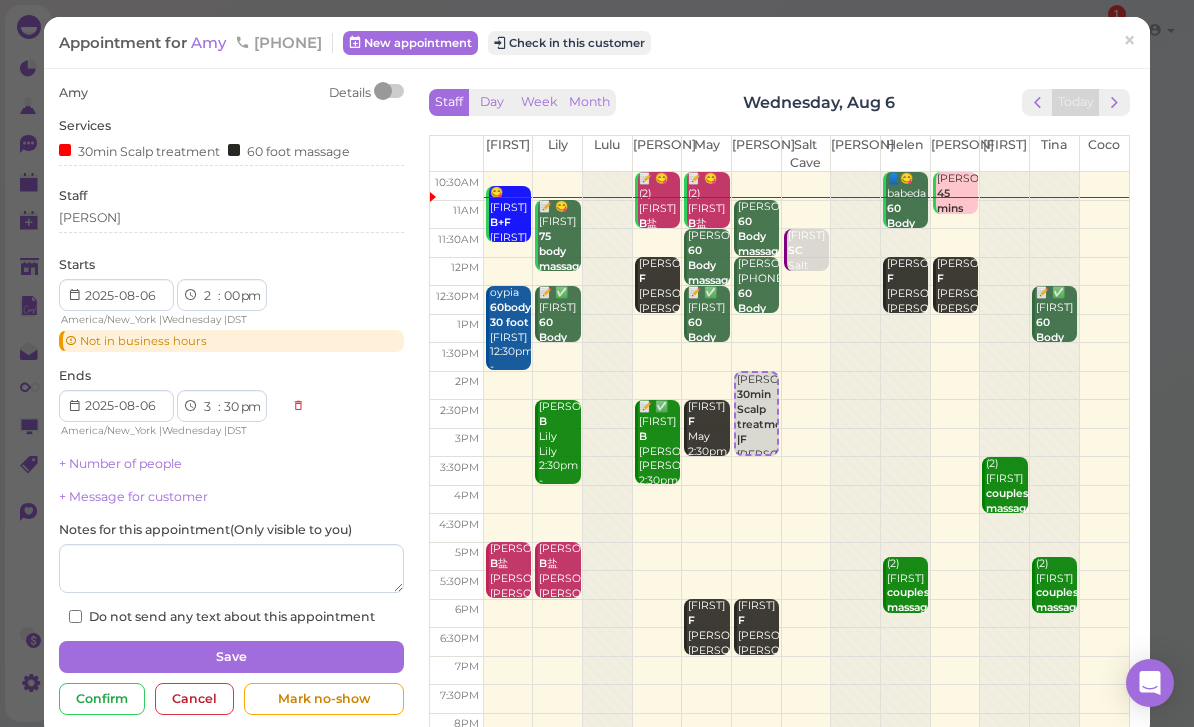 select on "45" 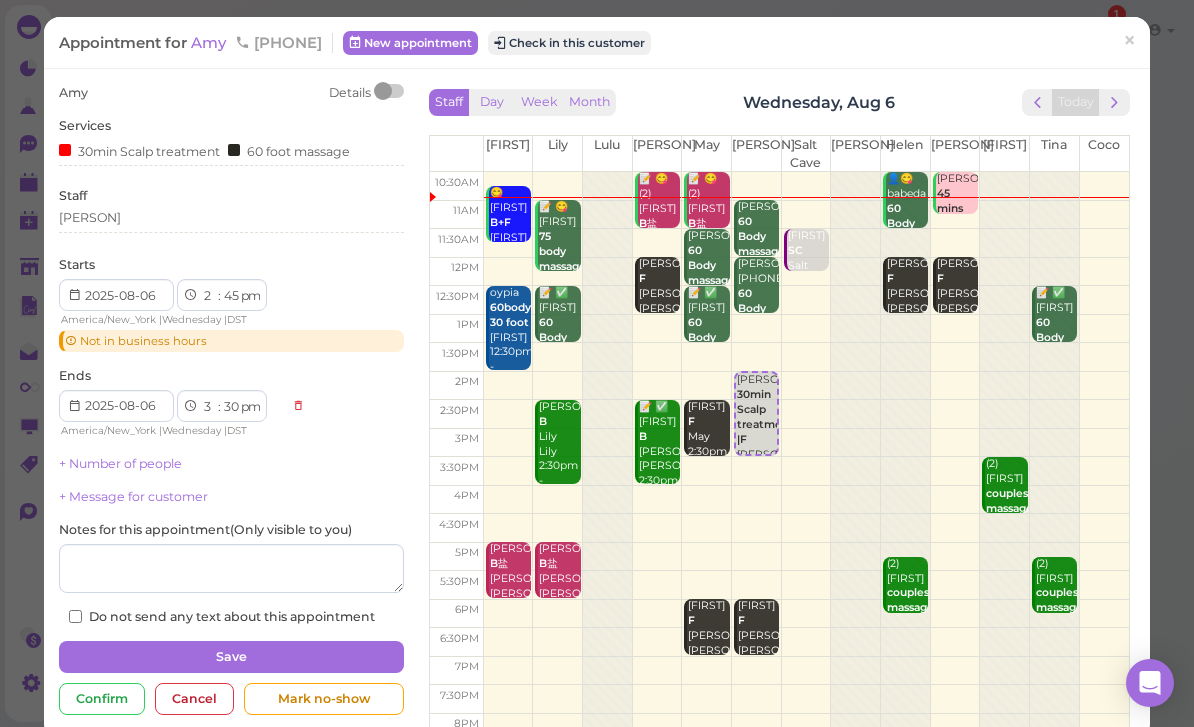 select on "4" 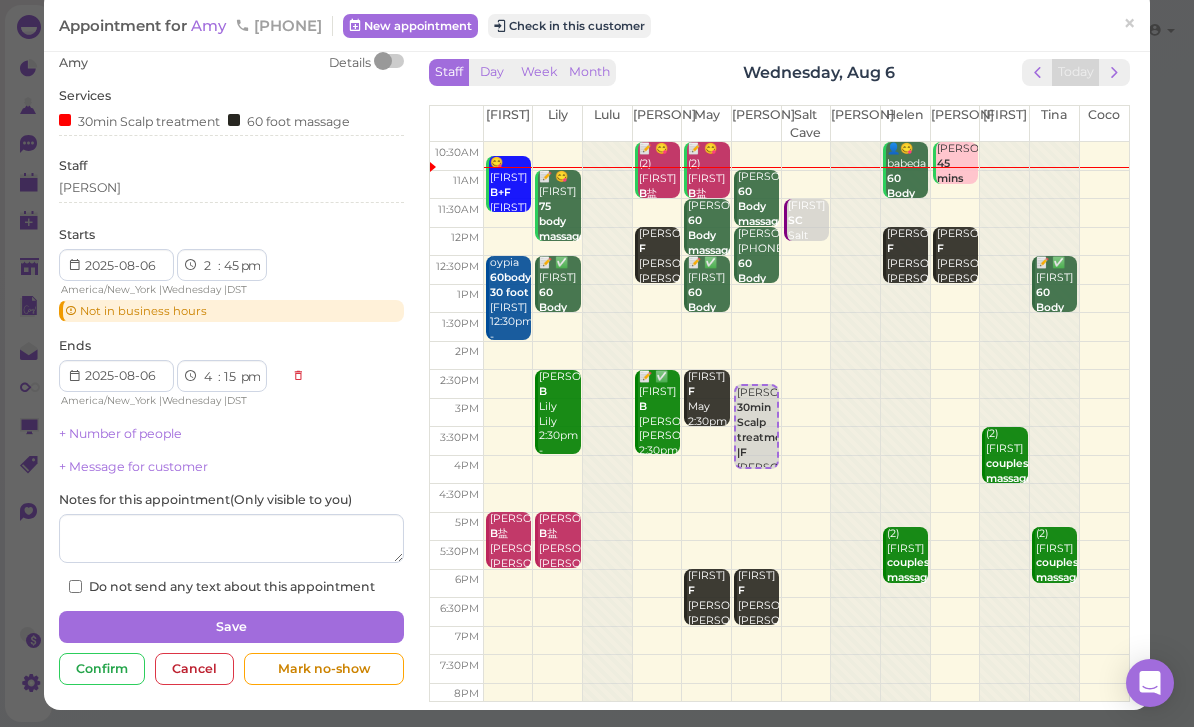 scroll, scrollTop: 31, scrollLeft: 0, axis: vertical 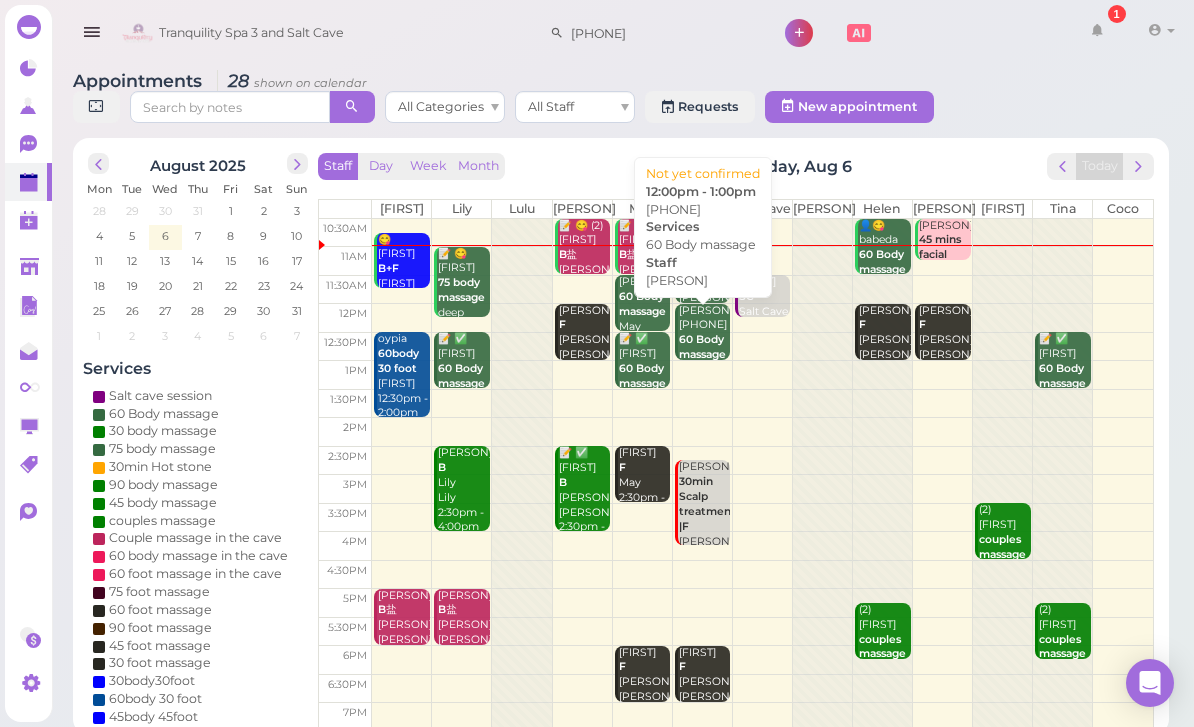 click on "60 Body massage" at bounding box center (702, 347) 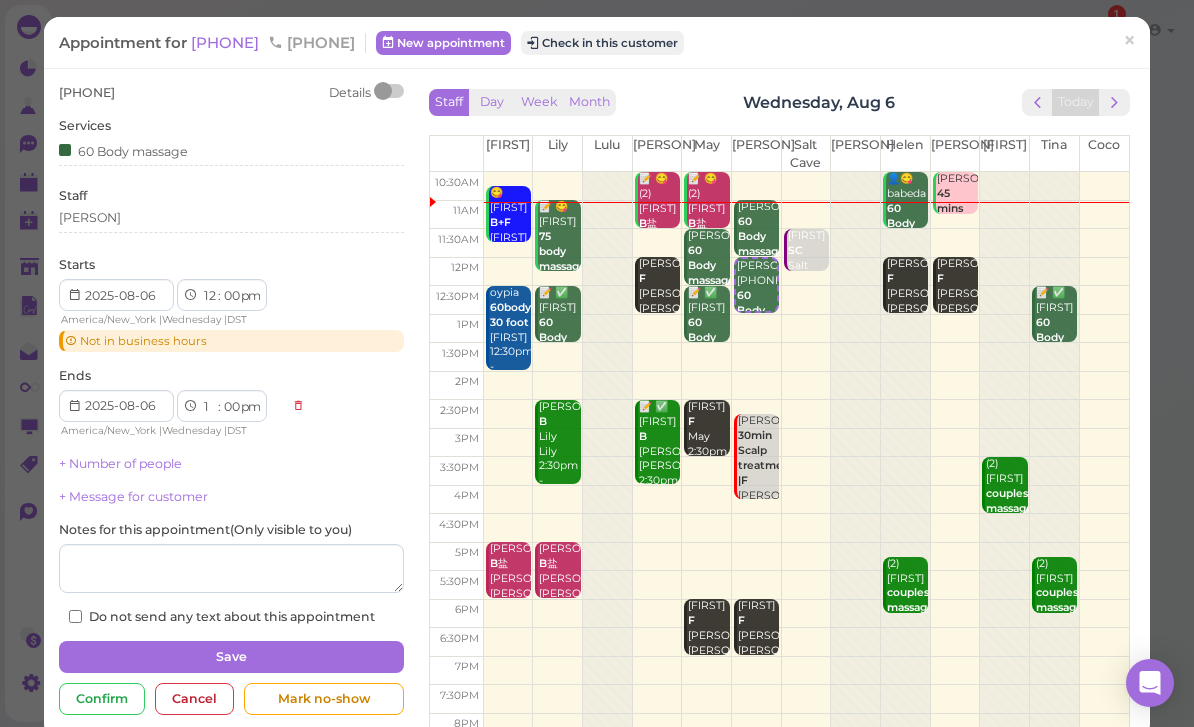 click on "1
2
3
4
5
6
7
8
9
10
11
12" at bounding box center [209, 296] 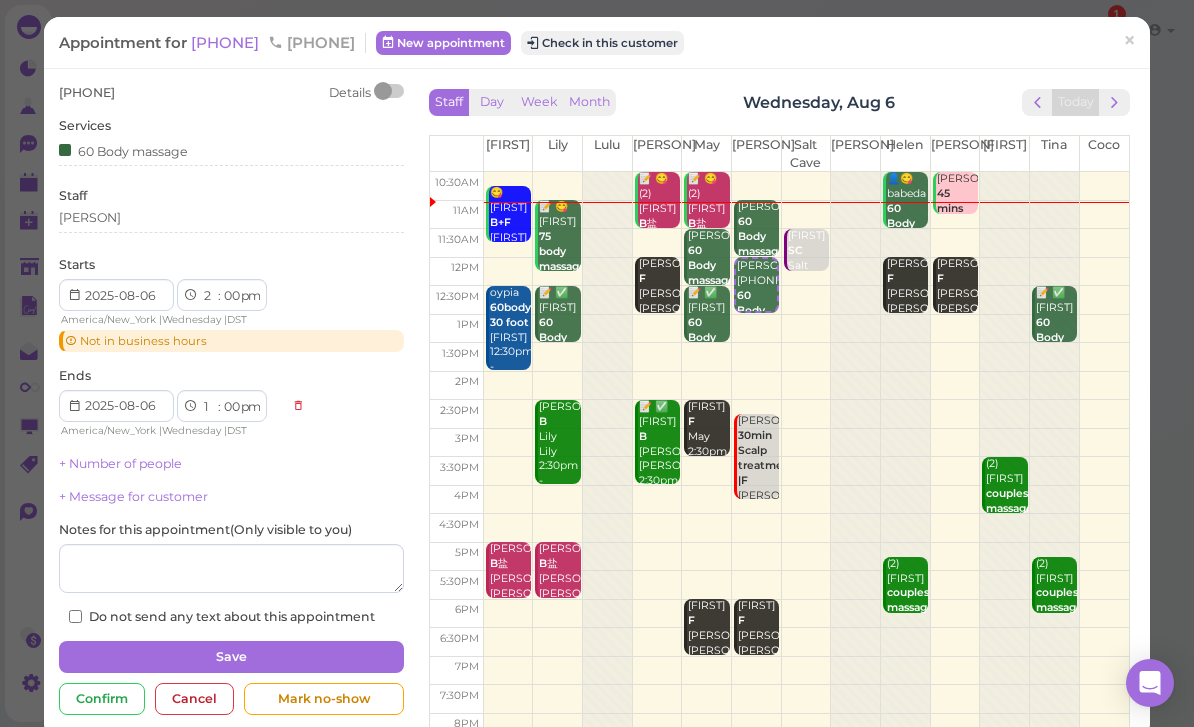 select on "3" 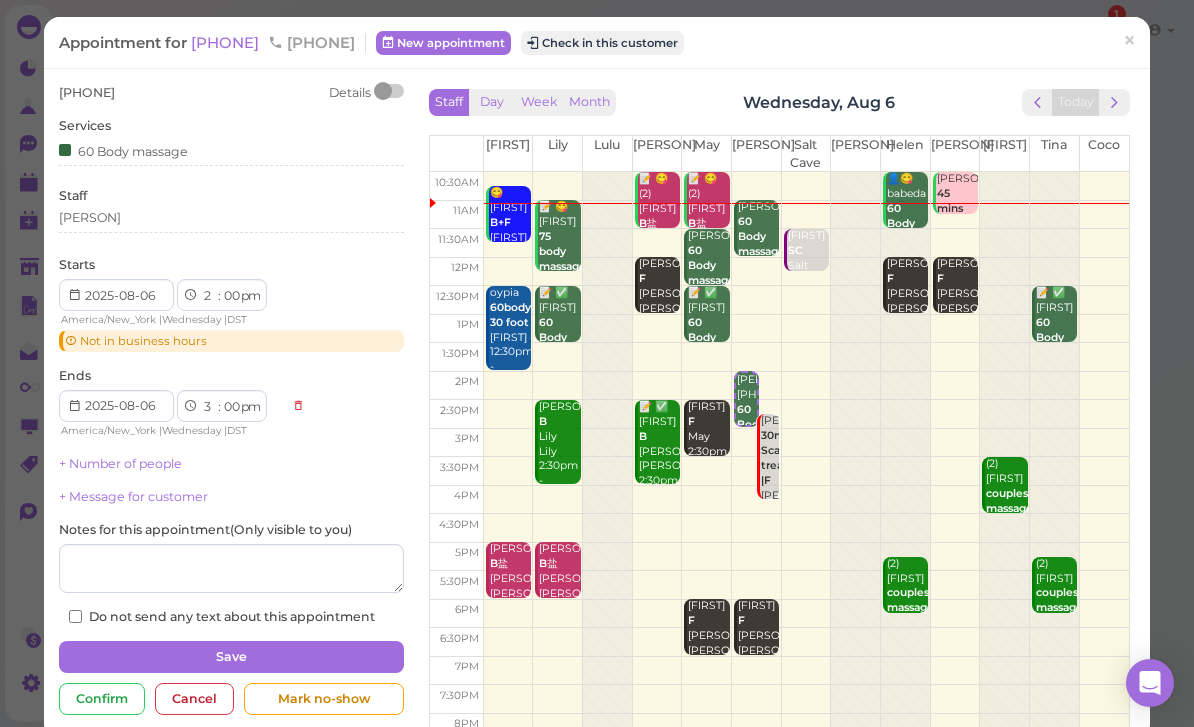 click on "[PERSON]" at bounding box center (231, 218) 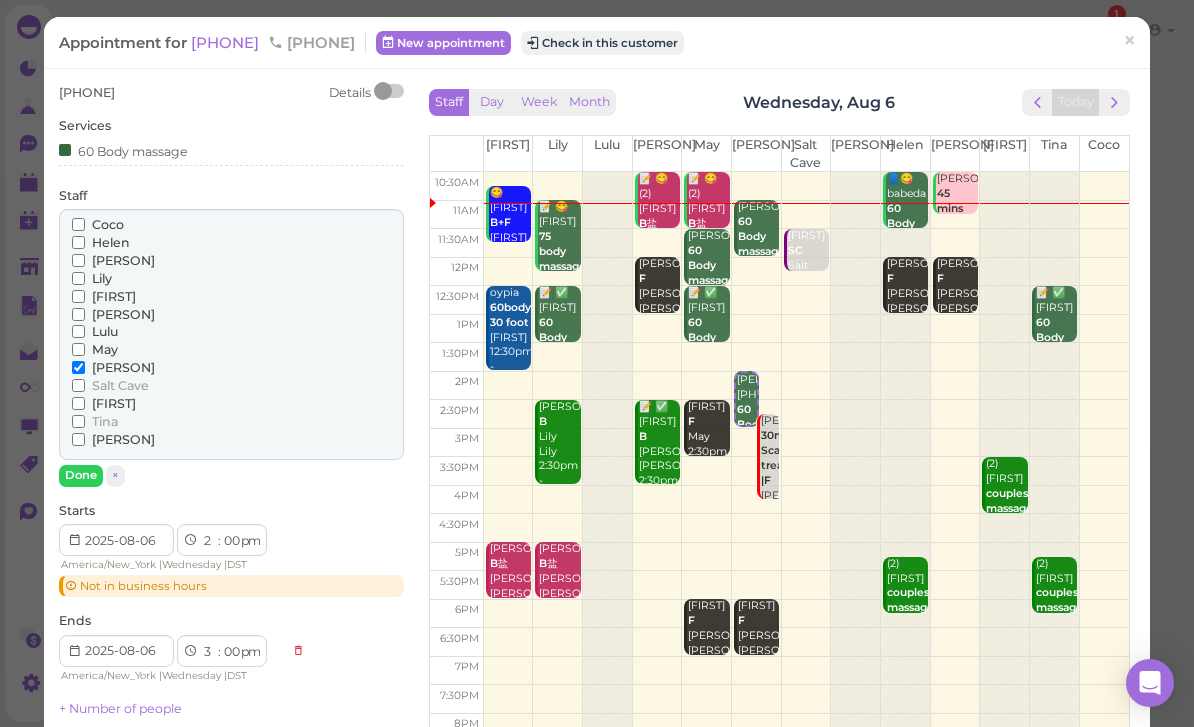 click on "Helen" at bounding box center (111, 242) 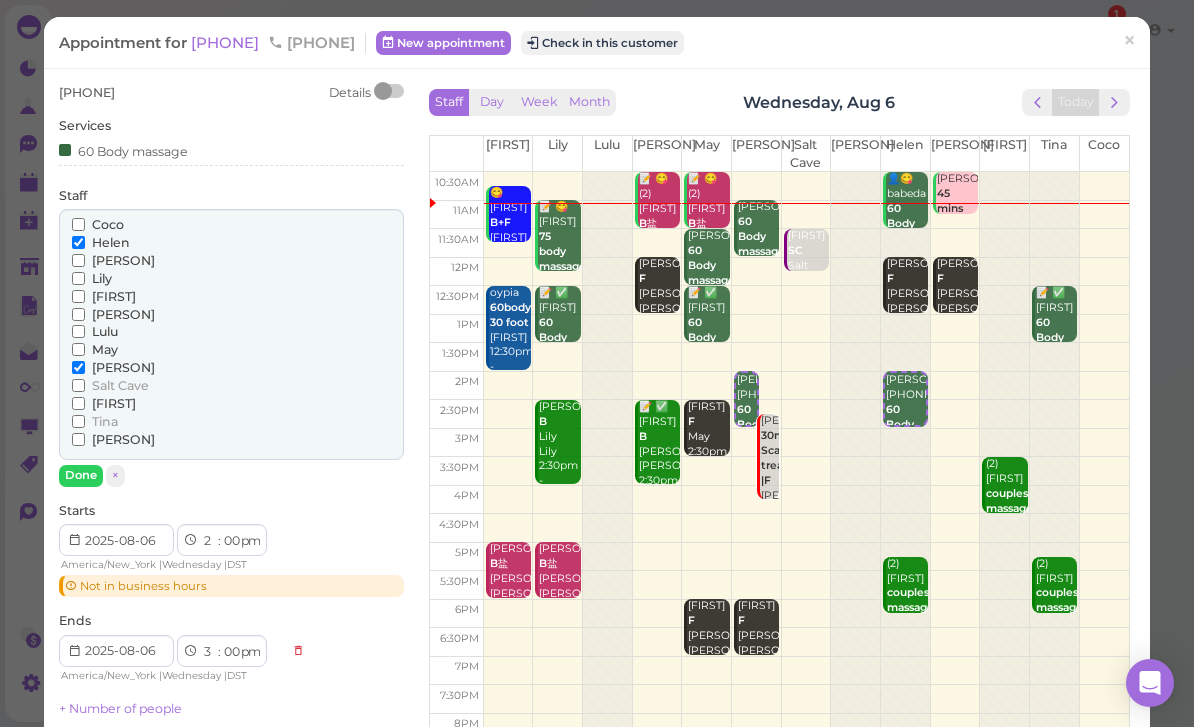 click on "[PERSON]" at bounding box center (78, 367) 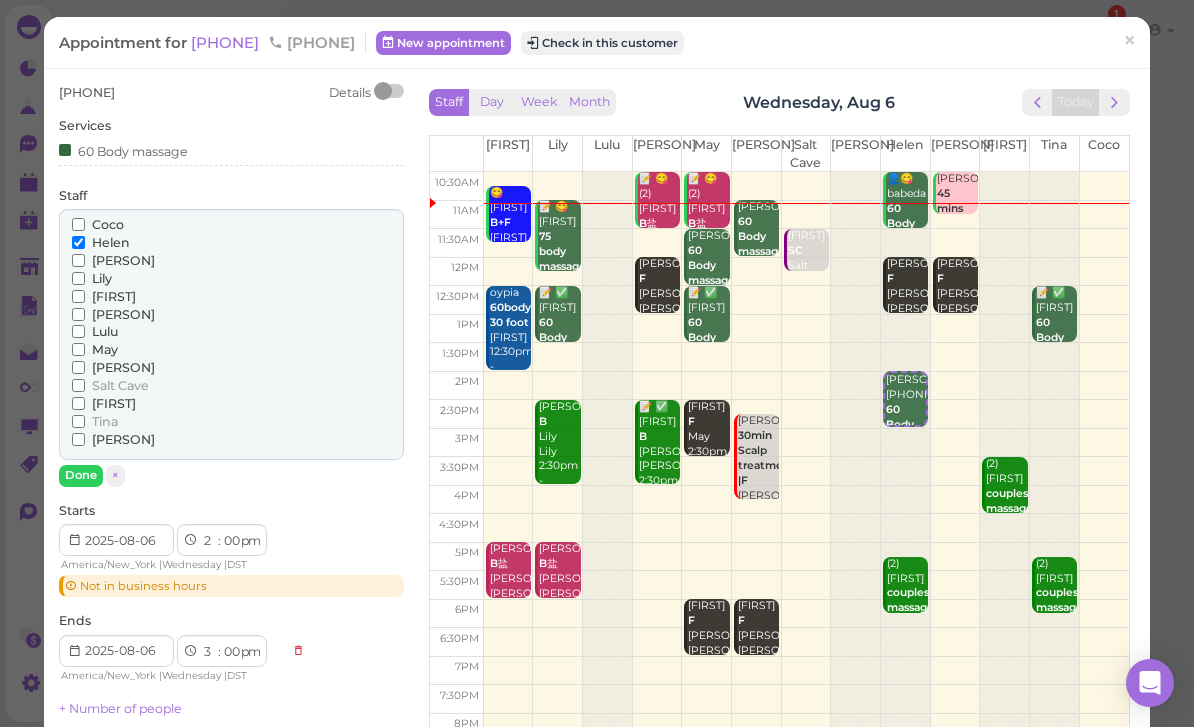 click on "Done" at bounding box center [81, 475] 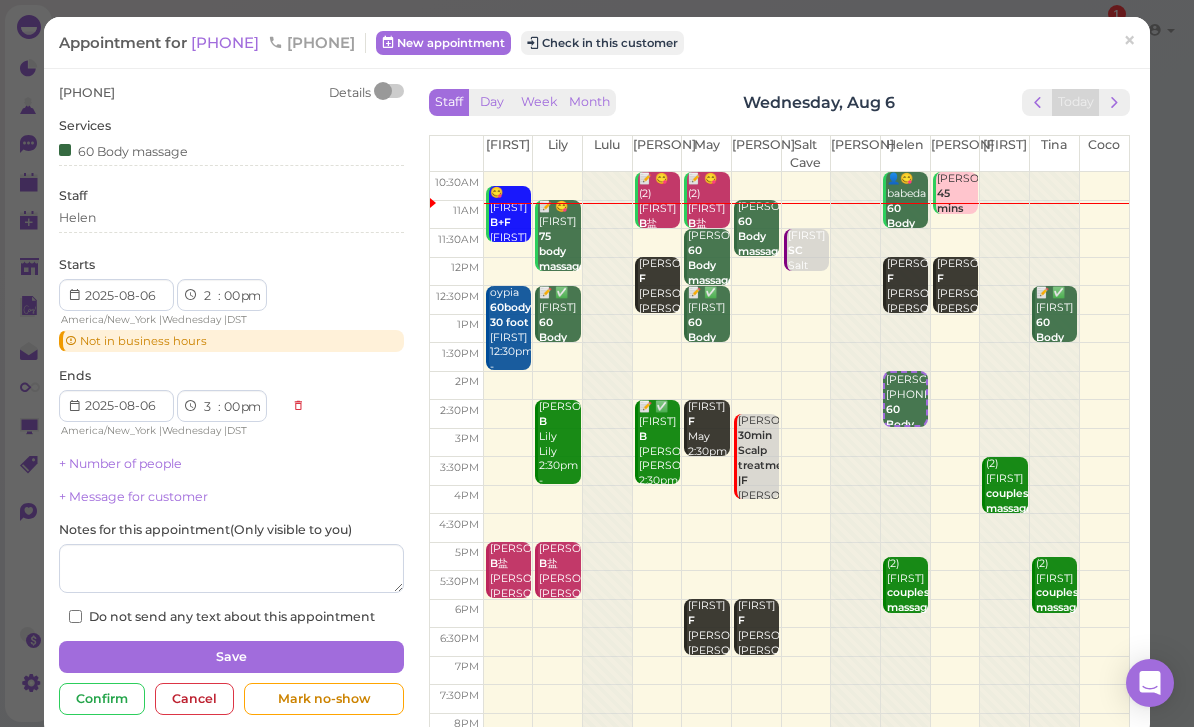 click on "Save" at bounding box center [231, 657] 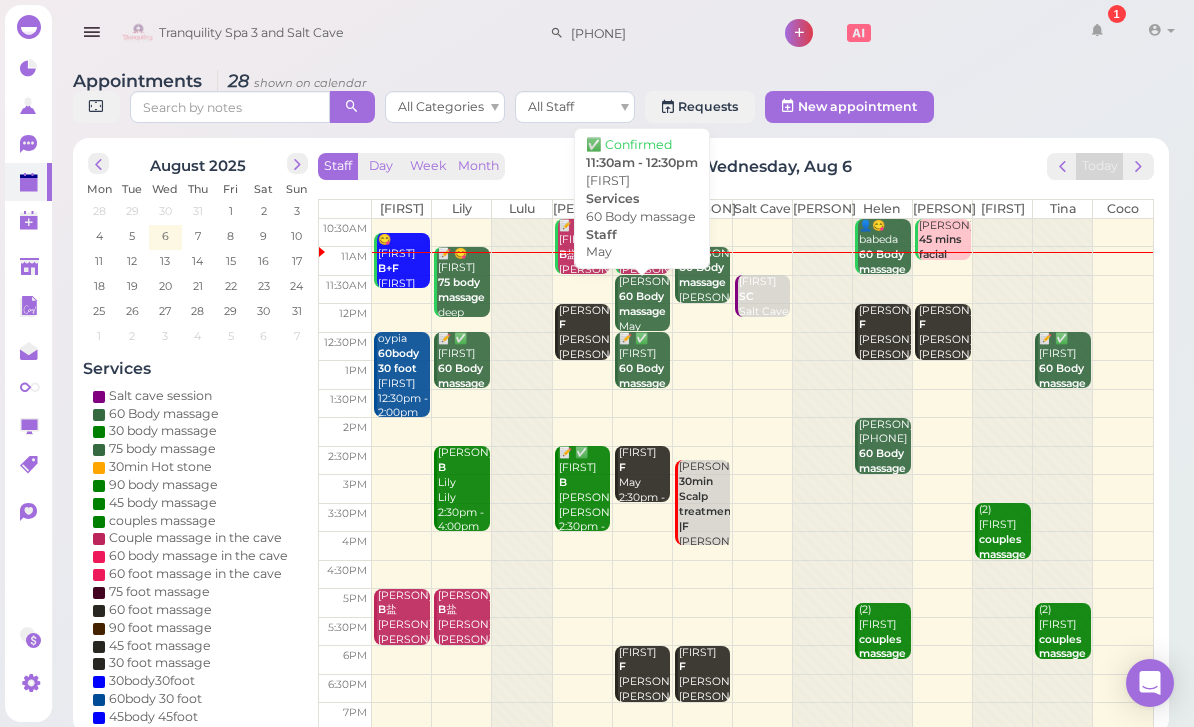 click on "✅ [FIRST] [NUMBER] [SERVICE] [DATE] [TIME] - [TIME]" at bounding box center [644, 319] 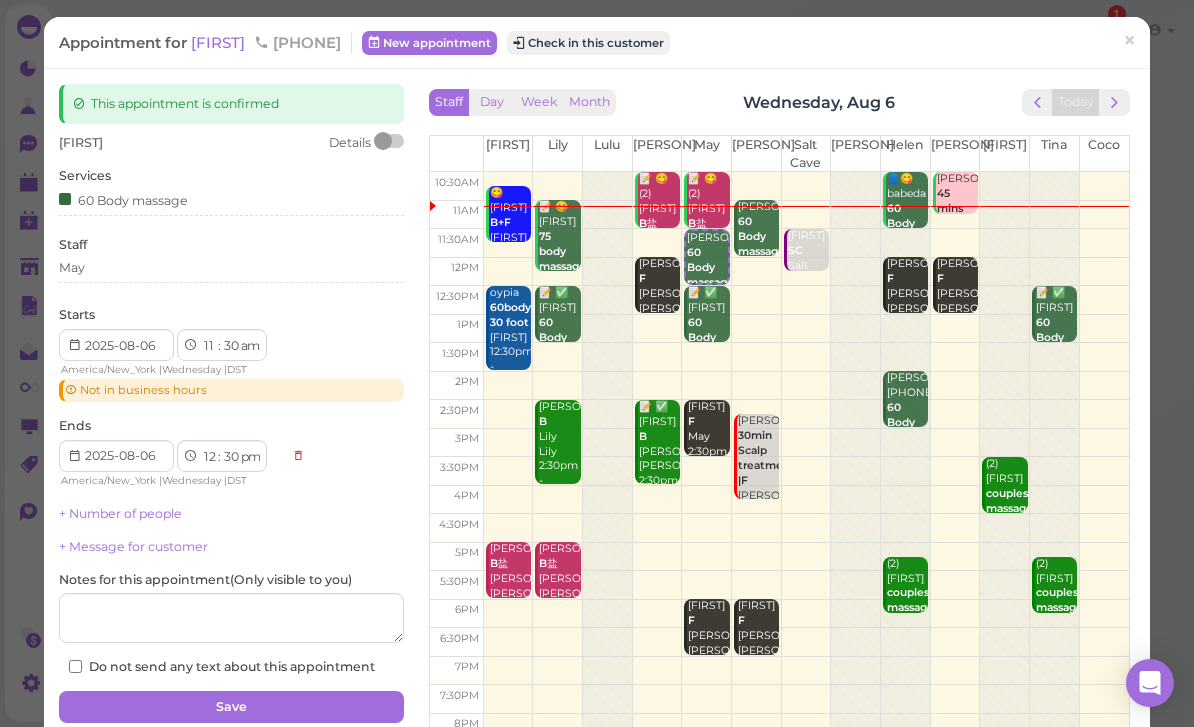 click on "Check in this customer" at bounding box center [588, 43] 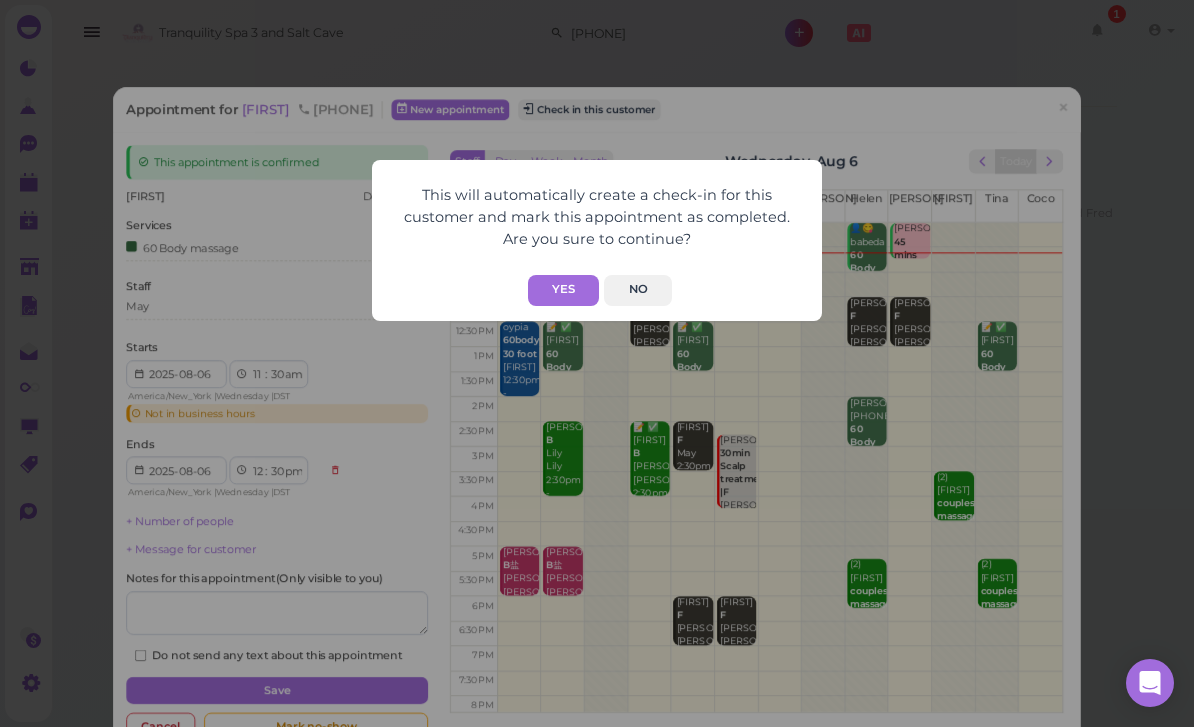 click on "Yes" at bounding box center [563, 290] 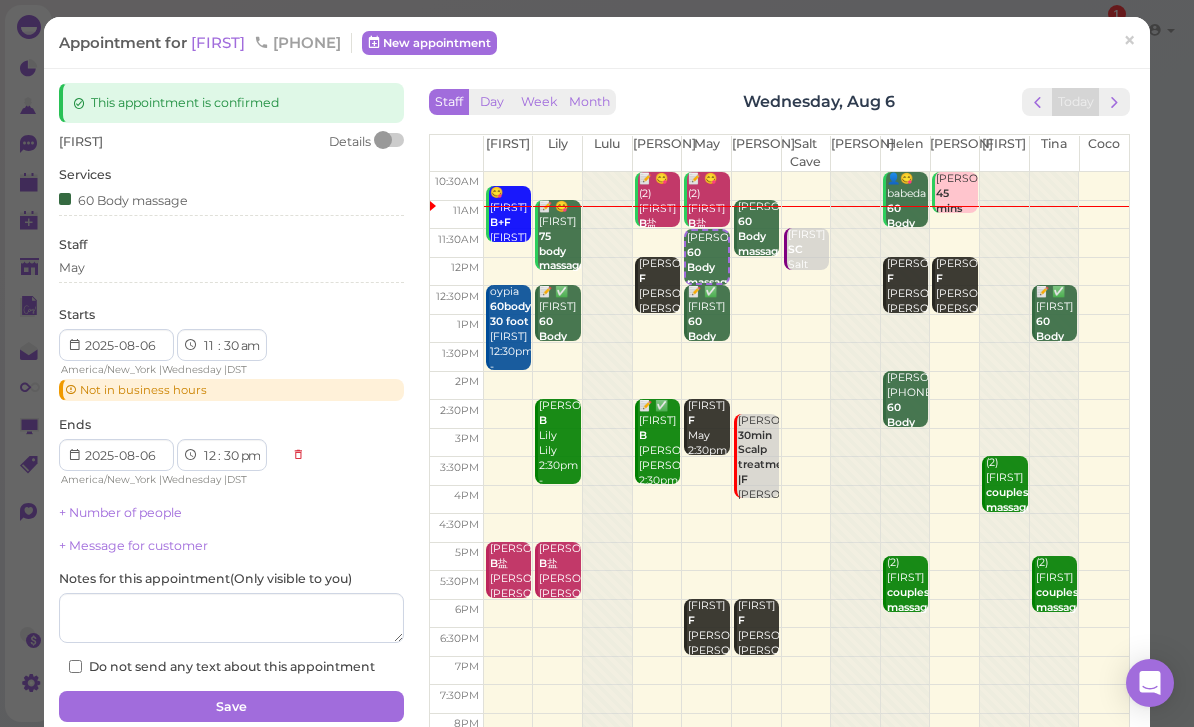 click on "Appointment   for
[PERSON]
[PHONE]
New appointment" at bounding box center [586, 42] 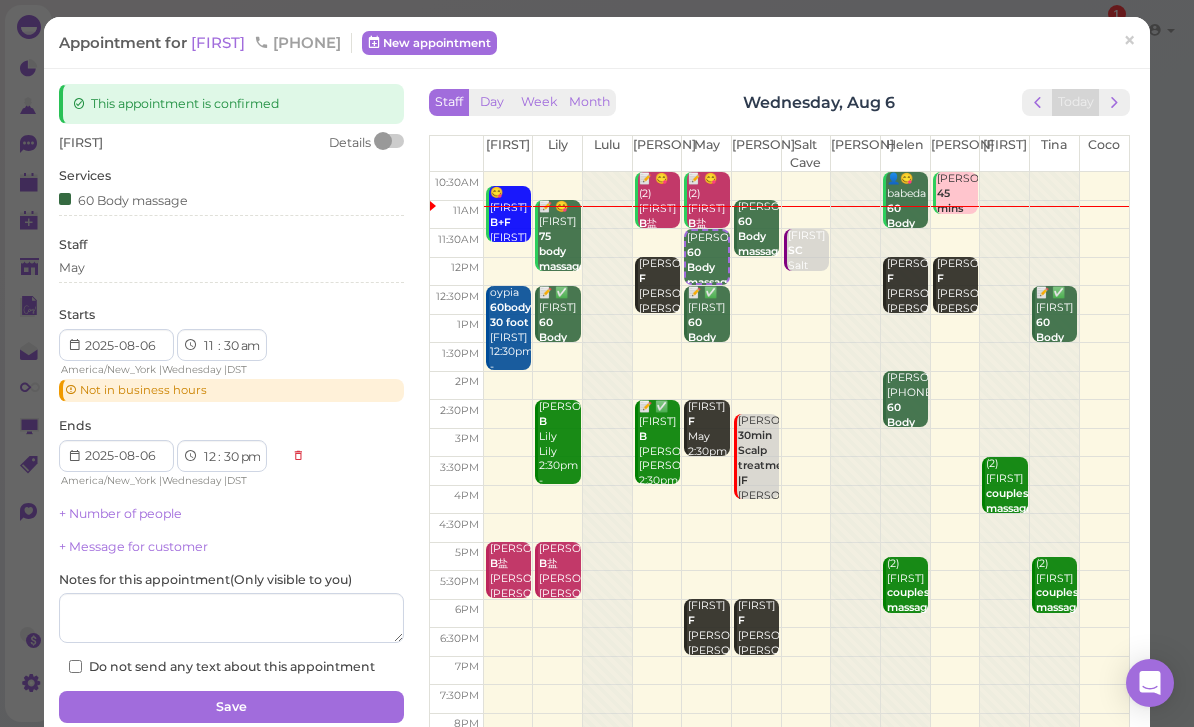 click on "×" at bounding box center (1129, 42) 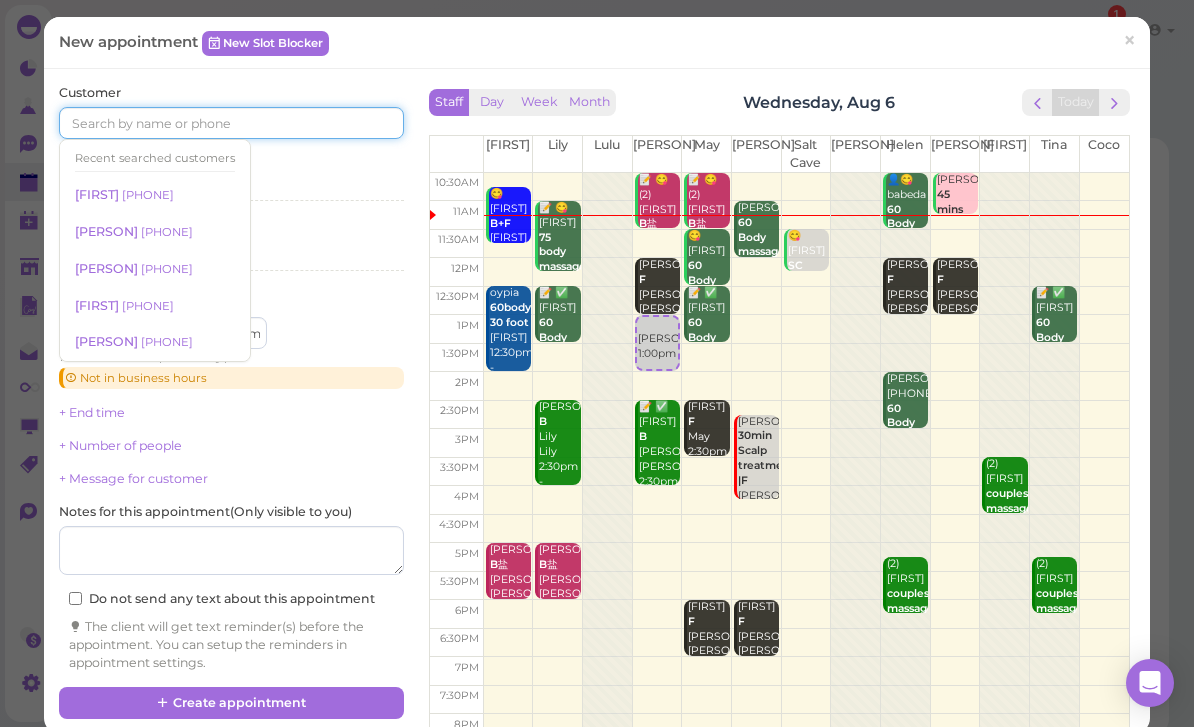 scroll, scrollTop: 1, scrollLeft: 0, axis: vertical 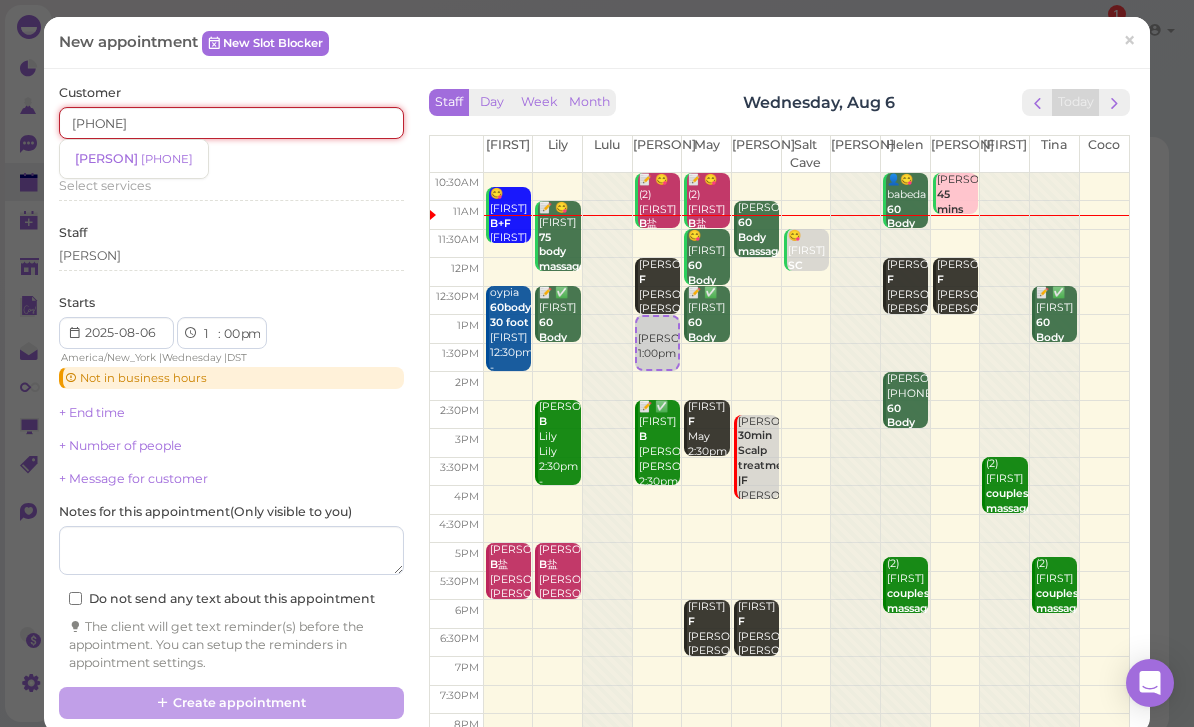 type on "[PHONE]" 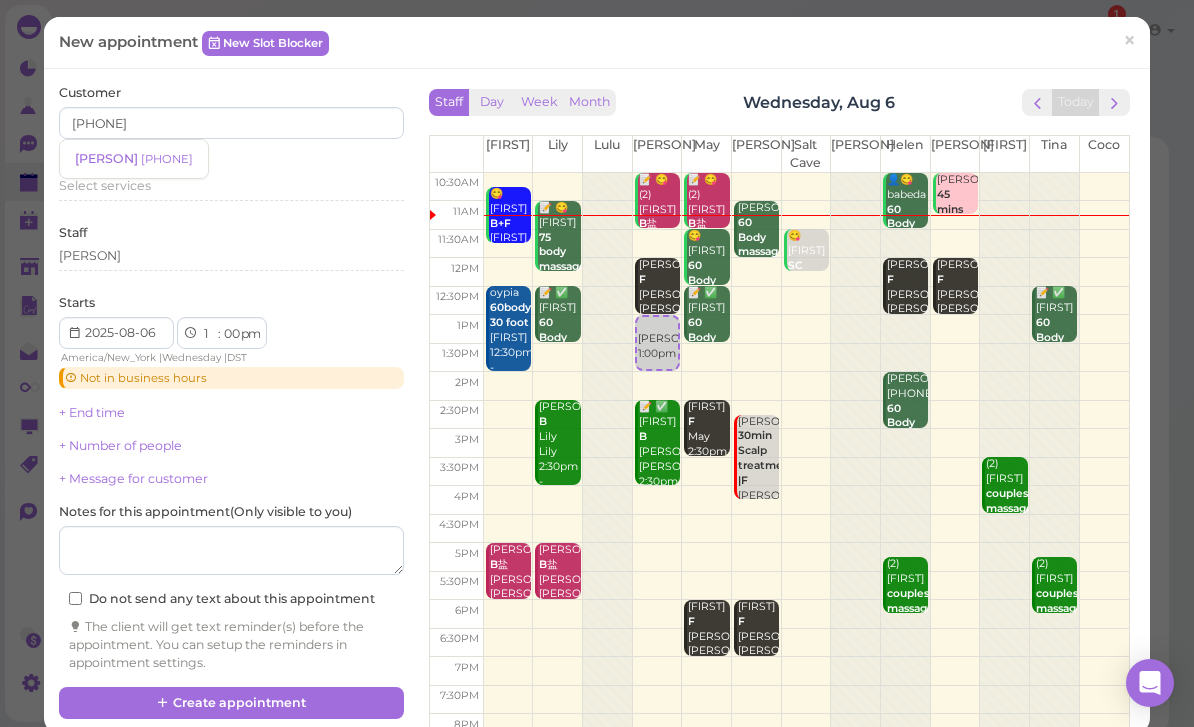 click on "[PHONE]" at bounding box center (167, 159) 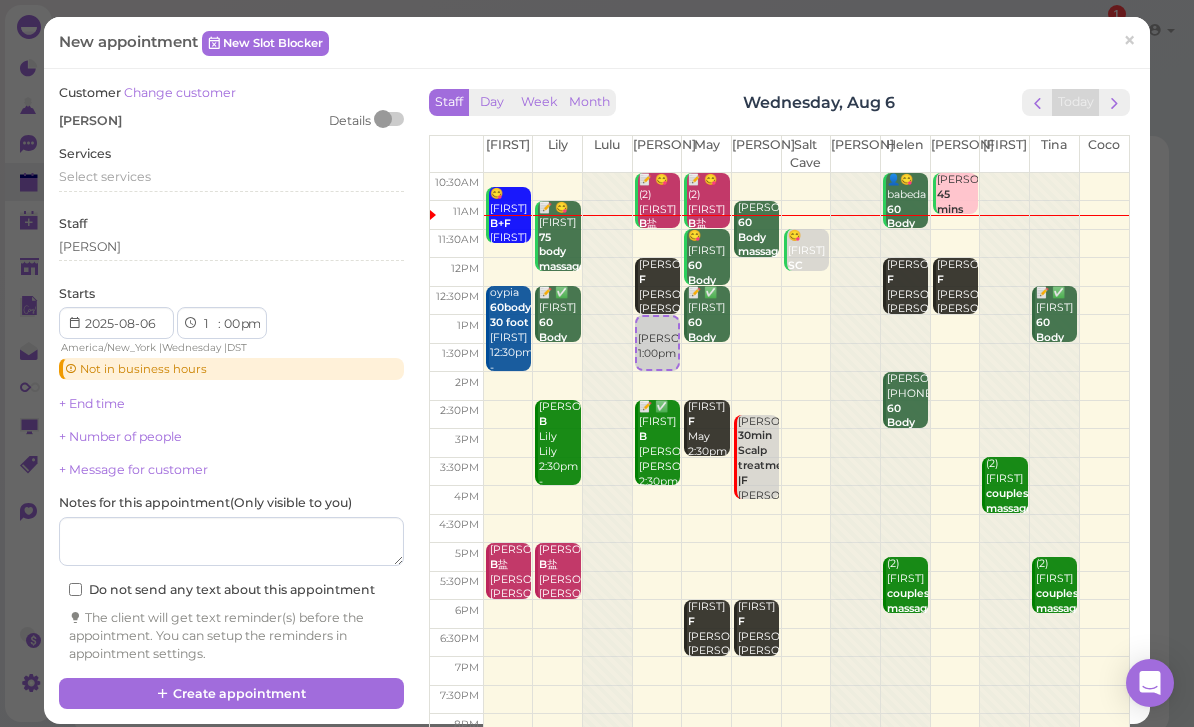click on "Select services" at bounding box center (105, 176) 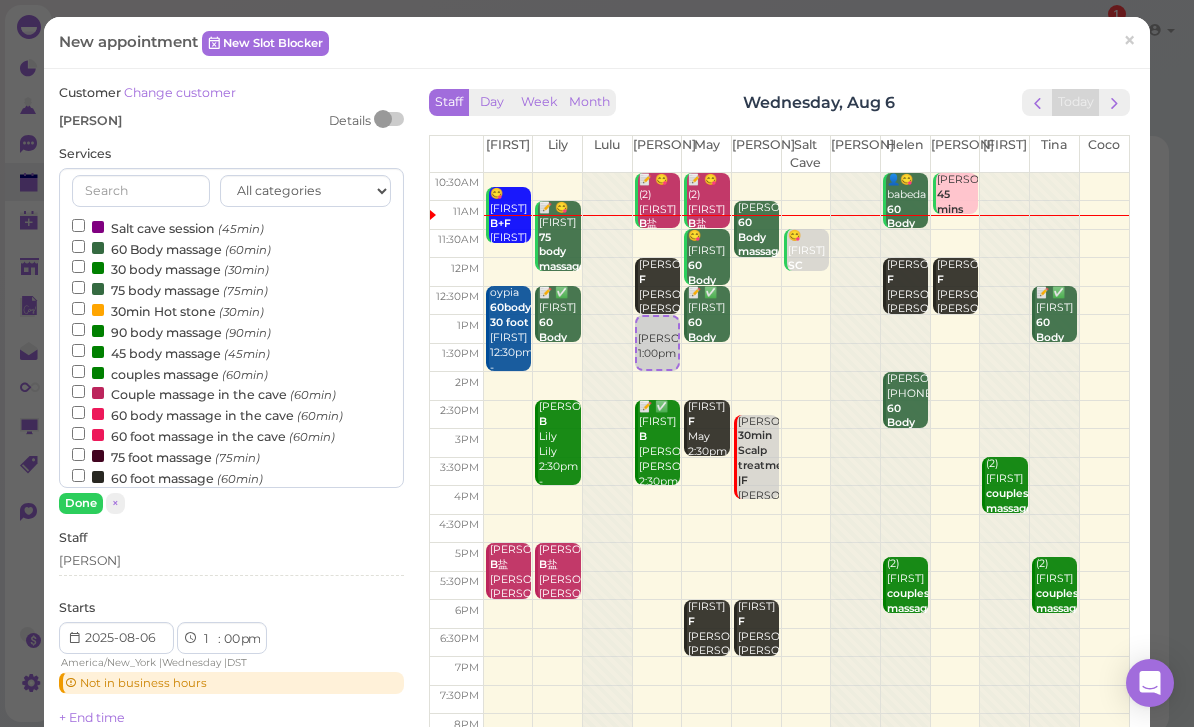 click on "60 foot massage
(60min)" at bounding box center [167, 477] 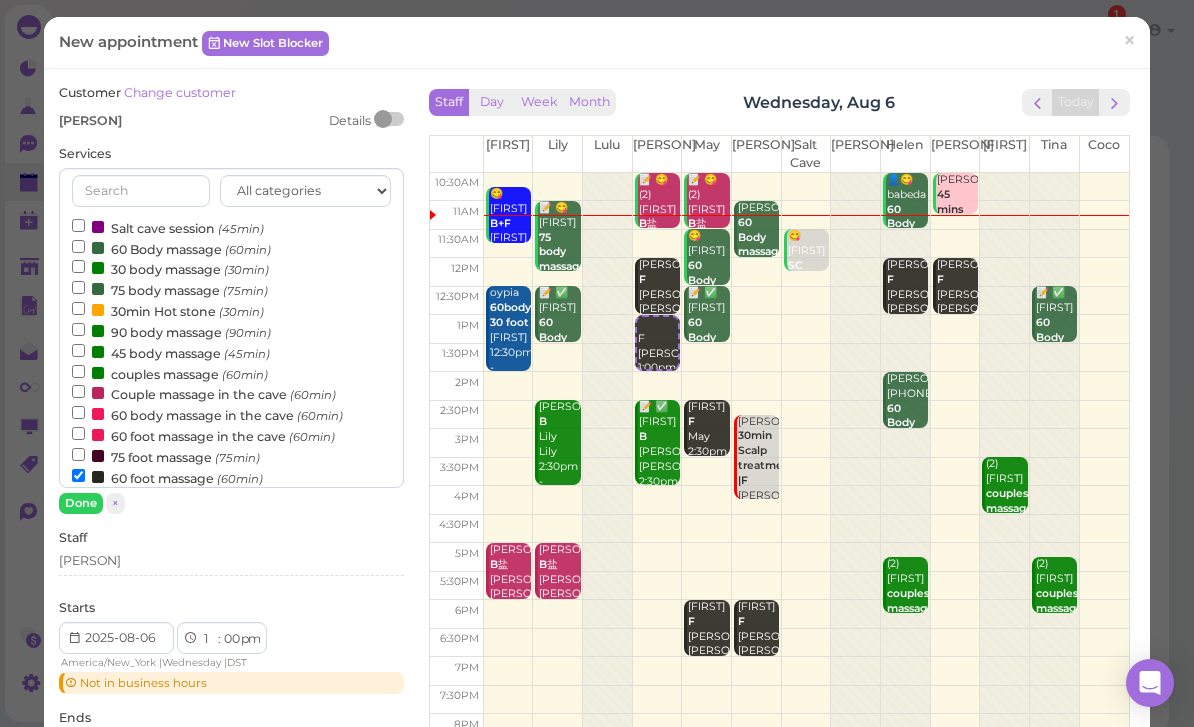 click on "Done" at bounding box center (81, 503) 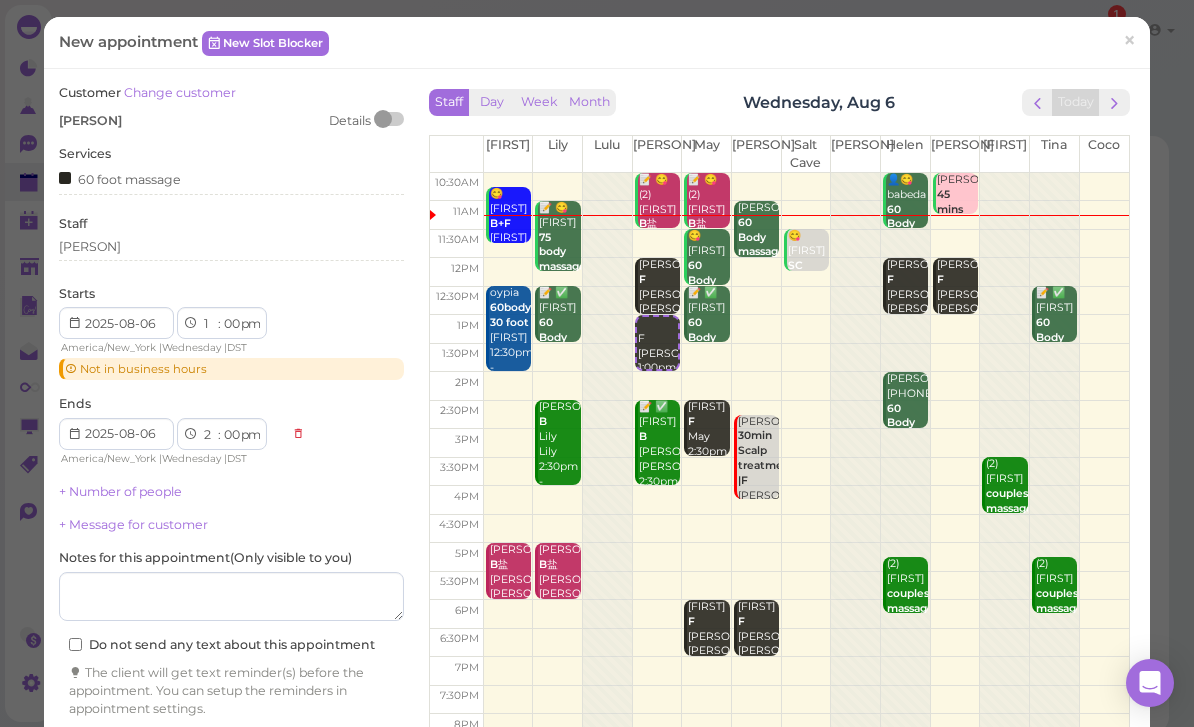 click on "[PERSON]" at bounding box center (231, 247) 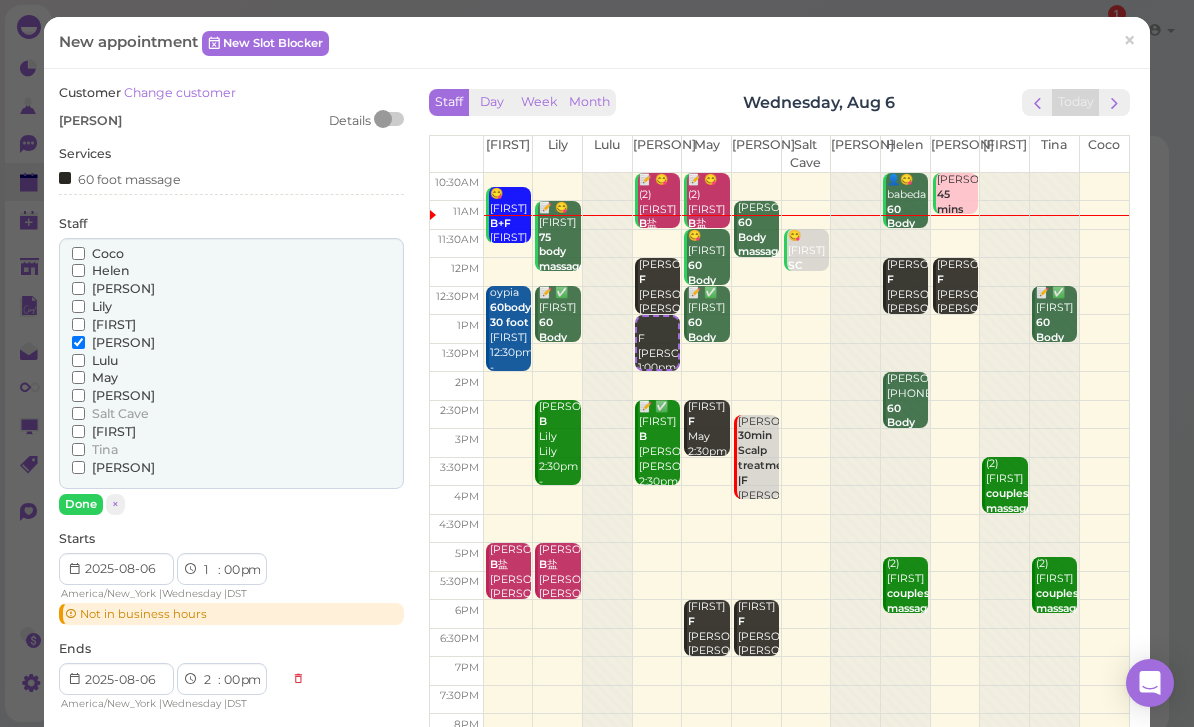 click on "[PERSON]" at bounding box center [123, 395] 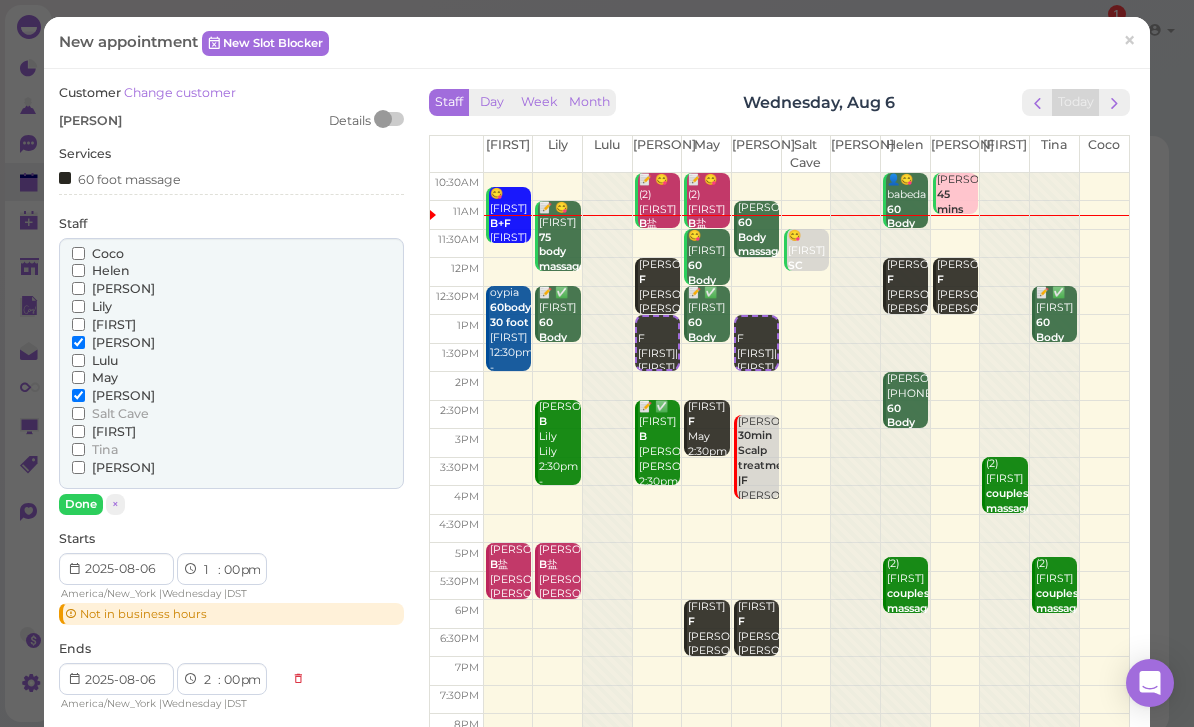 click on "Done" at bounding box center (81, 504) 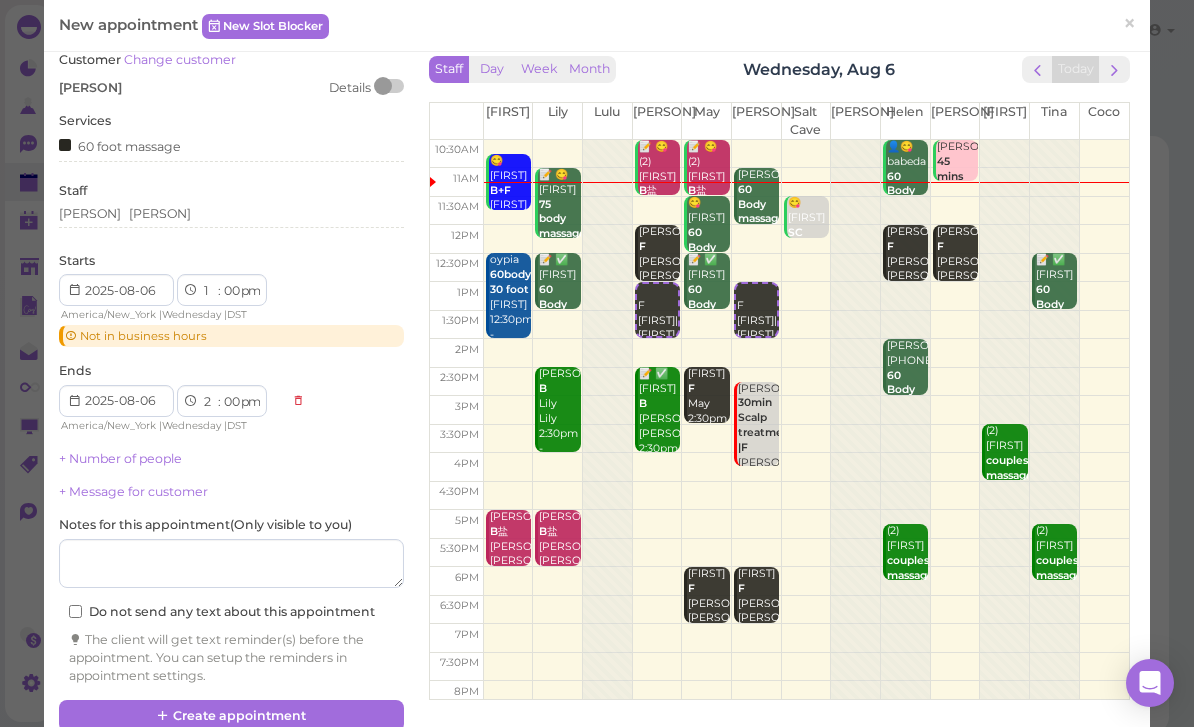 scroll, scrollTop: 43, scrollLeft: 0, axis: vertical 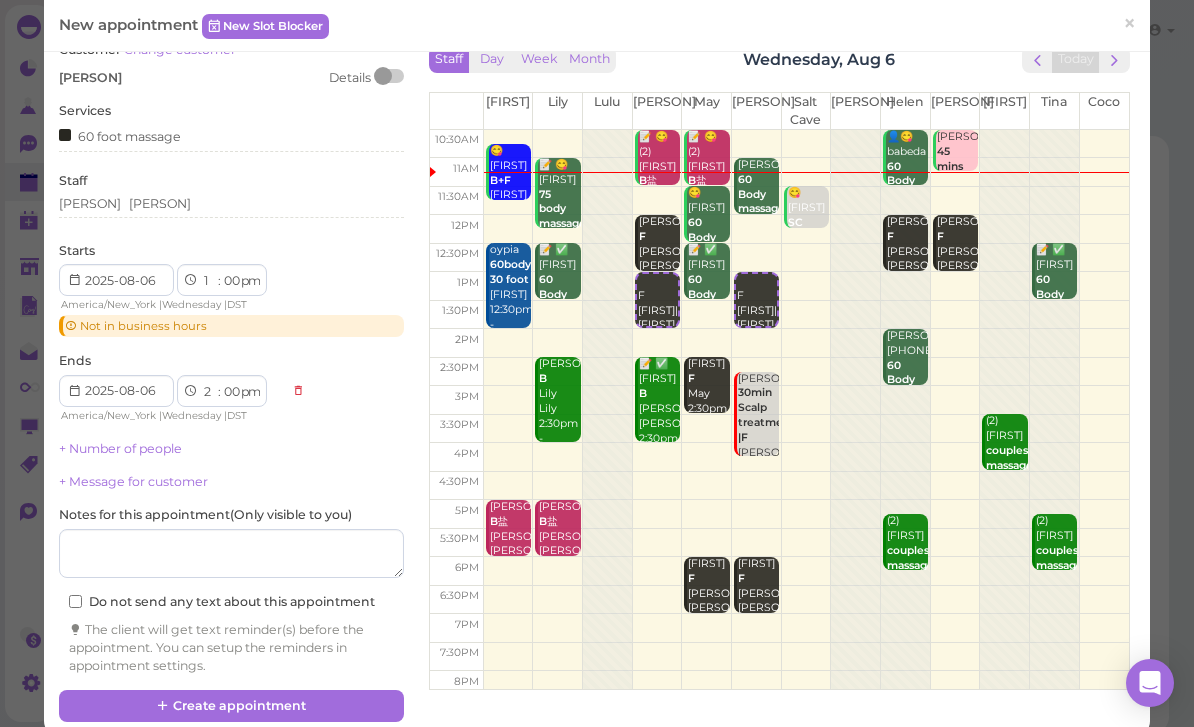 click on "Create appointment" at bounding box center (231, 706) 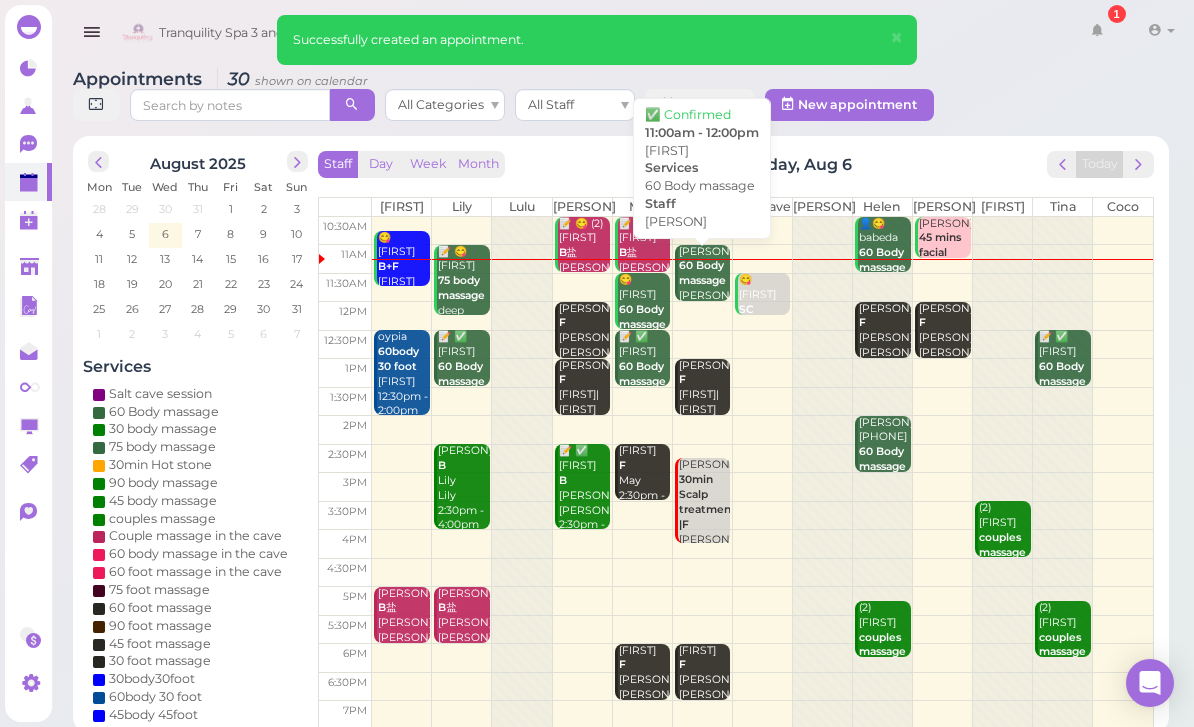 click on "60 Body massage" at bounding box center [702, 273] 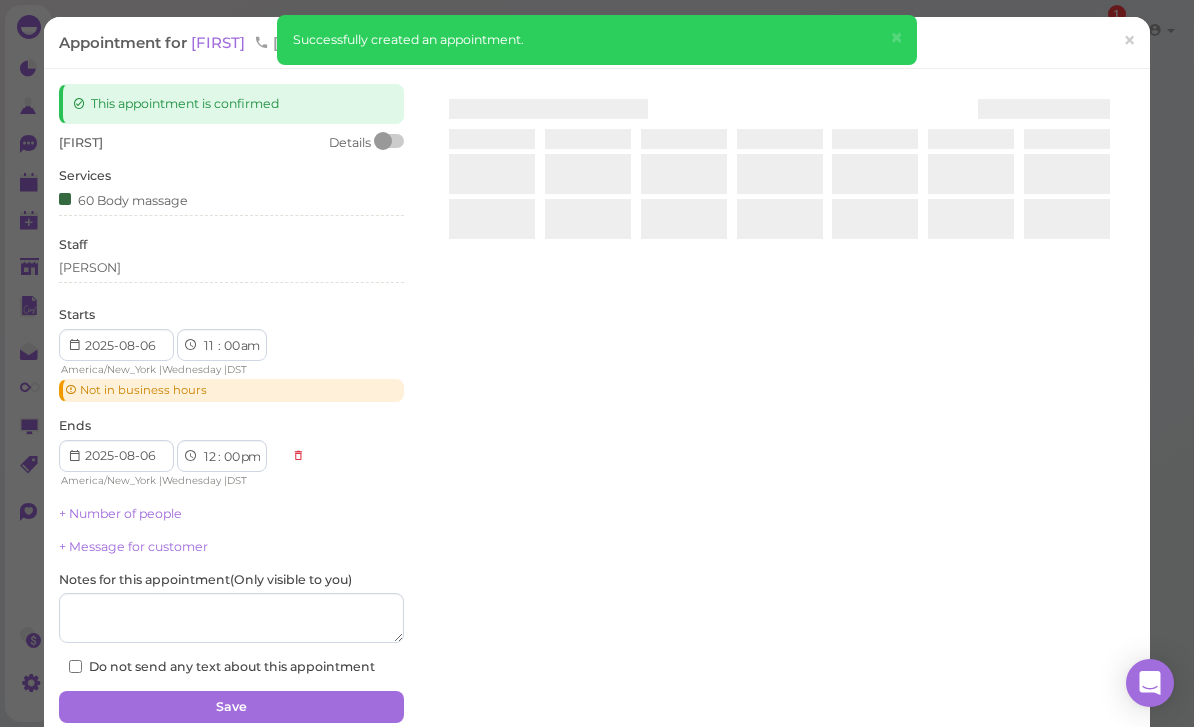 scroll, scrollTop: 0, scrollLeft: 0, axis: both 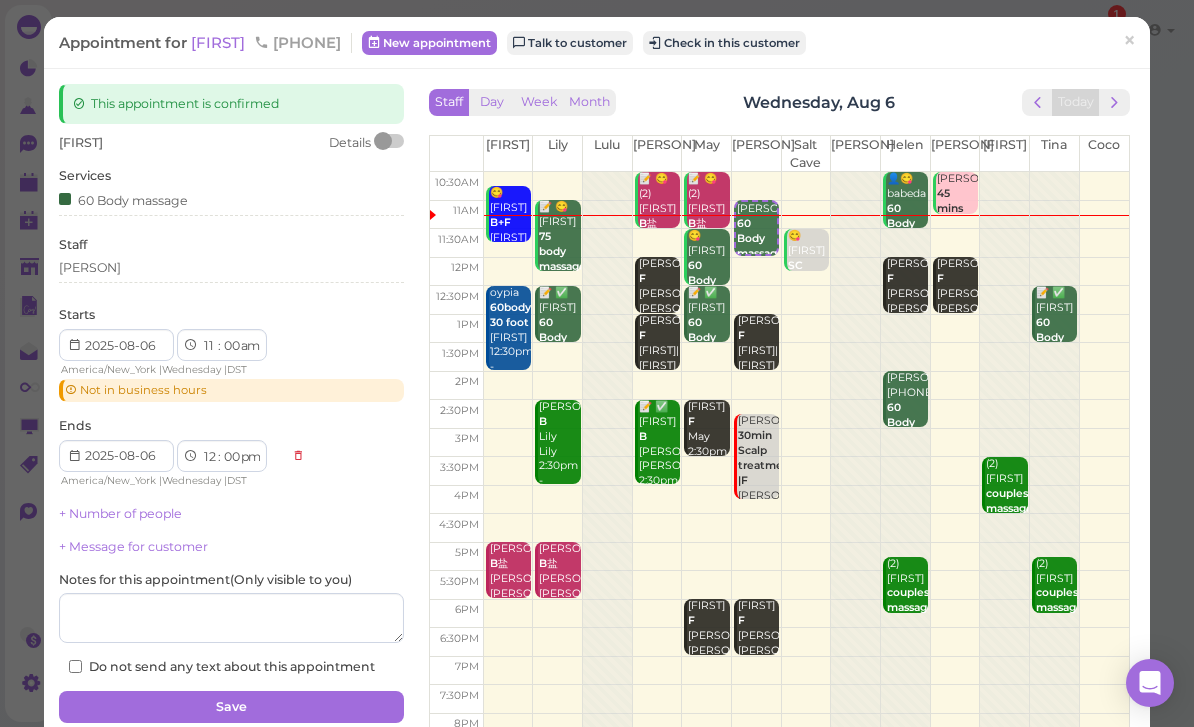 click on "[PERSON]" at bounding box center [231, 268] 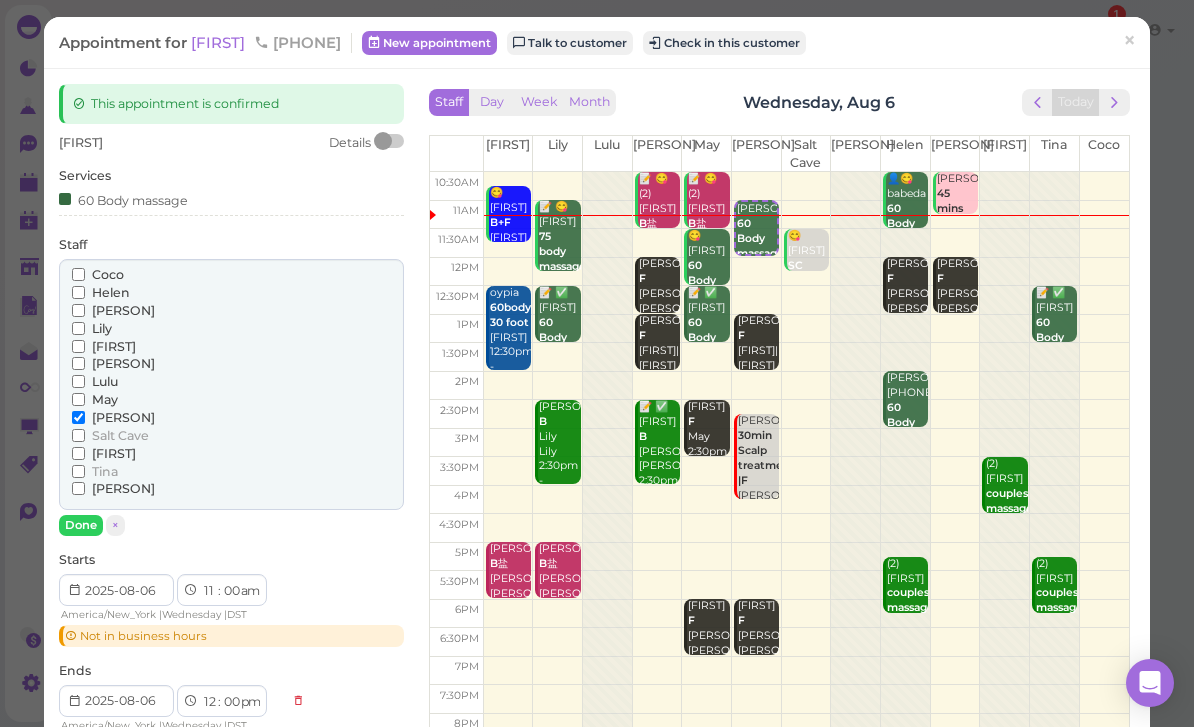 click on "×" at bounding box center [1129, 41] 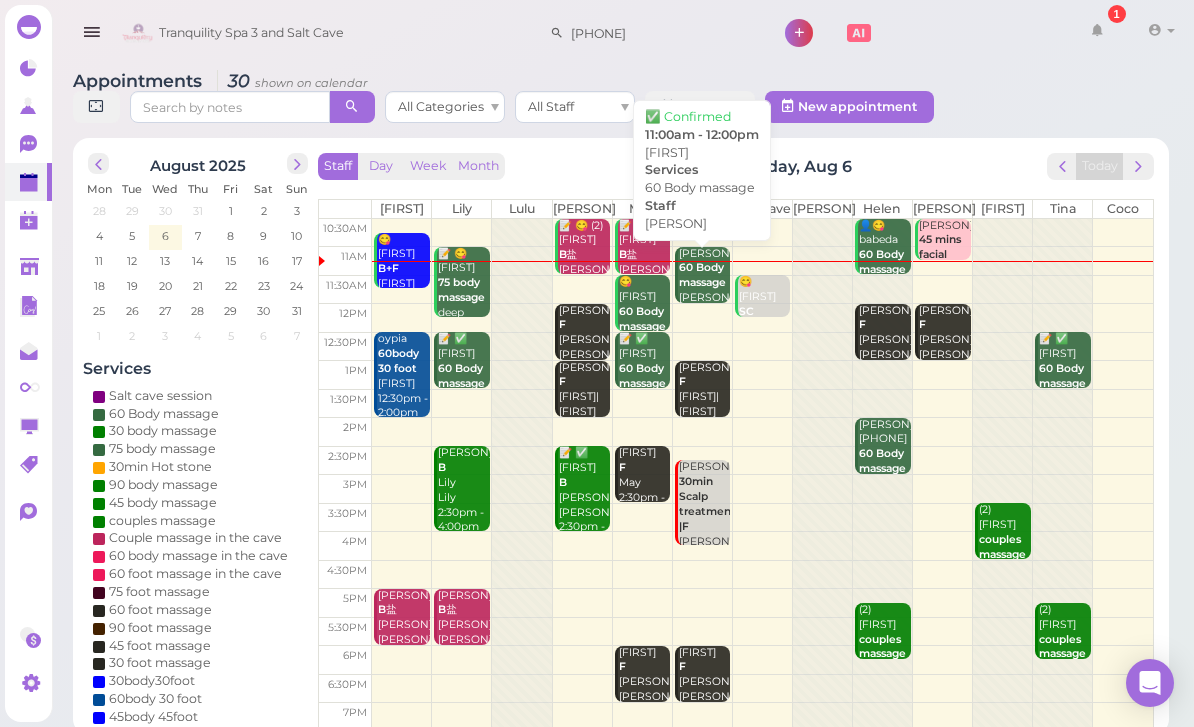 click on "60 Body massage" at bounding box center (702, 275) 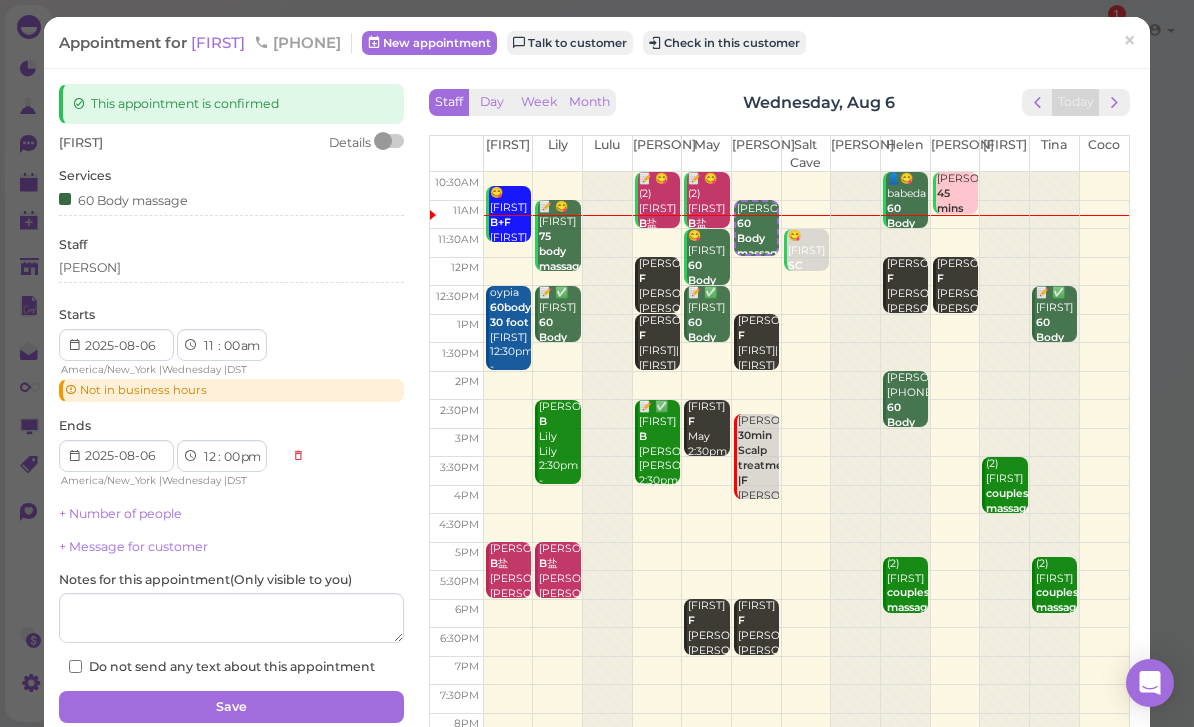 click on "Check in this customer" at bounding box center (724, 43) 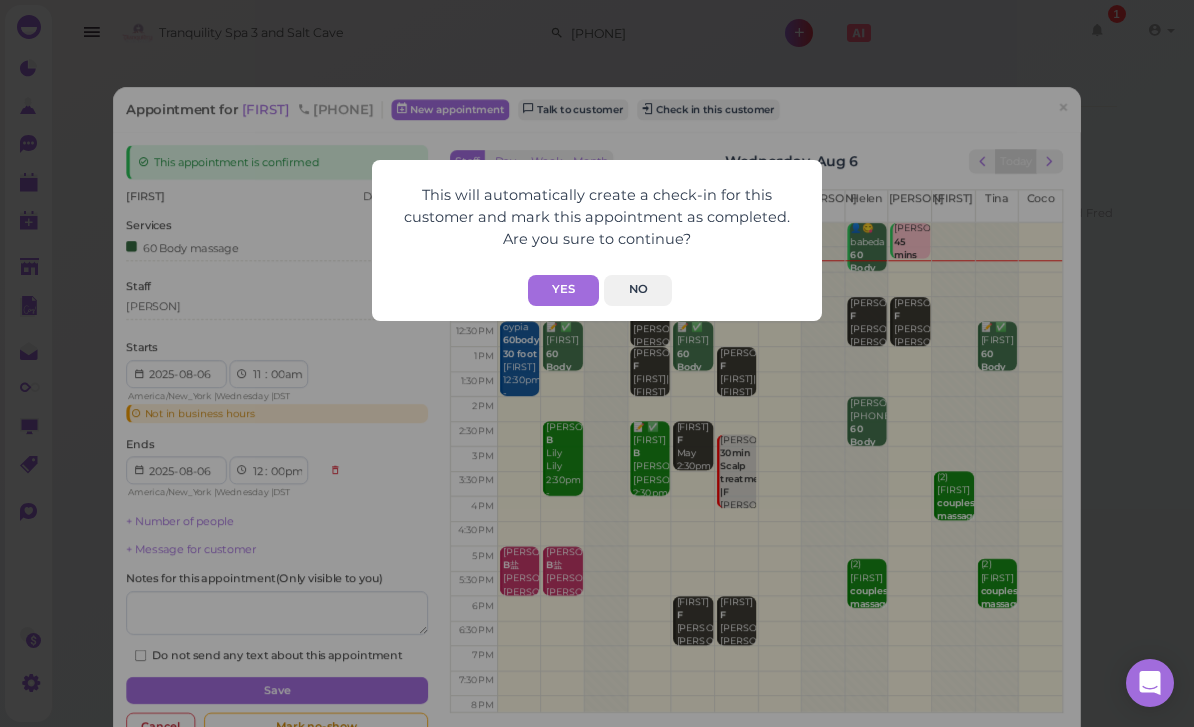 click on "Yes" at bounding box center (563, 290) 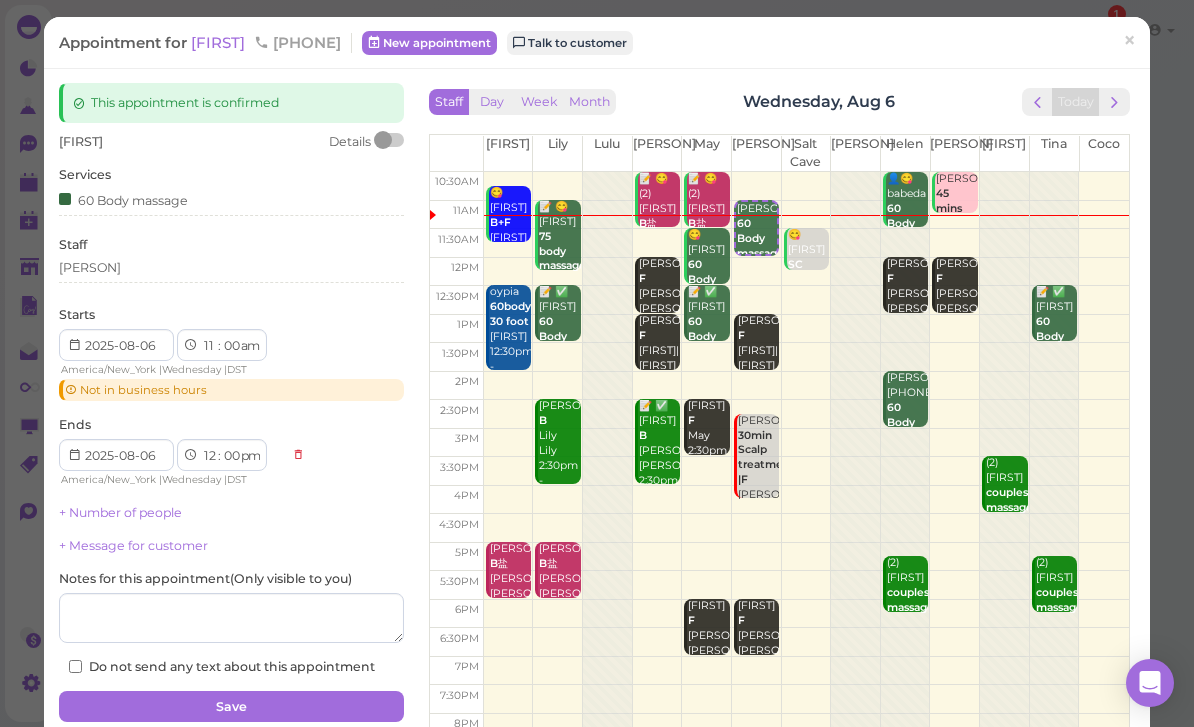 click on "×" at bounding box center (1129, 41) 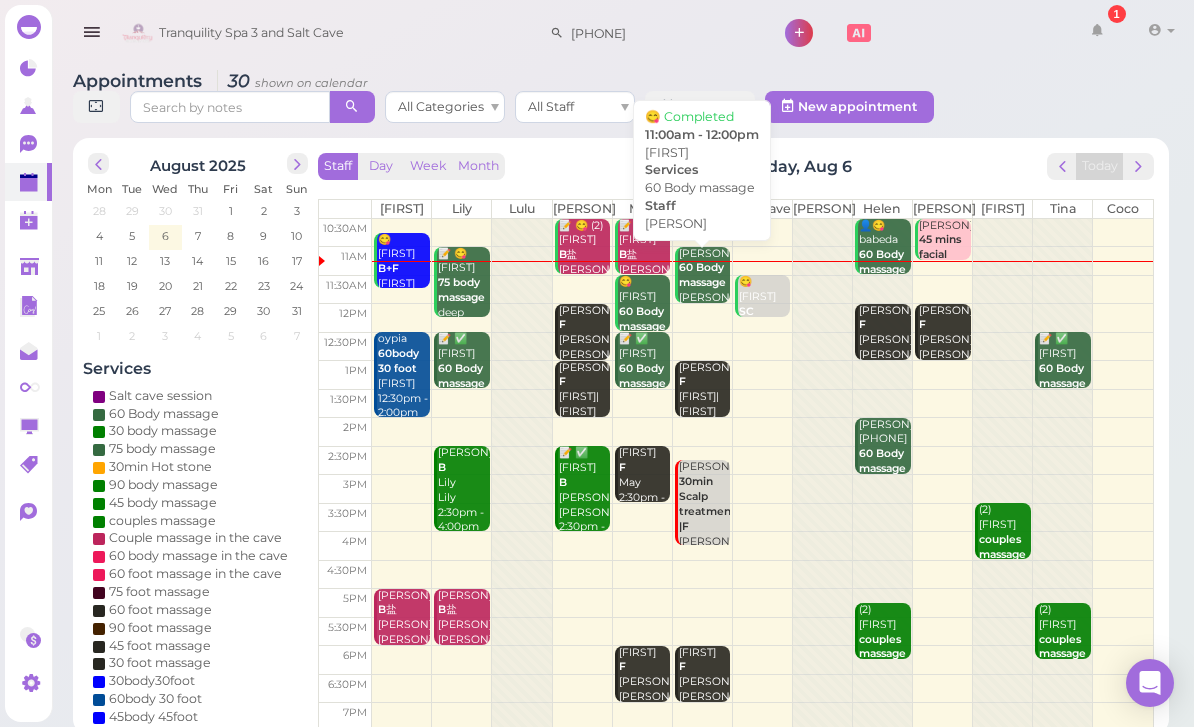 click on "60 Body massage" at bounding box center (702, 275) 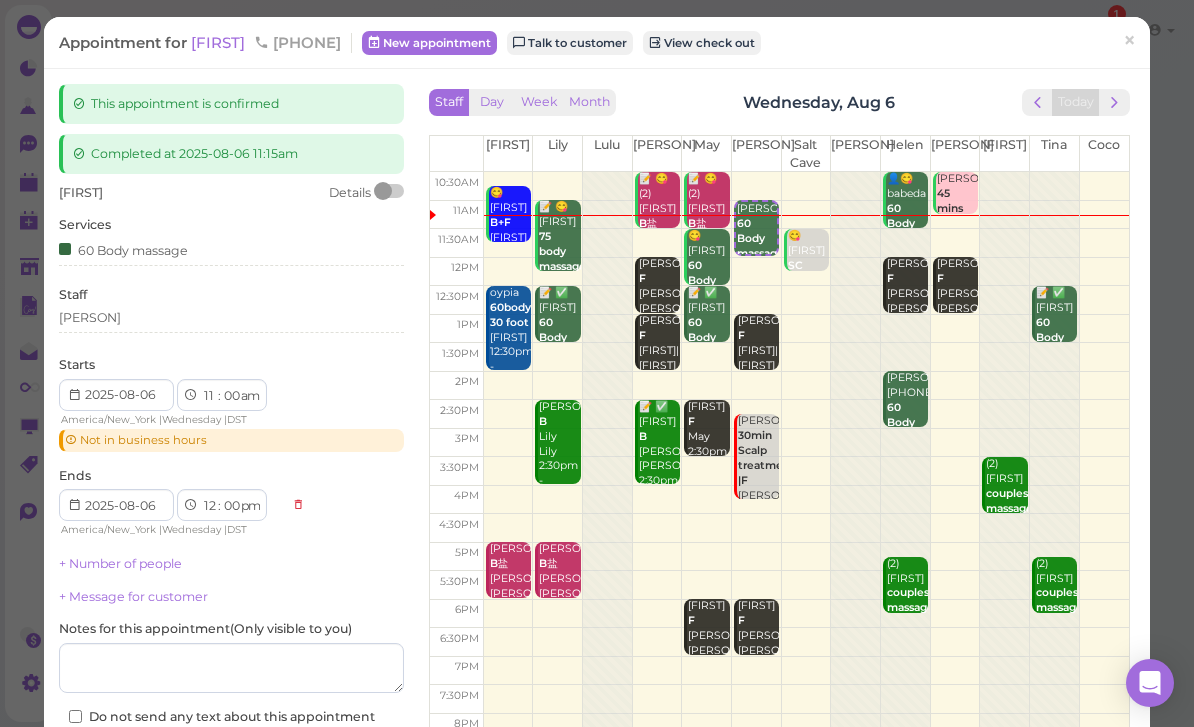 click on "[PERSON]" at bounding box center [231, 318] 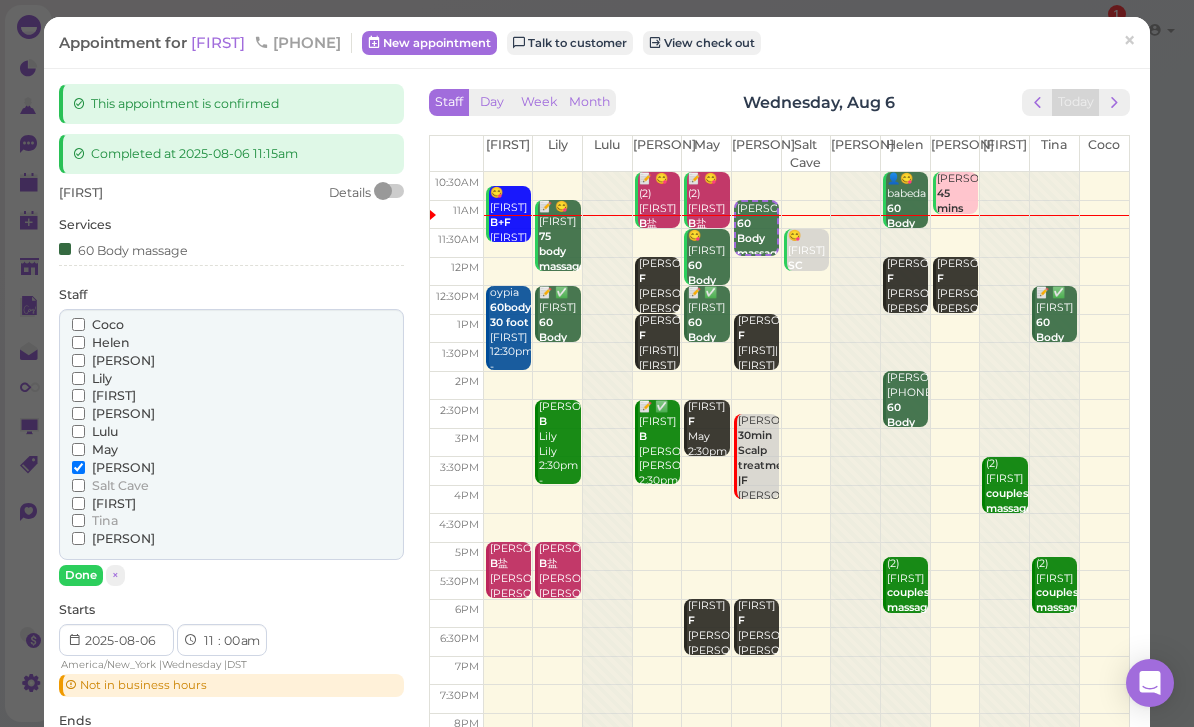 click on "[FIRST]" at bounding box center (114, 503) 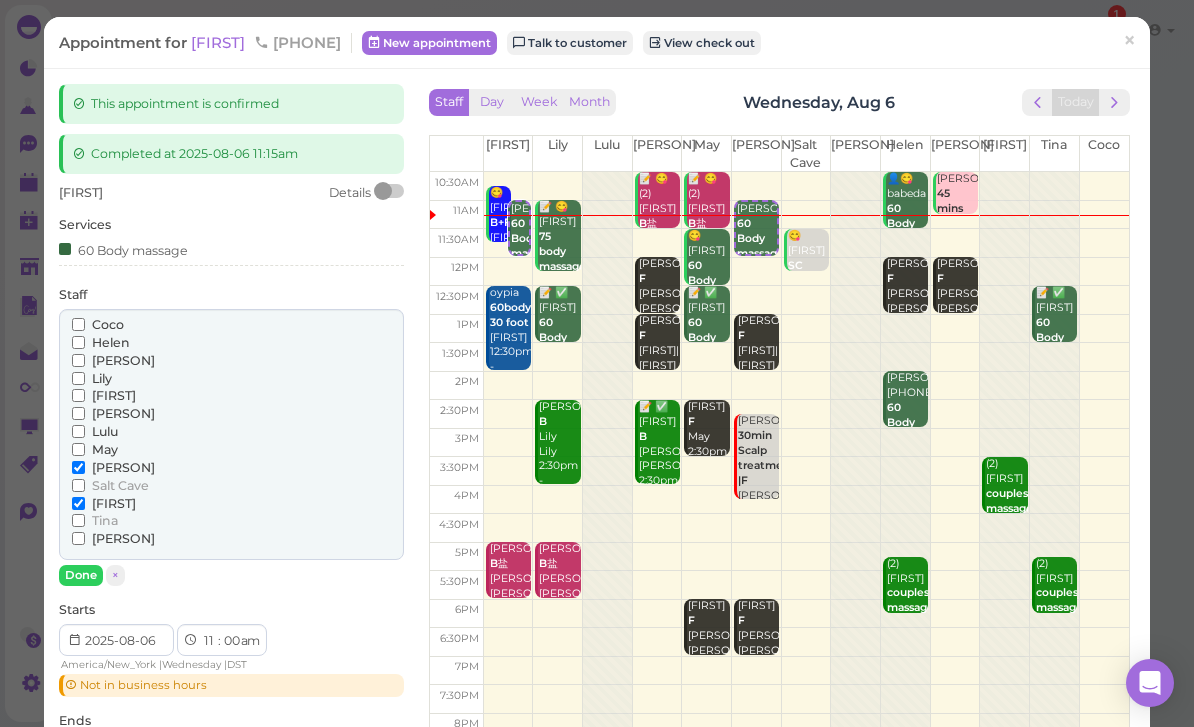 click on "[PERSON]" at bounding box center (123, 467) 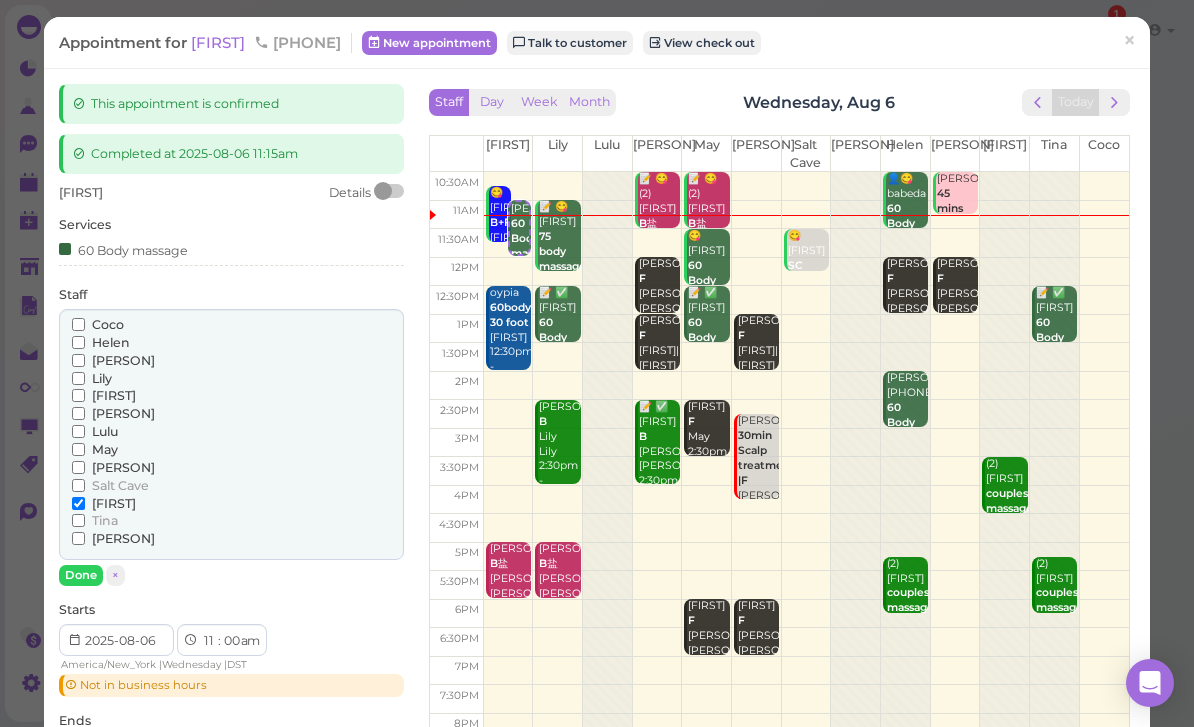 click on "Done" at bounding box center [81, 575] 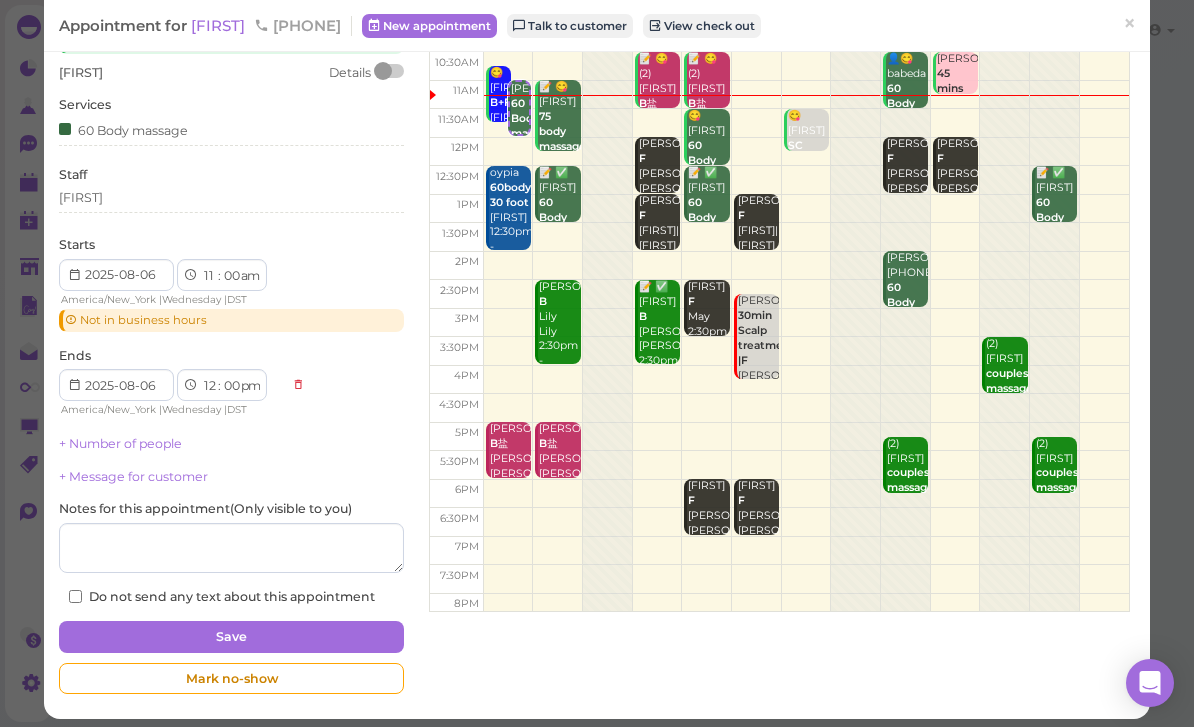 scroll, scrollTop: 119, scrollLeft: 0, axis: vertical 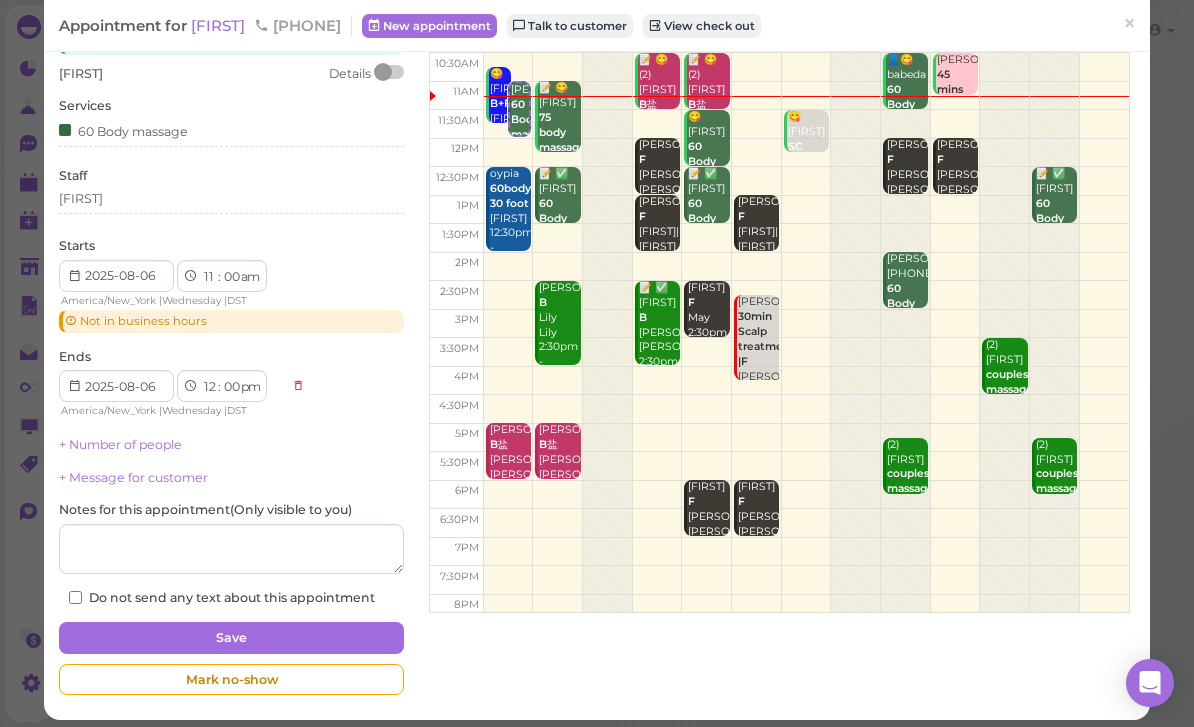 click on "Save" at bounding box center (231, 638) 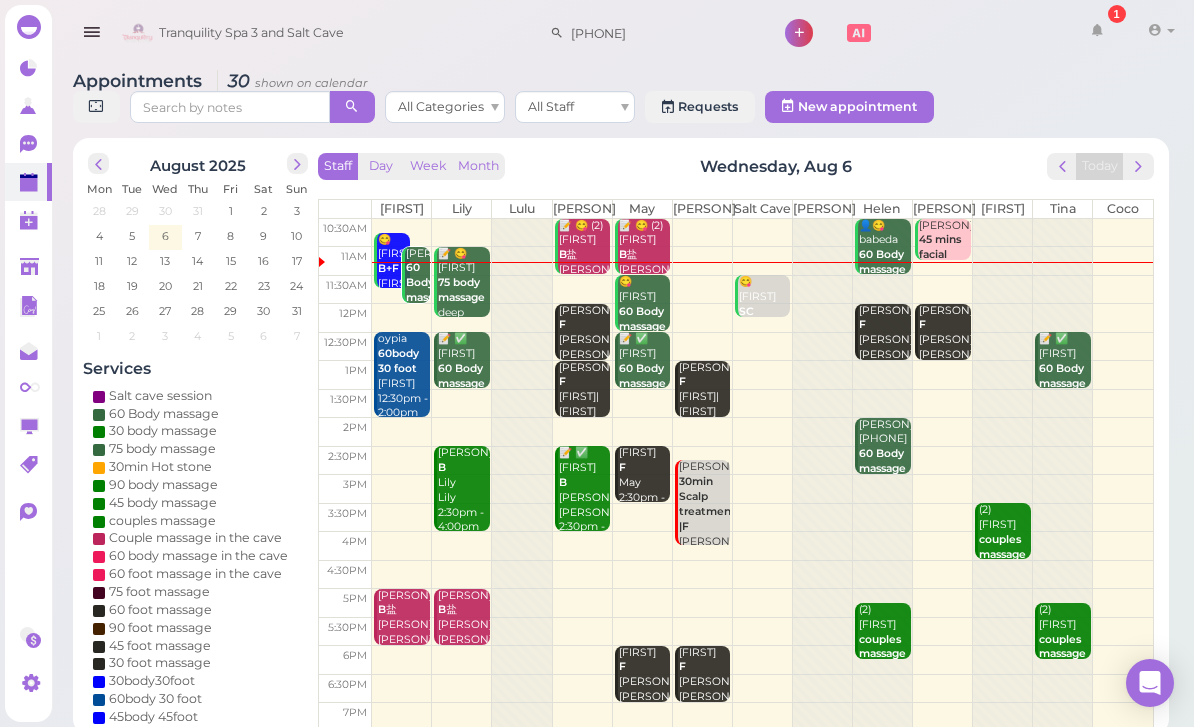 click on "60 Body massage" at bounding box center [429, 282] 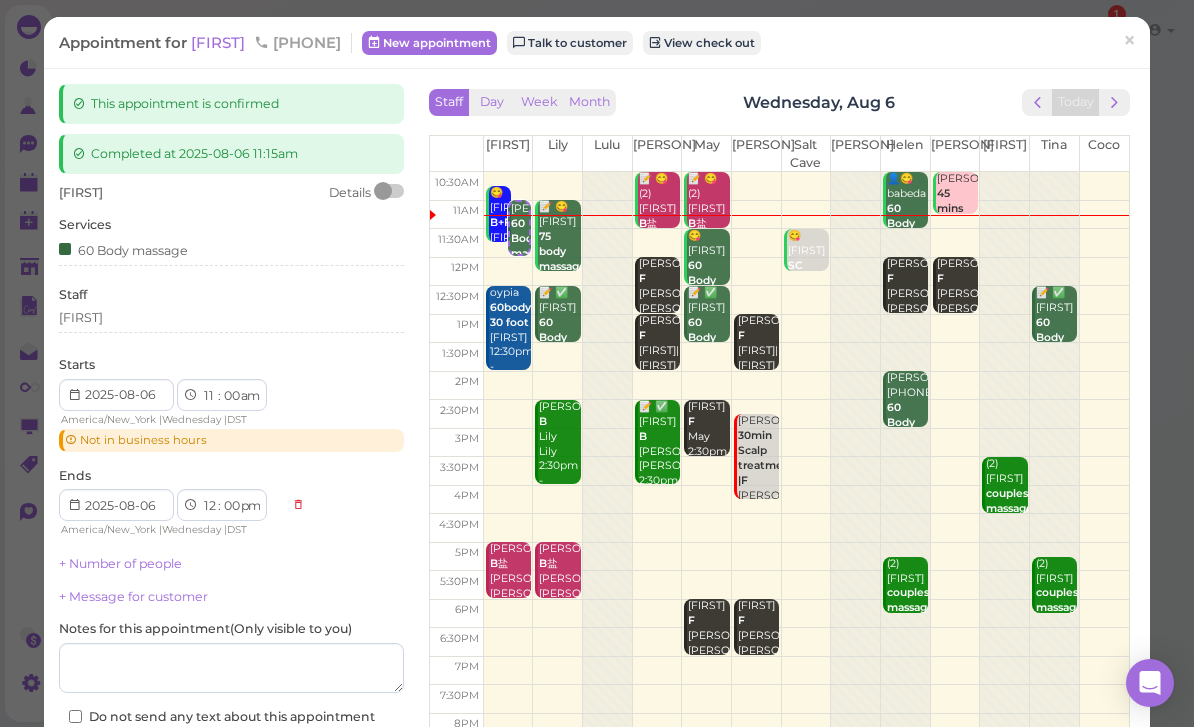 click on "[FIRST]" at bounding box center [231, 318] 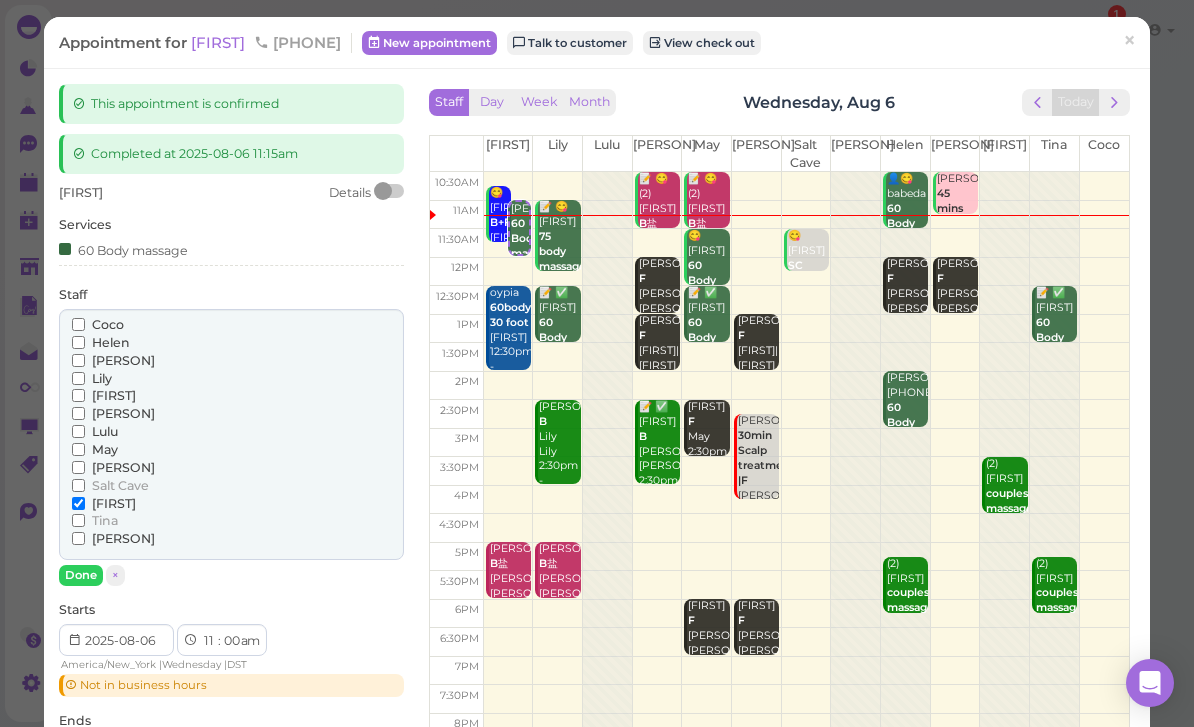 click on "Tina" at bounding box center [105, 520] 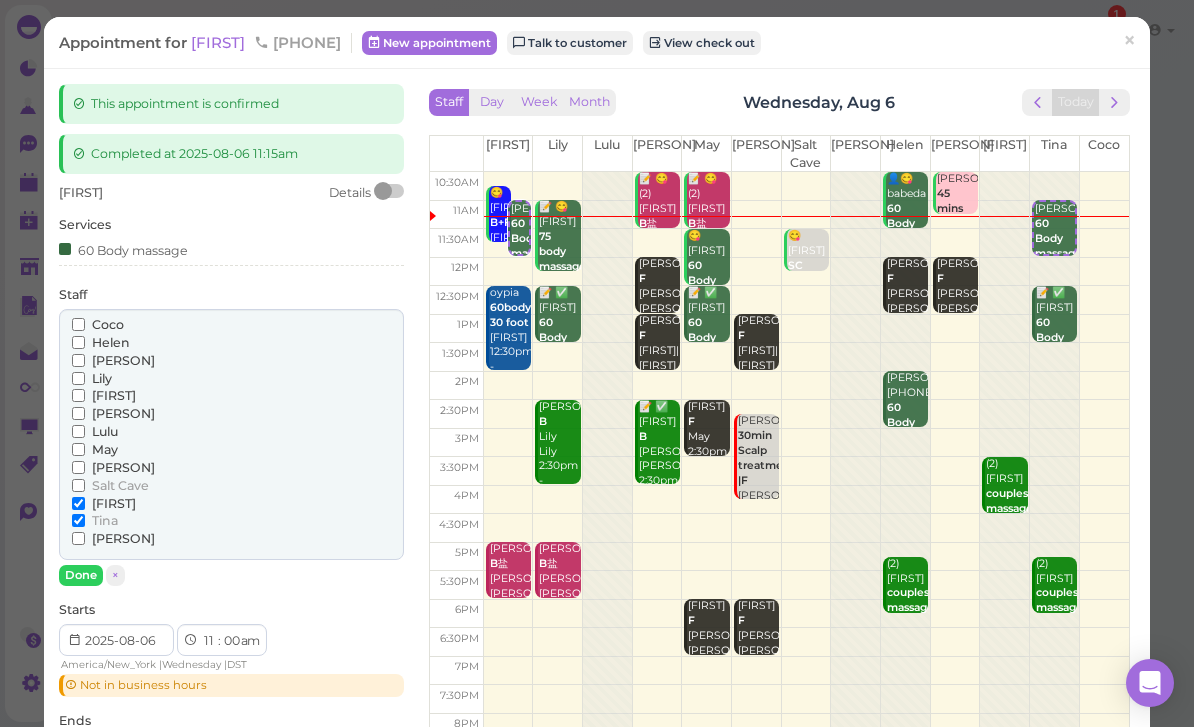 click on "[FIRST]" at bounding box center [114, 503] 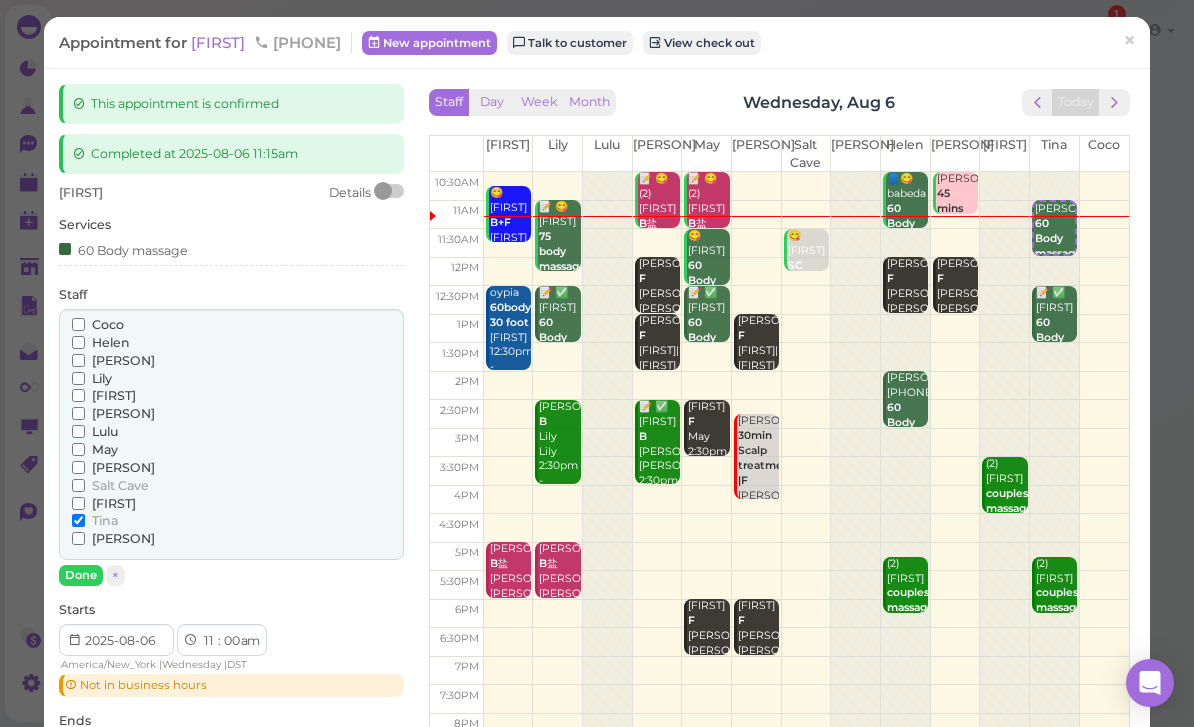 click on "Done" at bounding box center (81, 575) 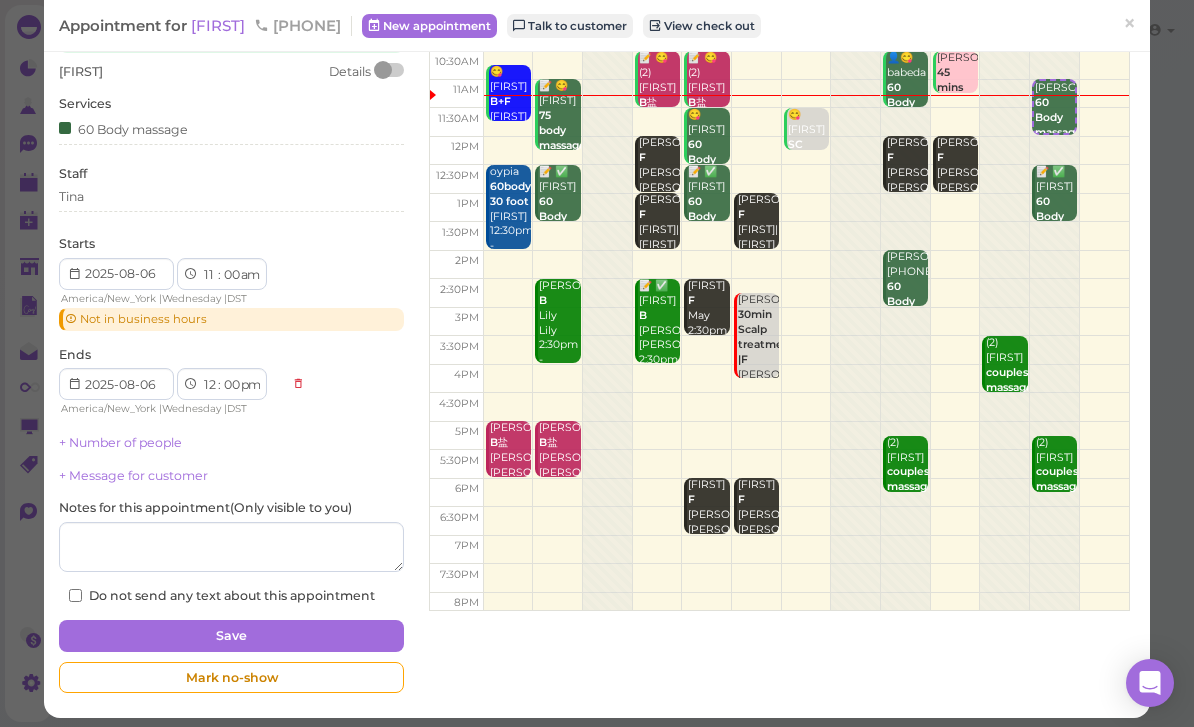 scroll, scrollTop: 119, scrollLeft: 0, axis: vertical 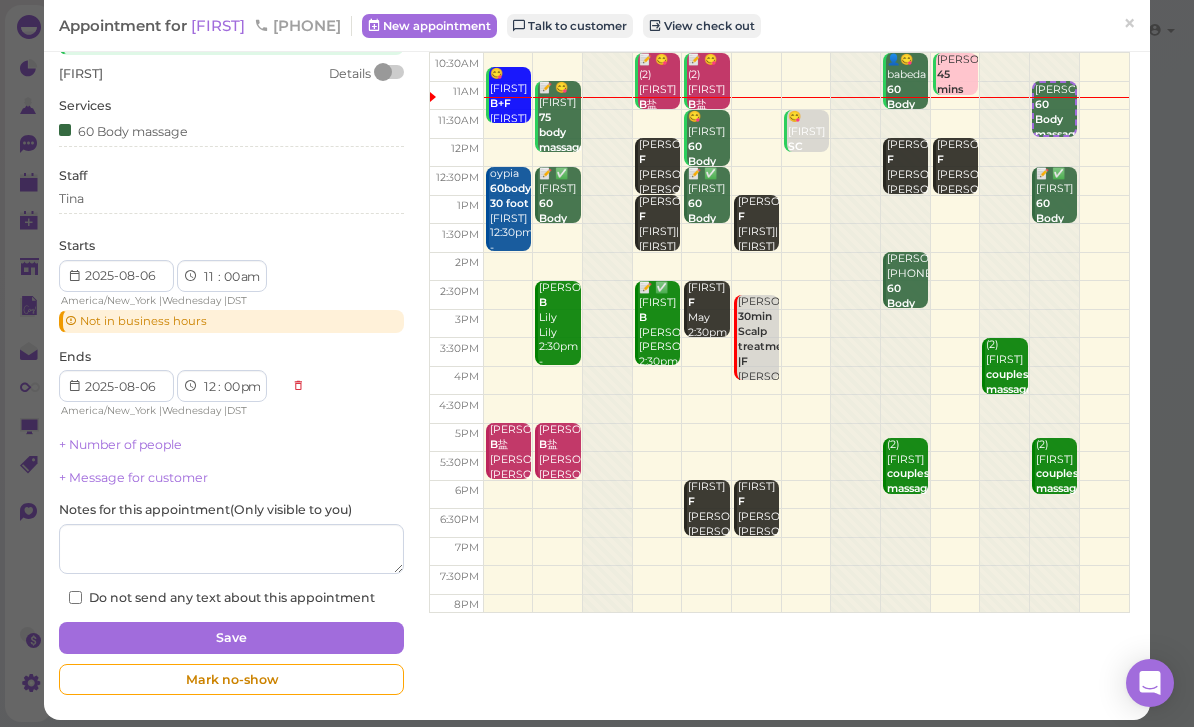 click on "Save" at bounding box center [231, 638] 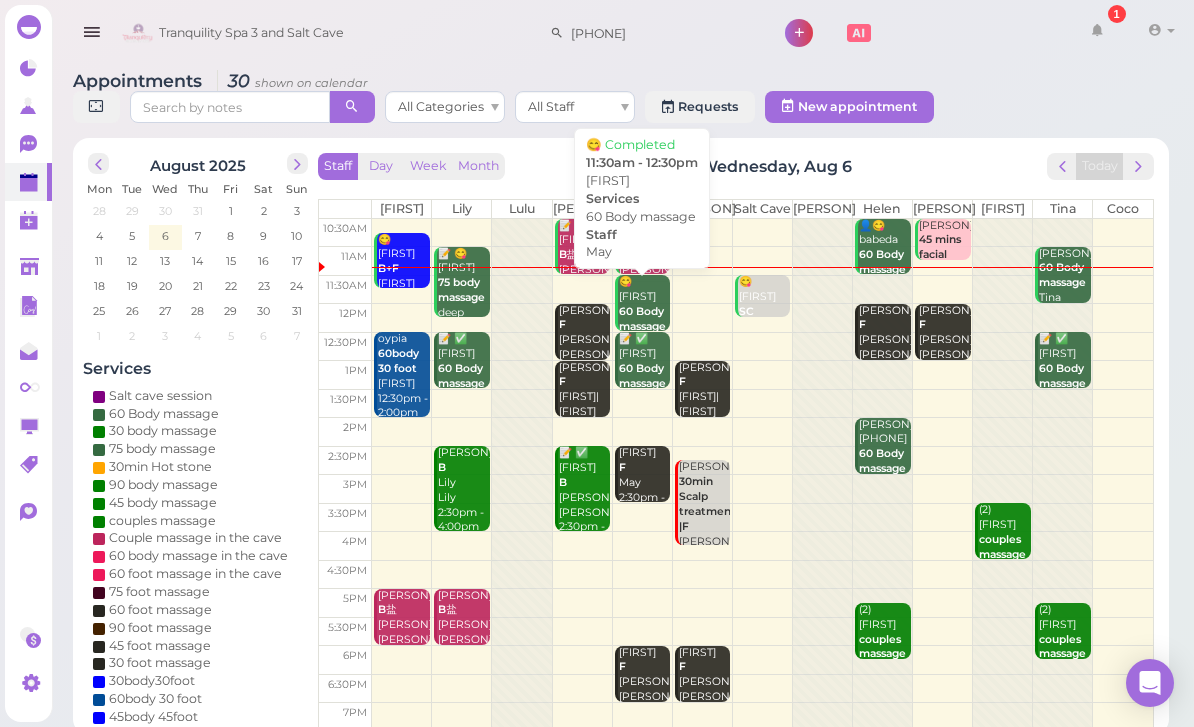 click on "60 Body massage" at bounding box center (642, 319) 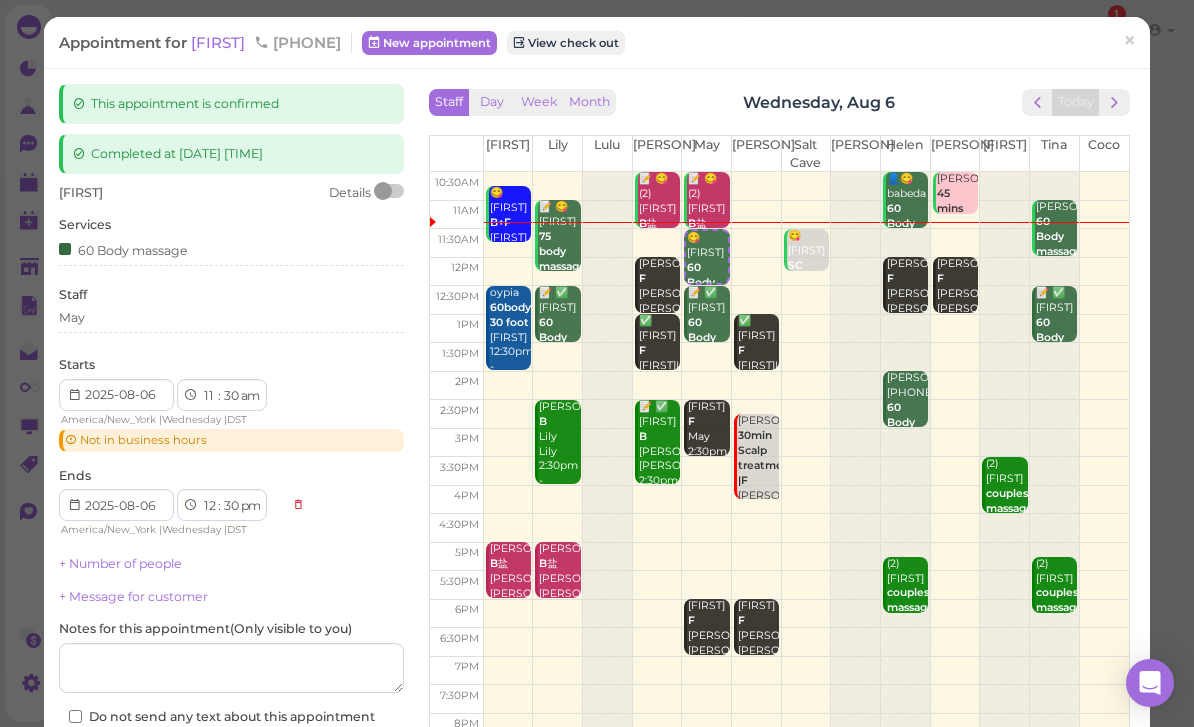 click on "[FIRST]" at bounding box center (220, 42) 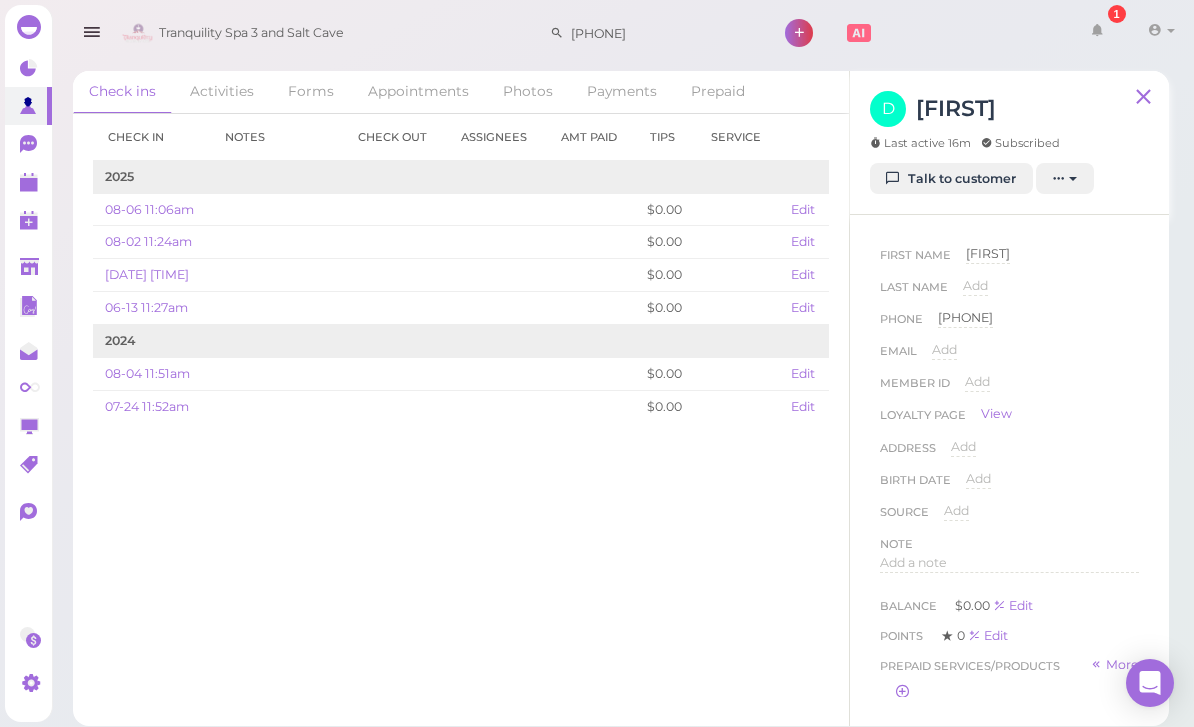 click on "Appointments" at bounding box center (418, 92) 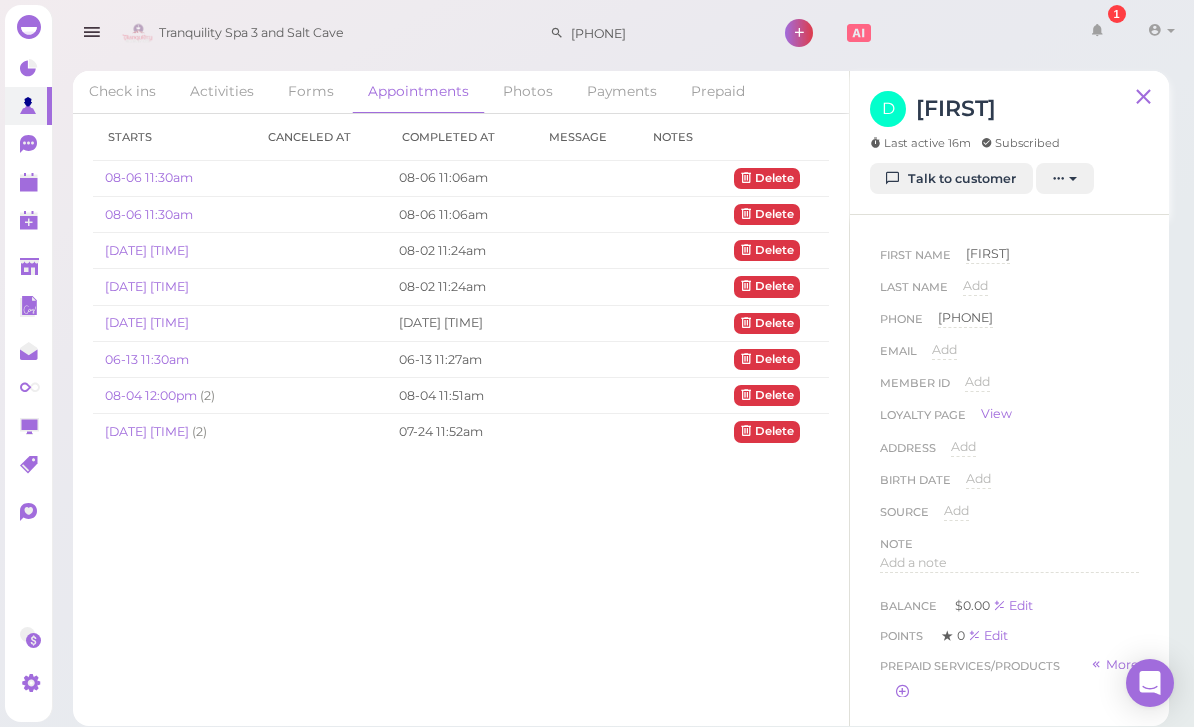 click on "08-06 11:30am" at bounding box center [149, 177] 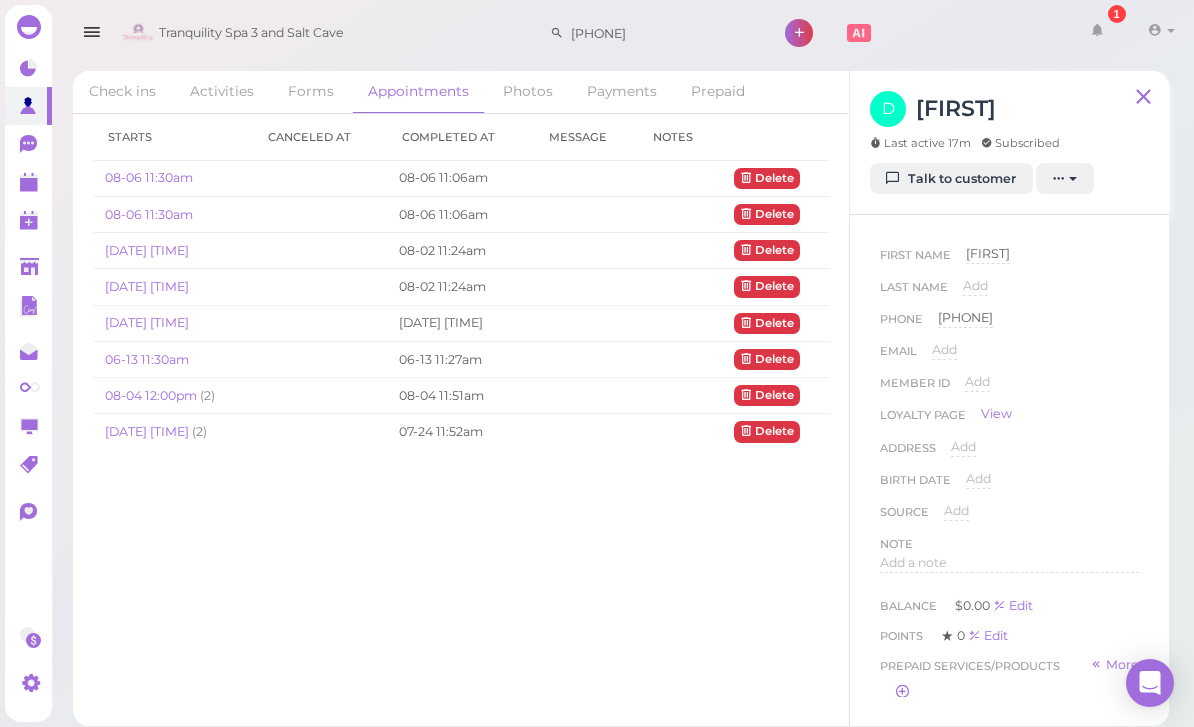 click on "[DATE] [TIME]" at bounding box center (147, 250) 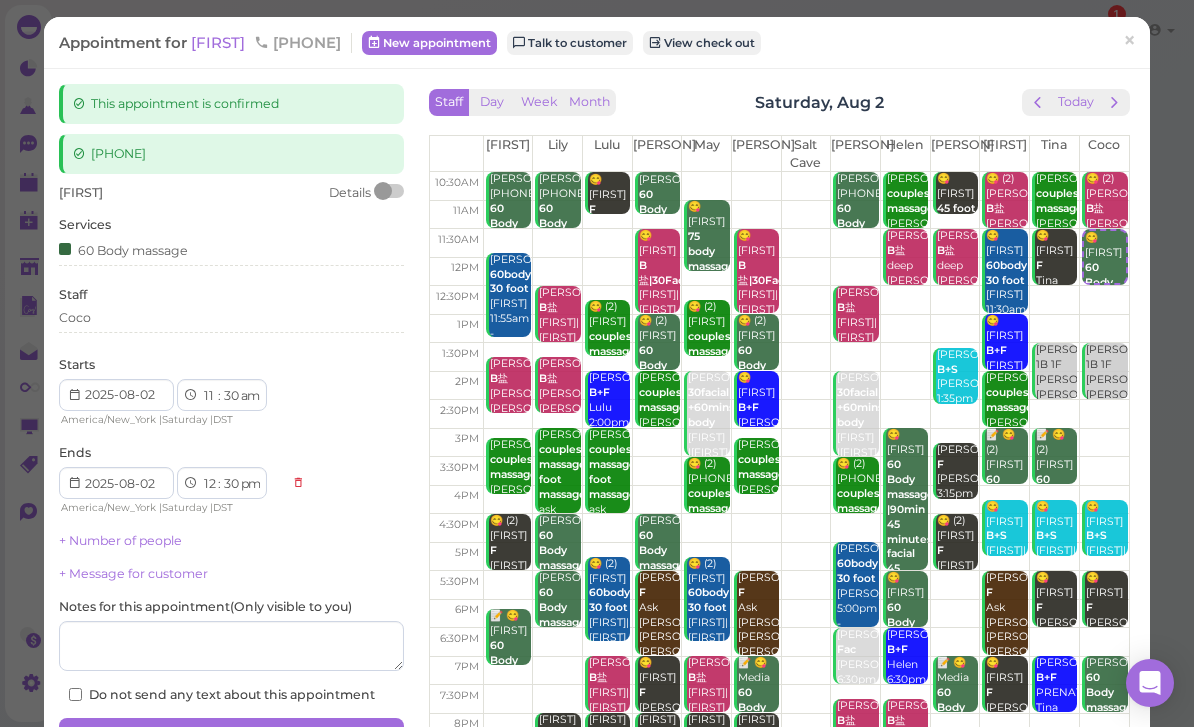 click on "×" at bounding box center [1129, 41] 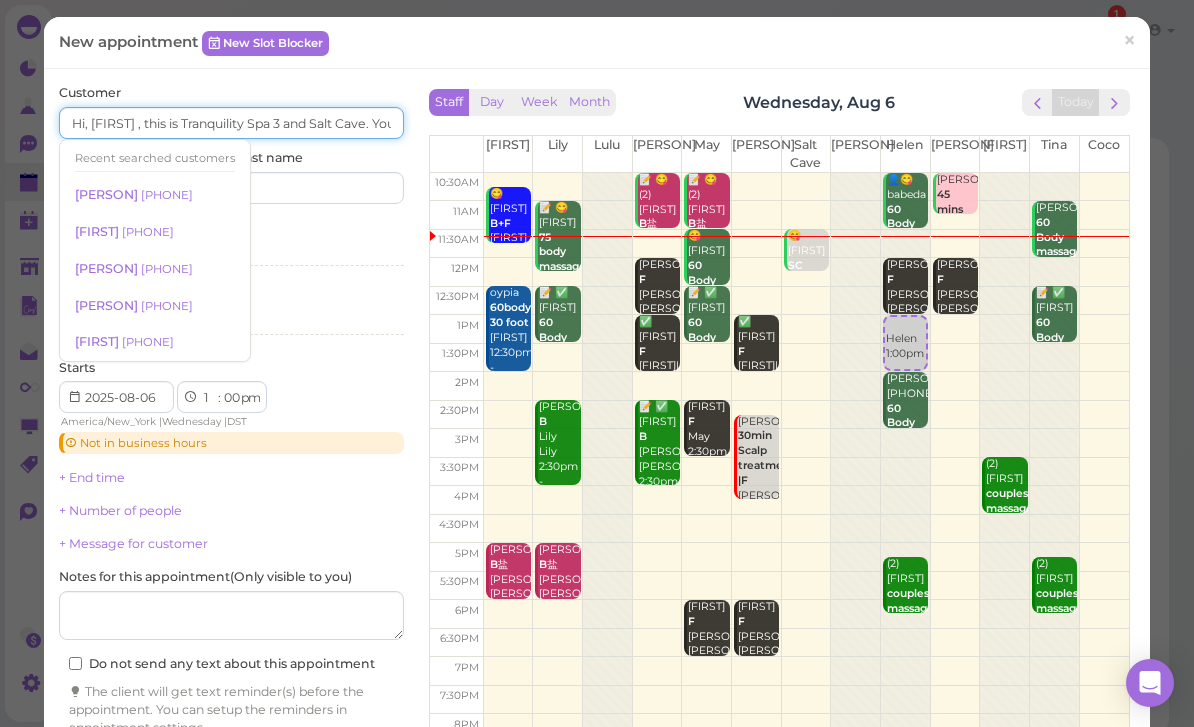 type on "Hi, [FIRST] , this is Tranquility Spa 3 and Salt Cave. You have an appointment booked at [TIME] [DAY], [DATE] with [FIRST], [FIRST], [FIRST] ." 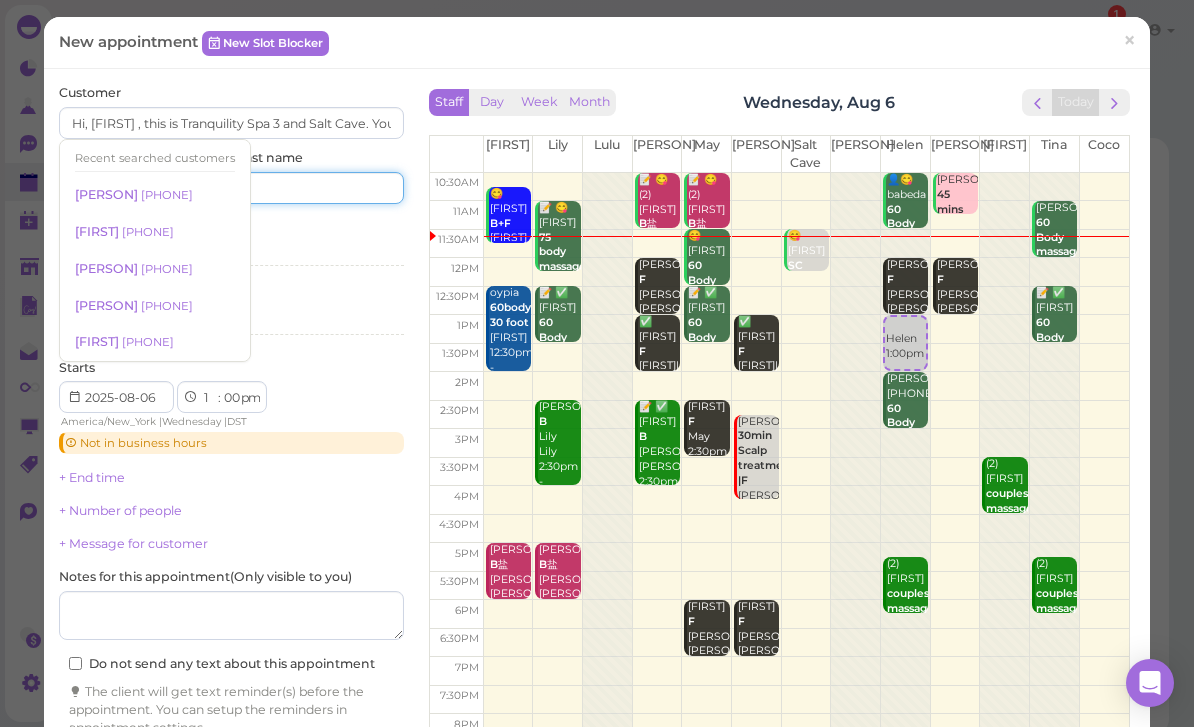click at bounding box center [321, 188] 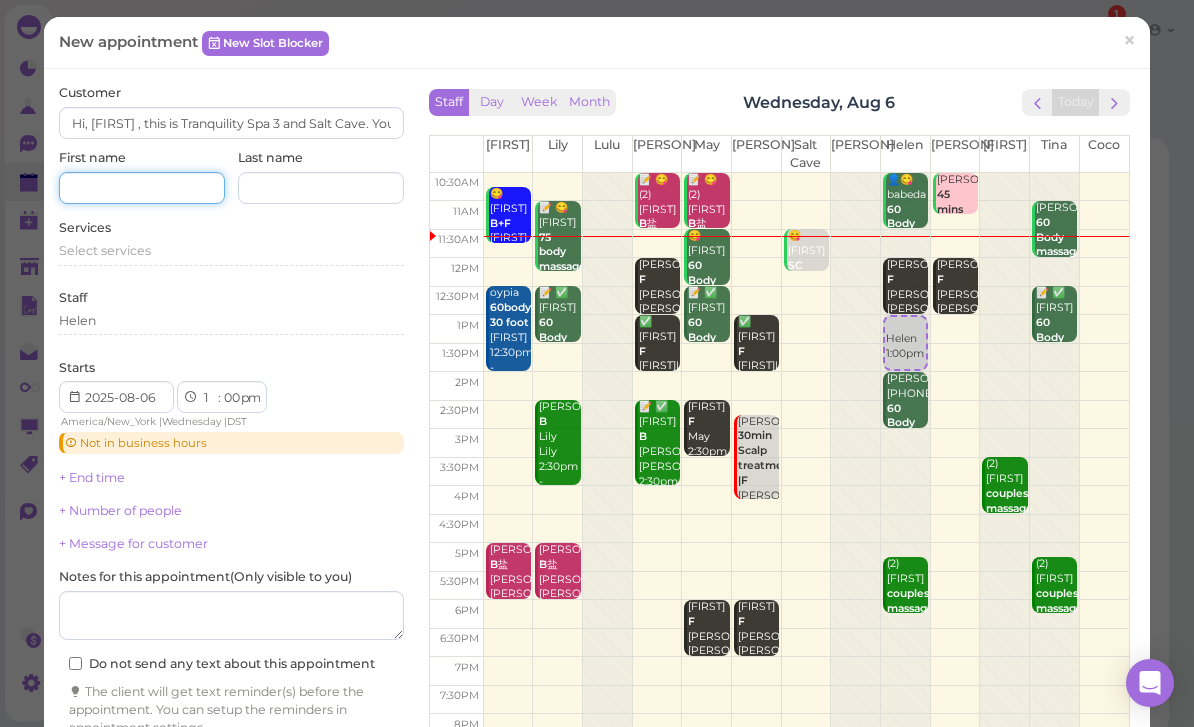 click at bounding box center [142, 188] 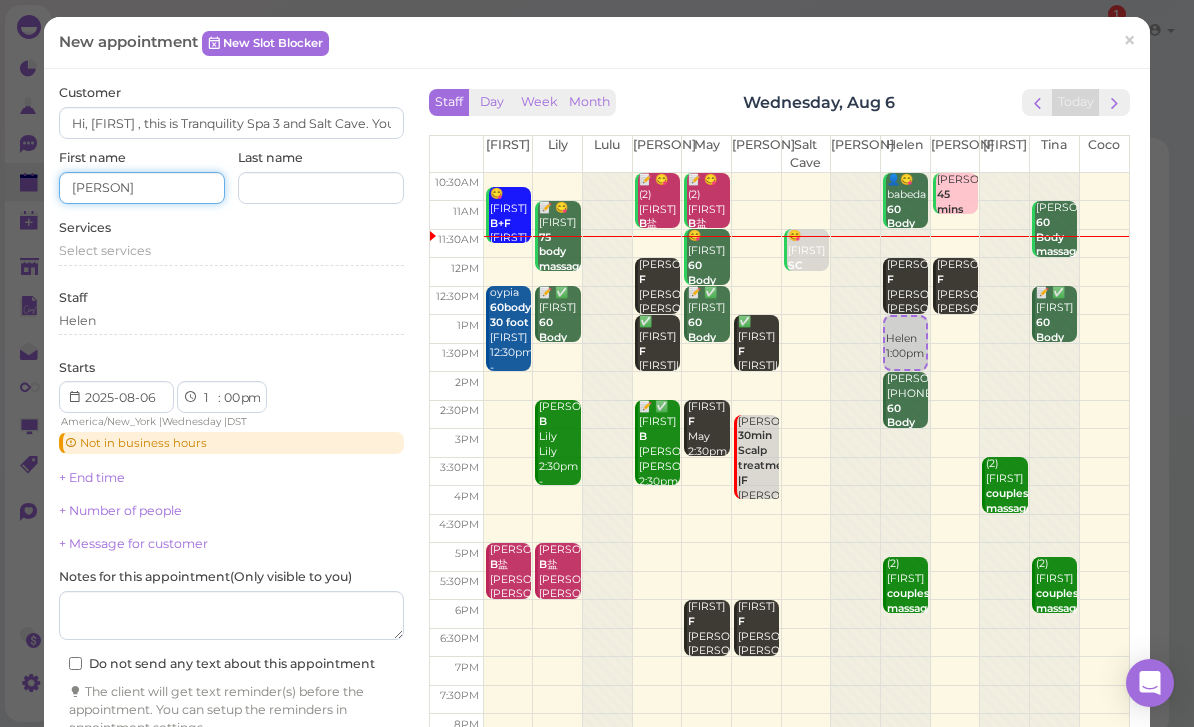 type on "[PERSON]" 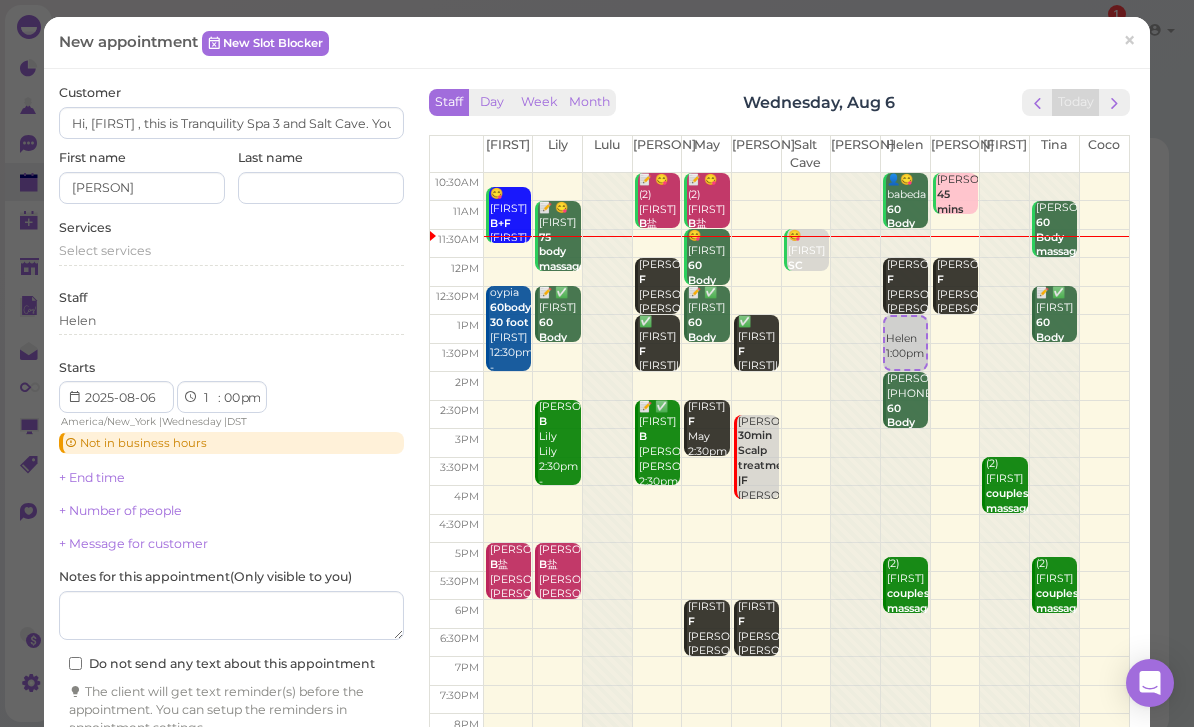 click on "Select services" at bounding box center (105, 250) 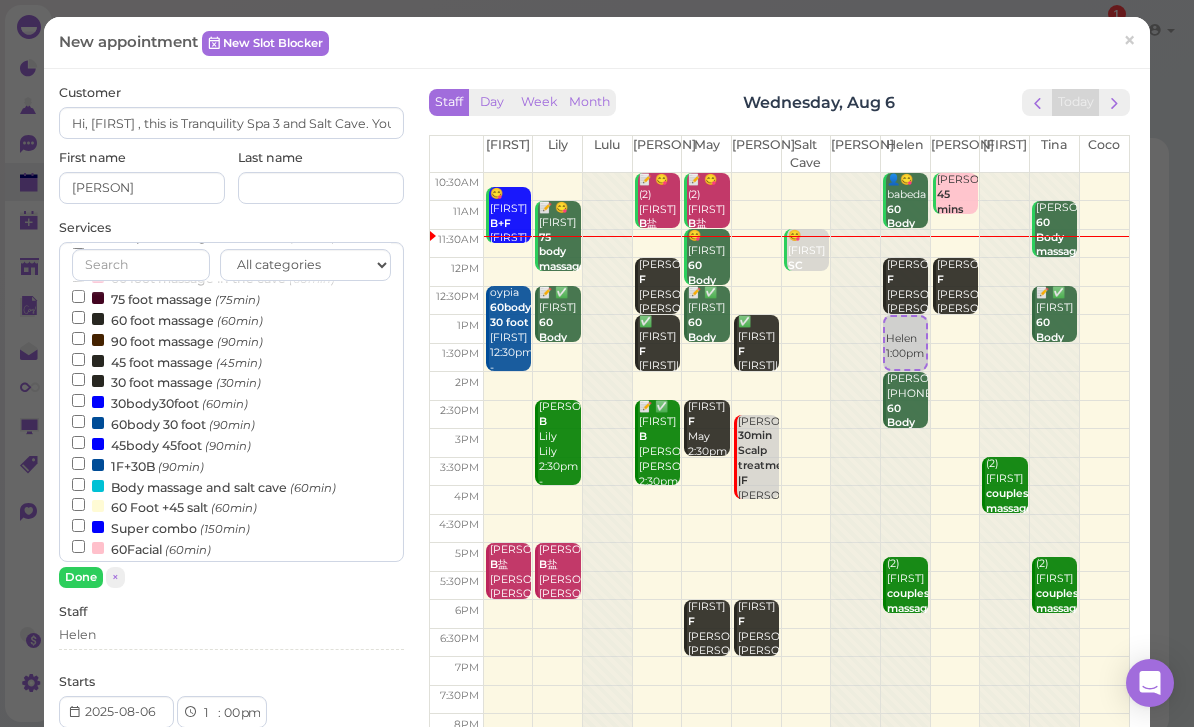 scroll, scrollTop: 266, scrollLeft: 0, axis: vertical 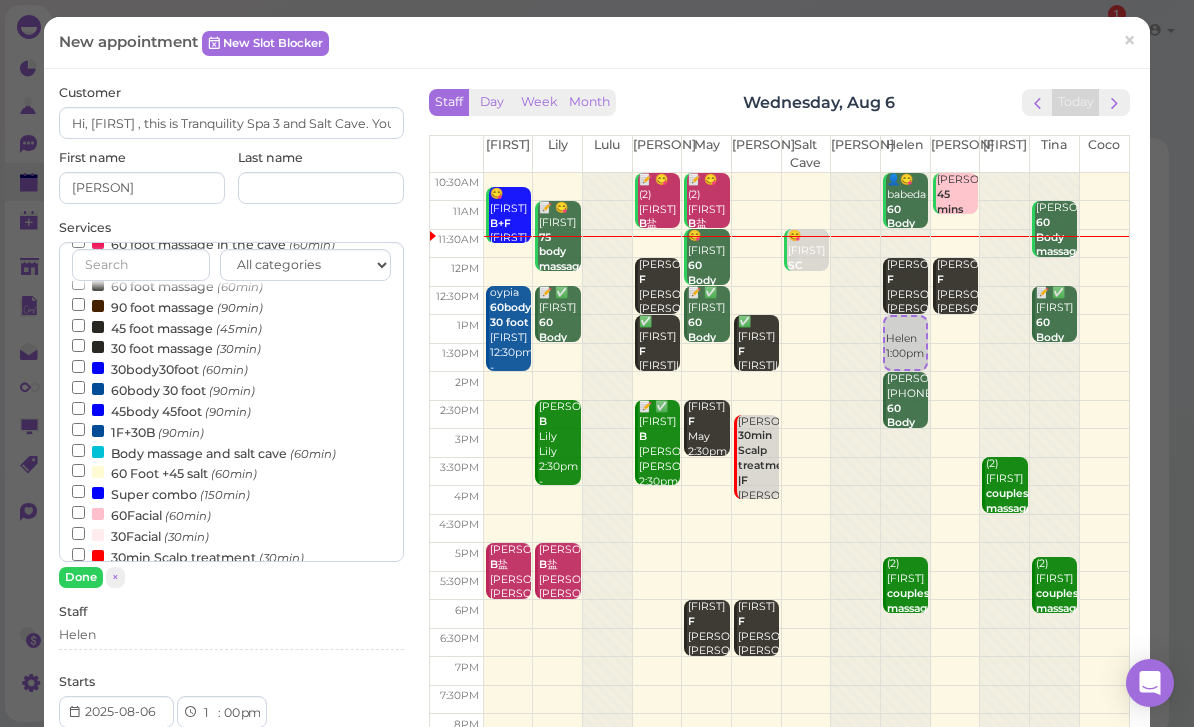 click on "(60min)" at bounding box center [225, 370] 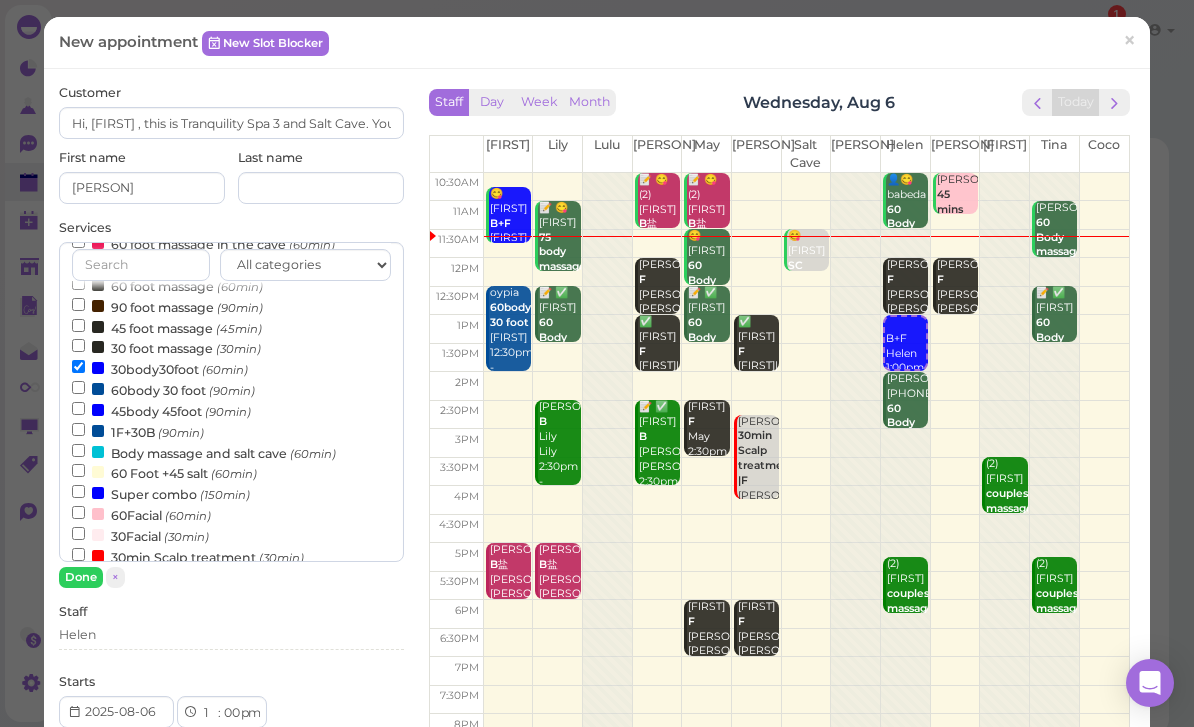 click on "Done" at bounding box center (81, 577) 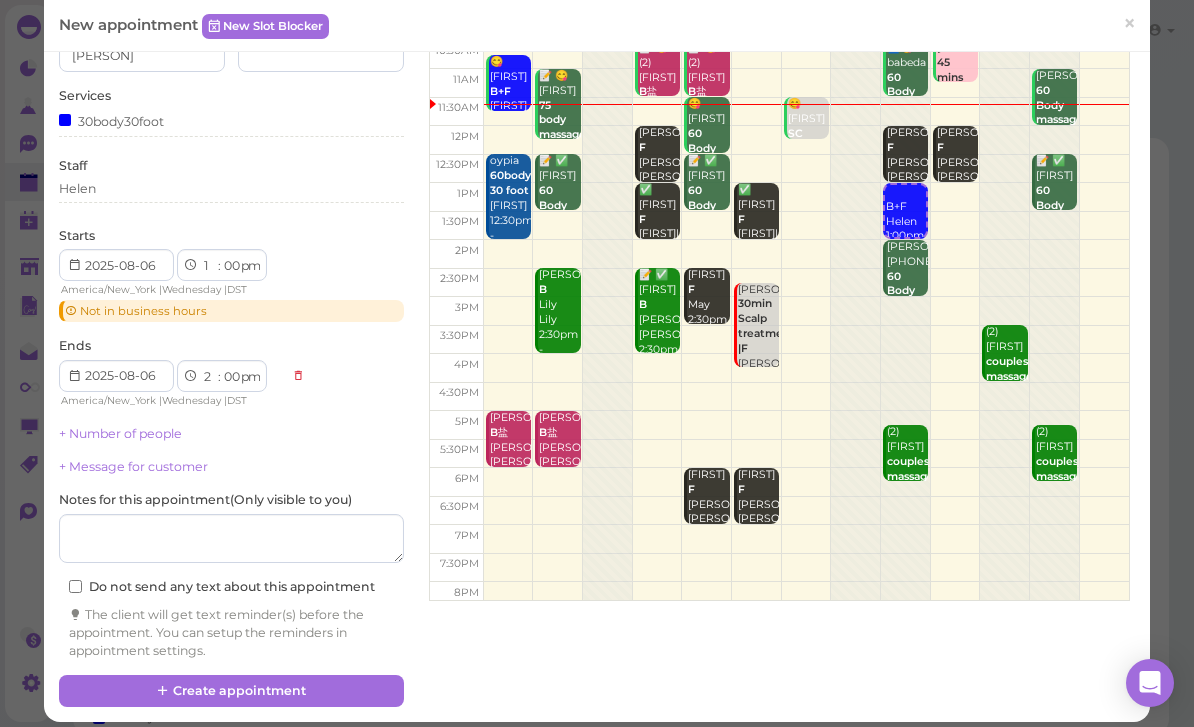 scroll, scrollTop: 131, scrollLeft: 0, axis: vertical 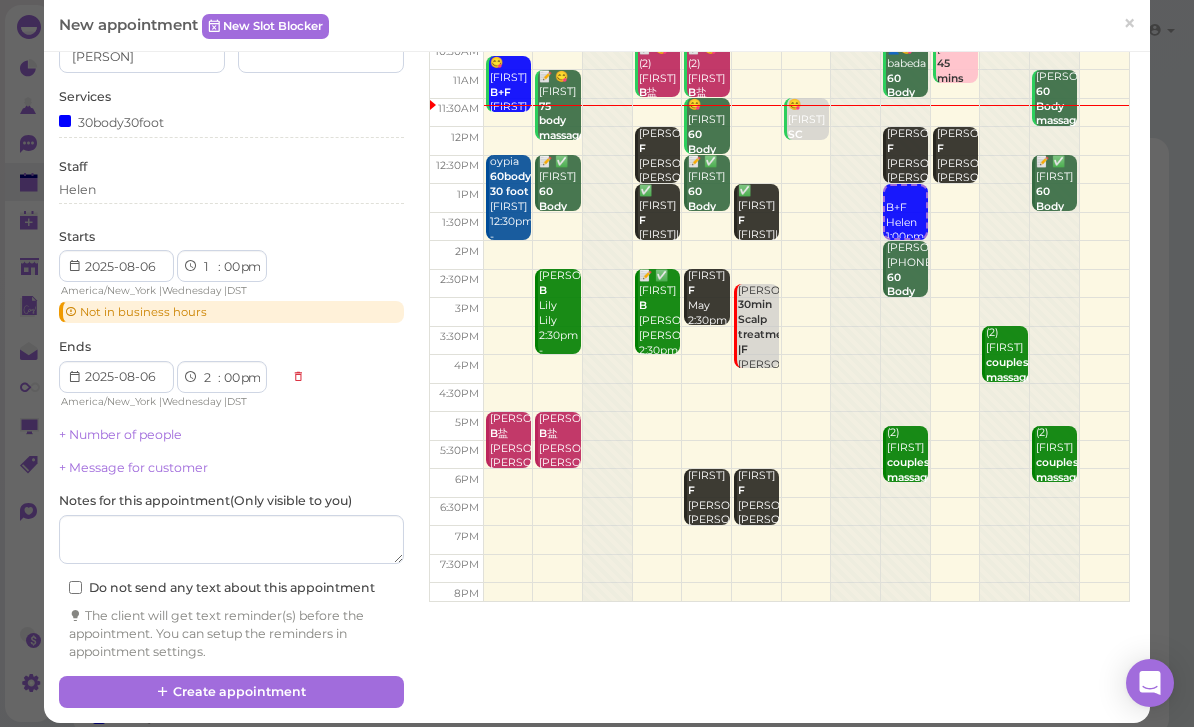click on "Create appointment" at bounding box center (231, 692) 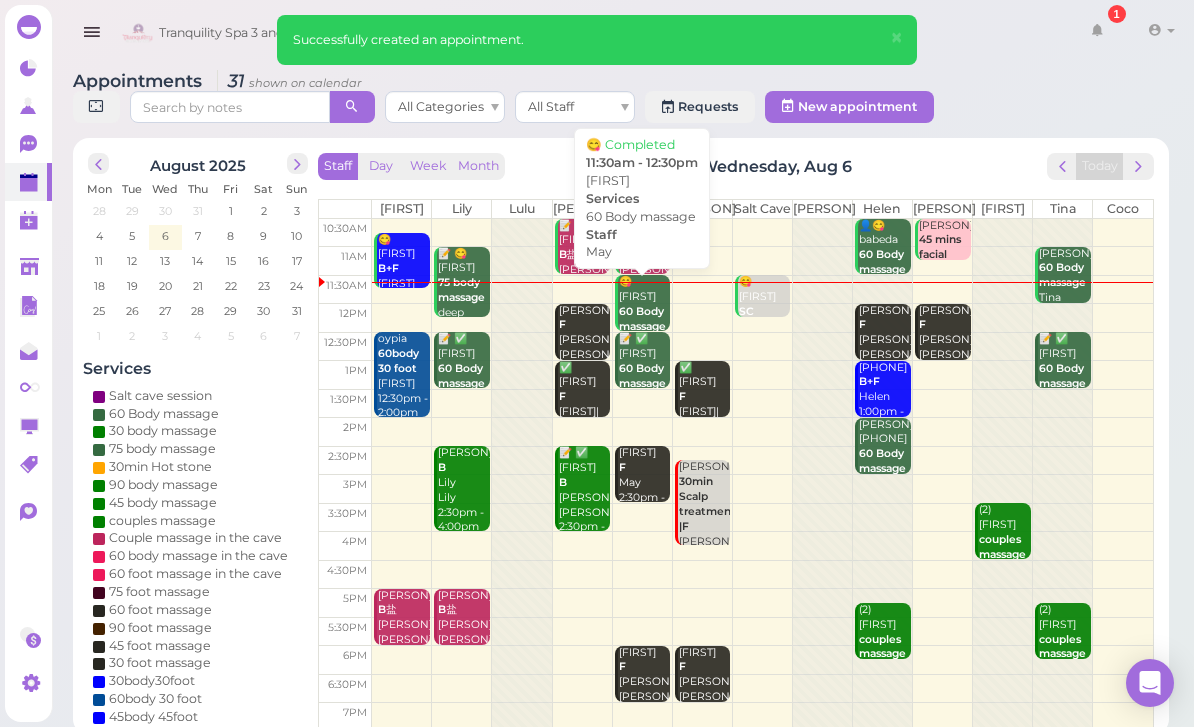 click on "60 Body massage" at bounding box center (642, 319) 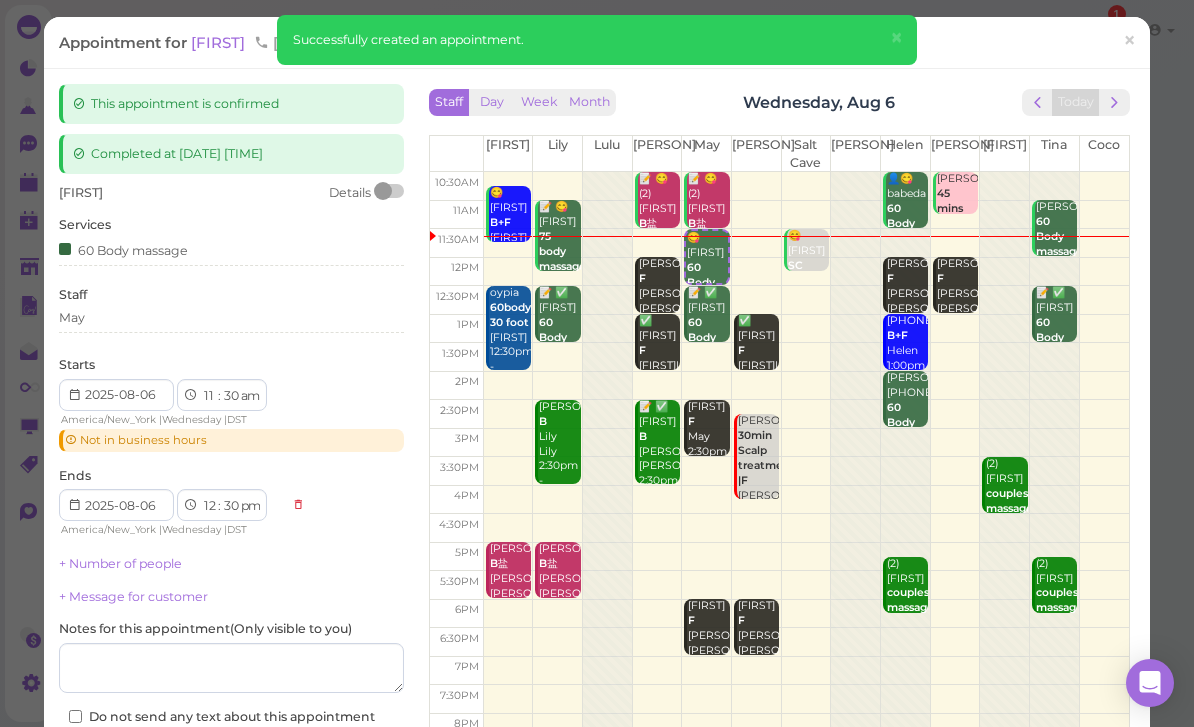 click on "May" at bounding box center (231, 318) 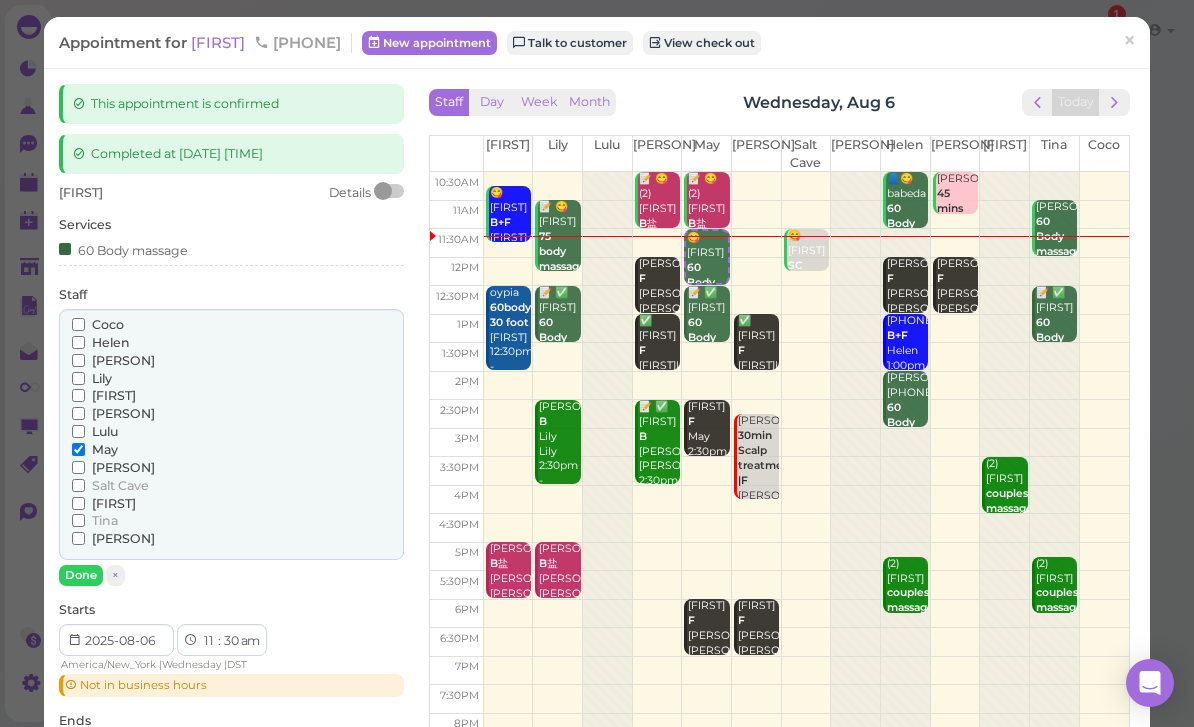 click on "60 Body massage" at bounding box center [123, 249] 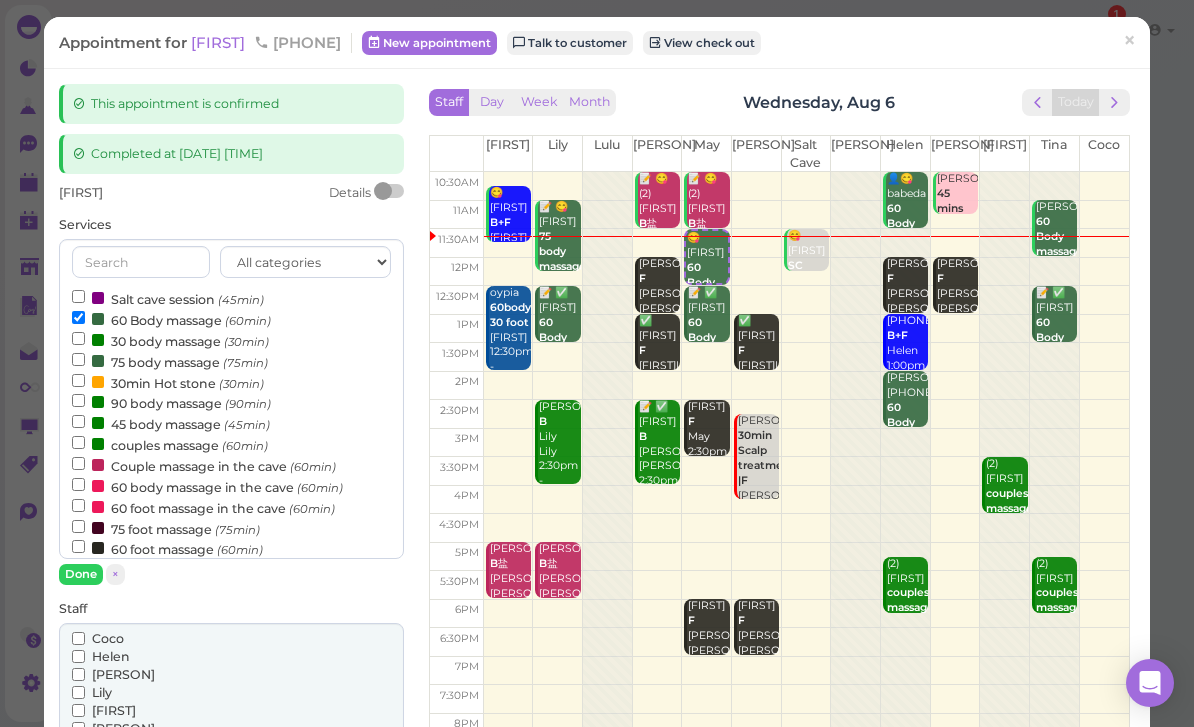 click on "60 foot massage
(60min)" at bounding box center (167, 548) 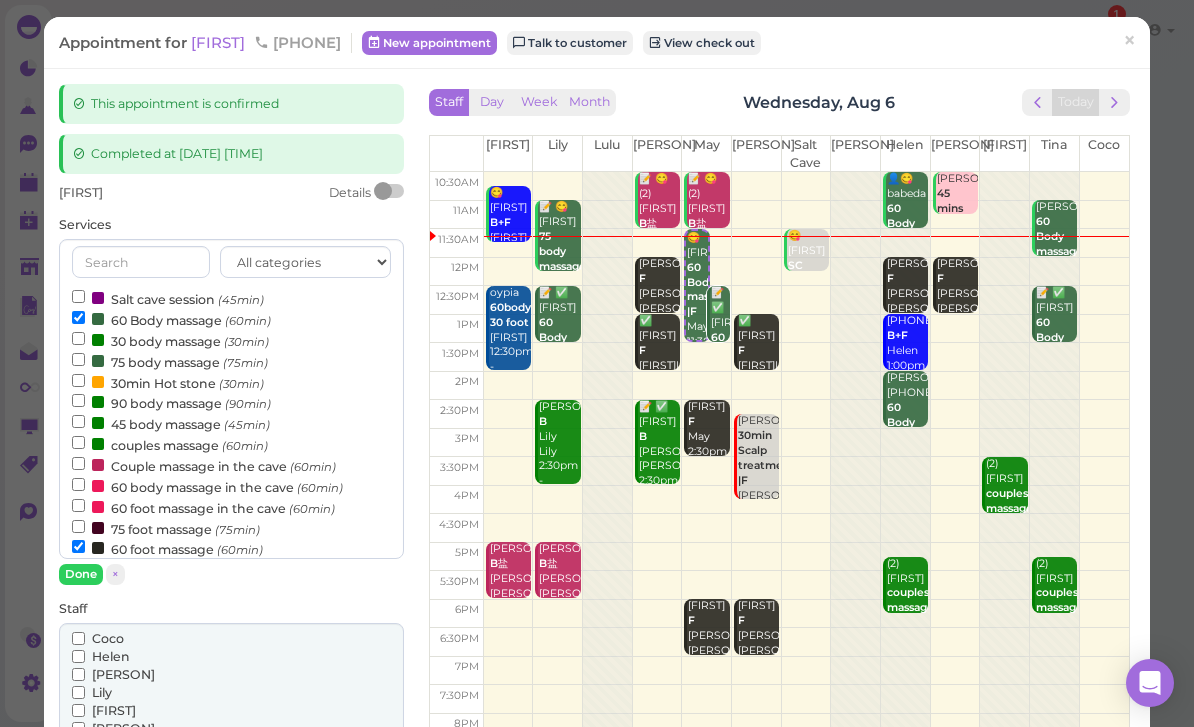 click on "60 Body massage
(60min)" at bounding box center [171, 319] 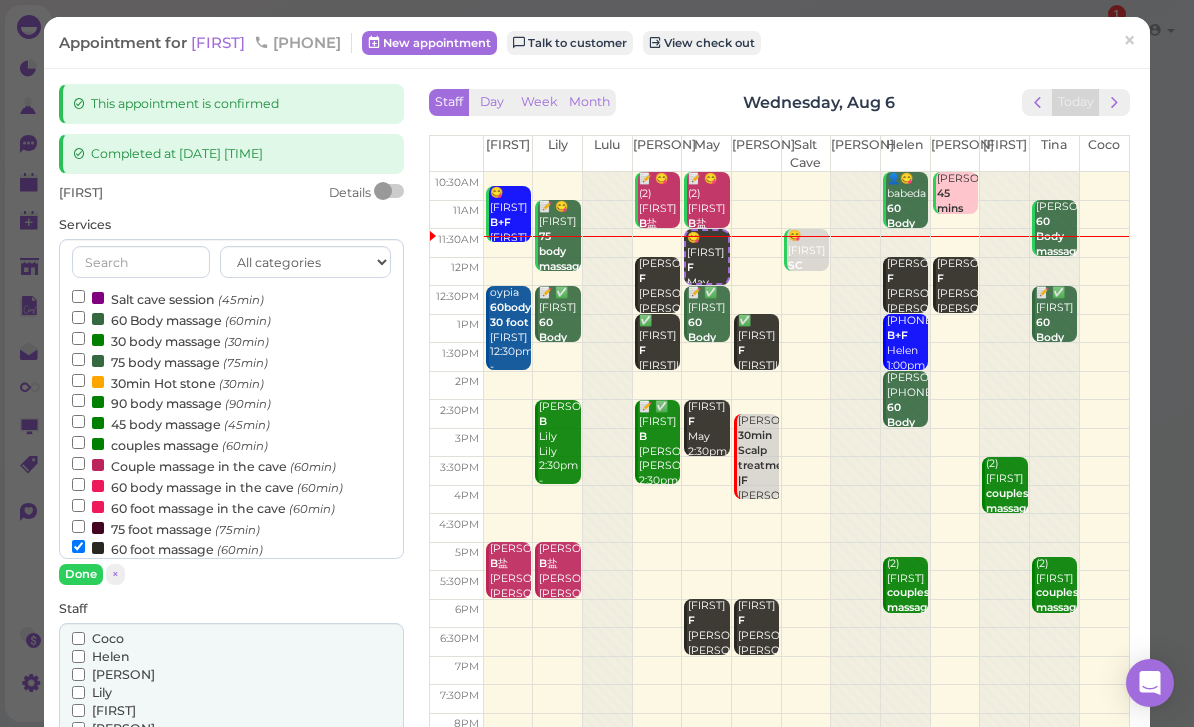 click on "Done" at bounding box center [81, 574] 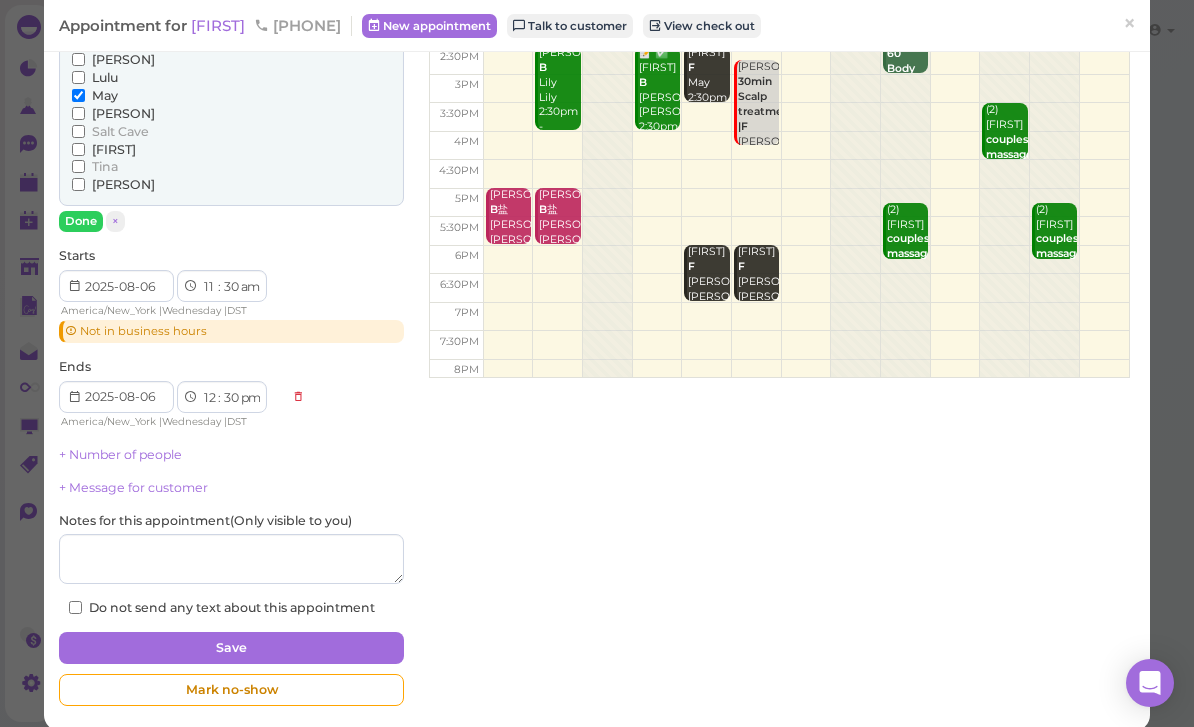 scroll, scrollTop: 353, scrollLeft: 0, axis: vertical 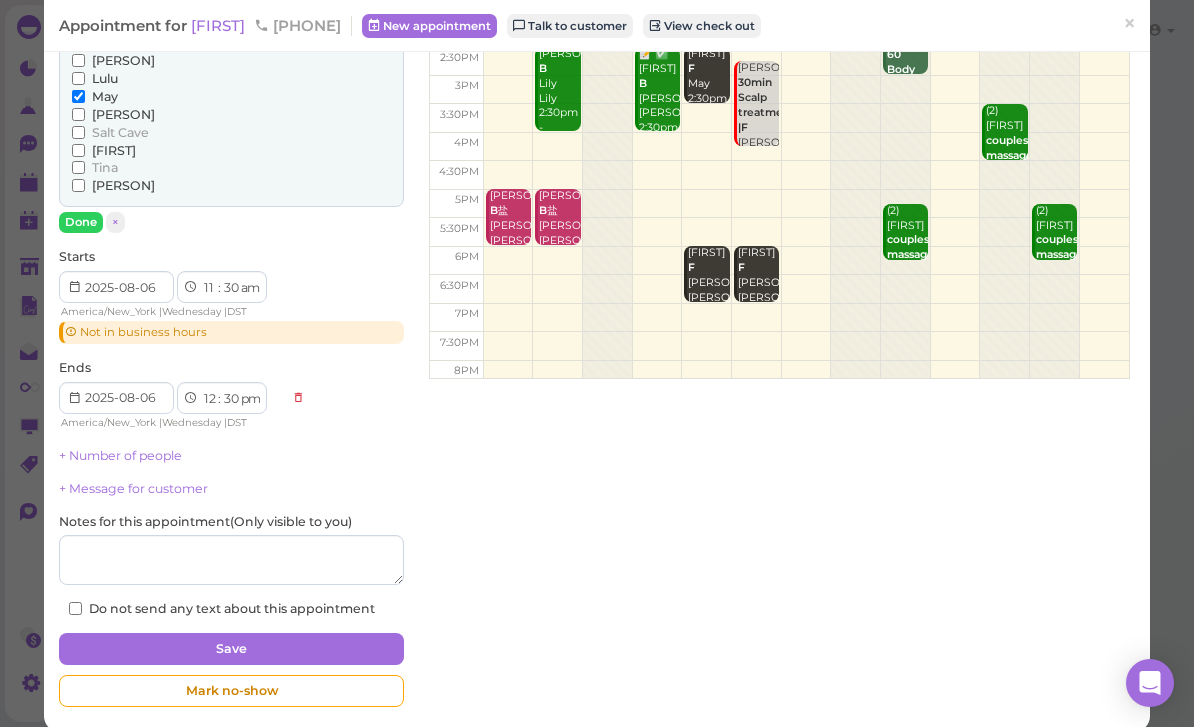 click on "Save" at bounding box center [231, 649] 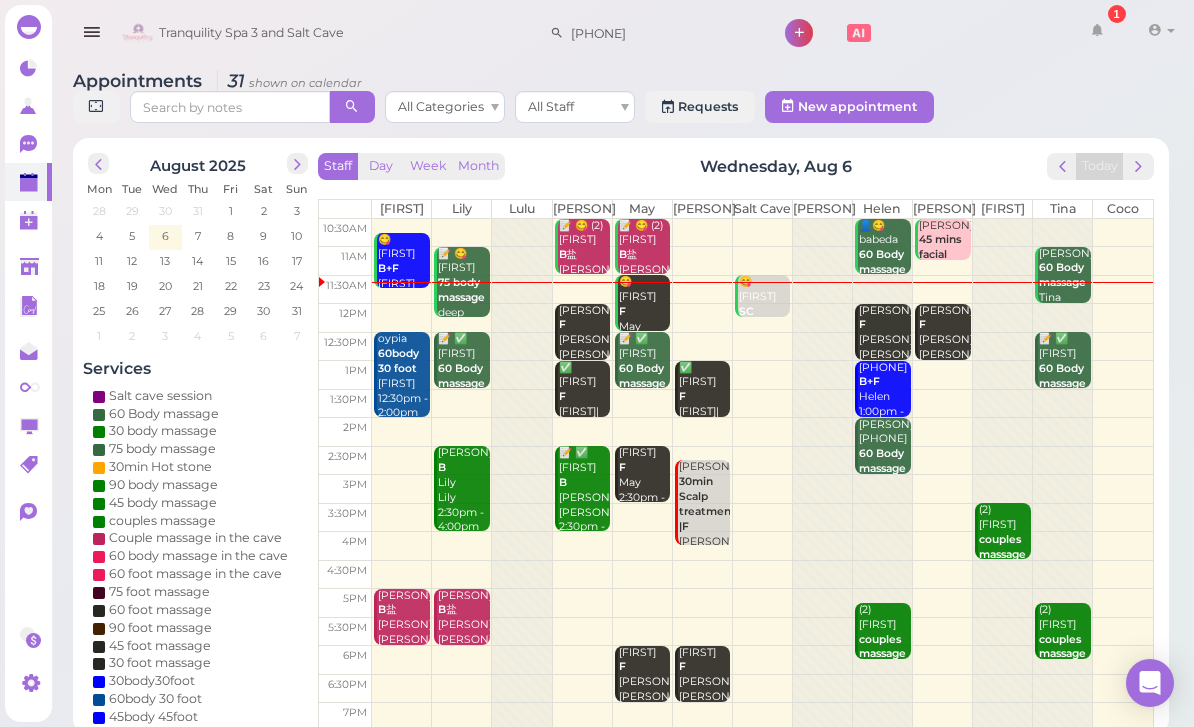 click on "😋 [FIRST] [FIRST] [TIME] - [TIME]" at bounding box center [644, 319] 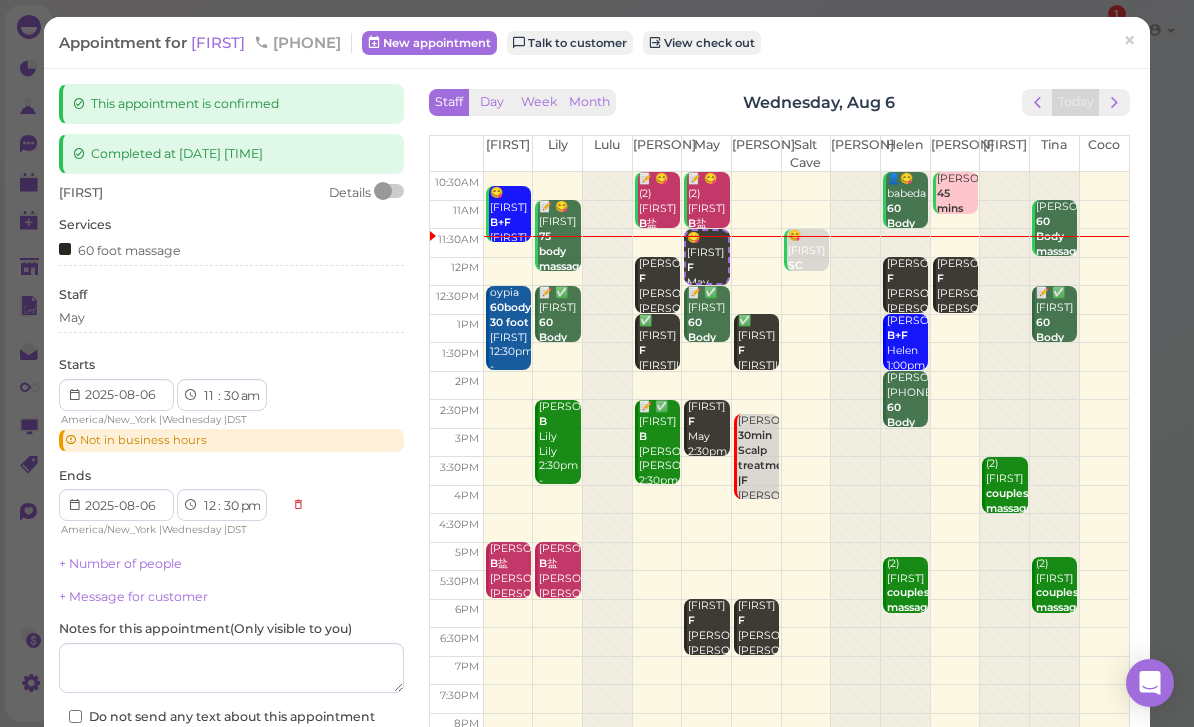 click on "May" at bounding box center [231, 318] 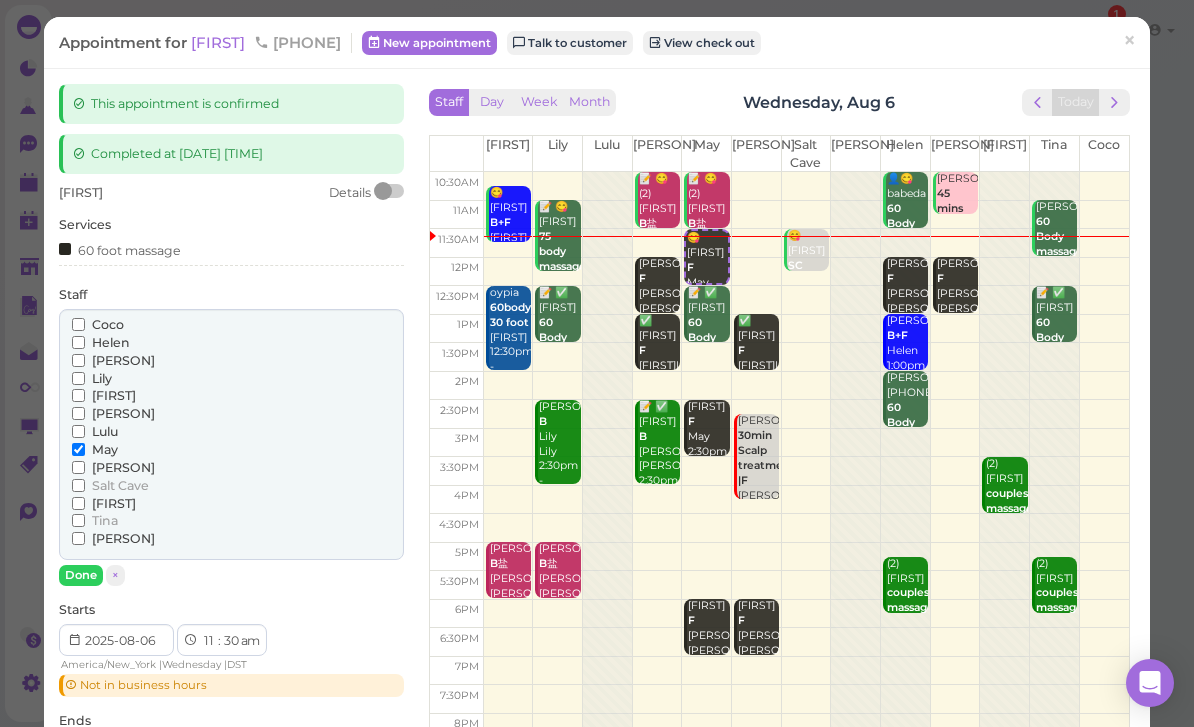 click on "Helen" at bounding box center [111, 342] 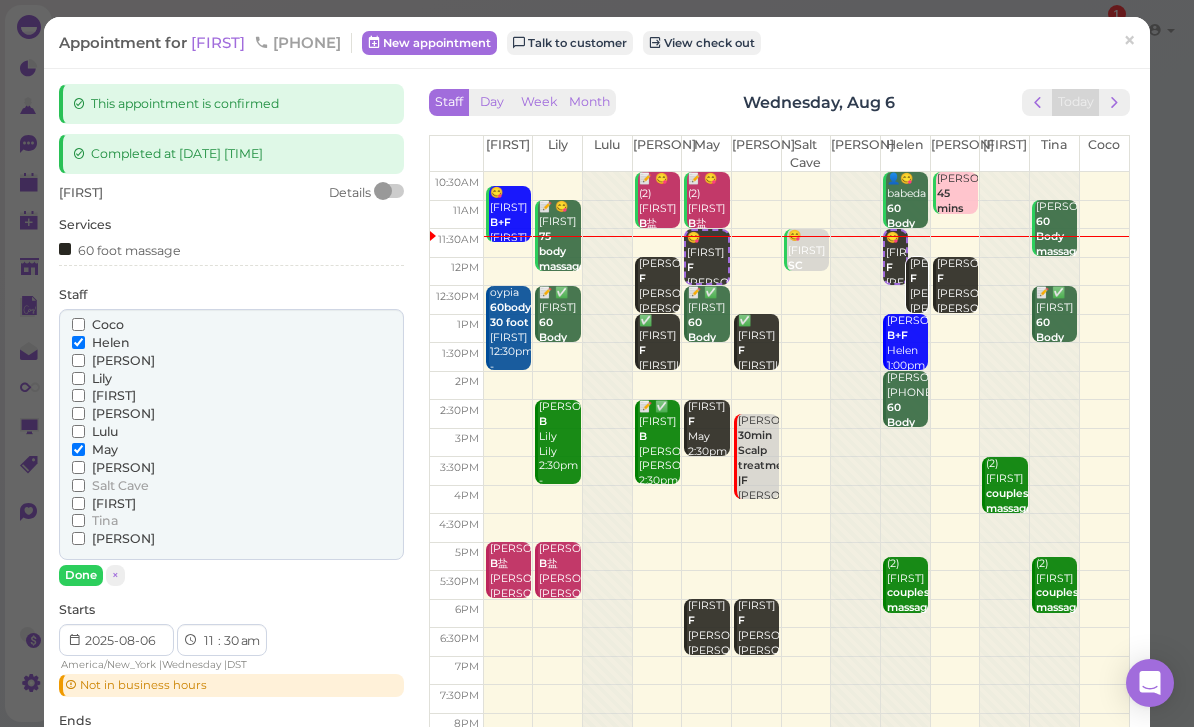 click on "May" at bounding box center [105, 449] 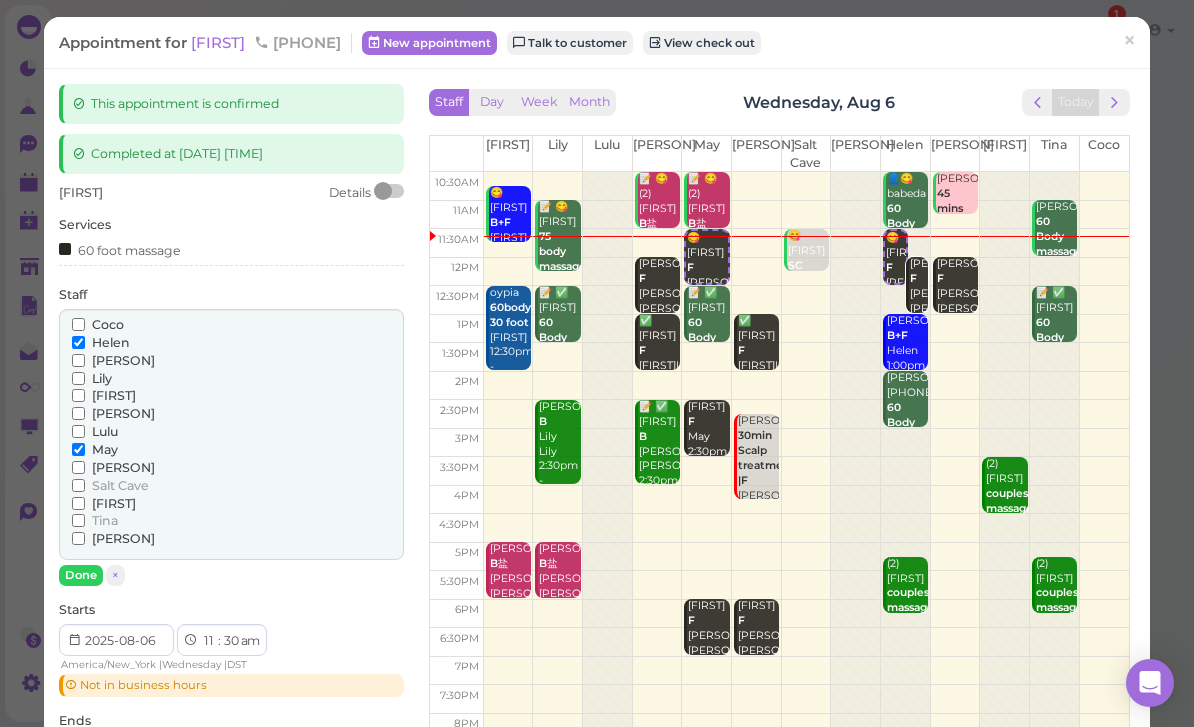 click on "May" at bounding box center [78, 449] 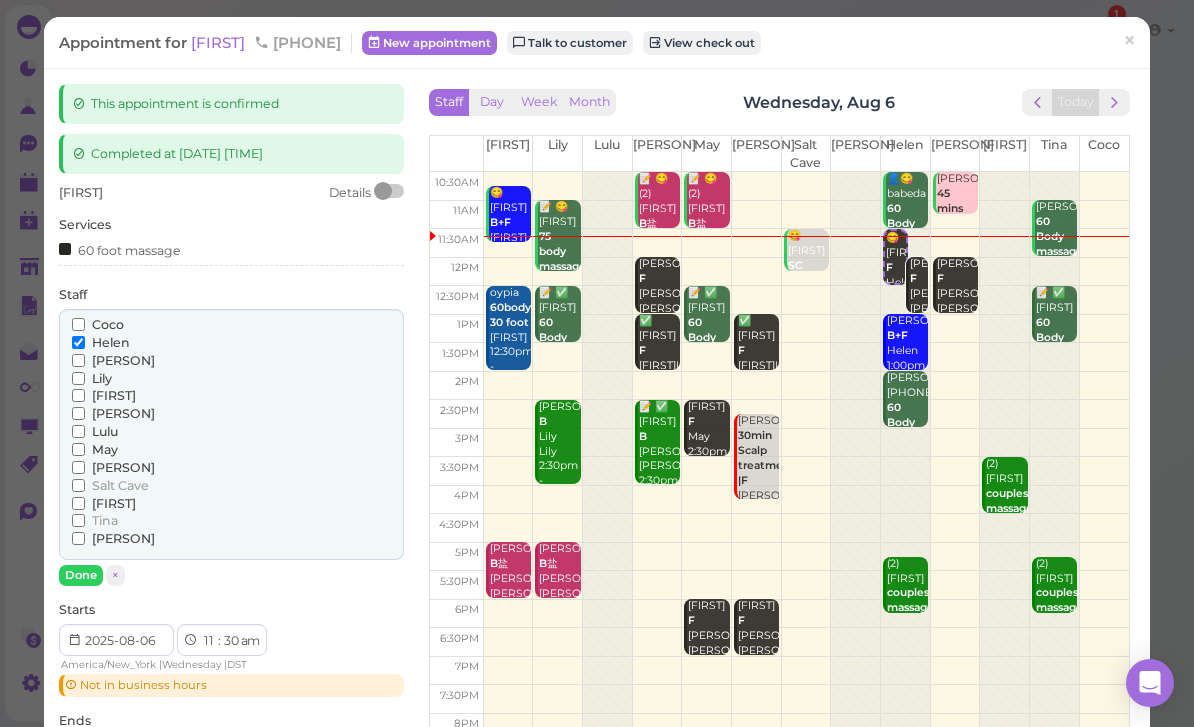 click on "Done" at bounding box center [81, 575] 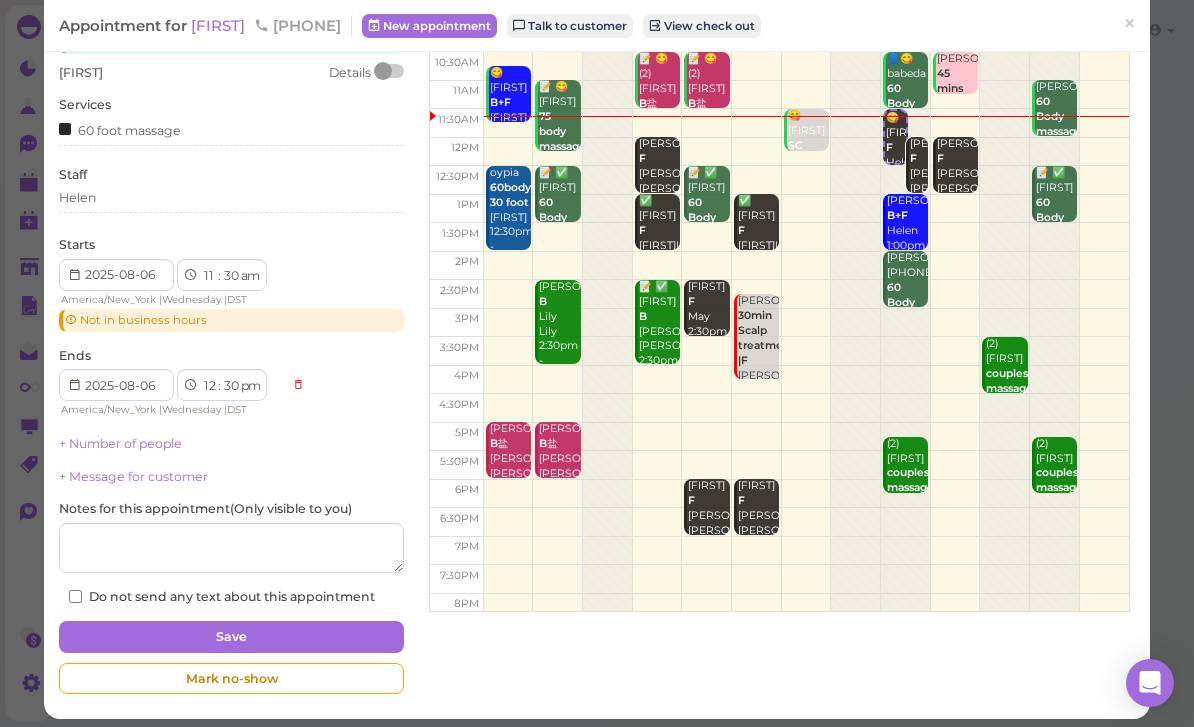 scroll, scrollTop: 119, scrollLeft: 0, axis: vertical 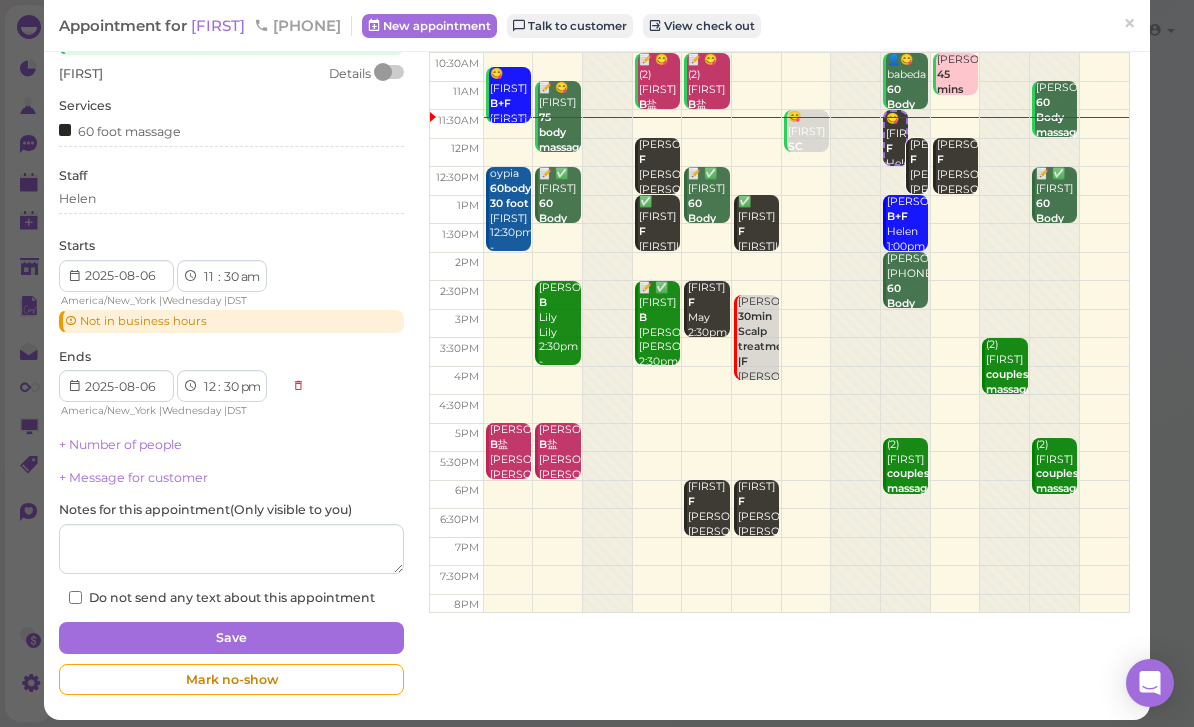 click on "Save" at bounding box center [231, 638] 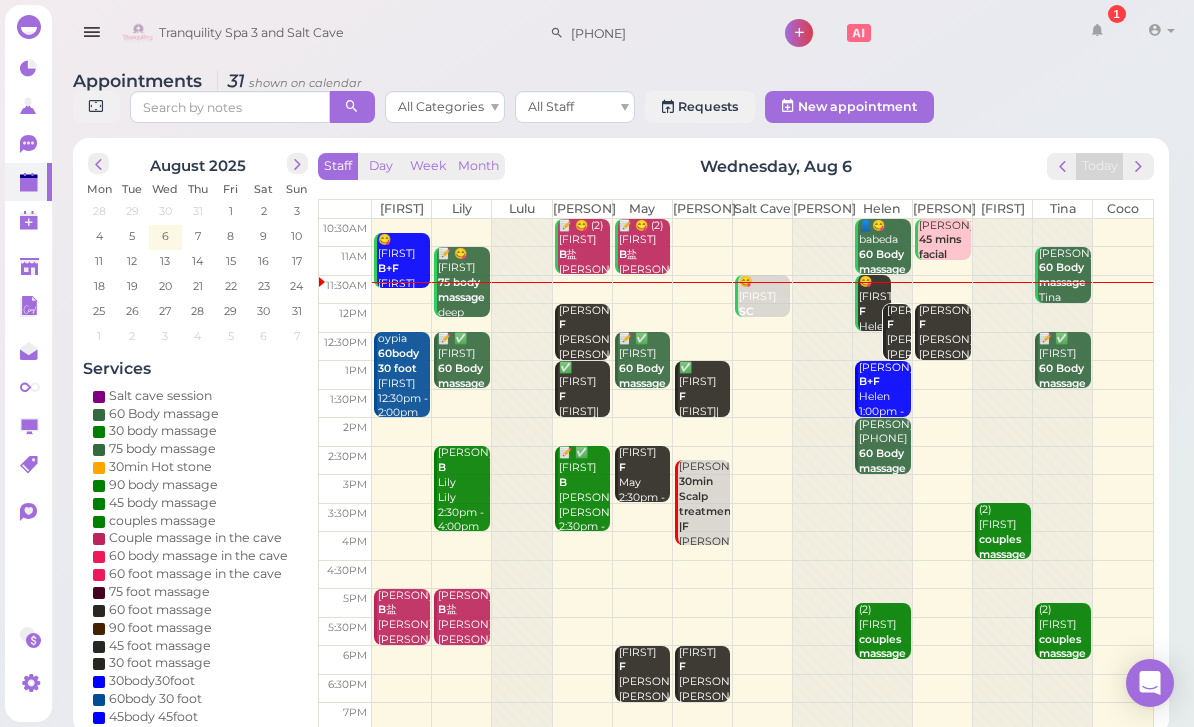 click on "✅ [FIRST] [LAST]|[FIRST]|[FIRST] [TIME] - [TIME]" at bounding box center [944, 356] 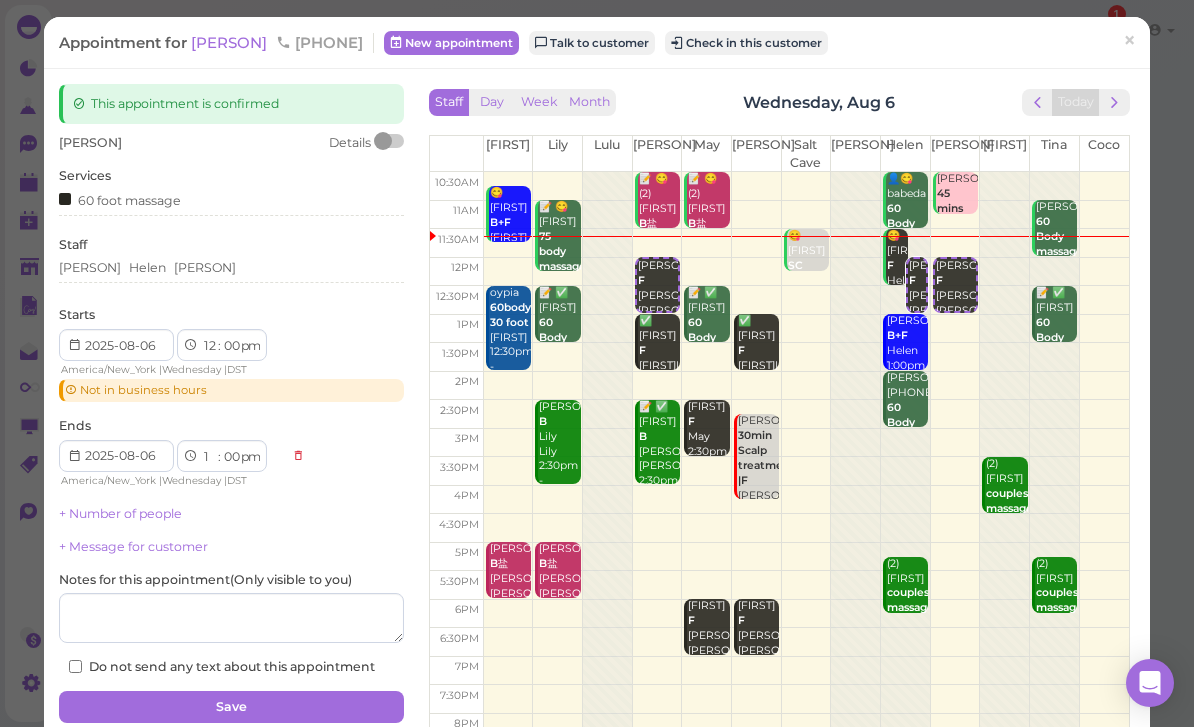 click on "[FIRST]
[FIRST]
[FIRST]" at bounding box center [231, 268] 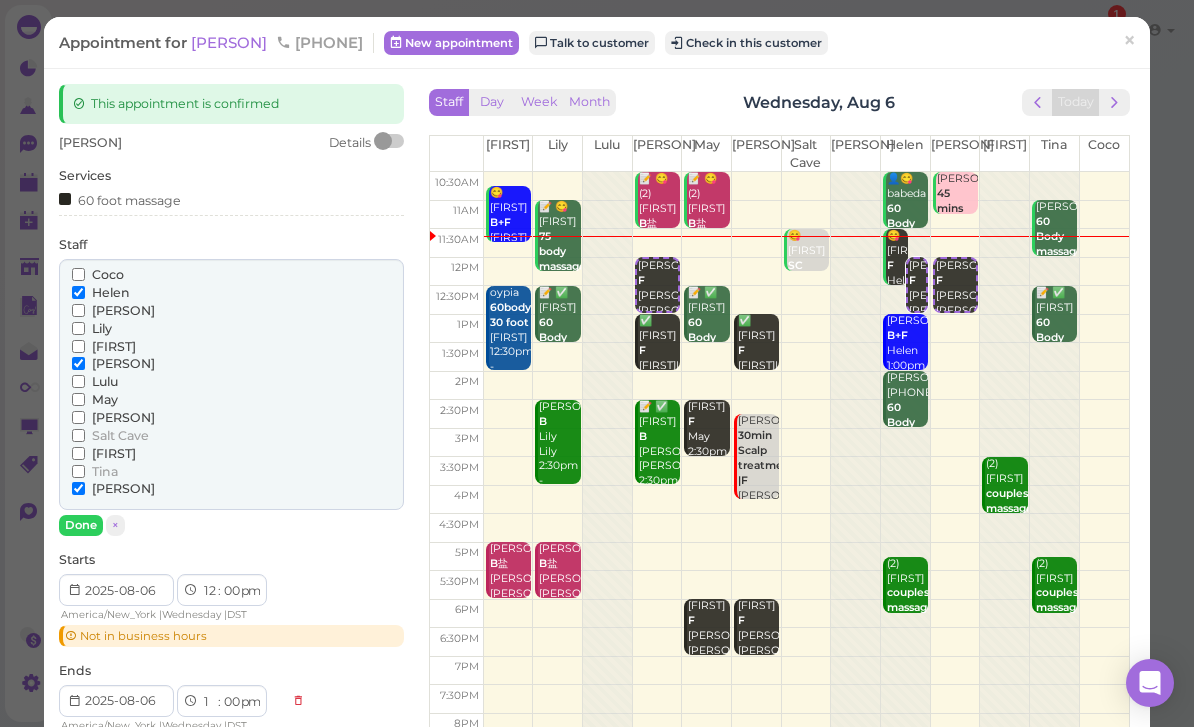 click on "[FIRST]" at bounding box center [114, 453] 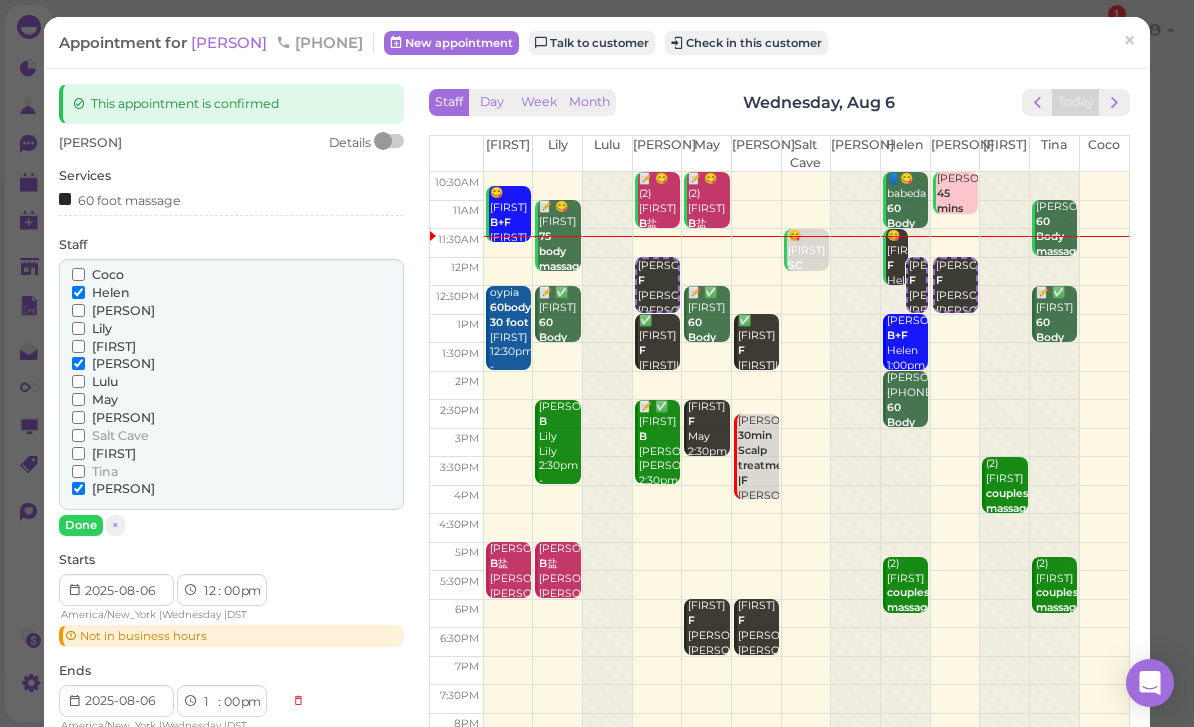 click on "[FIRST]" at bounding box center (78, 453) 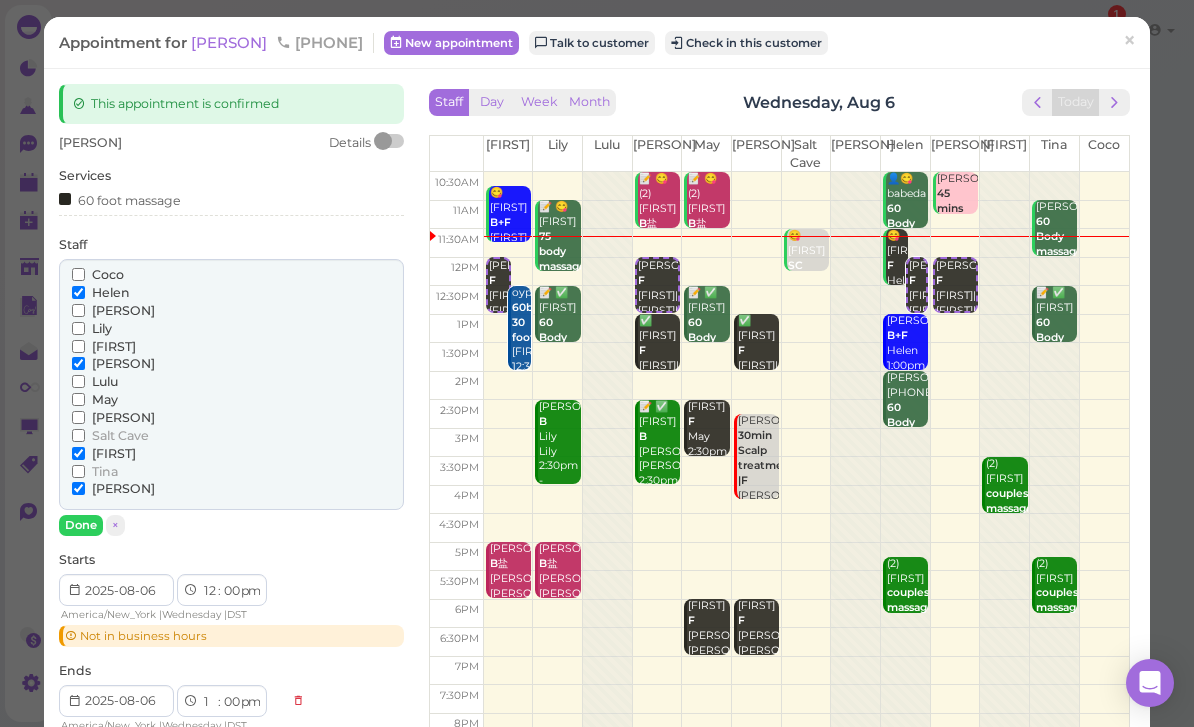 click on "[FIRST]" at bounding box center [114, 453] 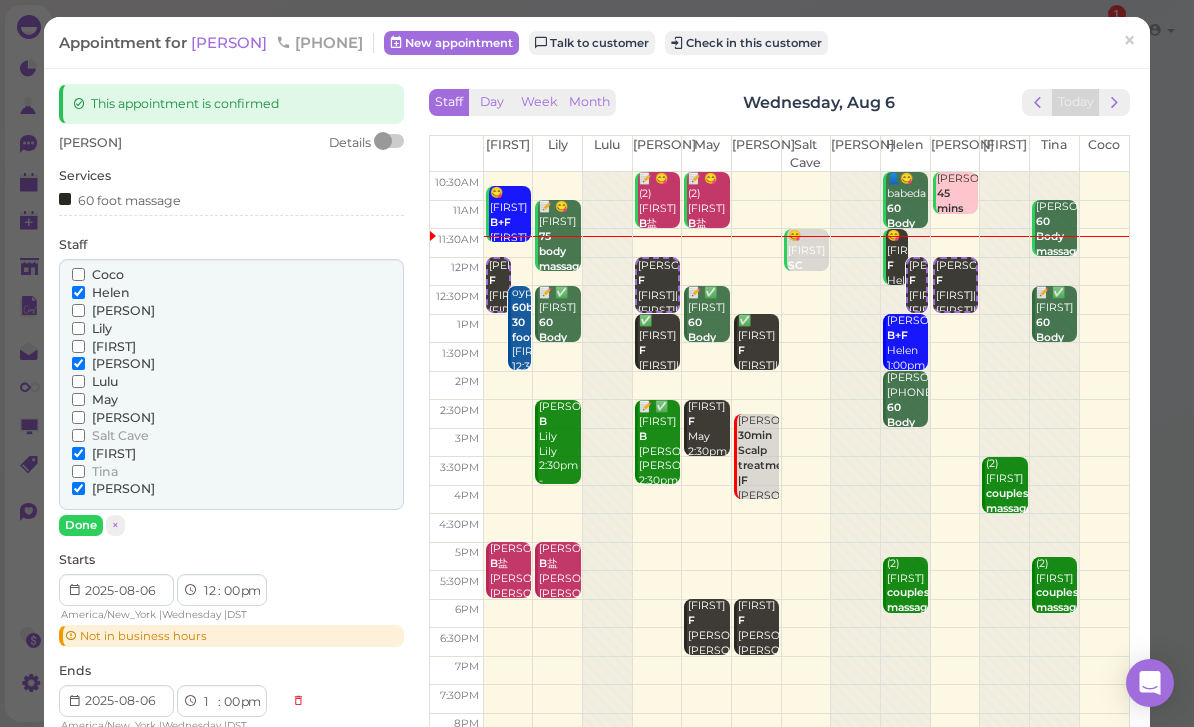 click on "[FIRST]" at bounding box center [78, 453] 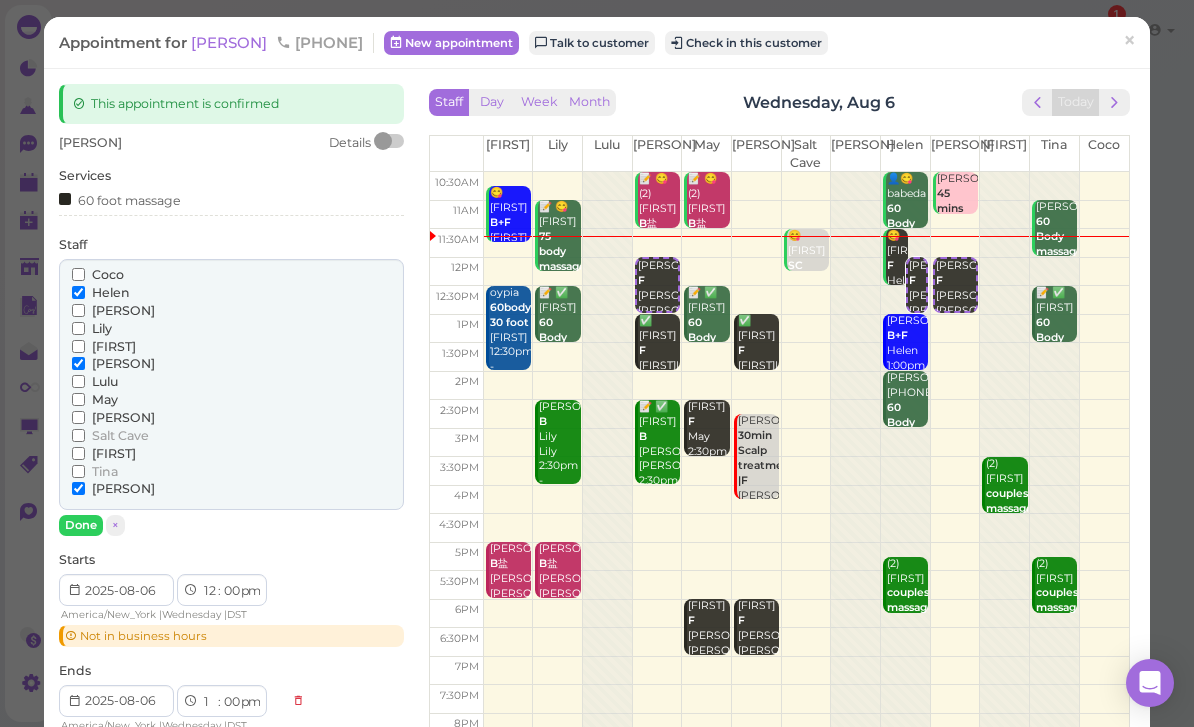 click on "Helen" at bounding box center [111, 292] 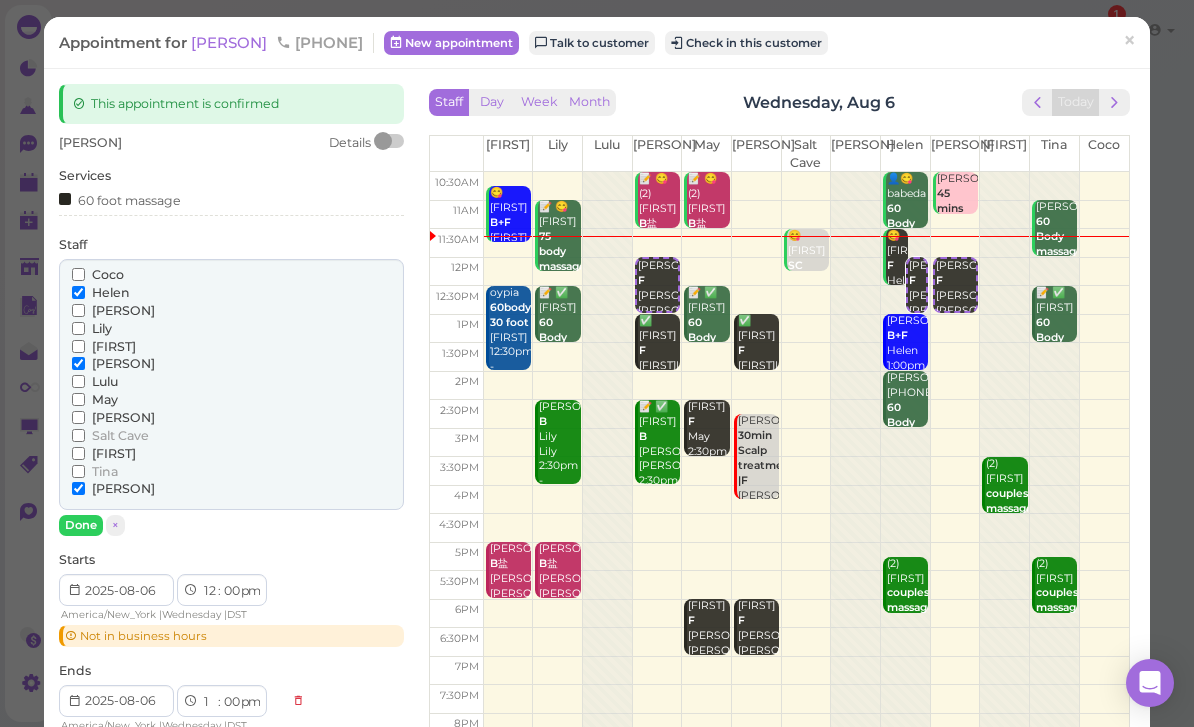 click on "Helen" at bounding box center (78, 292) 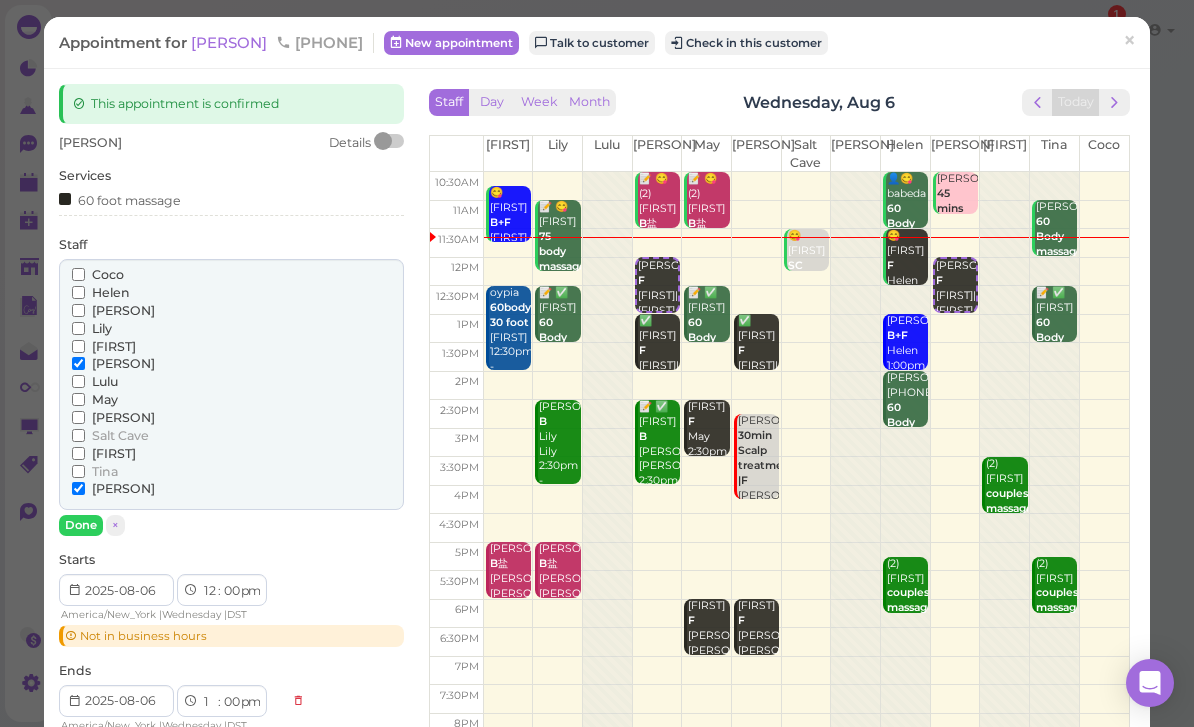 click on "[PERSON]" at bounding box center (123, 417) 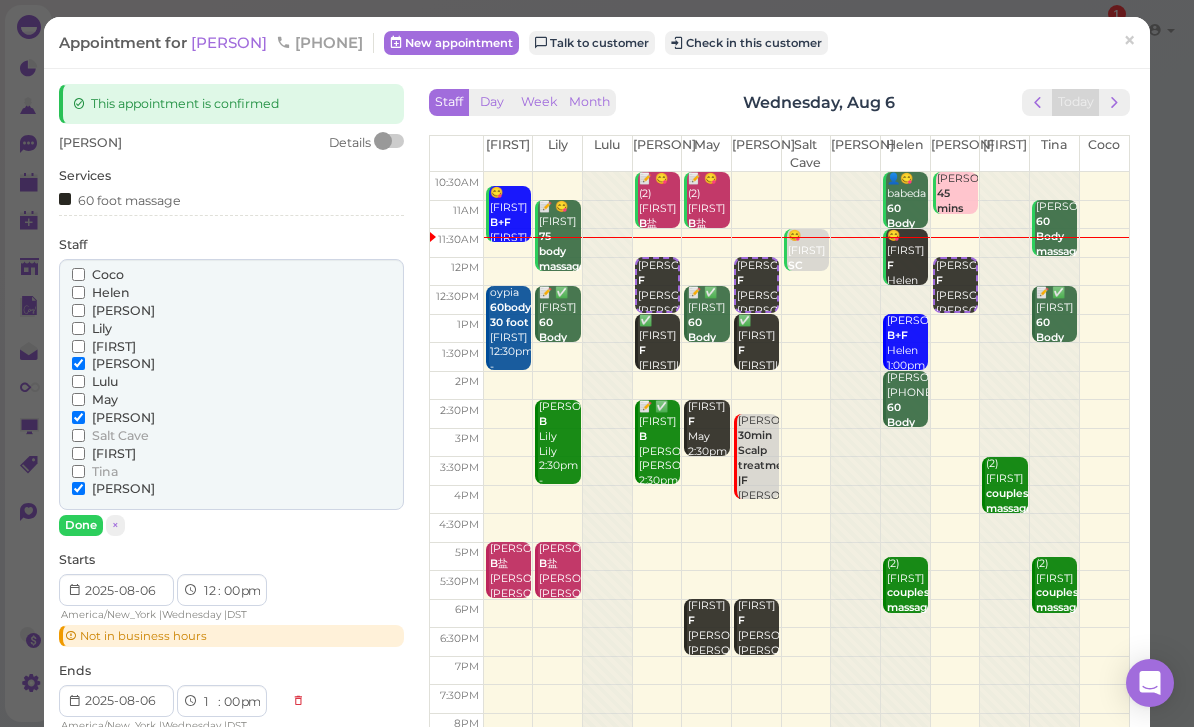 click on "Done" at bounding box center (81, 525) 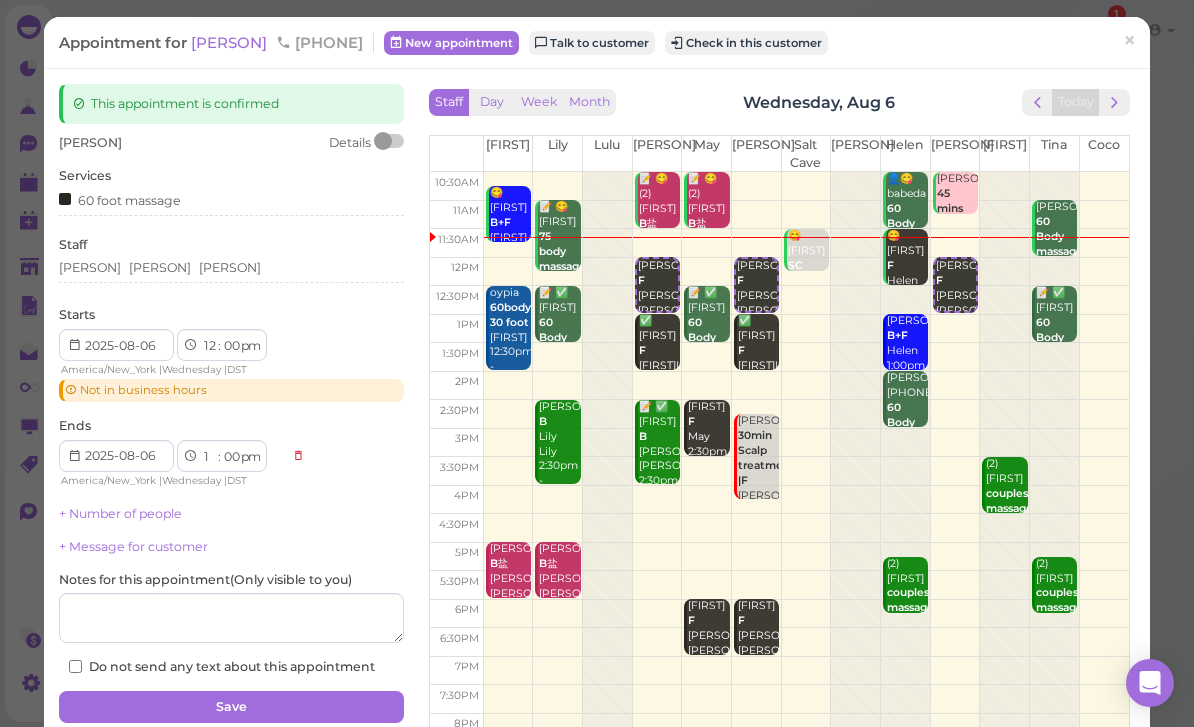 click on "Save" at bounding box center [231, 707] 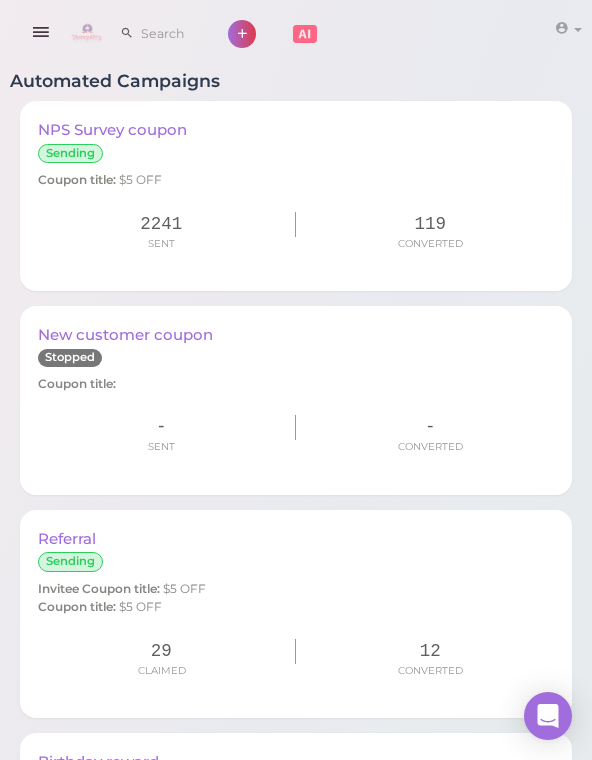 scroll, scrollTop: 0, scrollLeft: 0, axis: both 